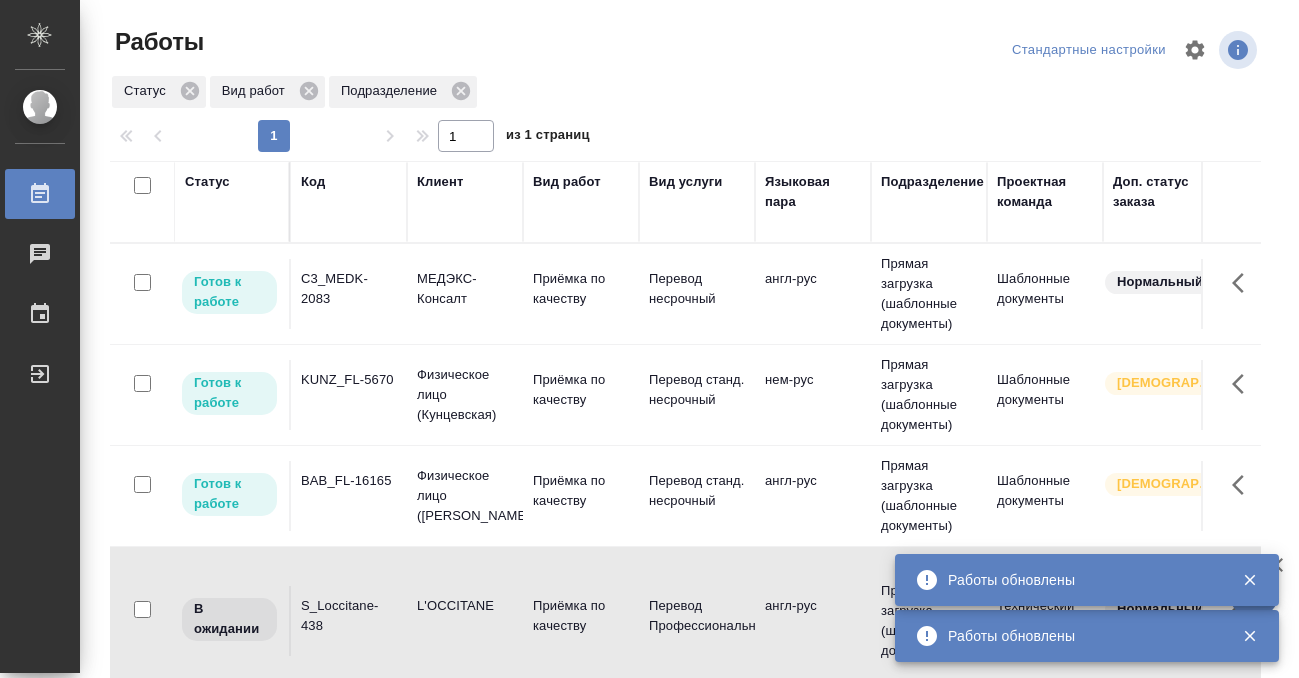 scroll, scrollTop: 0, scrollLeft: 0, axis: both 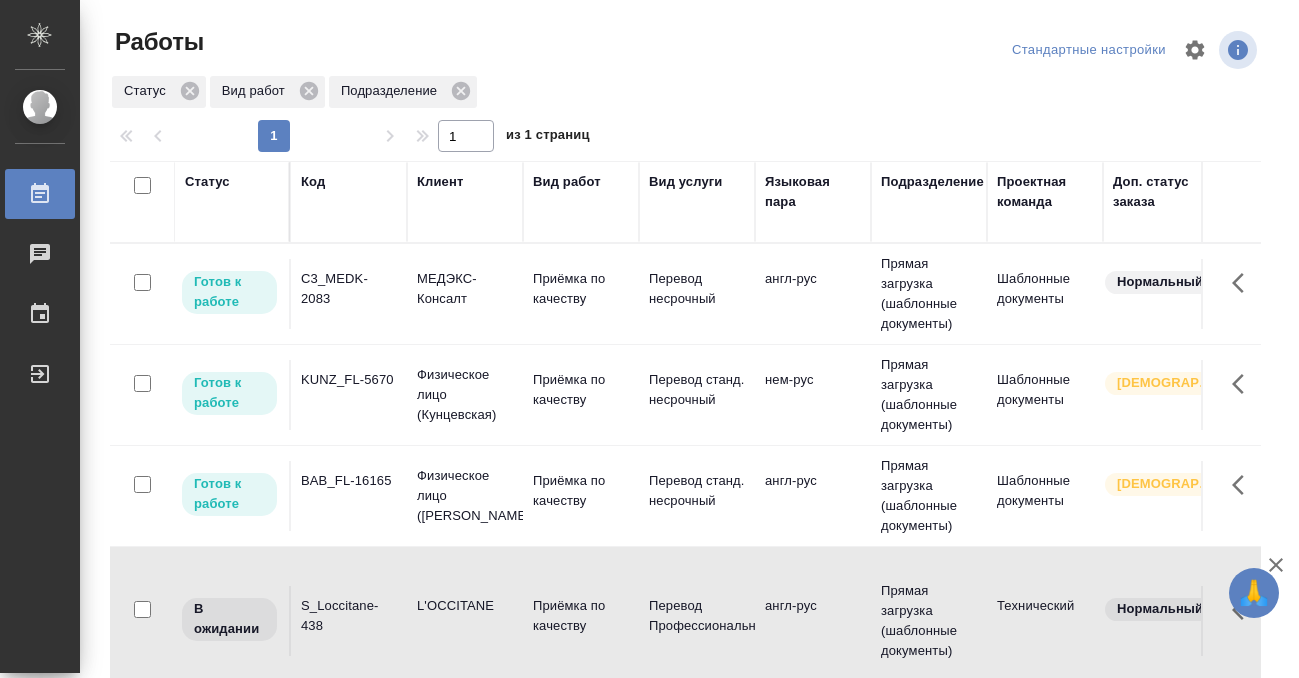 click on "Статус" at bounding box center [207, 182] 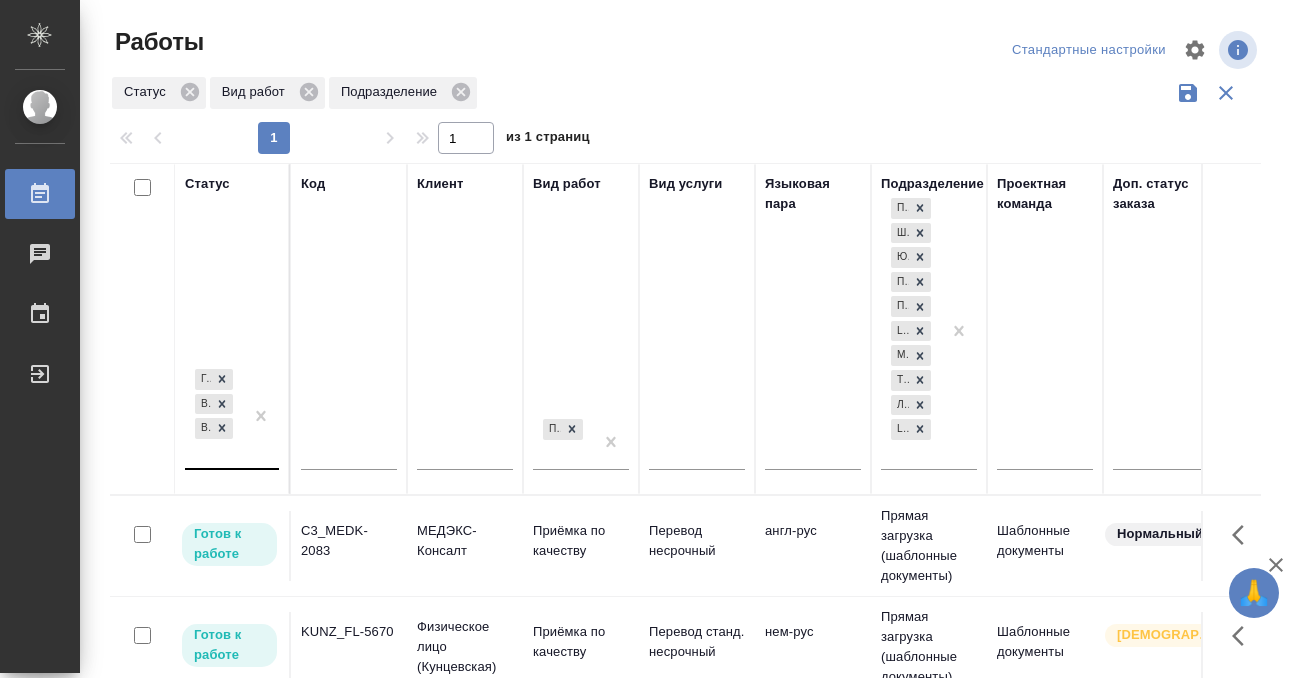 click on "Готов к работе В работе В ожидании" at bounding box center [214, 416] 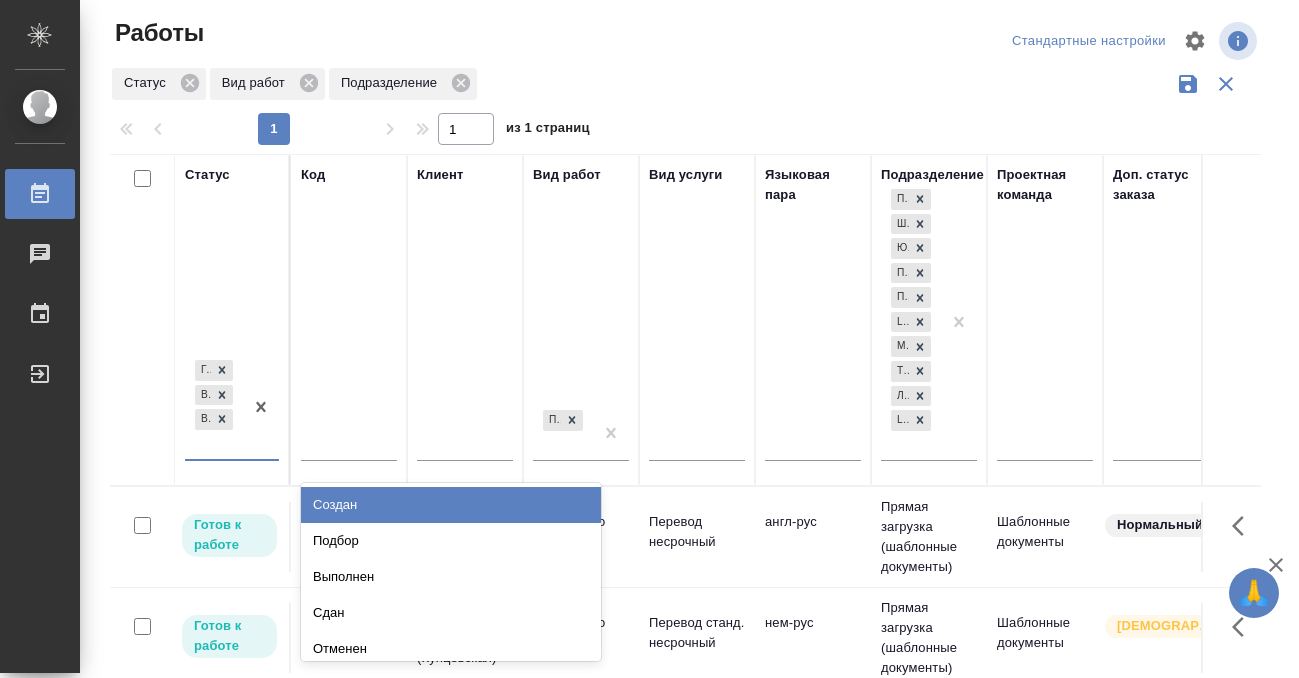 scroll, scrollTop: 10, scrollLeft: 0, axis: vertical 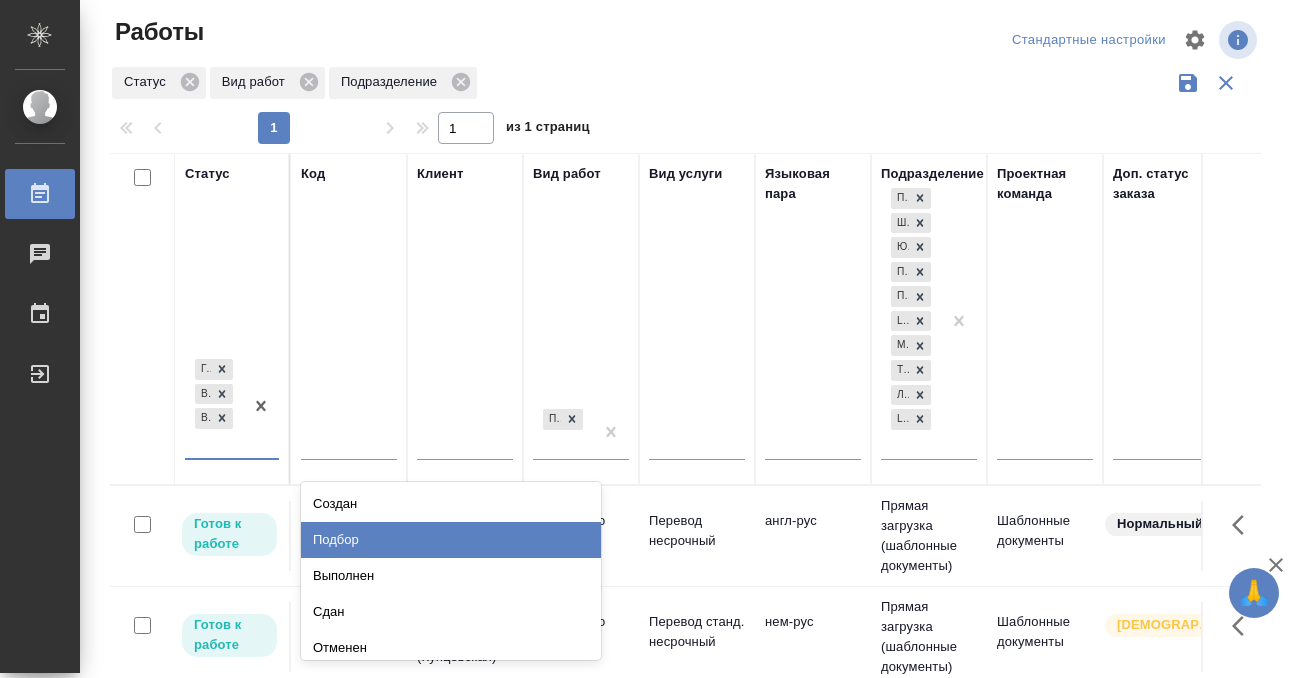 click on "Подбор" at bounding box center [451, 540] 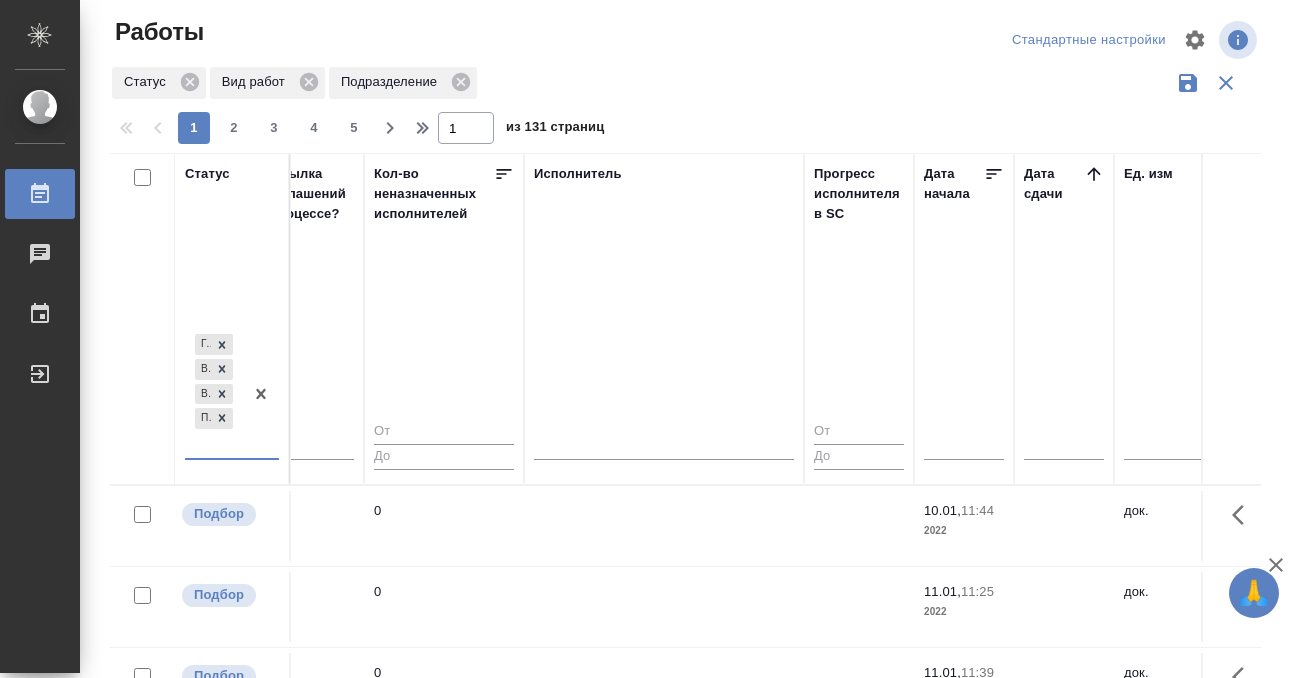 scroll, scrollTop: 0, scrollLeft: 1257, axis: horizontal 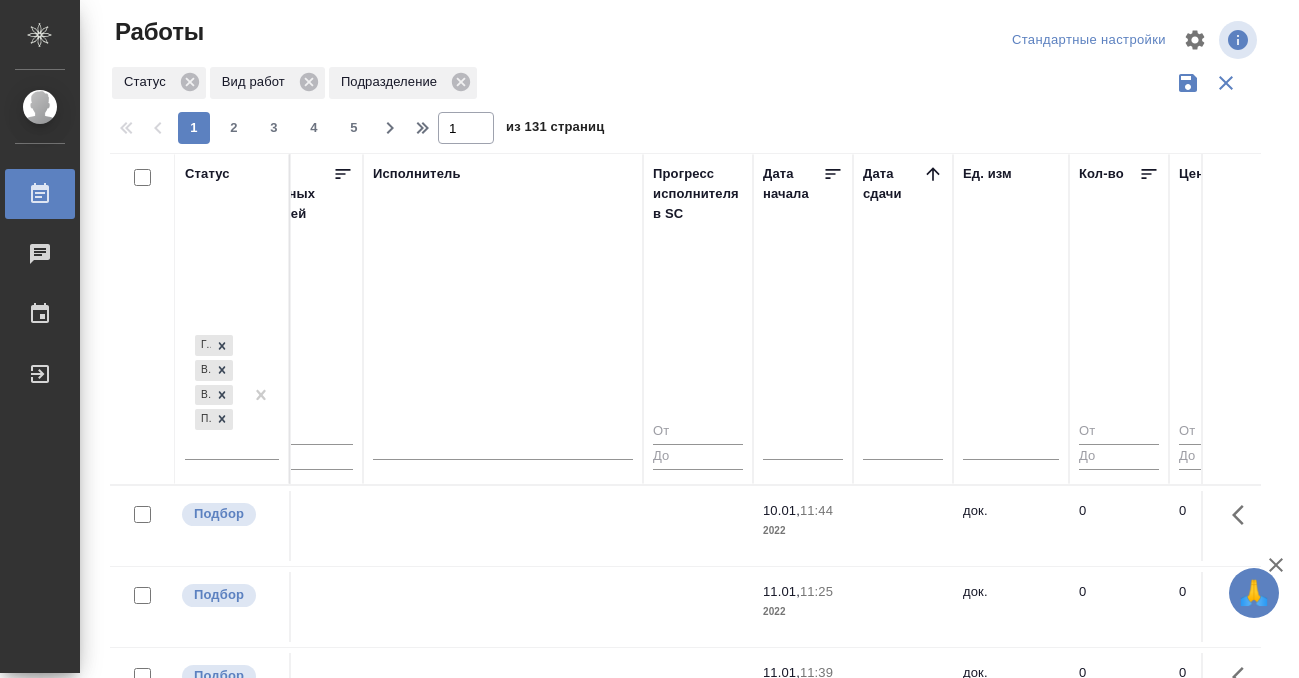 click 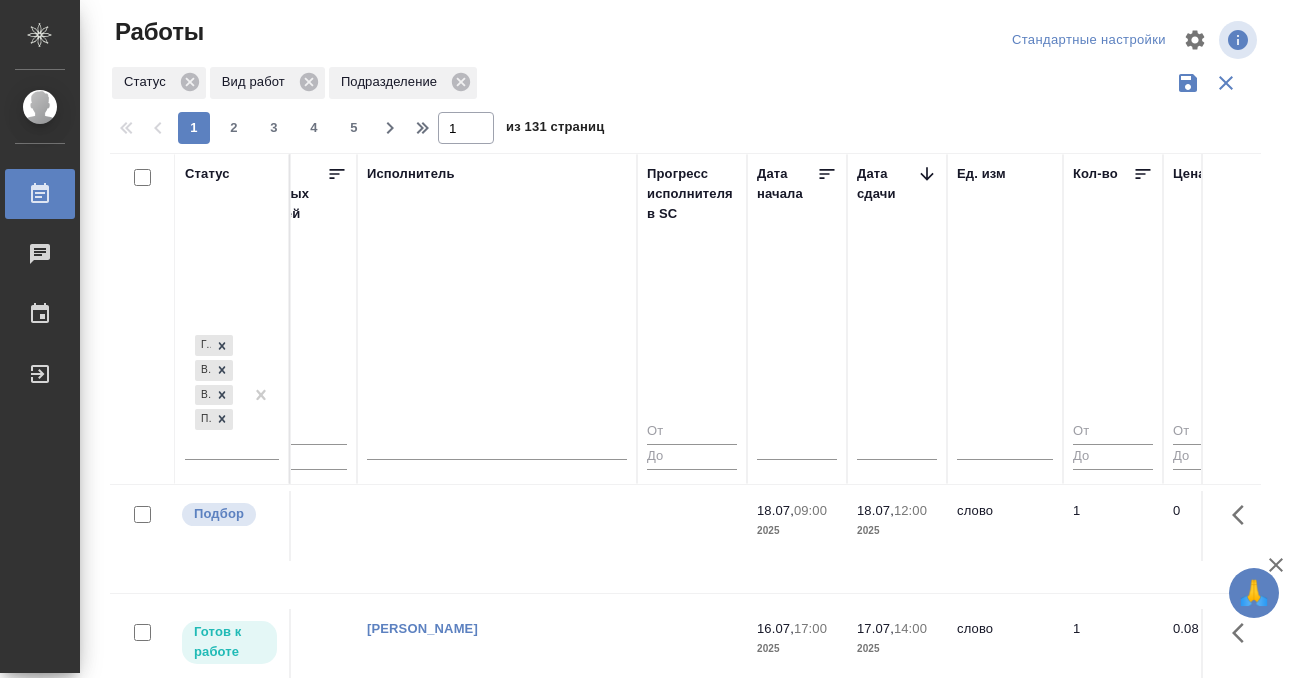 scroll, scrollTop: 486, scrollLeft: 1263, axis: both 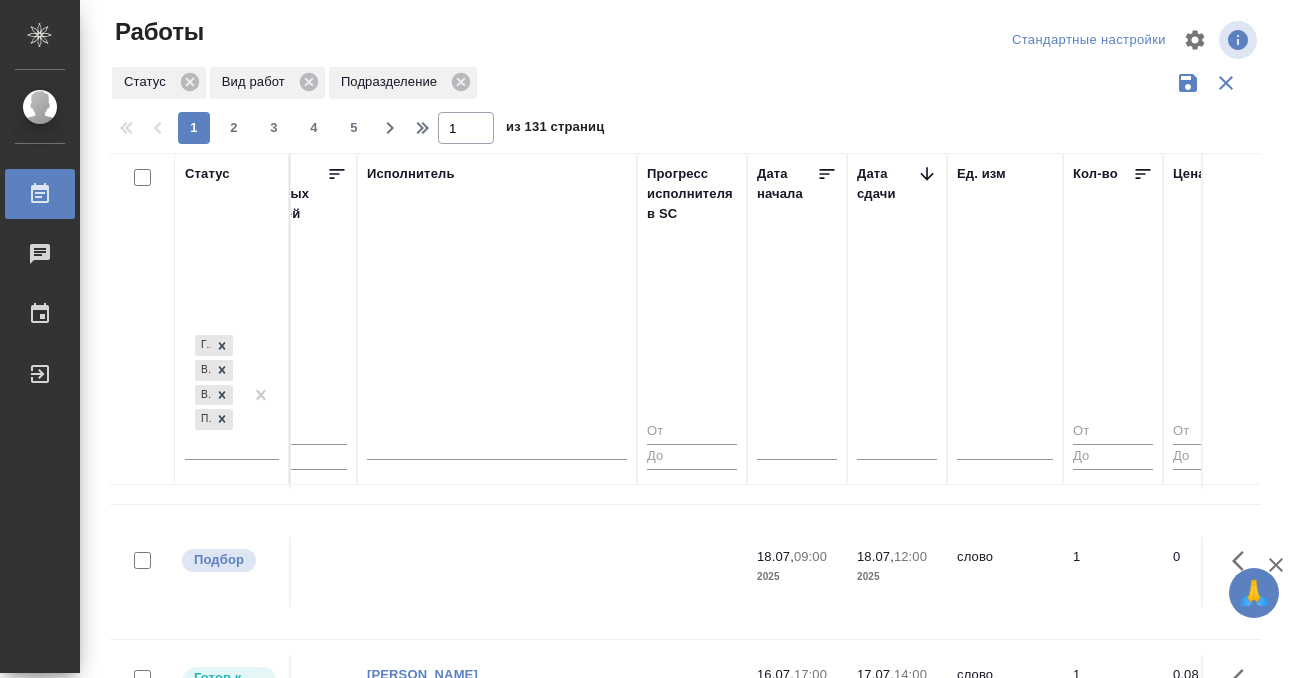 click at bounding box center (497, 50) 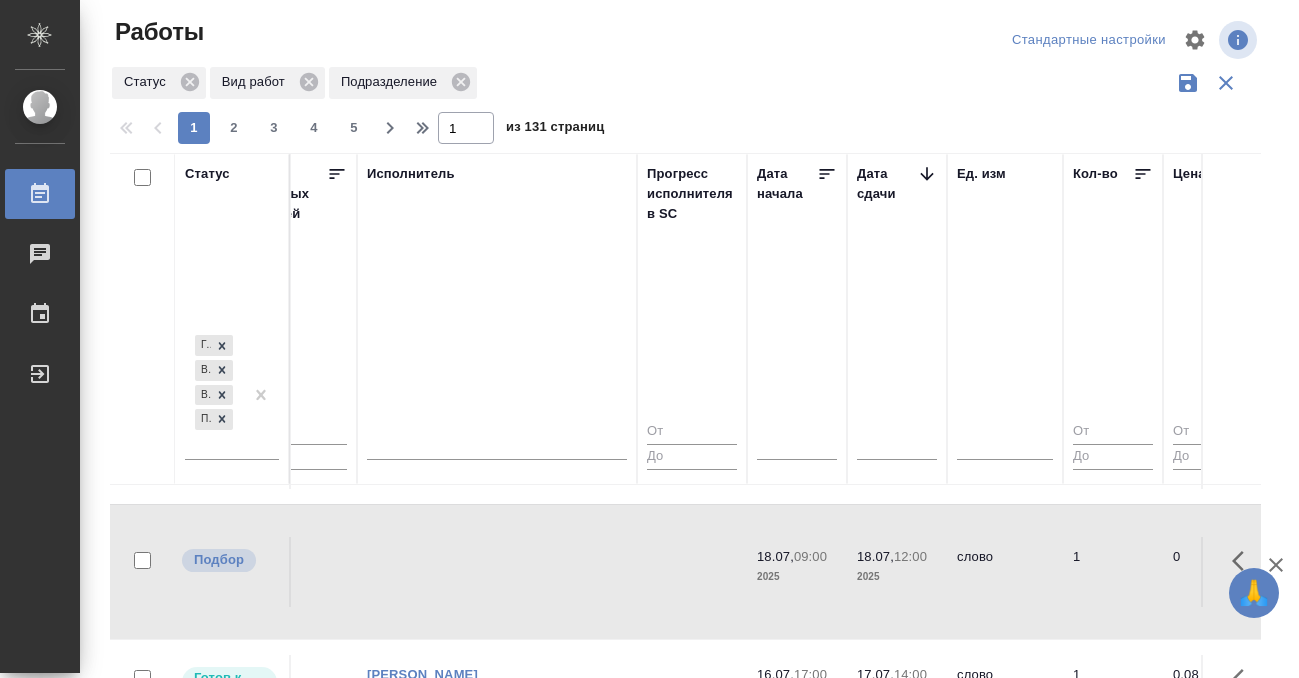 click at bounding box center (497, 50) 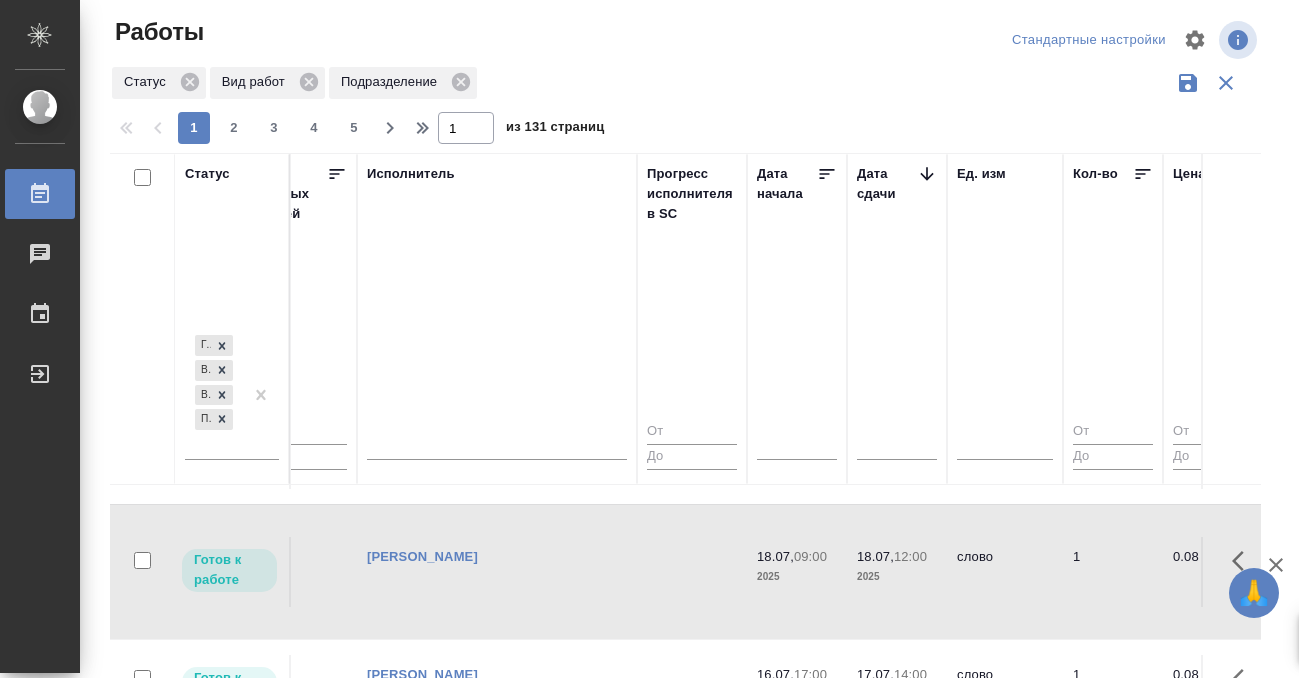 scroll, scrollTop: 1079, scrollLeft: 1263, axis: both 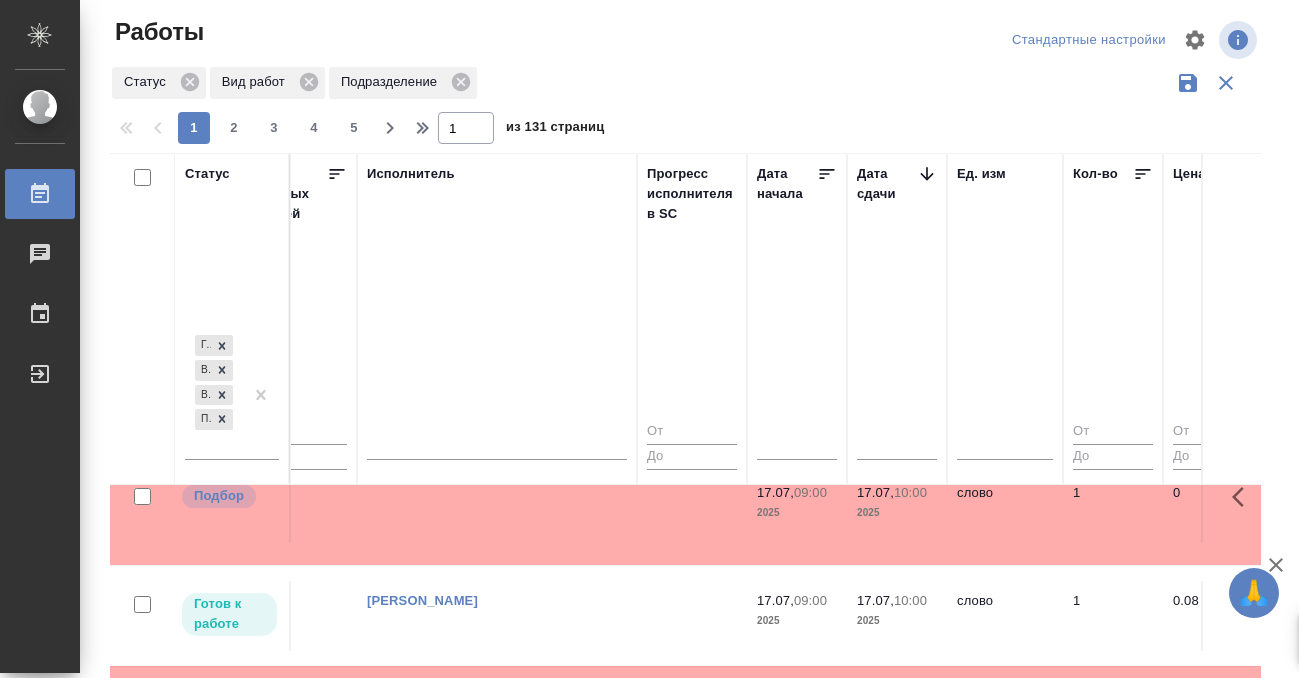 click at bounding box center [497, -543] 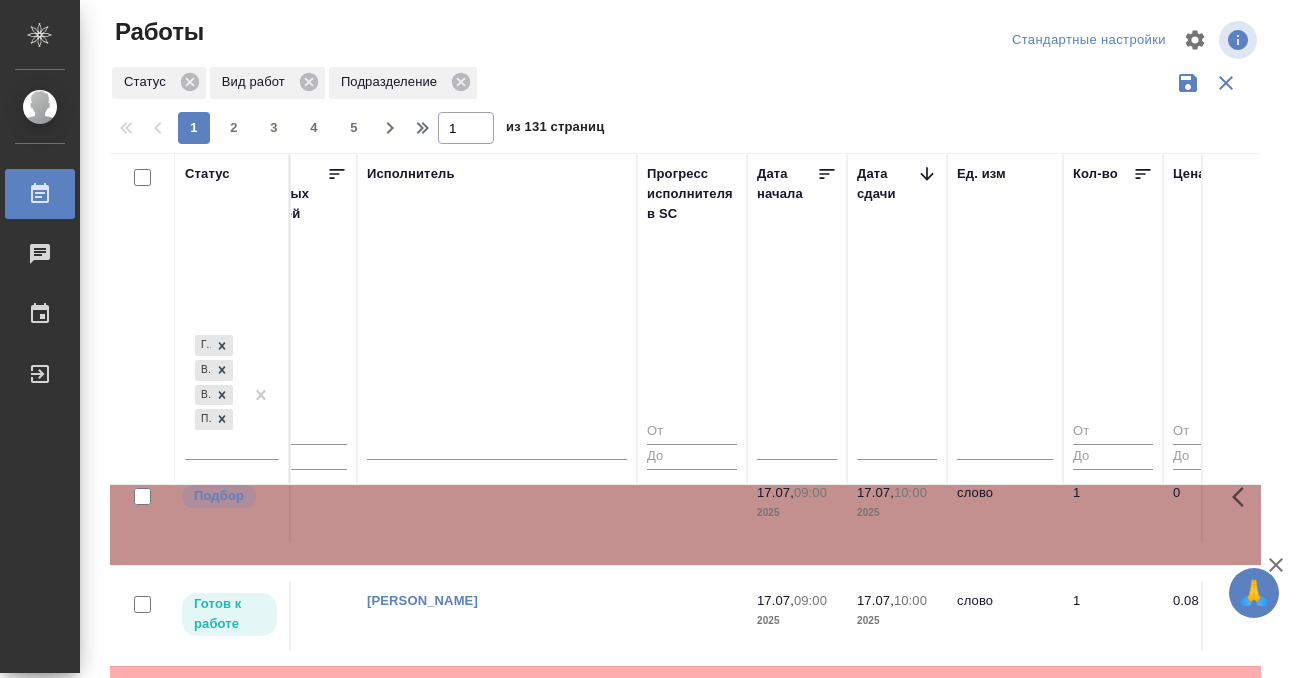 scroll, scrollTop: 1285, scrollLeft: 1263, axis: both 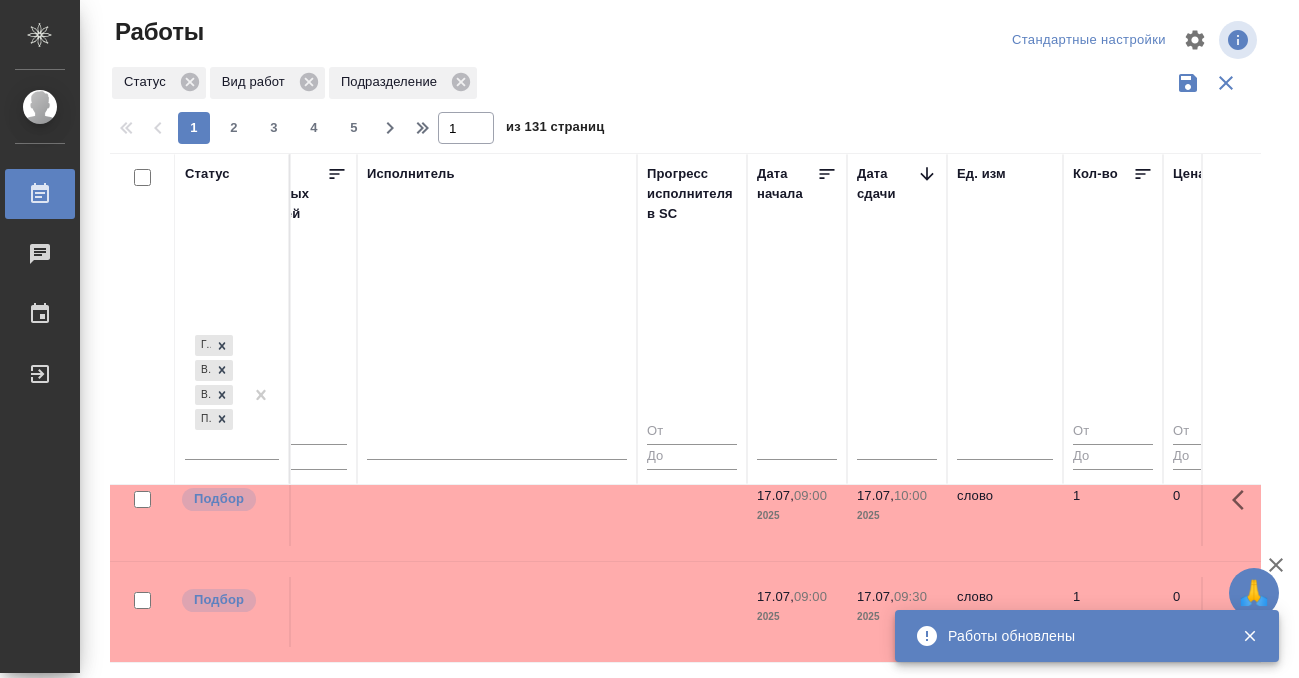 click at bounding box center [497, -749] 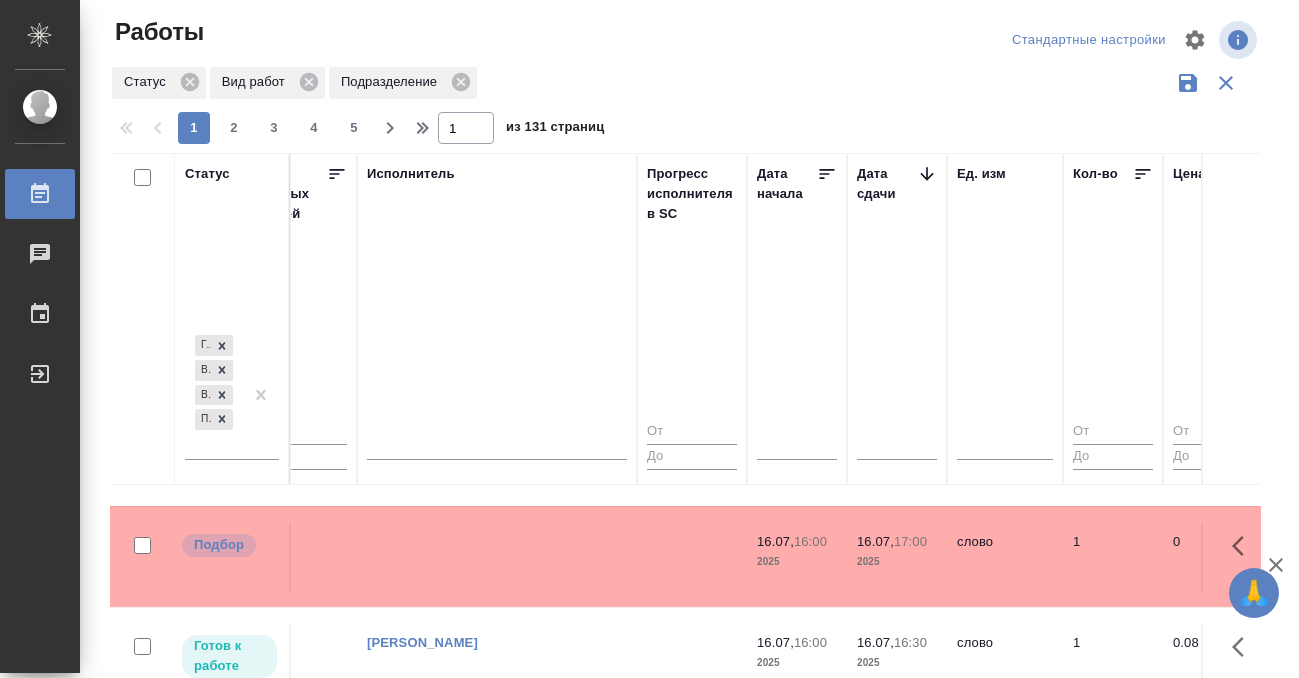 scroll, scrollTop: 1711, scrollLeft: 1263, axis: both 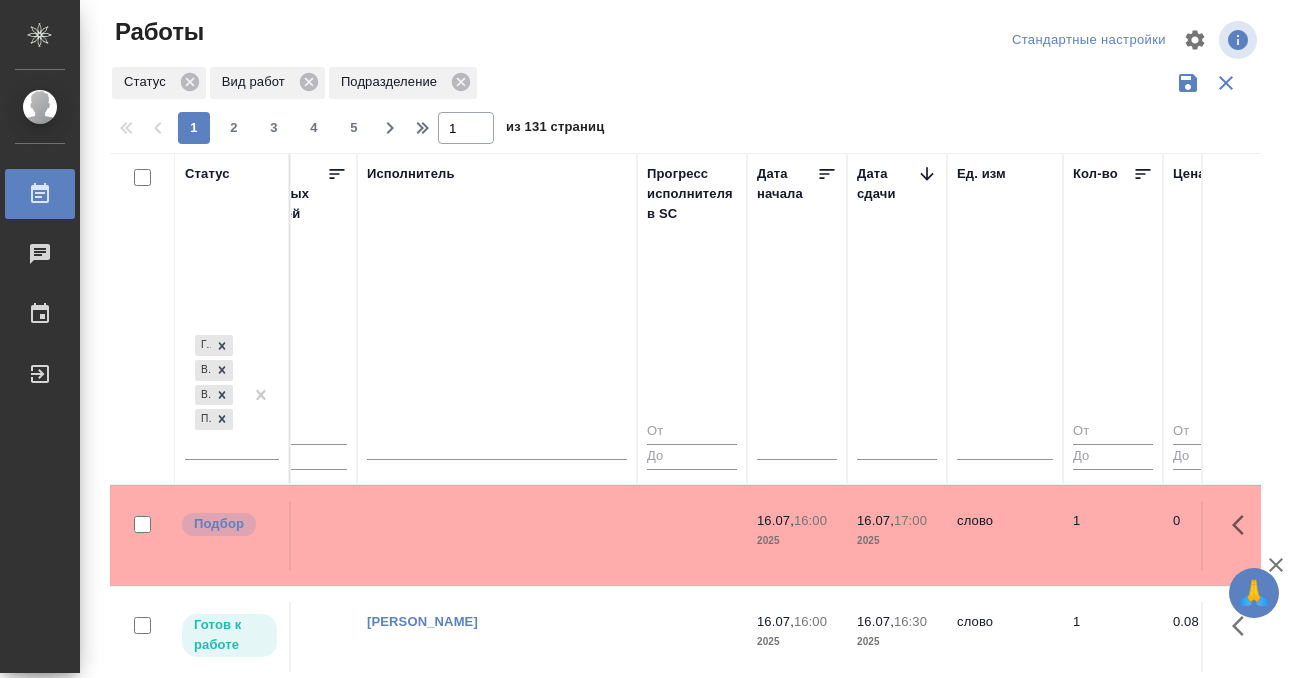 click at bounding box center (497, -1175) 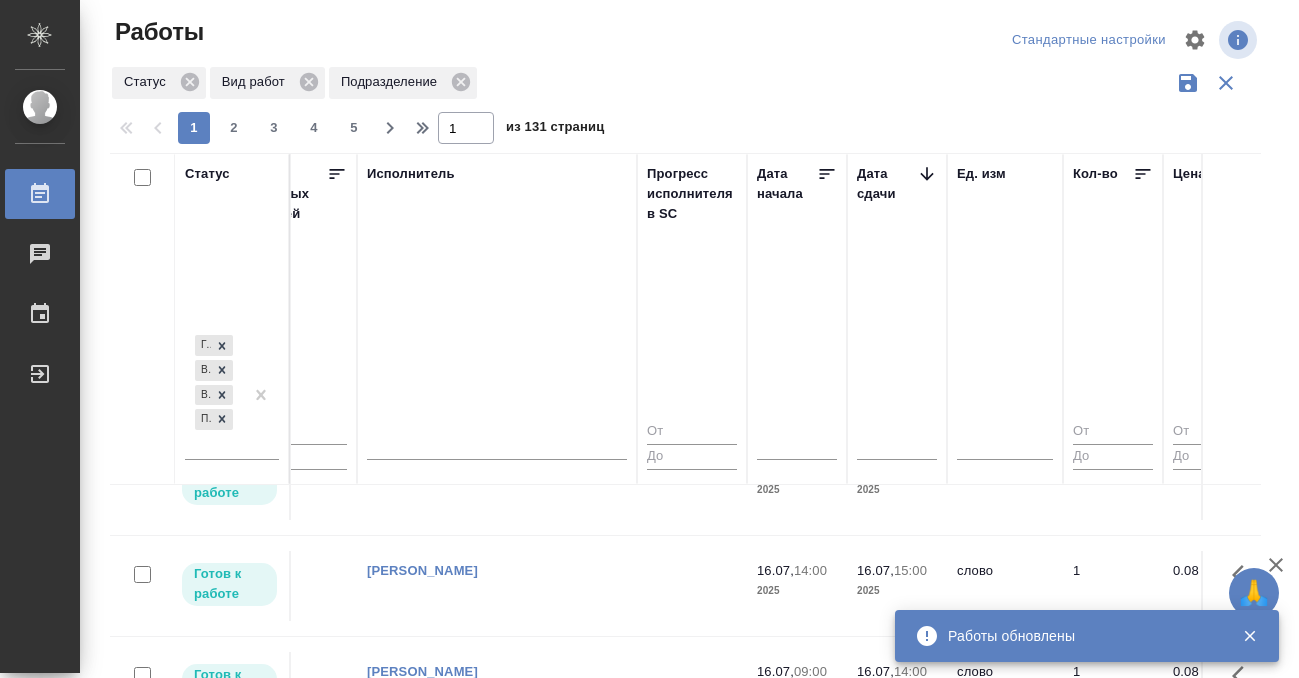 scroll, scrollTop: 2038, scrollLeft: 1263, axis: both 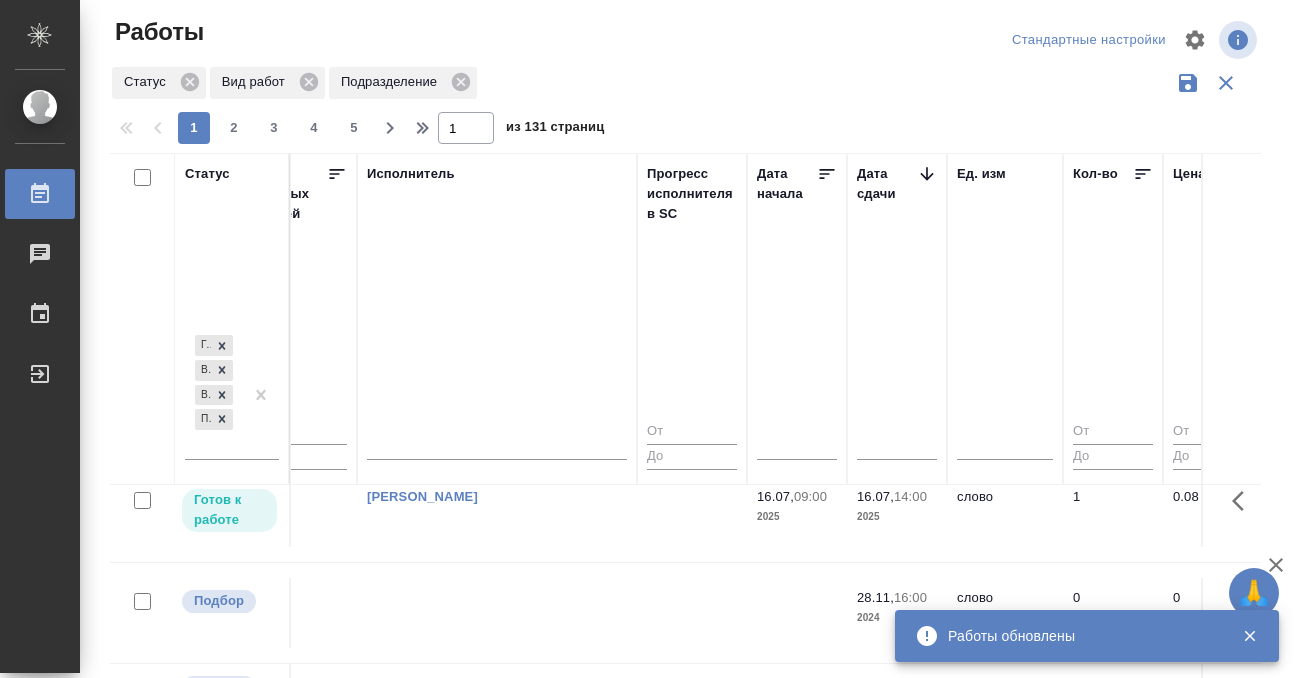 click at bounding box center (497, -1502) 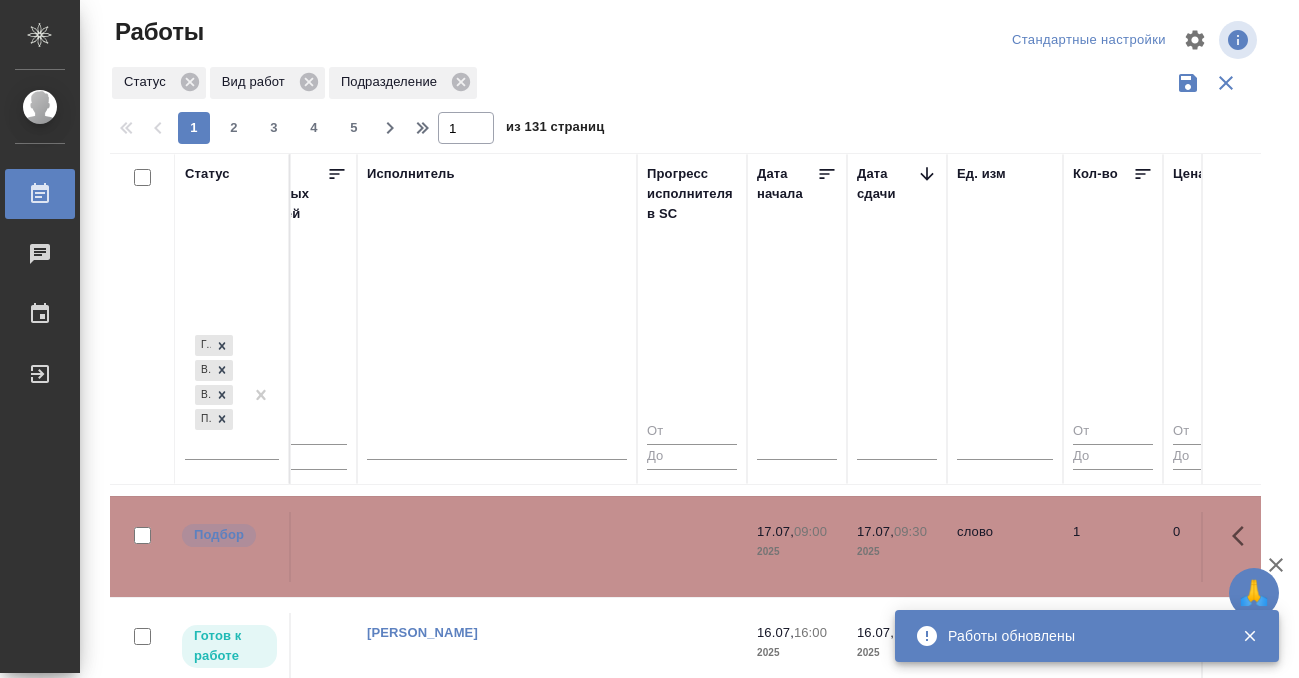 click 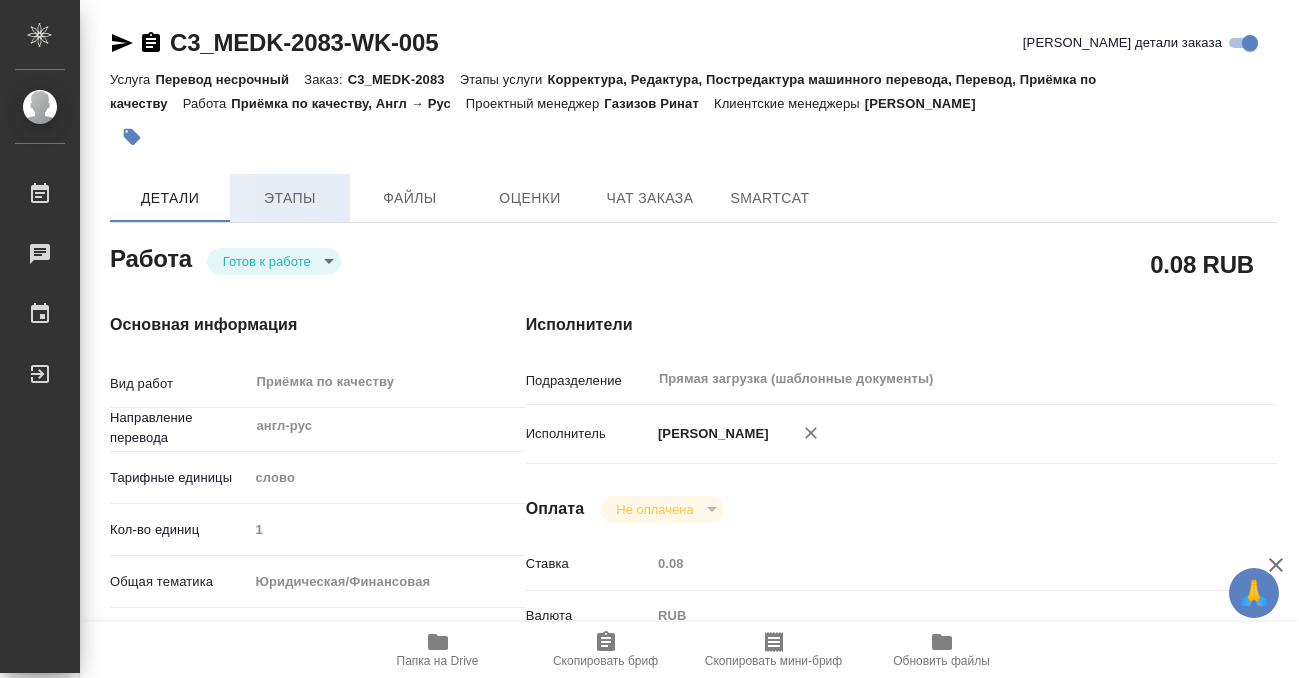 scroll, scrollTop: 0, scrollLeft: 0, axis: both 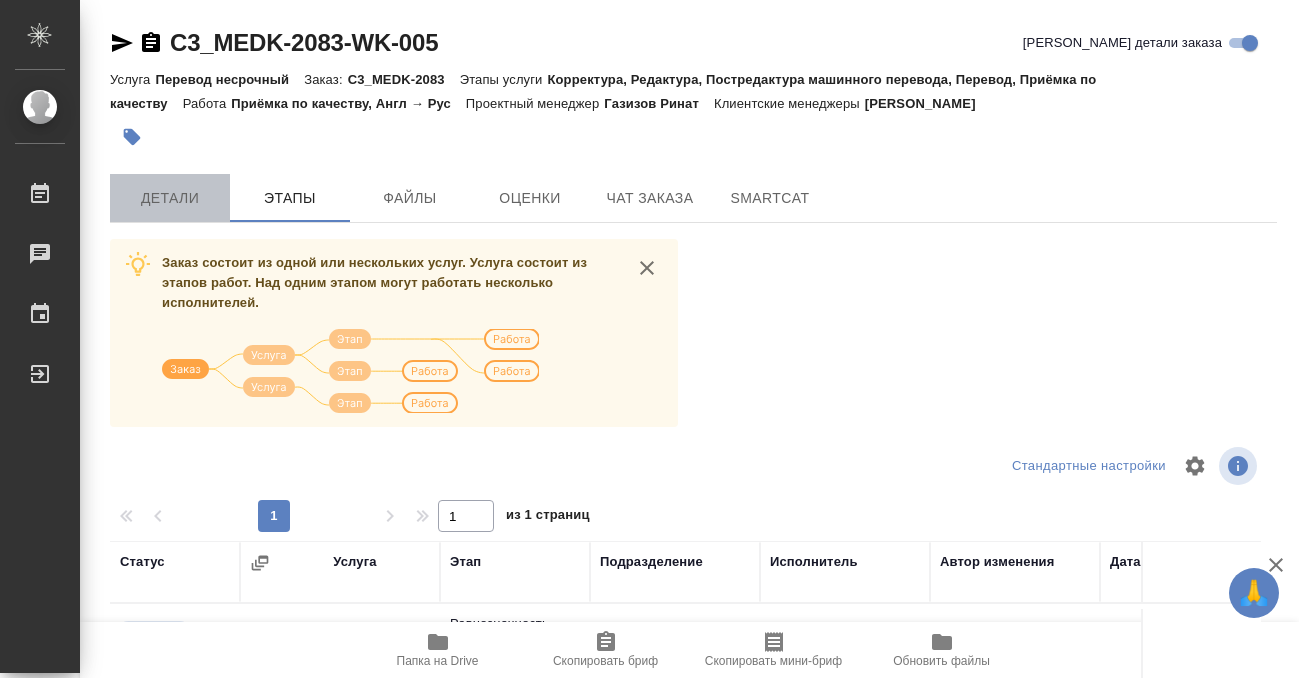 click on "Детали" at bounding box center [170, 198] 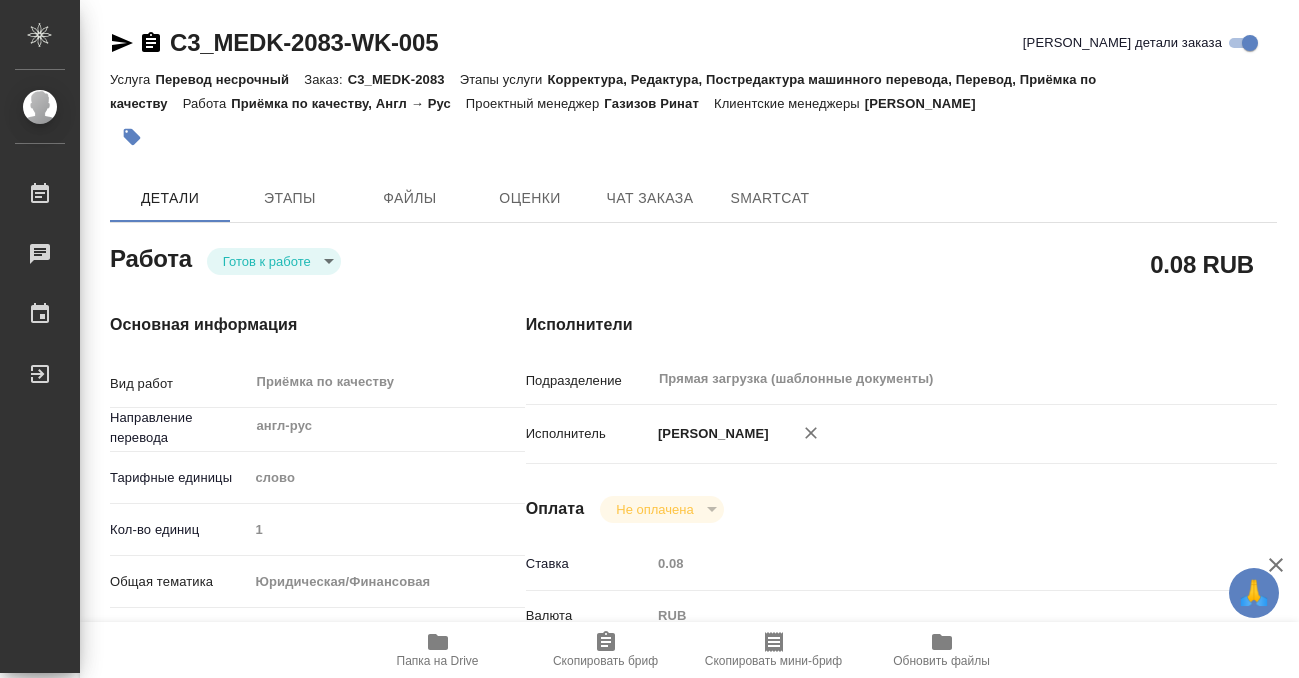 type on "x" 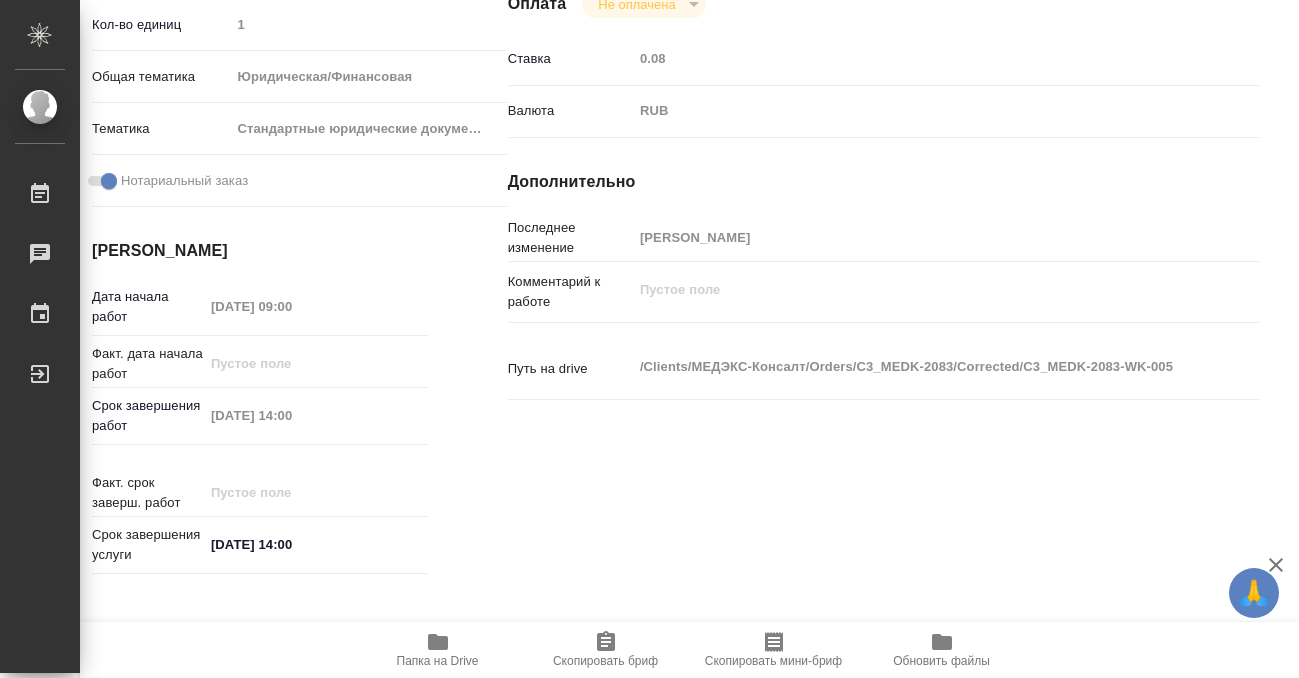scroll, scrollTop: 0, scrollLeft: 18, axis: horizontal 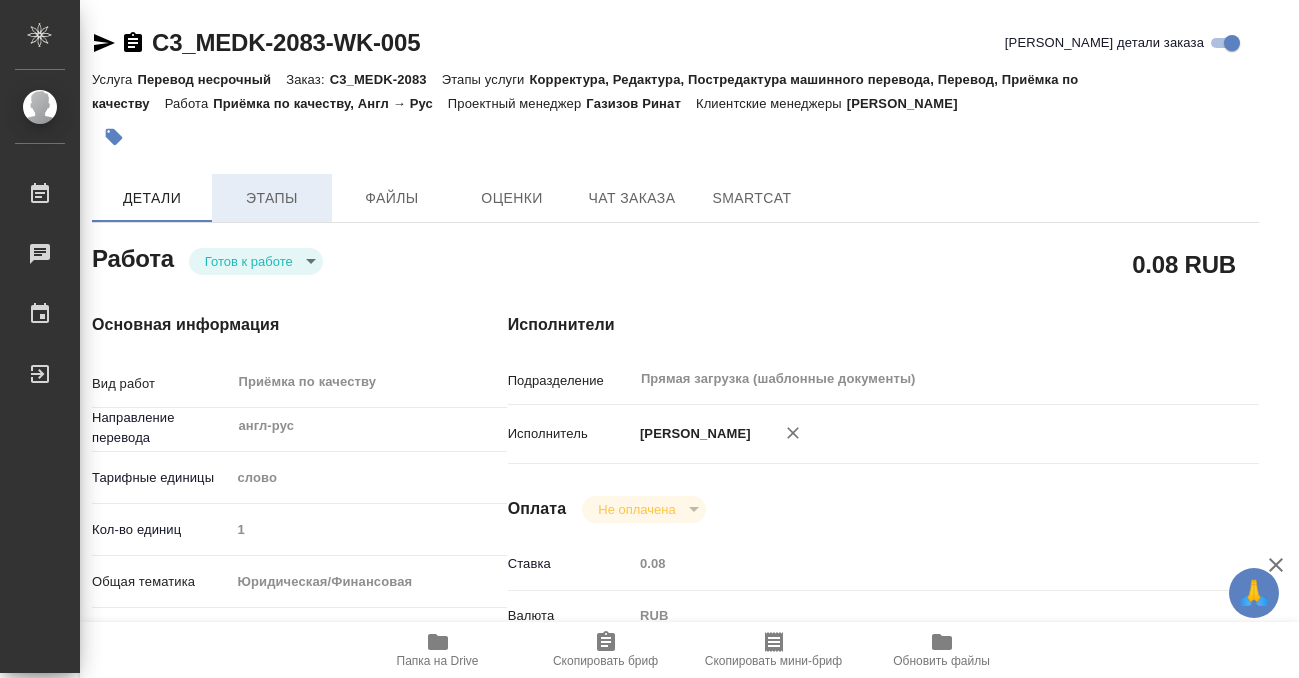 click on "Этапы" at bounding box center (272, 198) 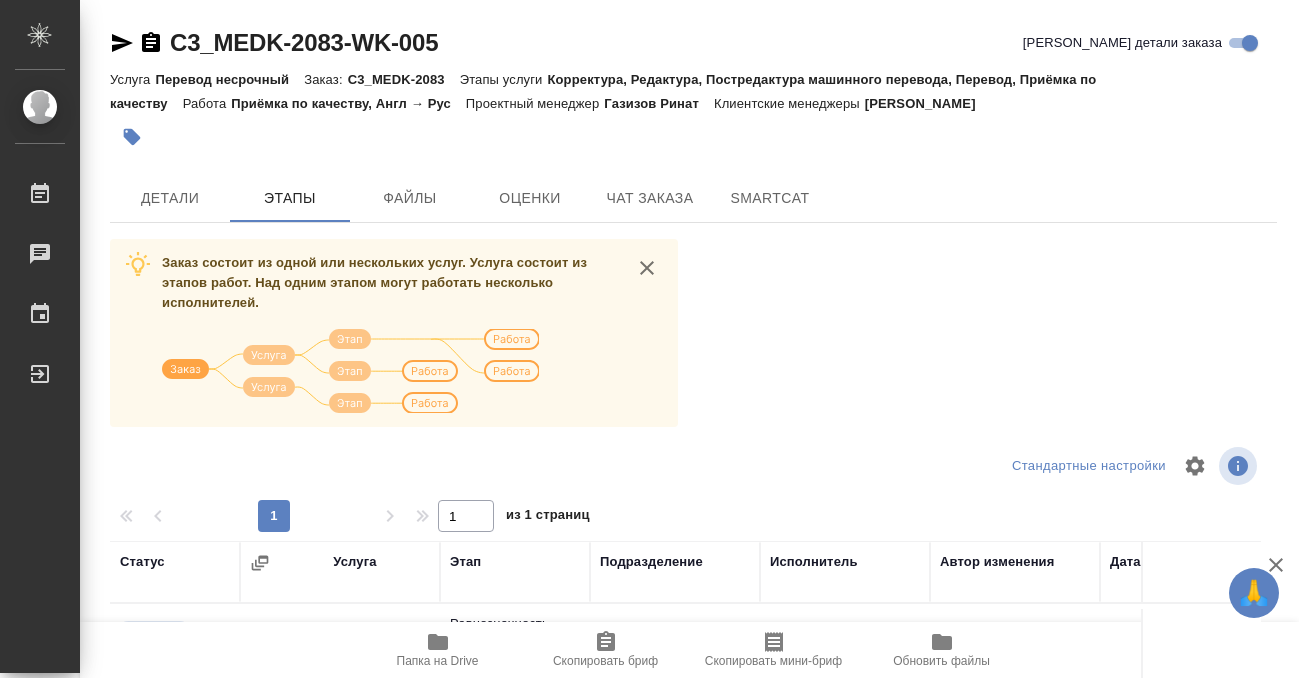 scroll, scrollTop: 364, scrollLeft: 0, axis: vertical 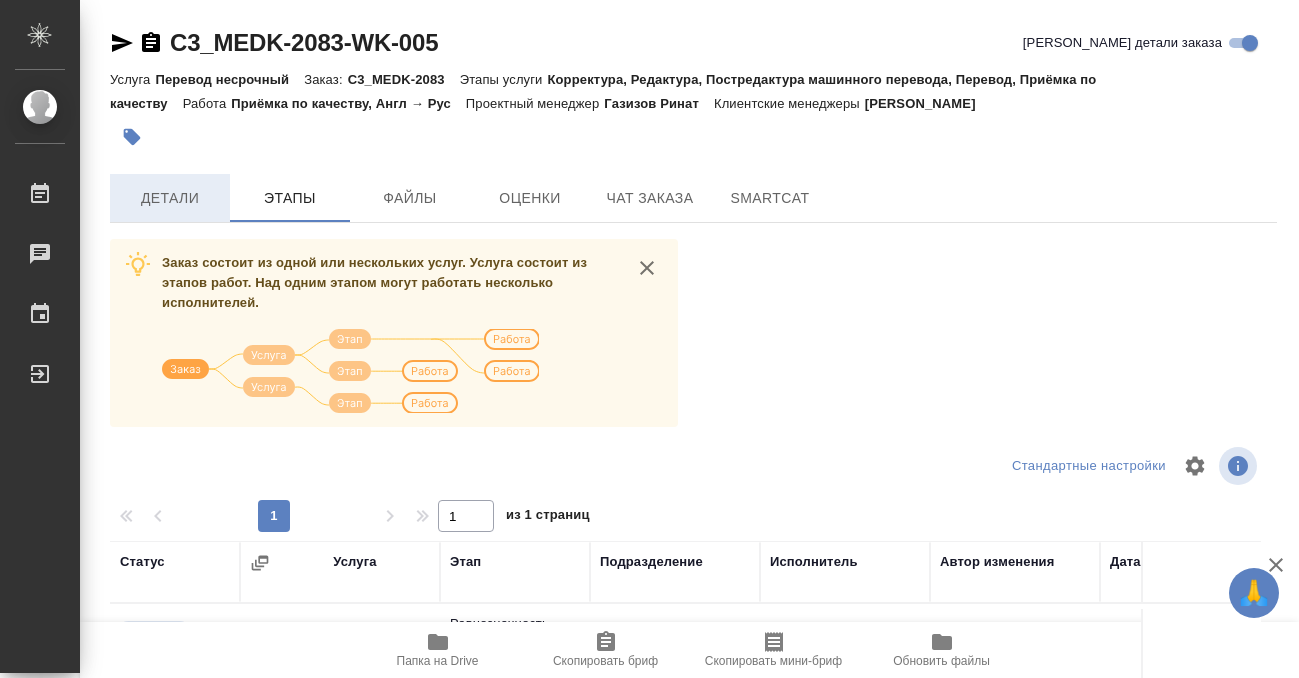 click on "Детали" at bounding box center (170, 198) 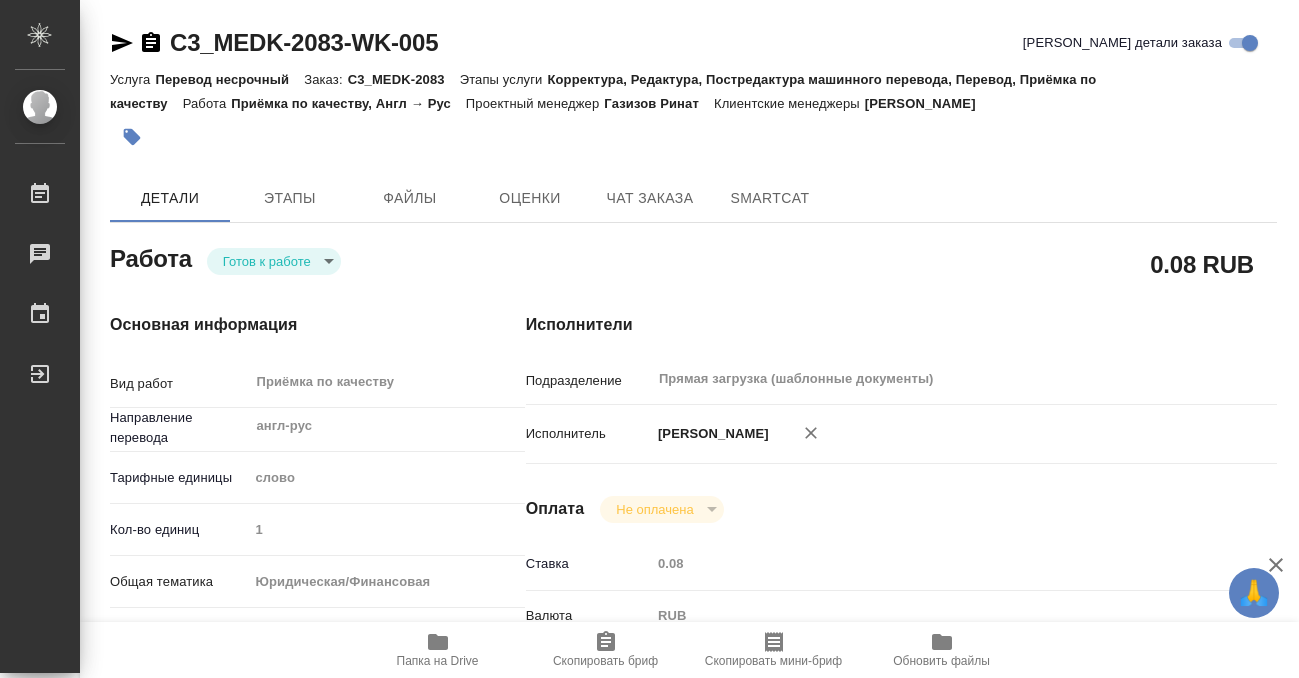 type on "x" 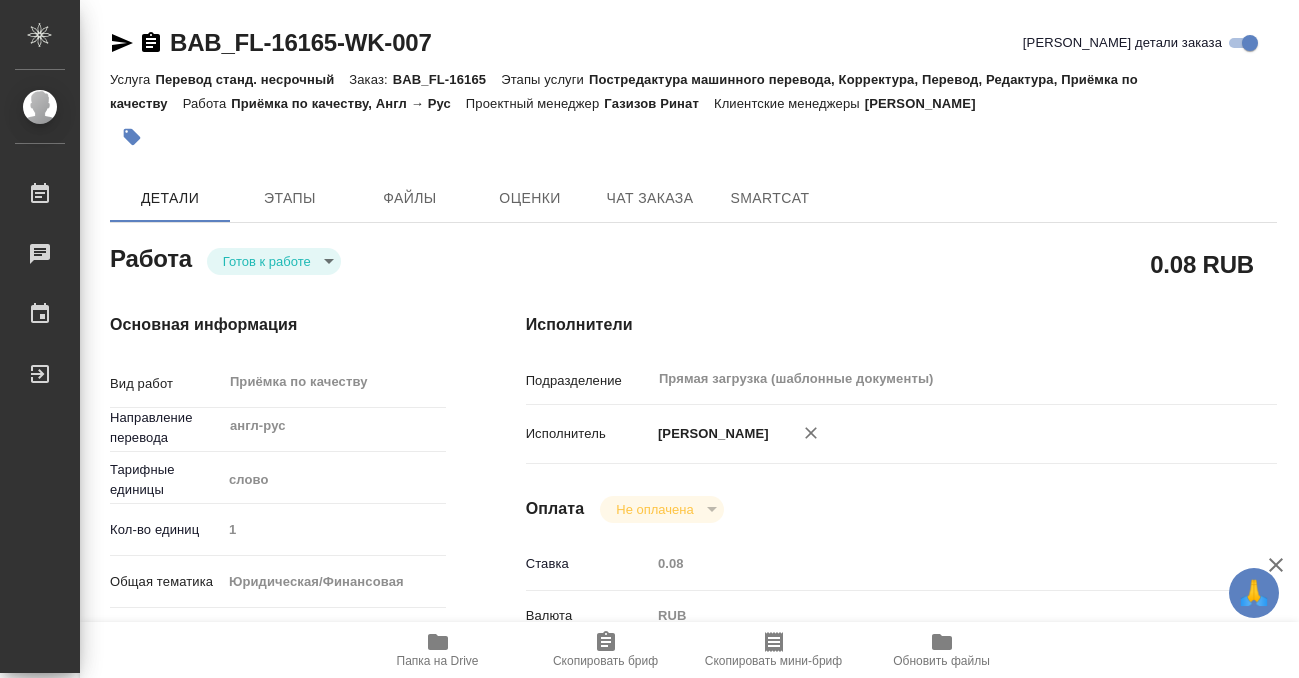 scroll, scrollTop: 0, scrollLeft: 0, axis: both 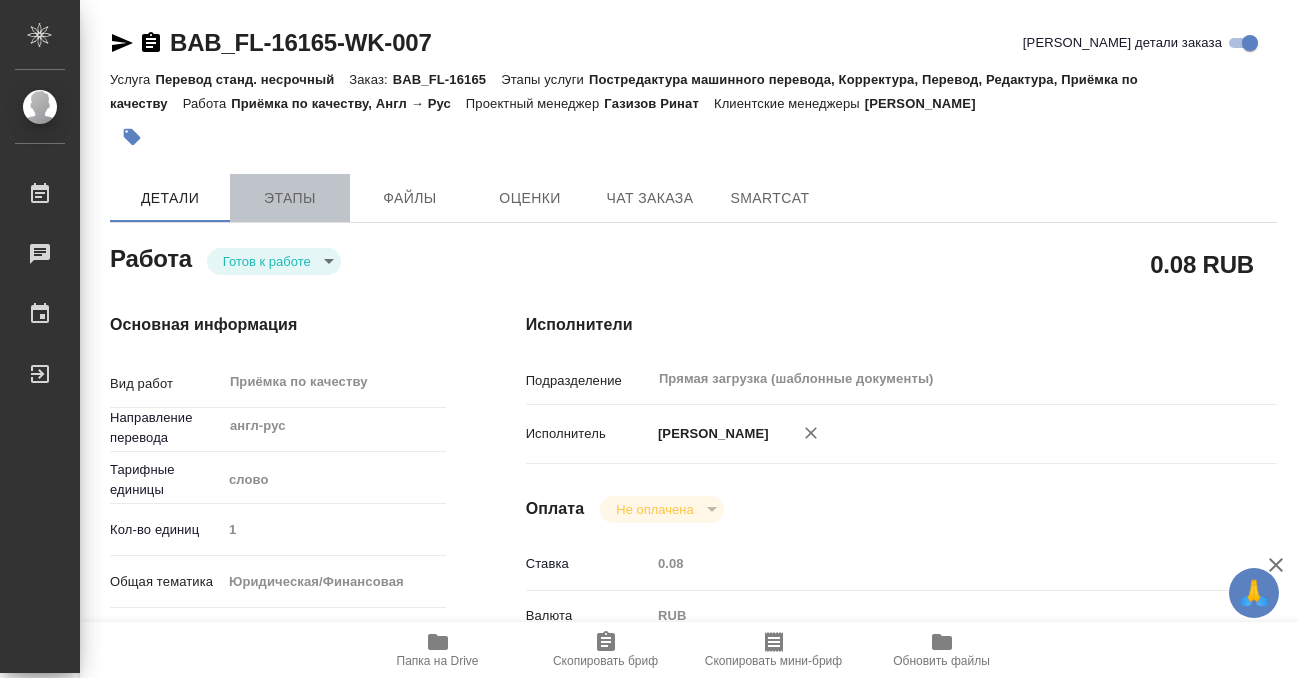 click on "Этапы" at bounding box center [290, 198] 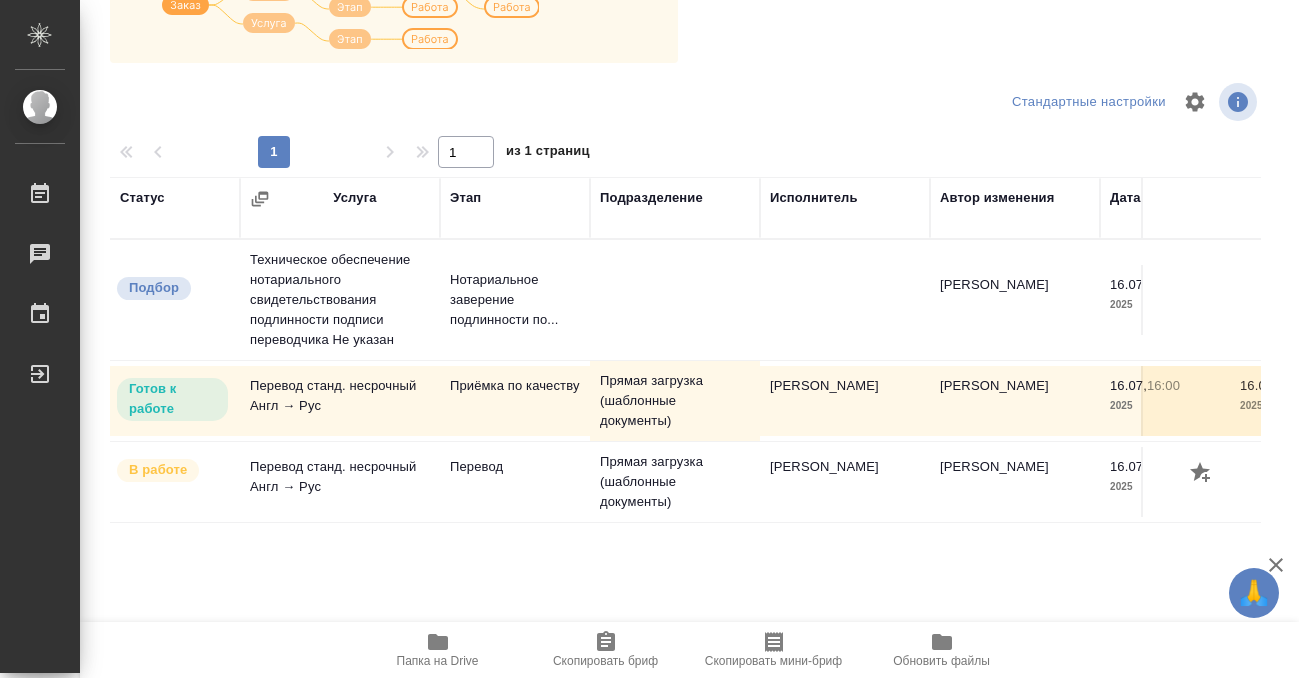 scroll, scrollTop: 0, scrollLeft: 0, axis: both 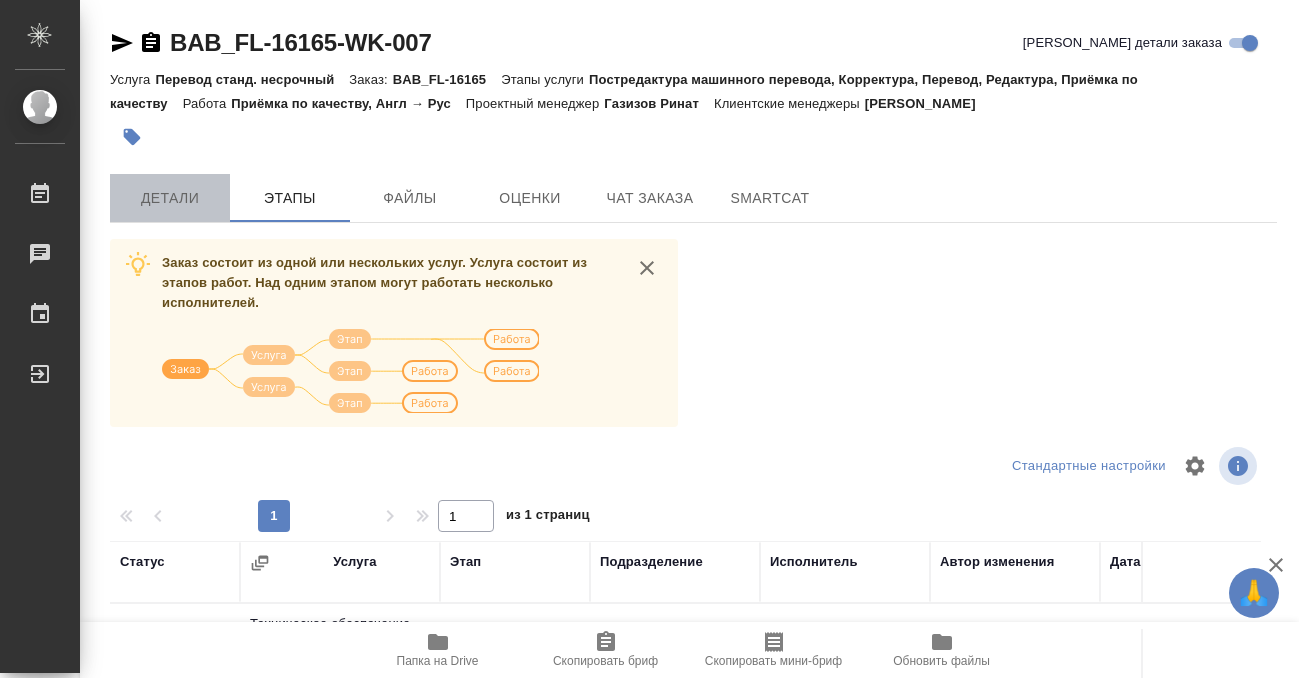 click on "Детали" at bounding box center [170, 198] 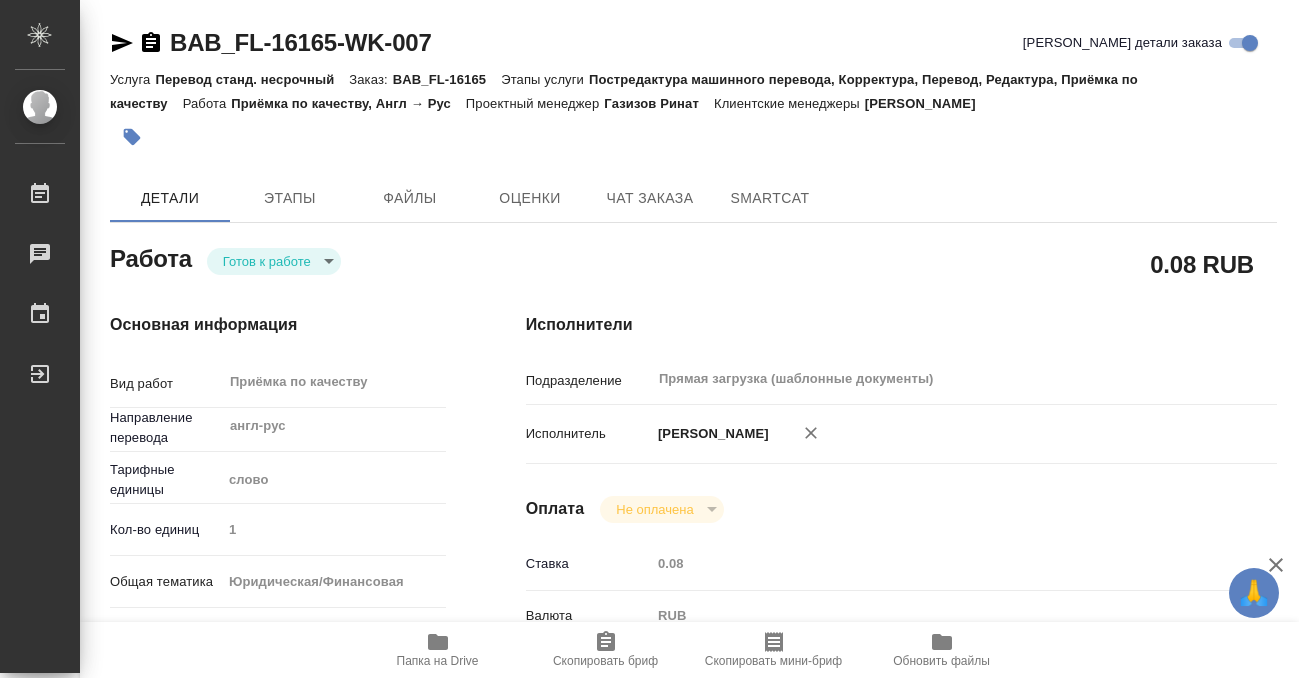 type on "x" 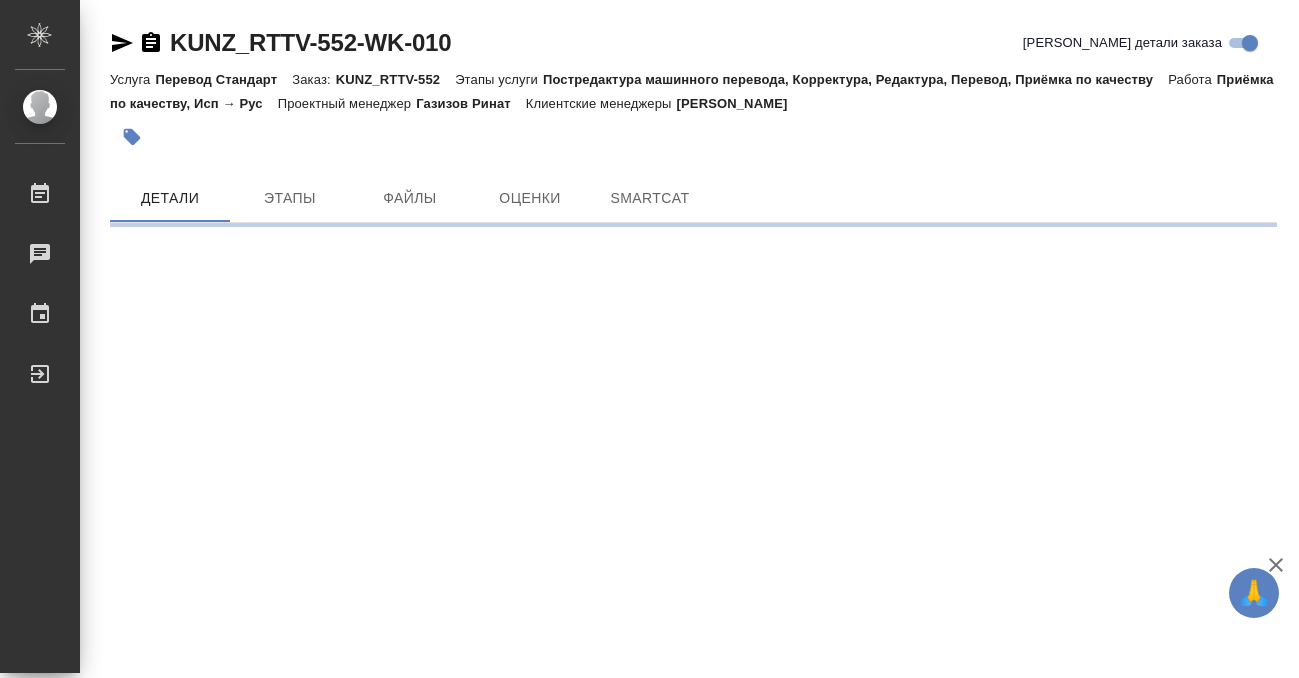 scroll, scrollTop: 0, scrollLeft: 0, axis: both 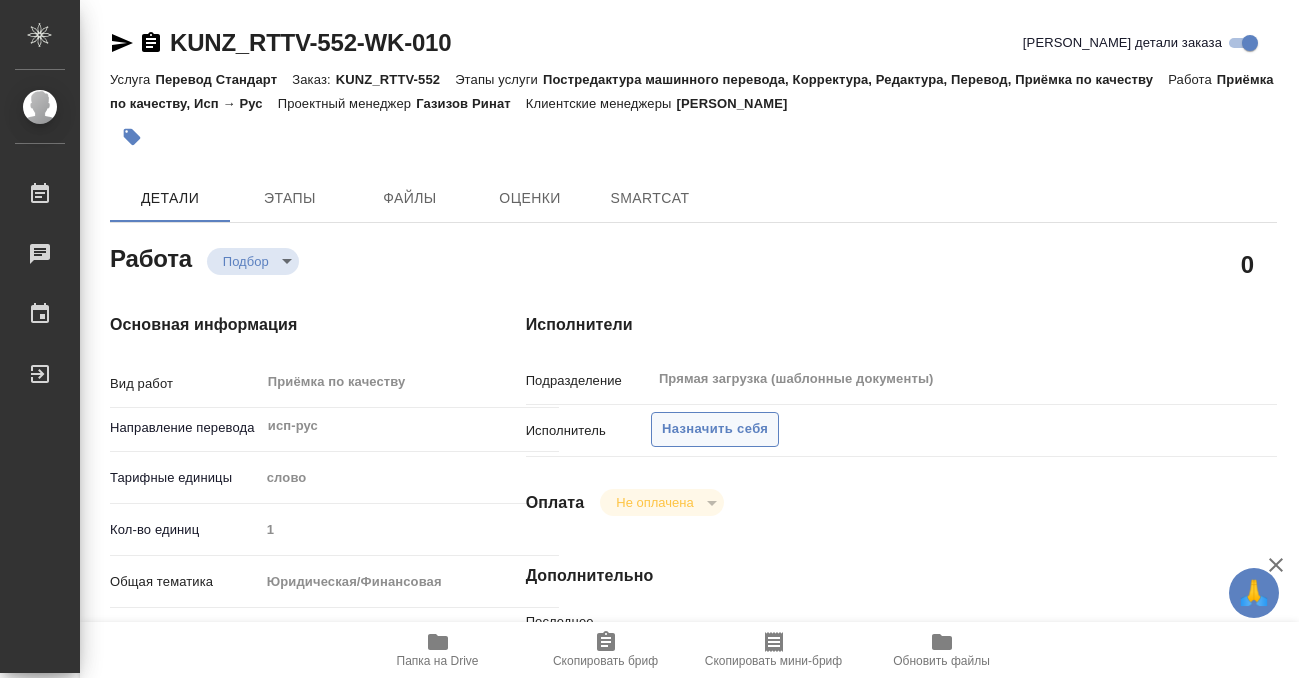 type on "x" 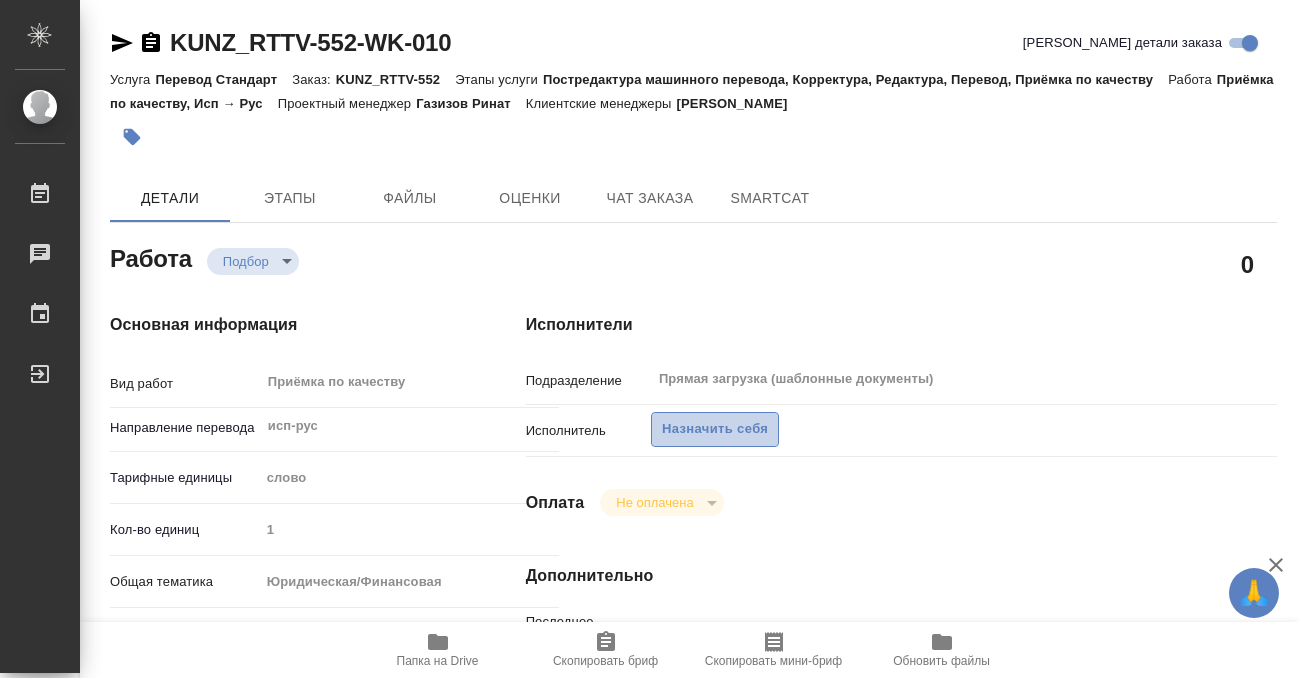 click on "Назначить себя" at bounding box center [715, 429] 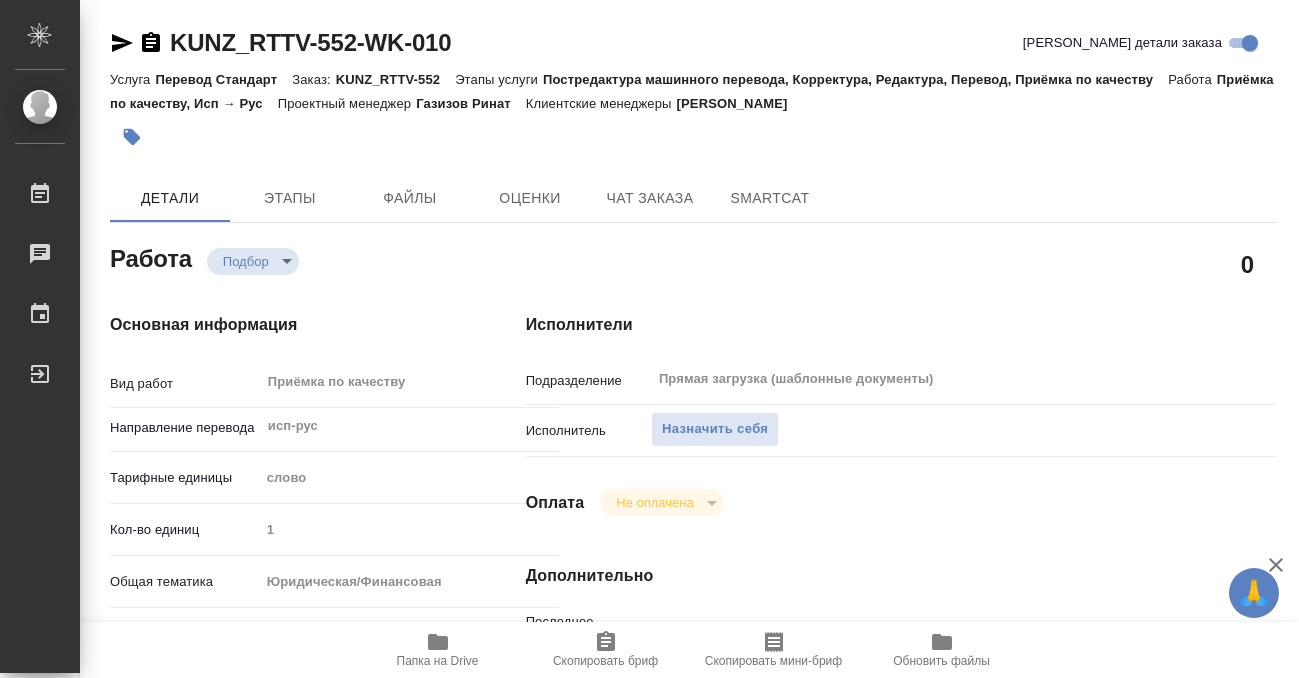 type on "x" 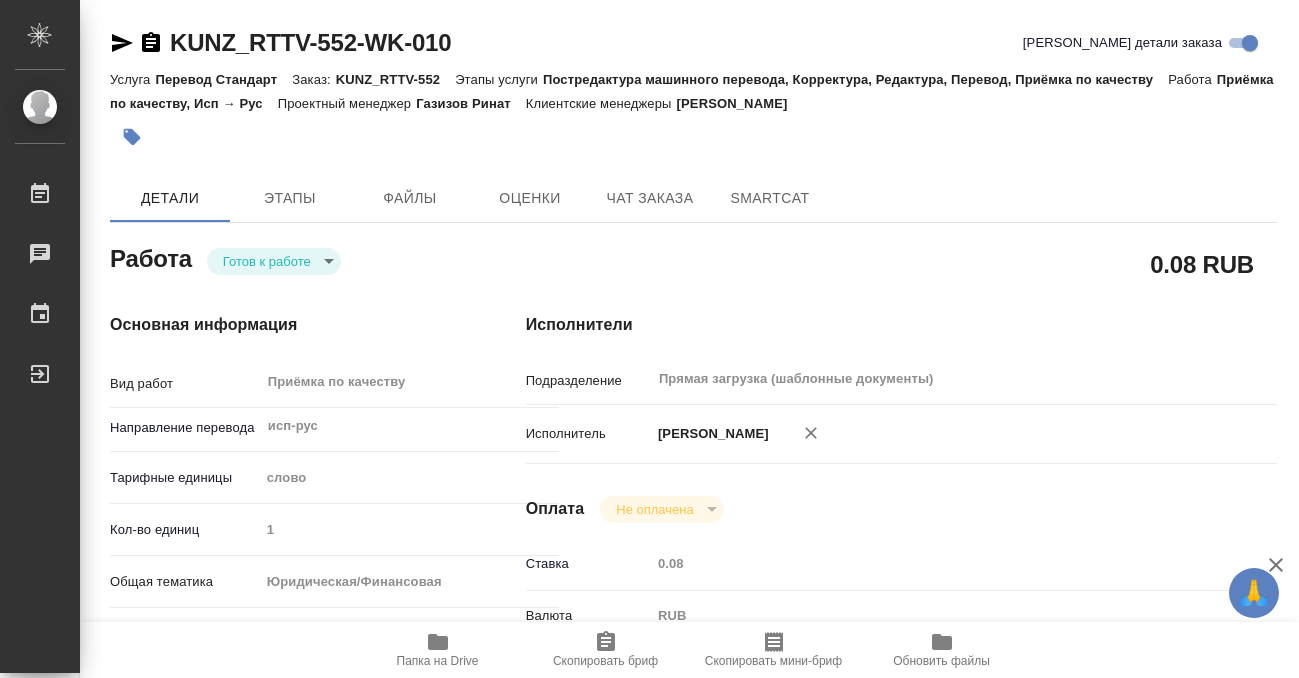 scroll, scrollTop: 0, scrollLeft: 0, axis: both 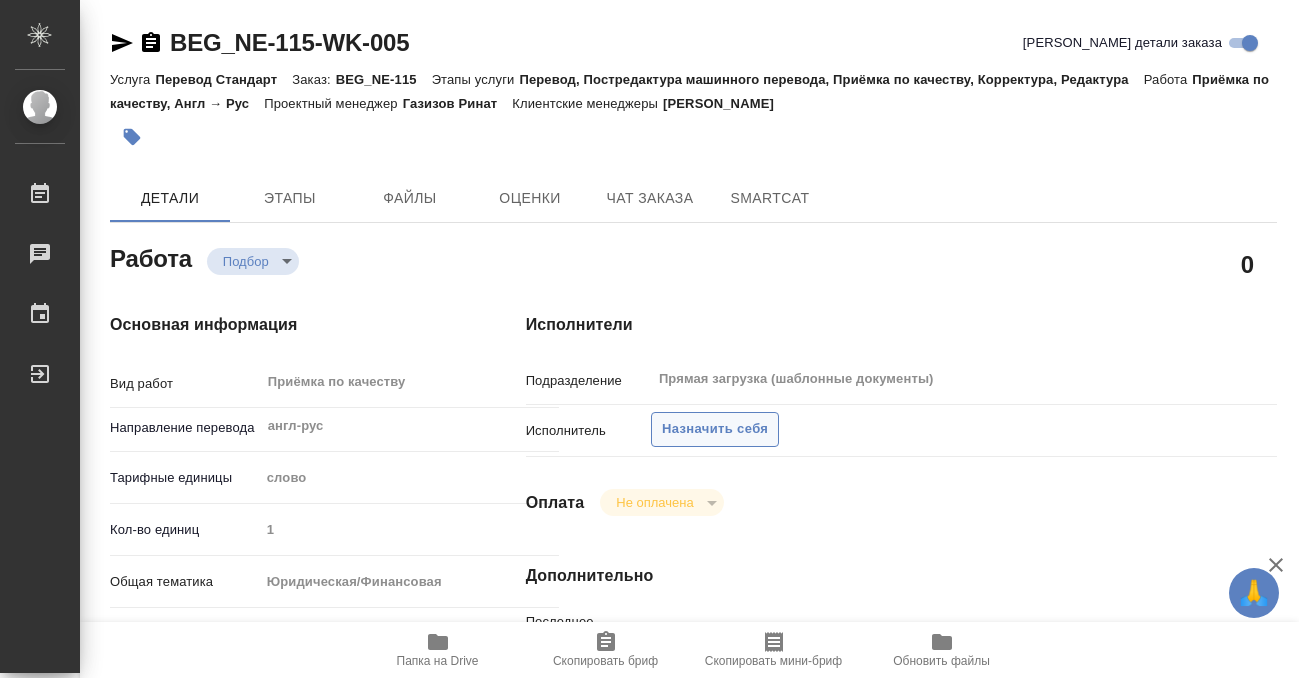 click on "Назначить себя" at bounding box center (715, 429) 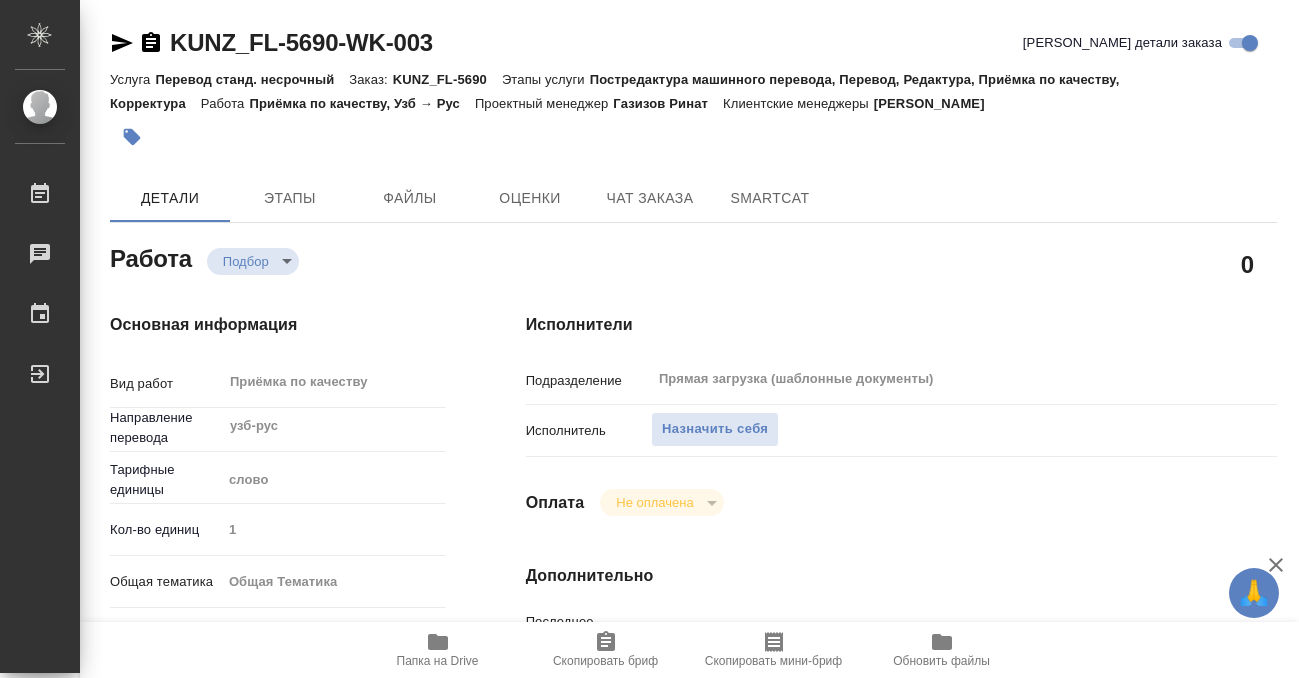scroll, scrollTop: 0, scrollLeft: 0, axis: both 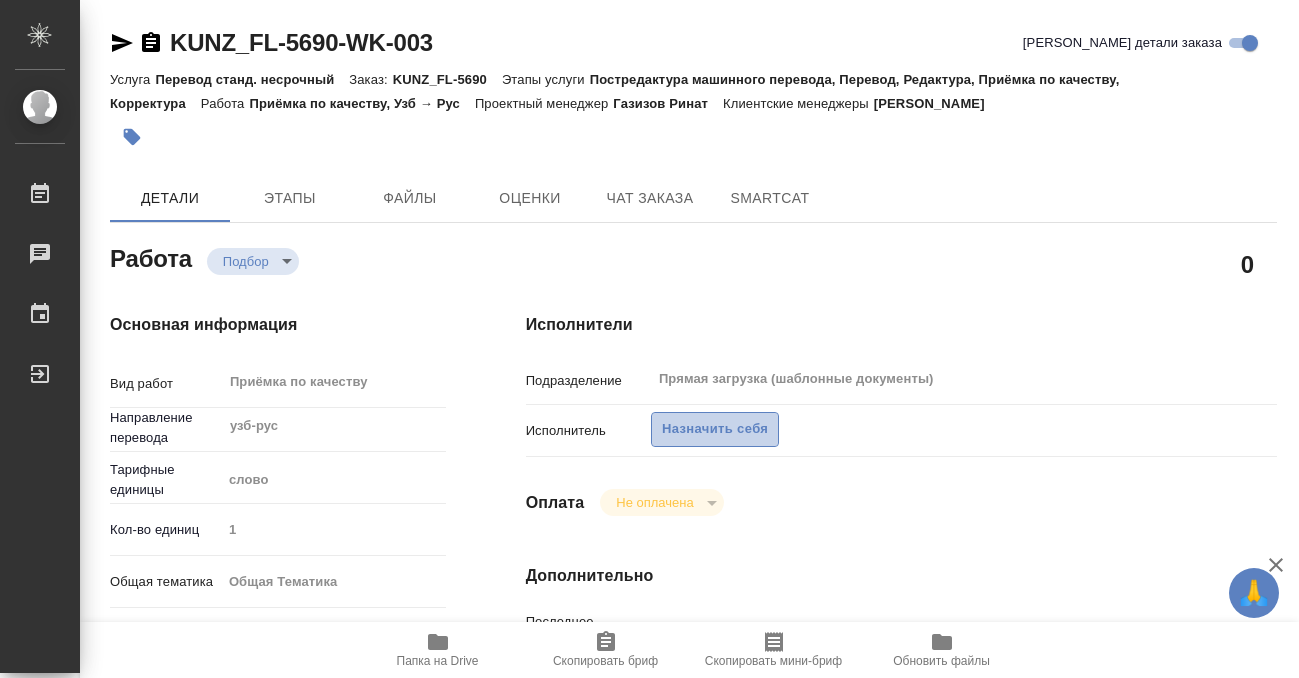 click on "Назначить себя" at bounding box center [715, 429] 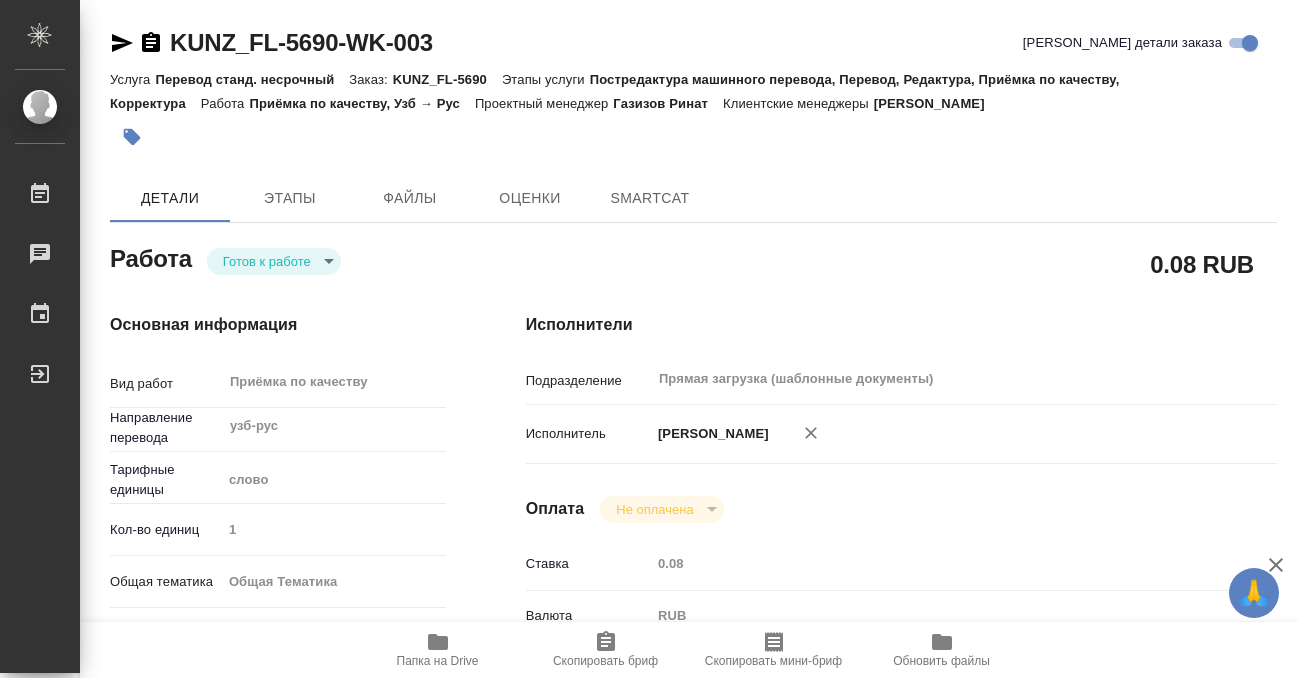 type on "x" 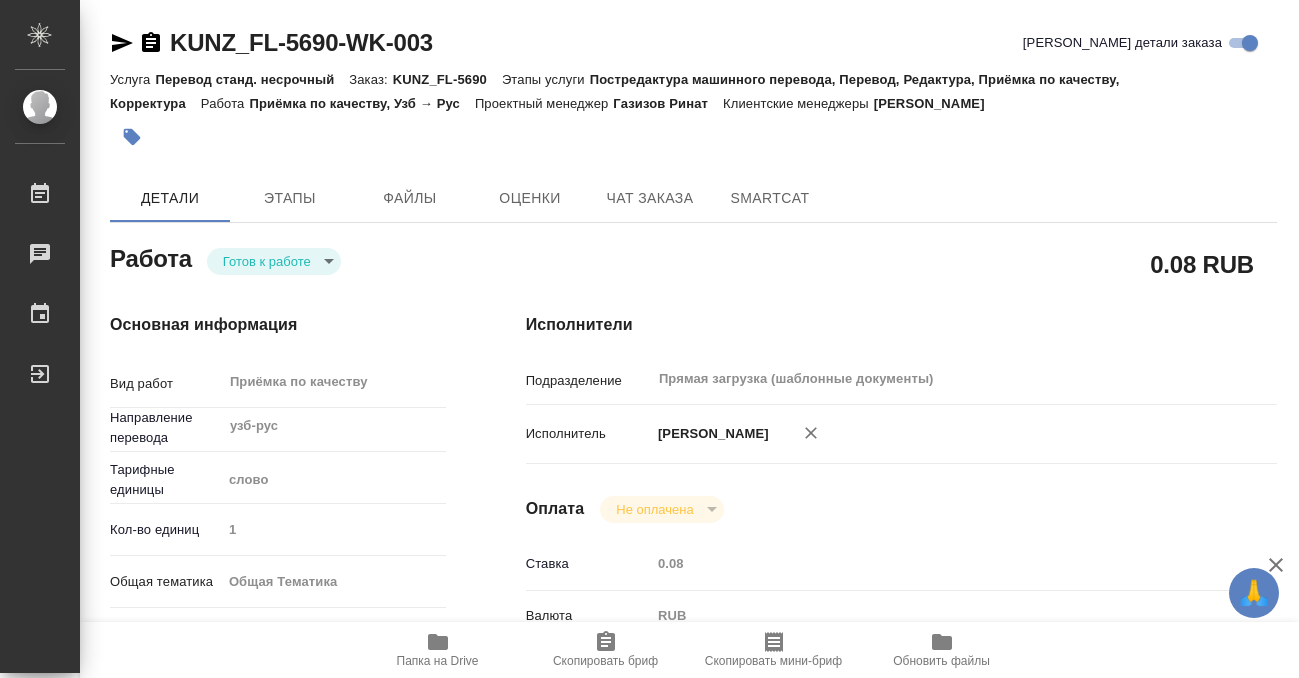 type on "x" 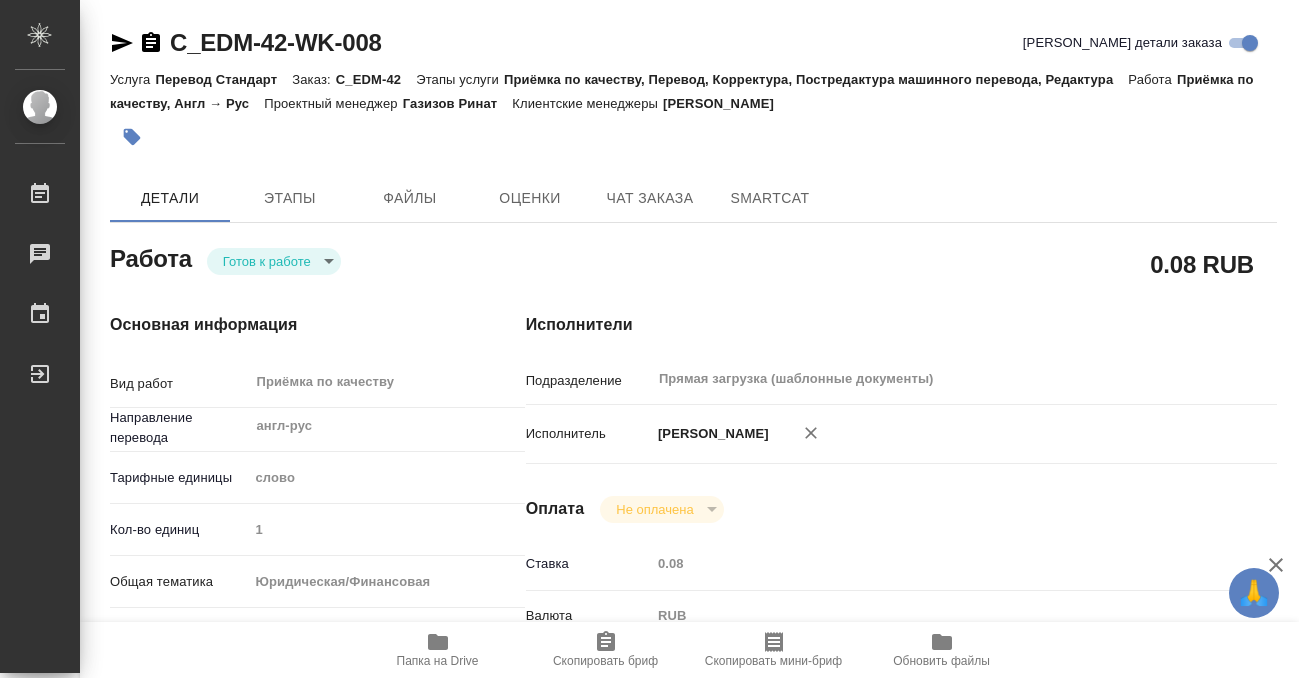 scroll, scrollTop: 0, scrollLeft: 0, axis: both 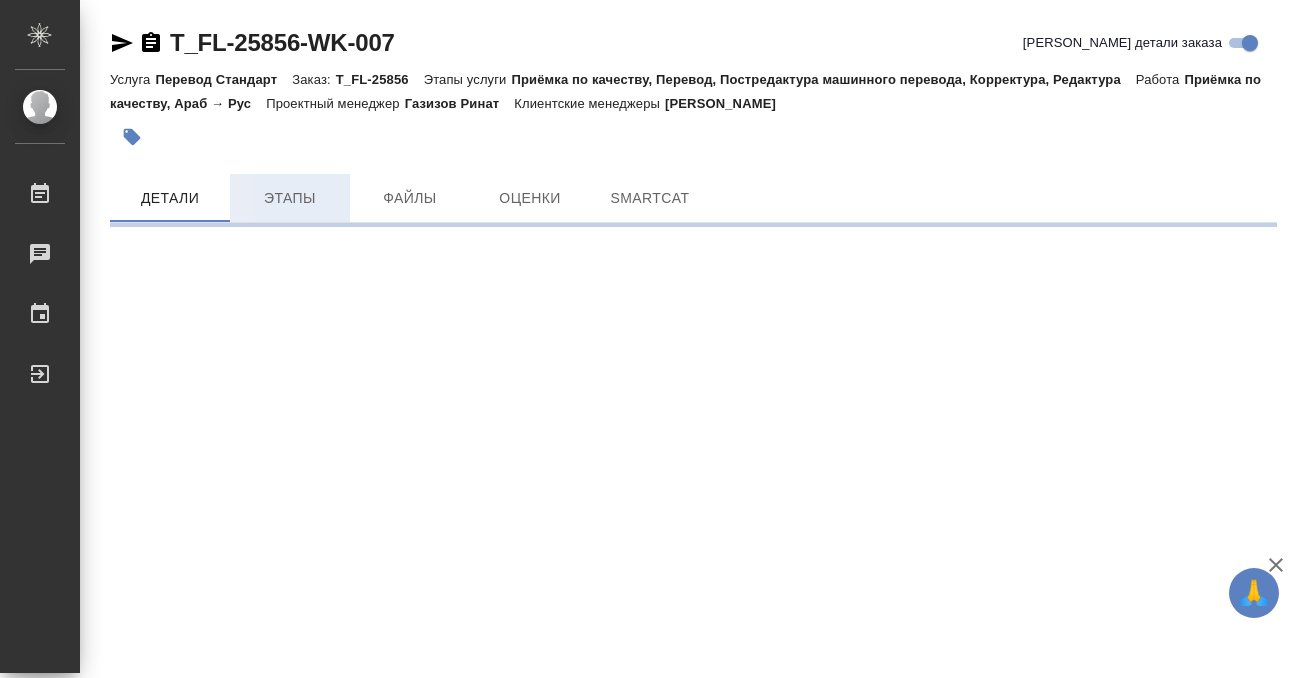 click on "Этапы" at bounding box center (290, 198) 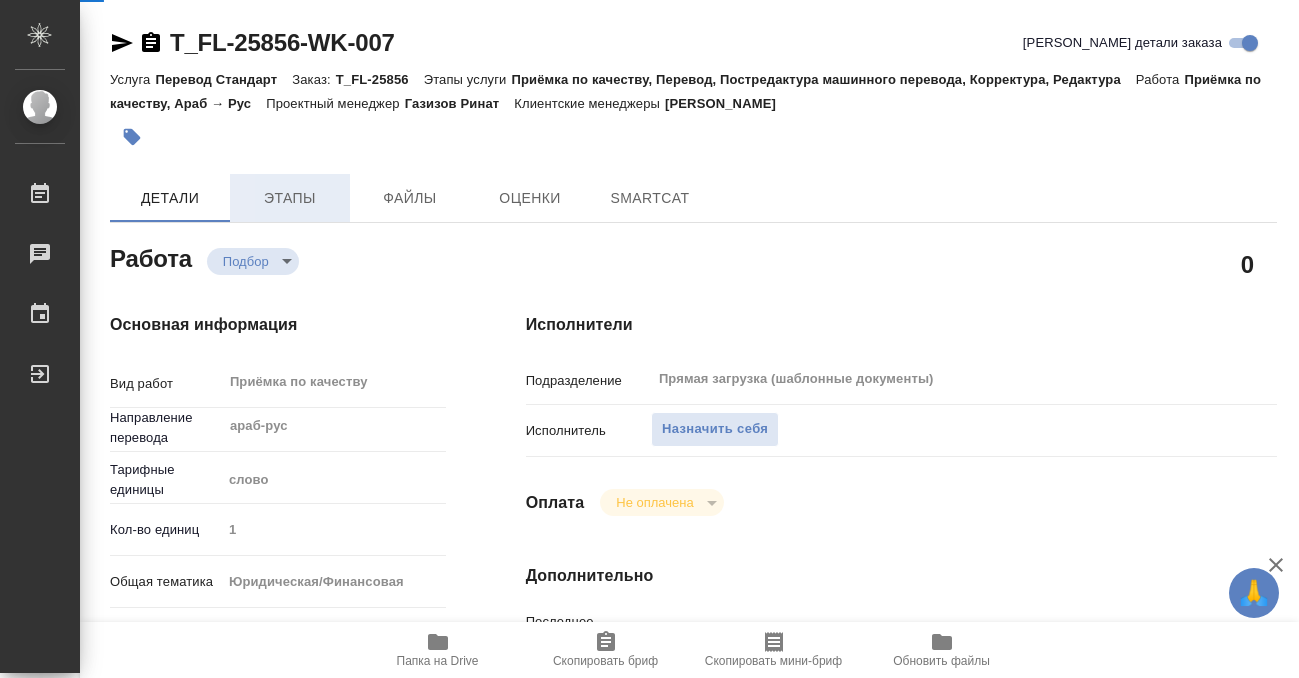 type on "x" 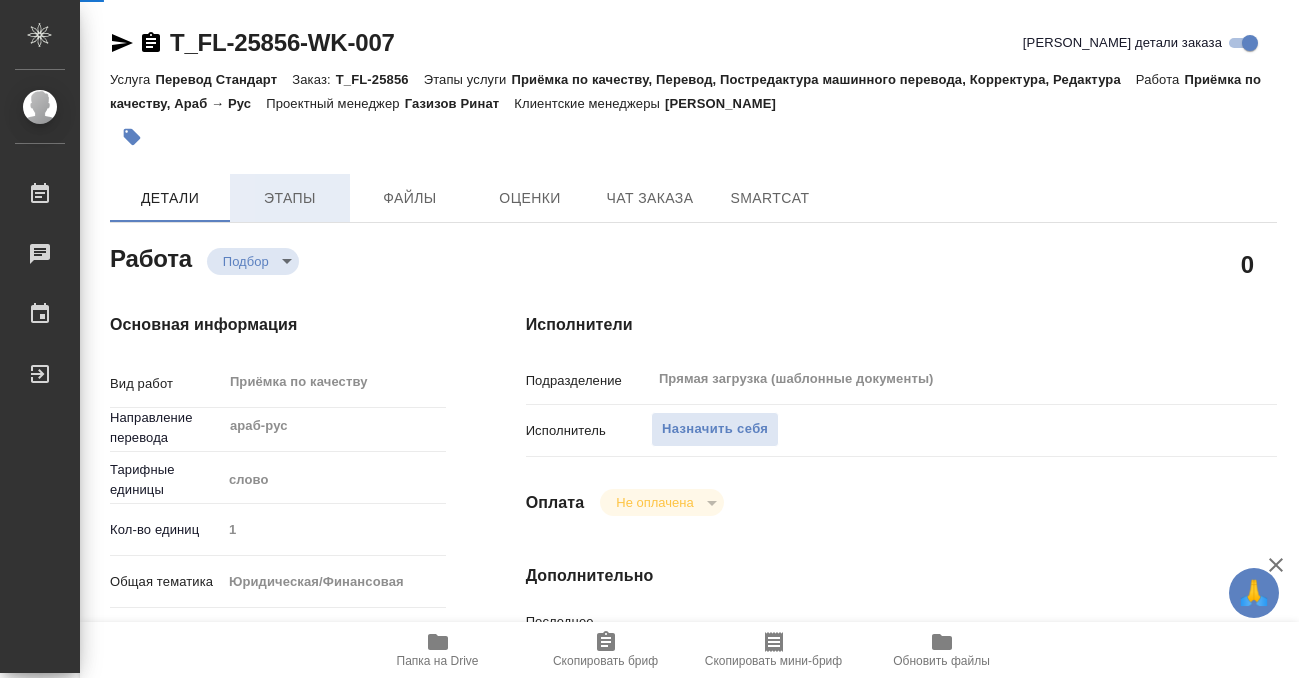 type on "x" 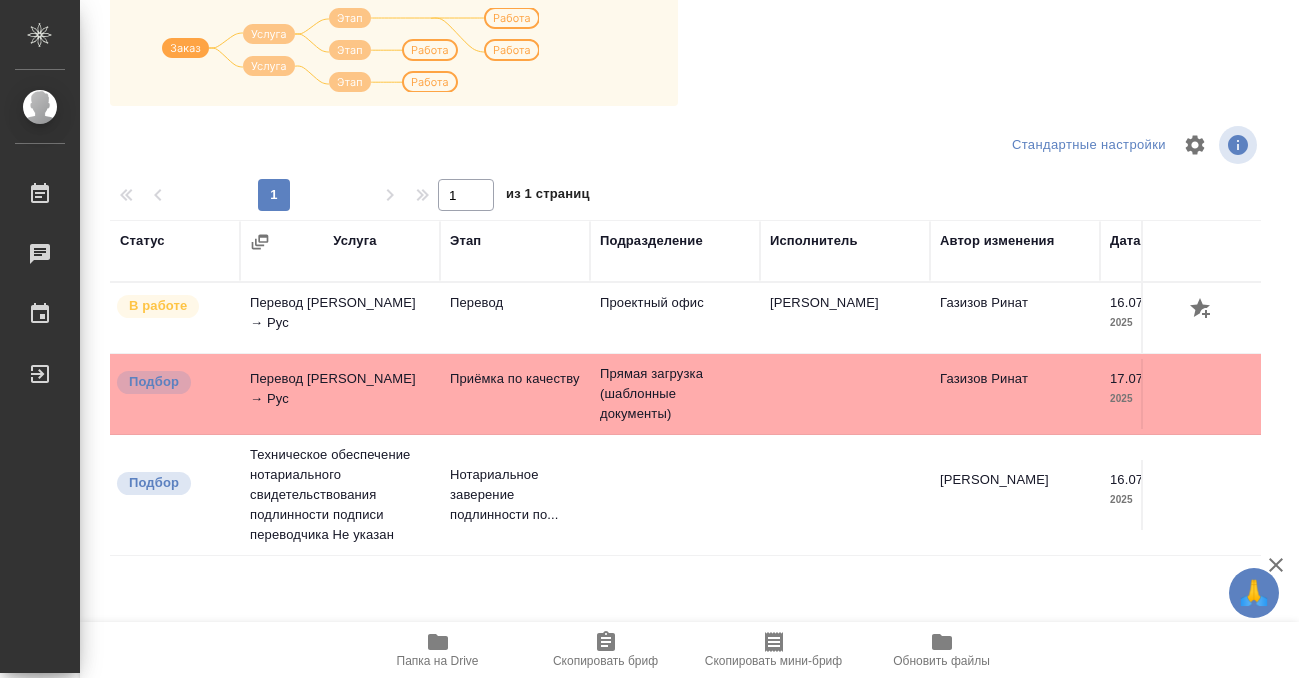 scroll, scrollTop: 364, scrollLeft: 0, axis: vertical 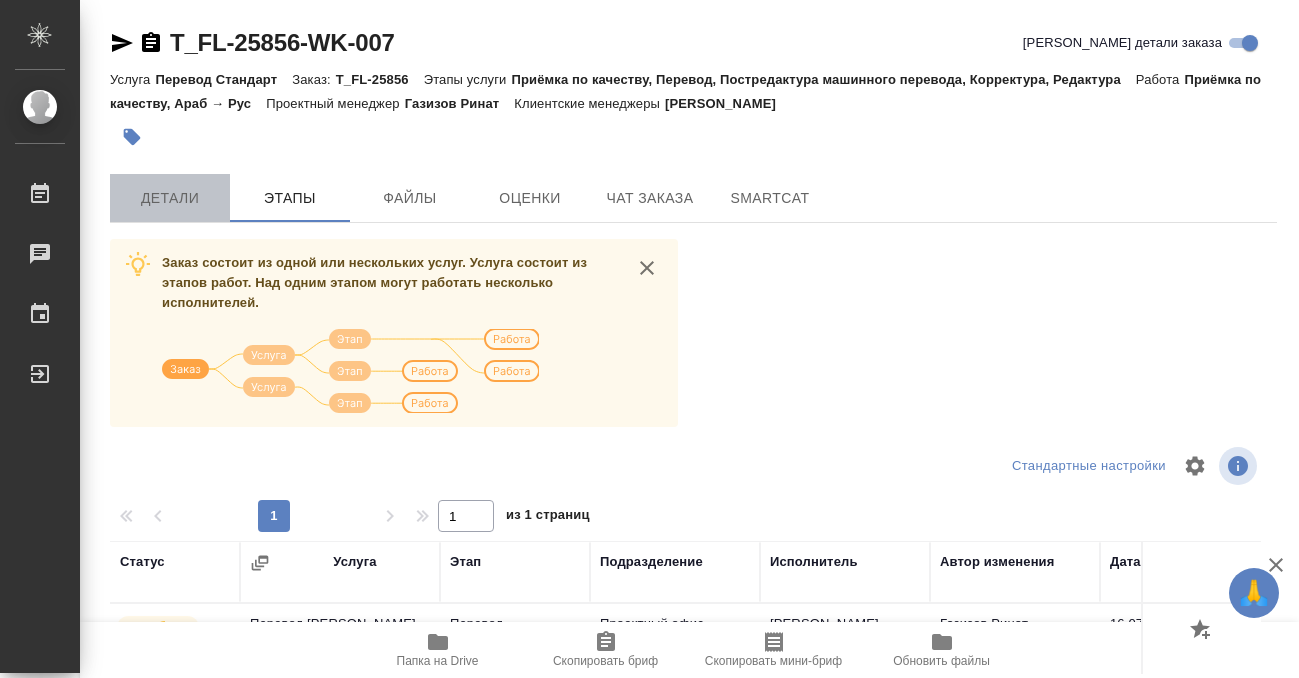 click on "Детали" at bounding box center [170, 198] 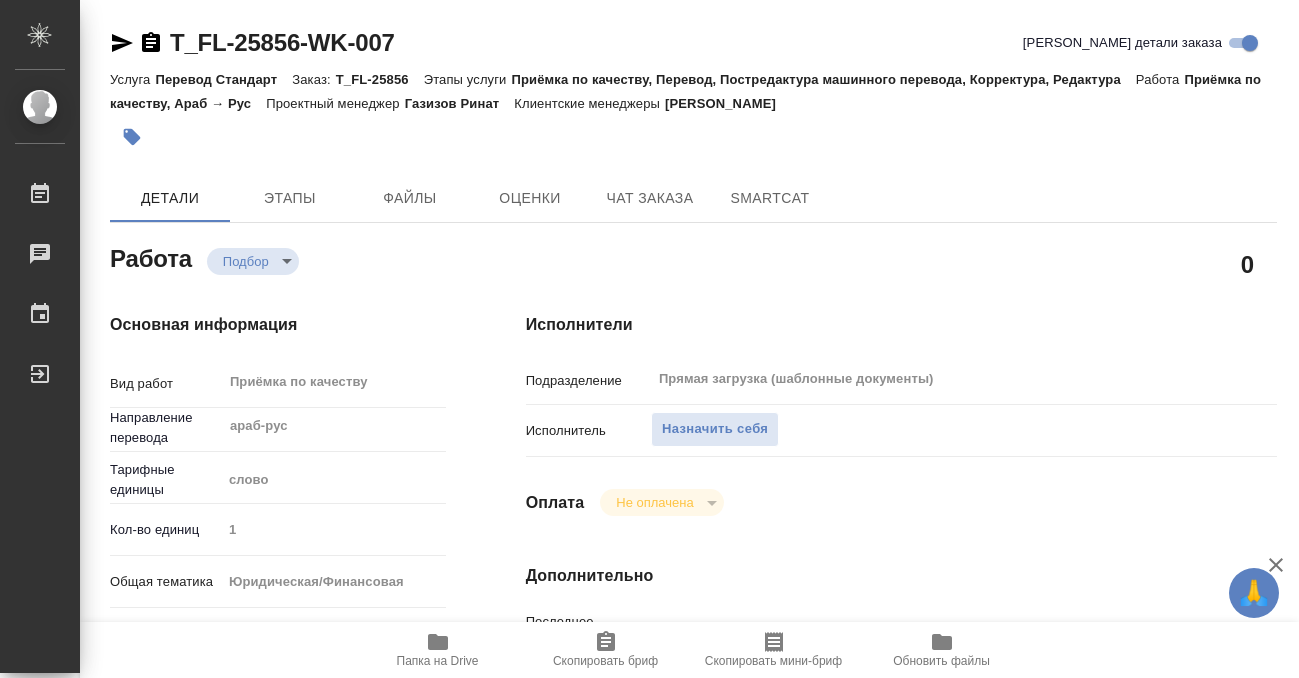 type on "x" 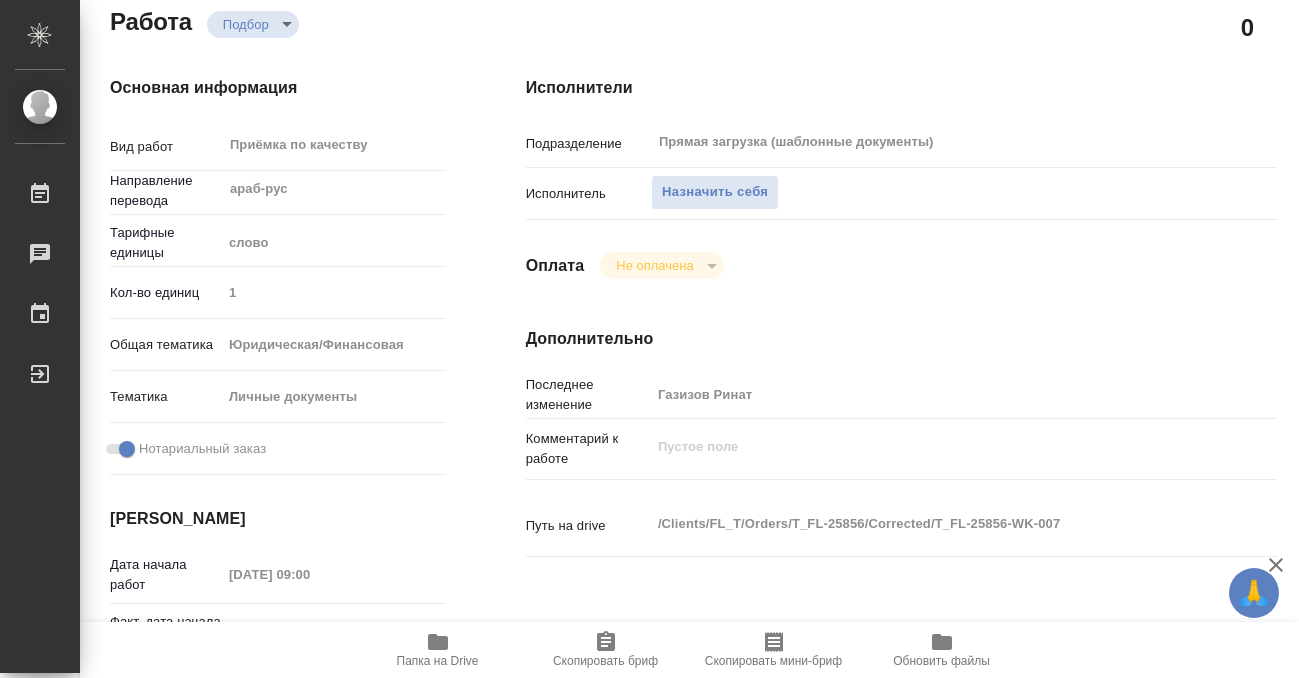 scroll, scrollTop: 0, scrollLeft: 0, axis: both 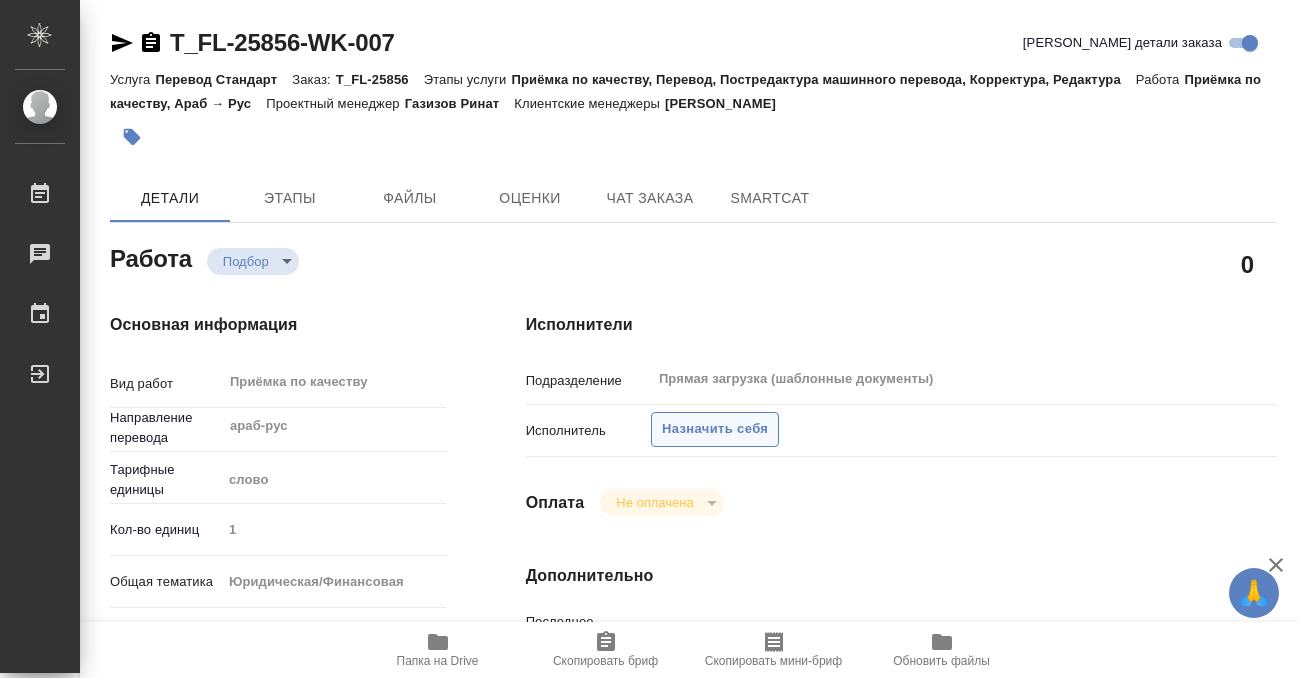 click on "Назначить себя" at bounding box center [715, 429] 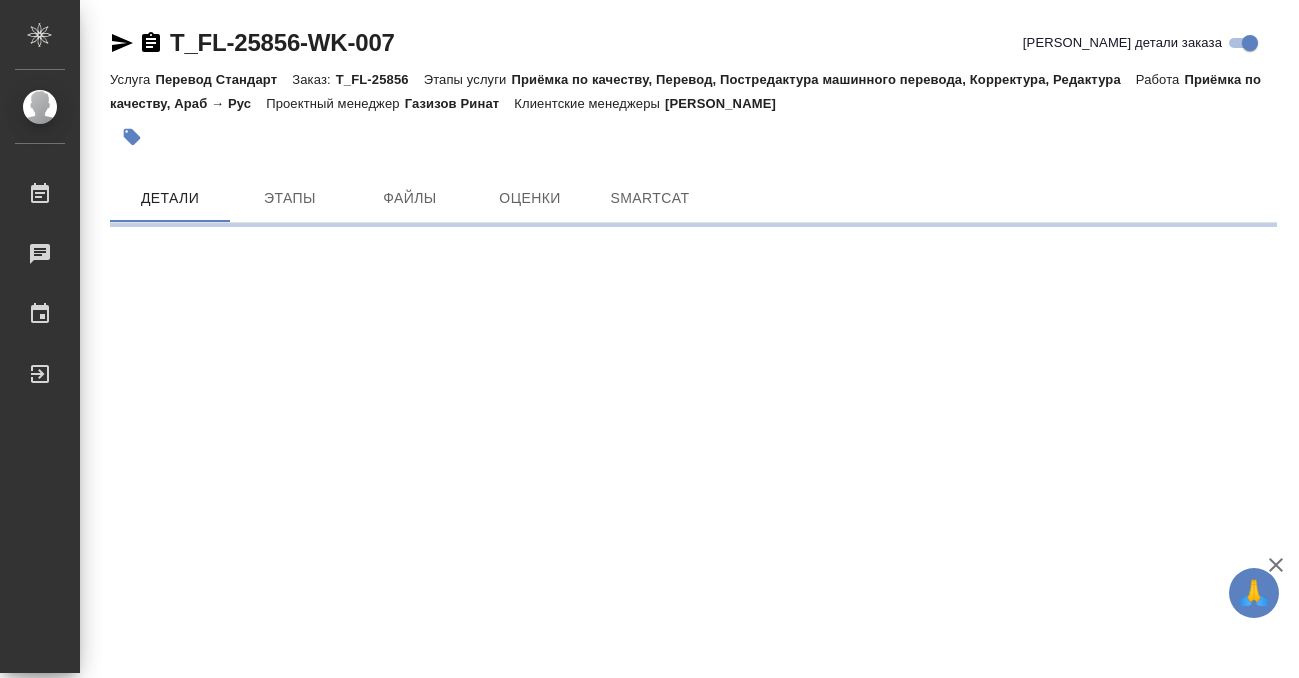 scroll, scrollTop: 0, scrollLeft: 0, axis: both 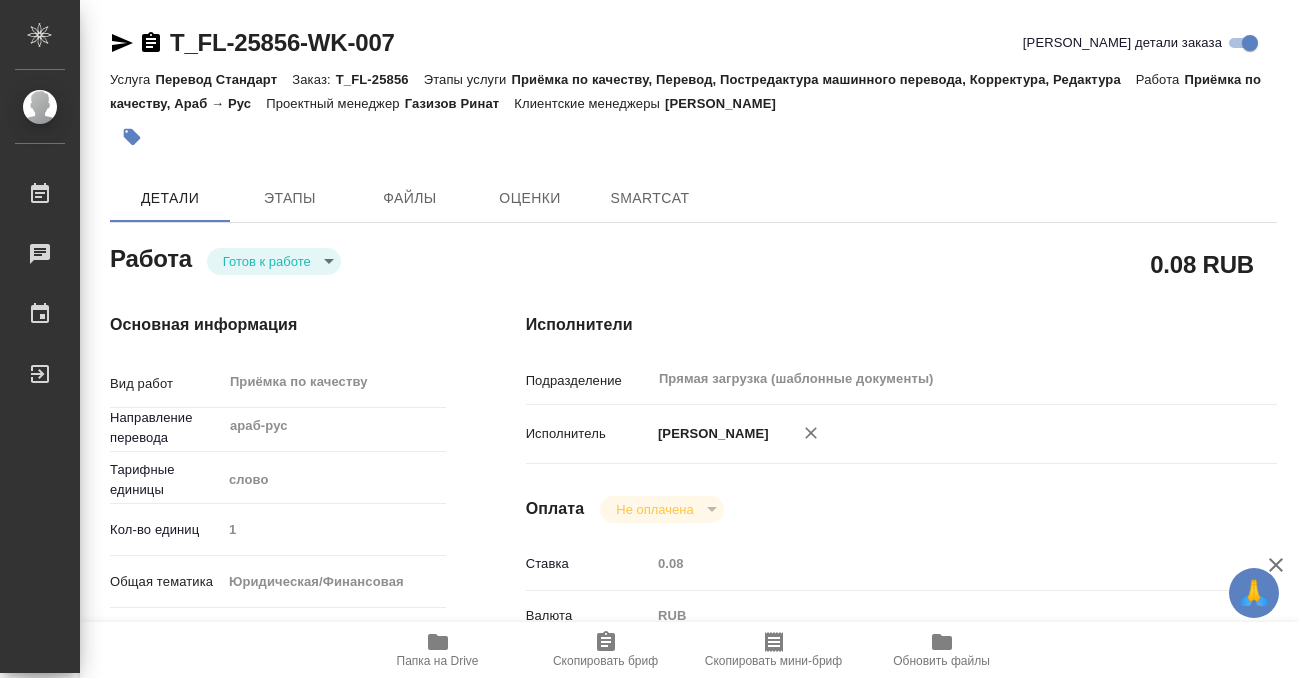 type on "x" 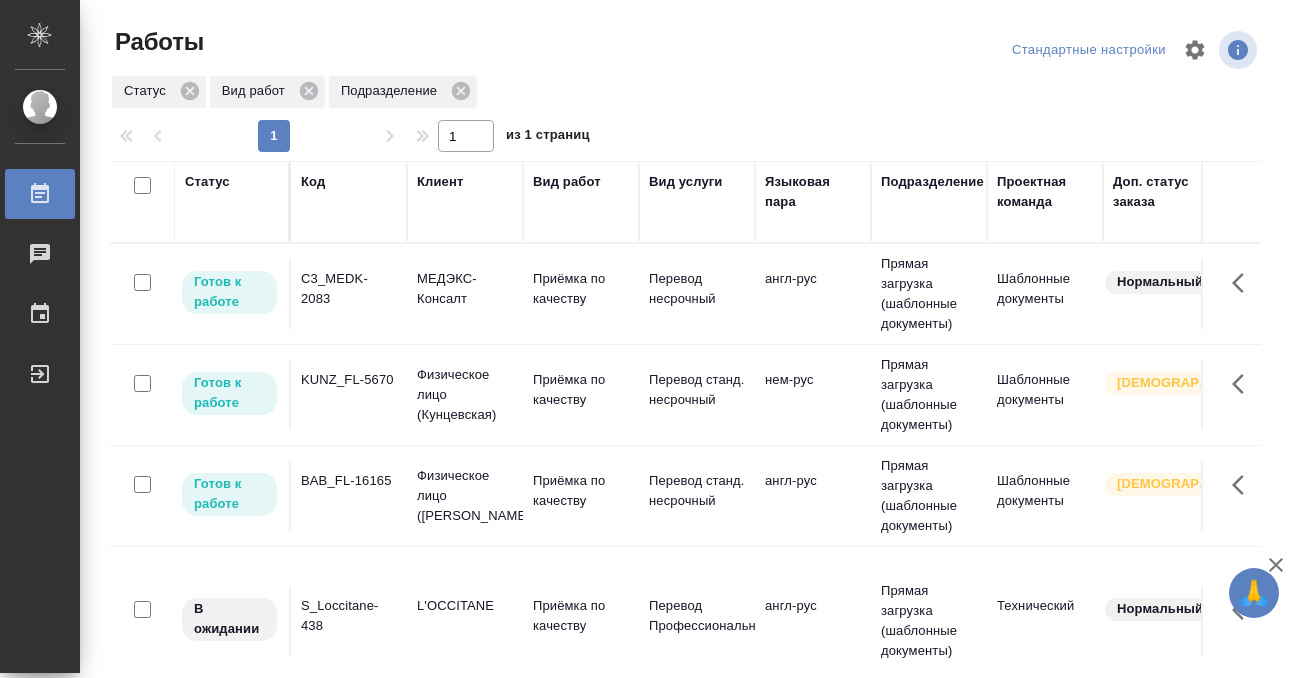 scroll, scrollTop: 0, scrollLeft: 0, axis: both 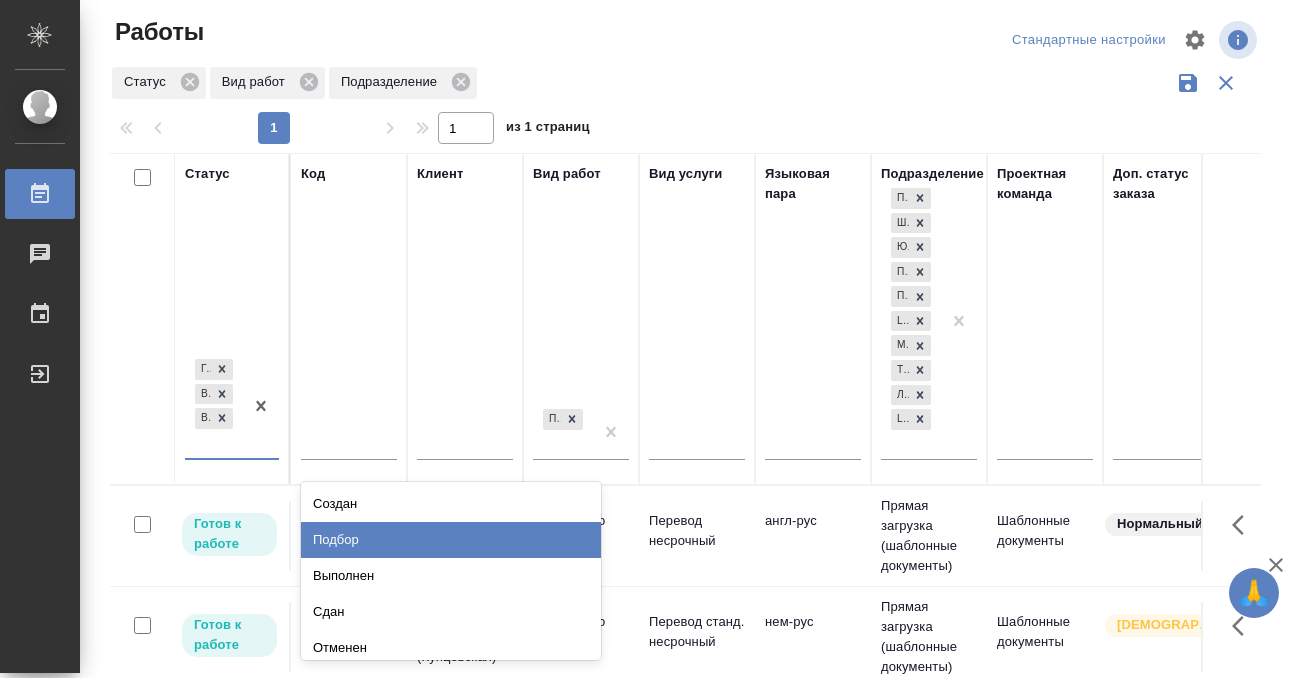 click on "Подбор" at bounding box center [451, 540] 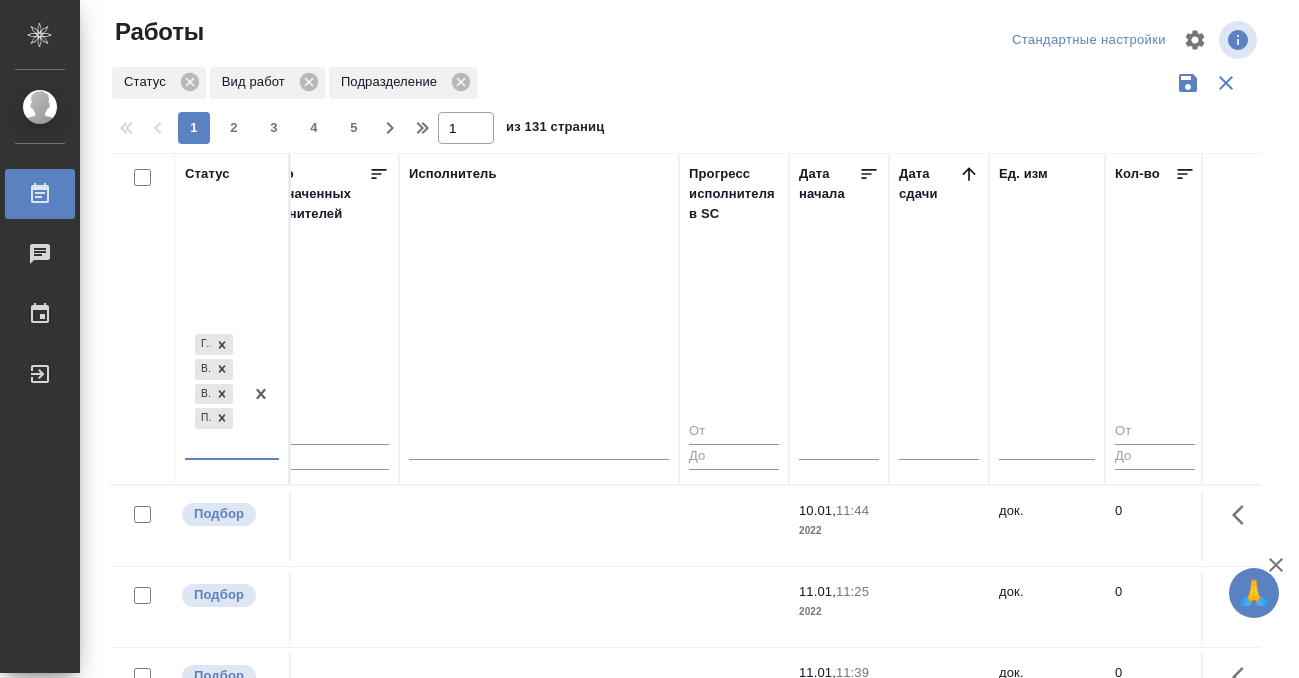 scroll, scrollTop: 0, scrollLeft: 1238, axis: horizontal 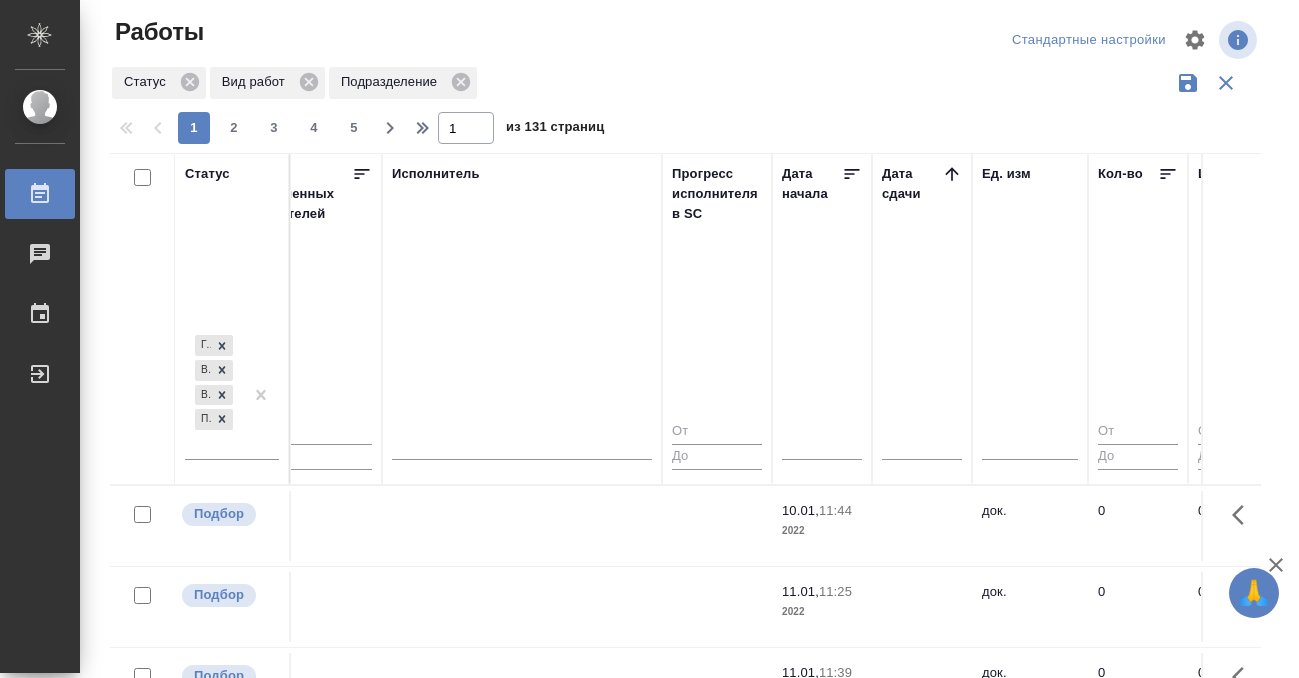click 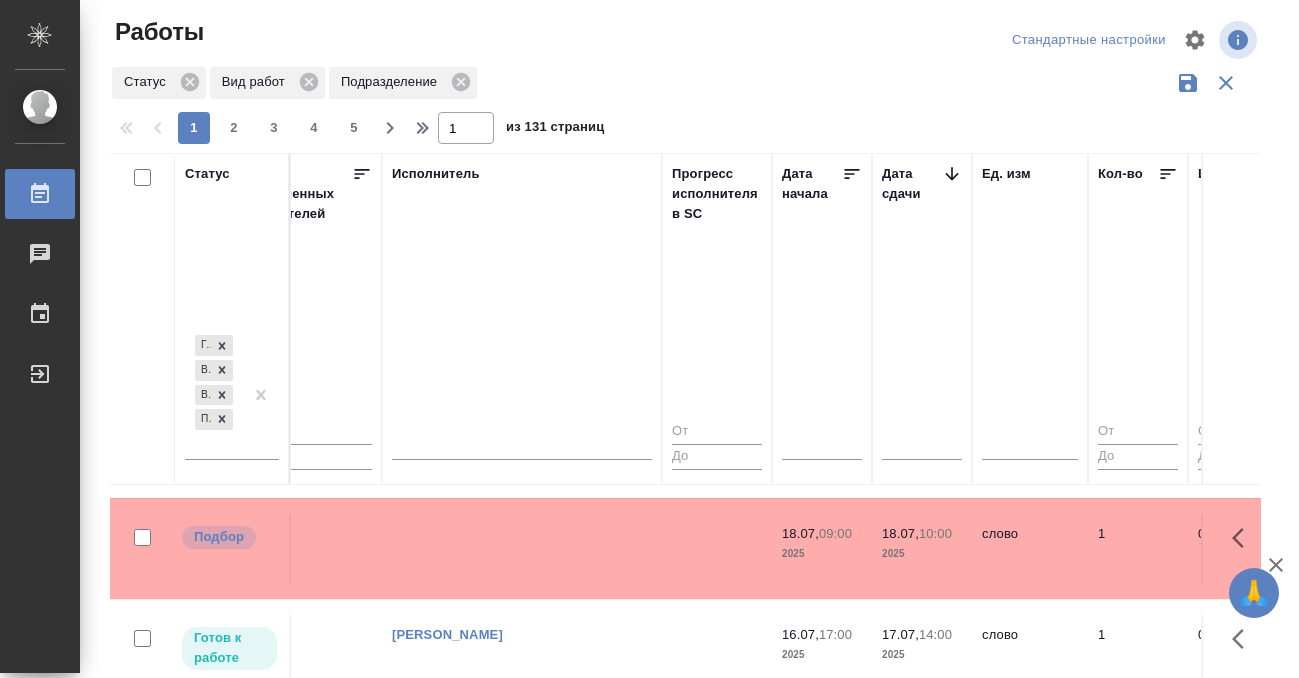 scroll, scrollTop: 622, scrollLeft: 1238, axis: both 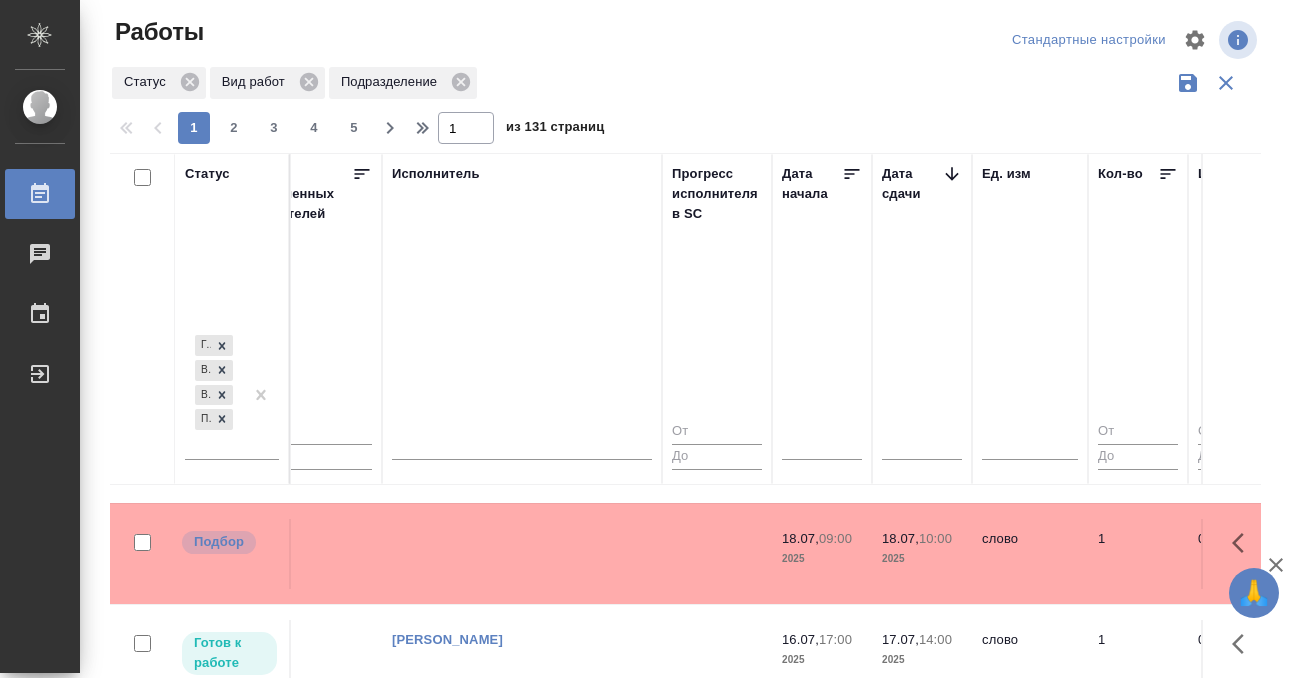 click at bounding box center (522, -86) 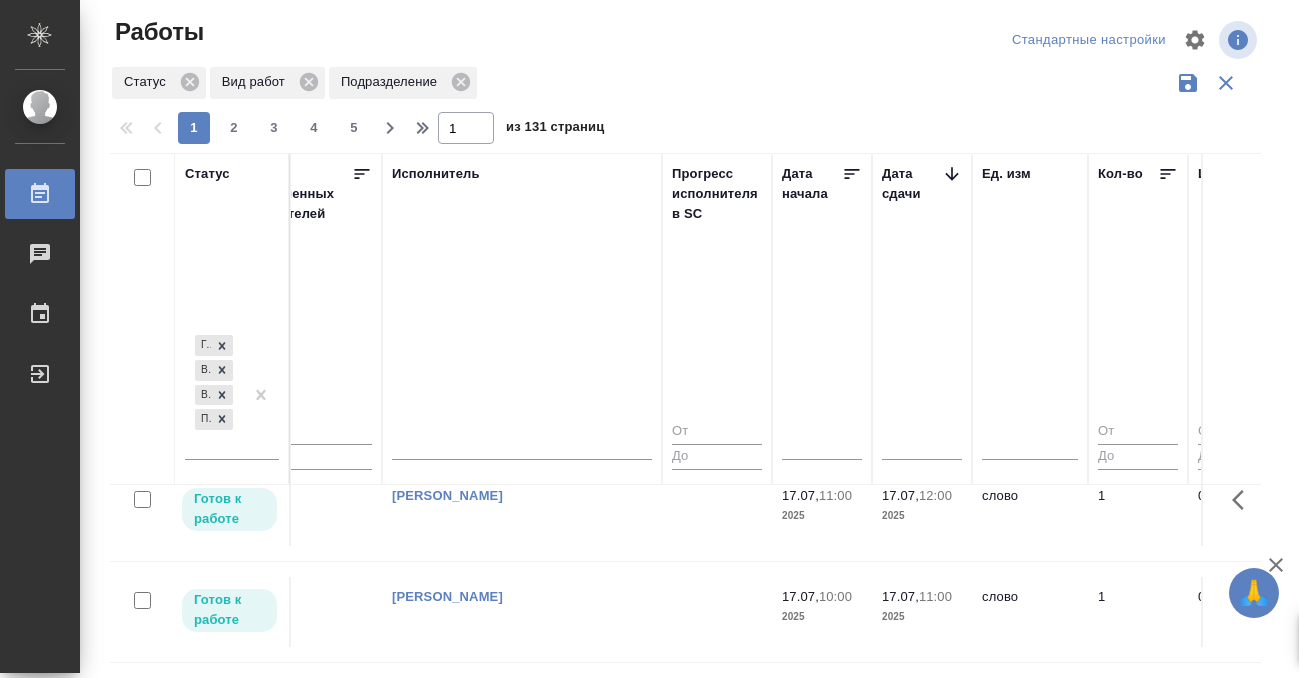 scroll, scrollTop: 2193, scrollLeft: 1238, axis: both 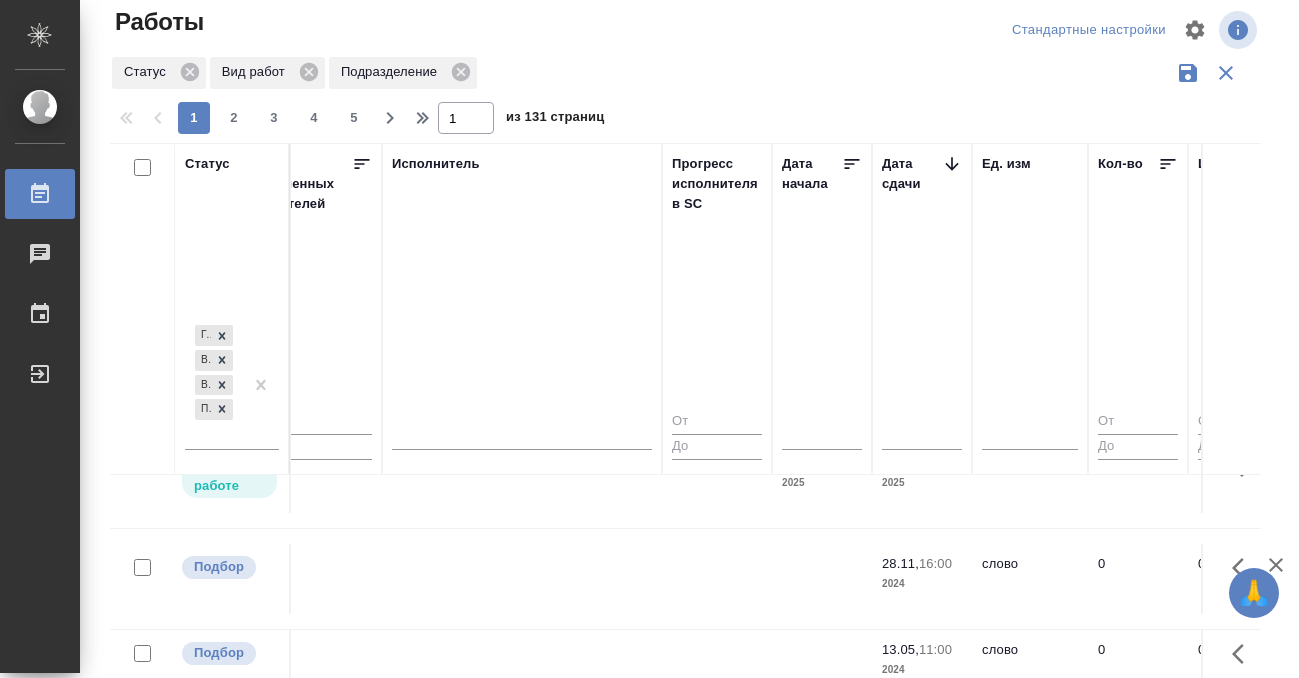 click on "Работы" at bounding box center (15, 194) 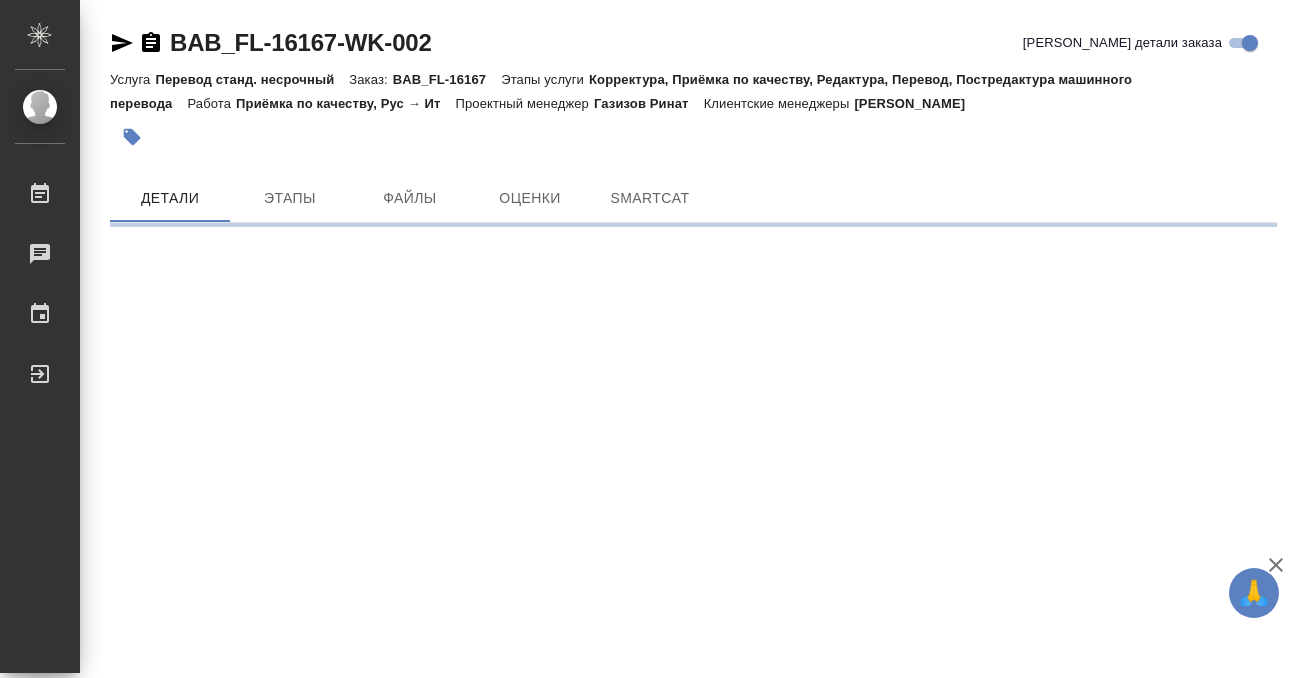 scroll, scrollTop: 0, scrollLeft: 0, axis: both 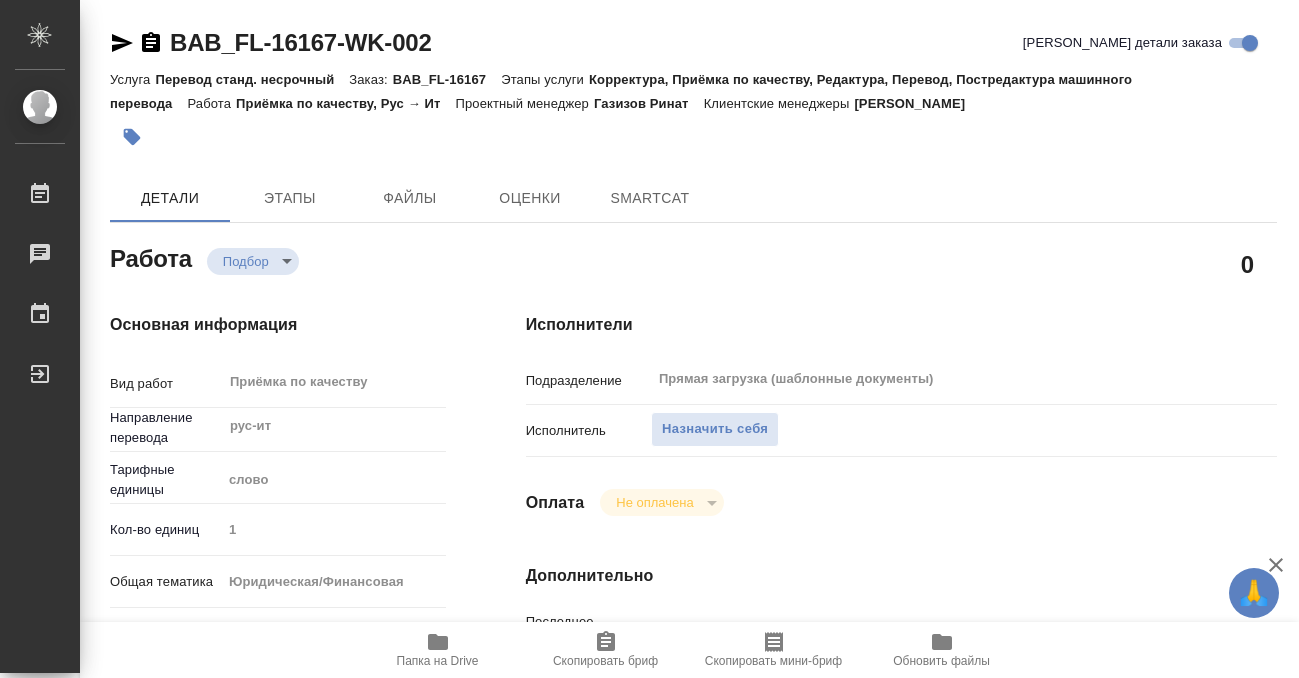 type on "x" 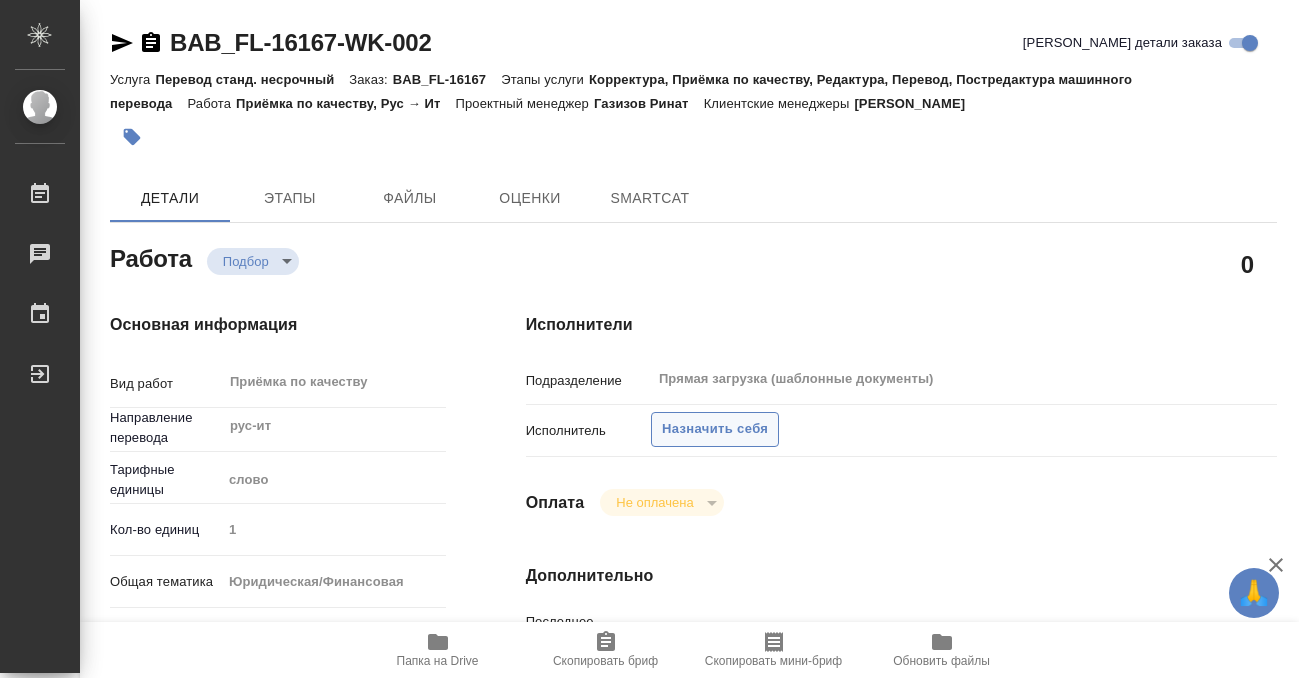type on "x" 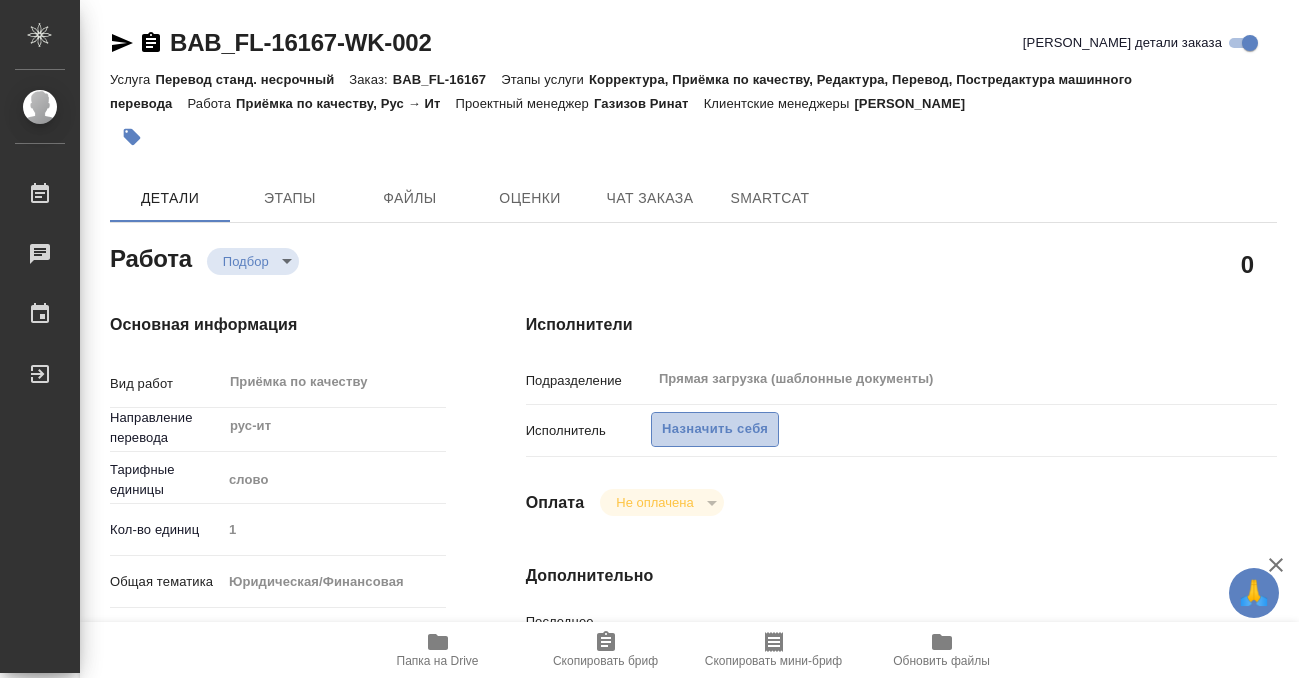 click on "Назначить себя" at bounding box center [715, 429] 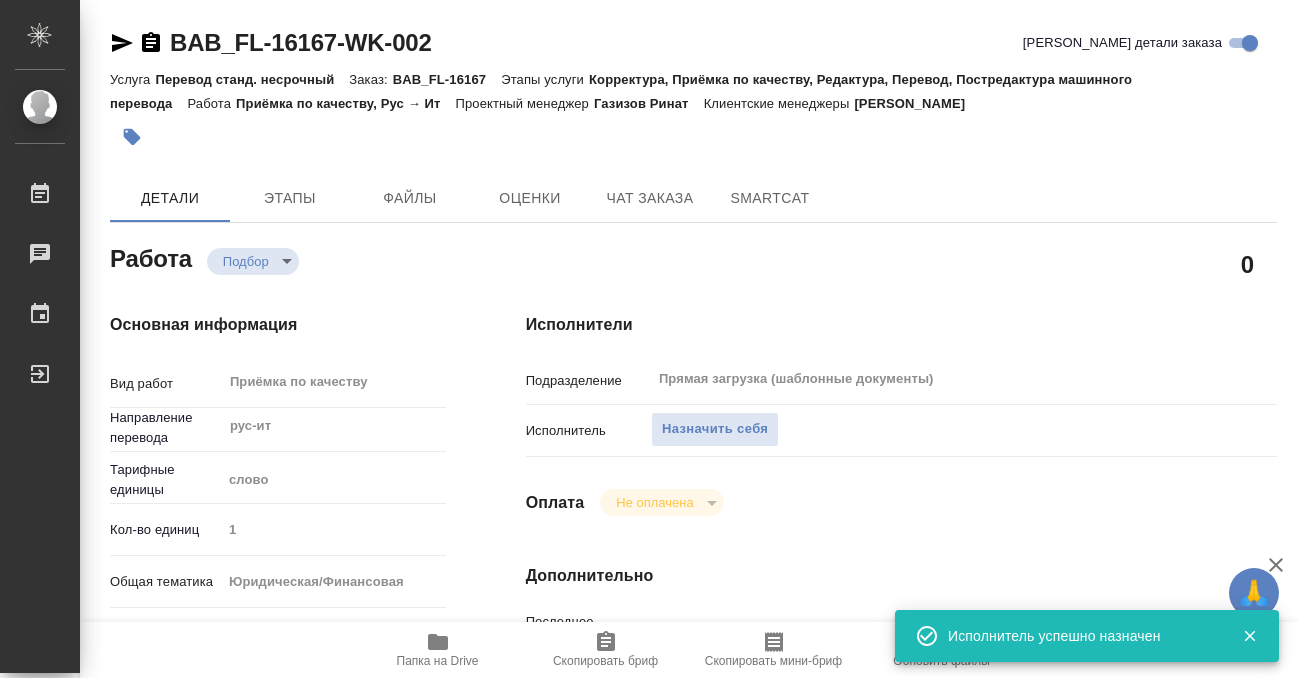 type on "x" 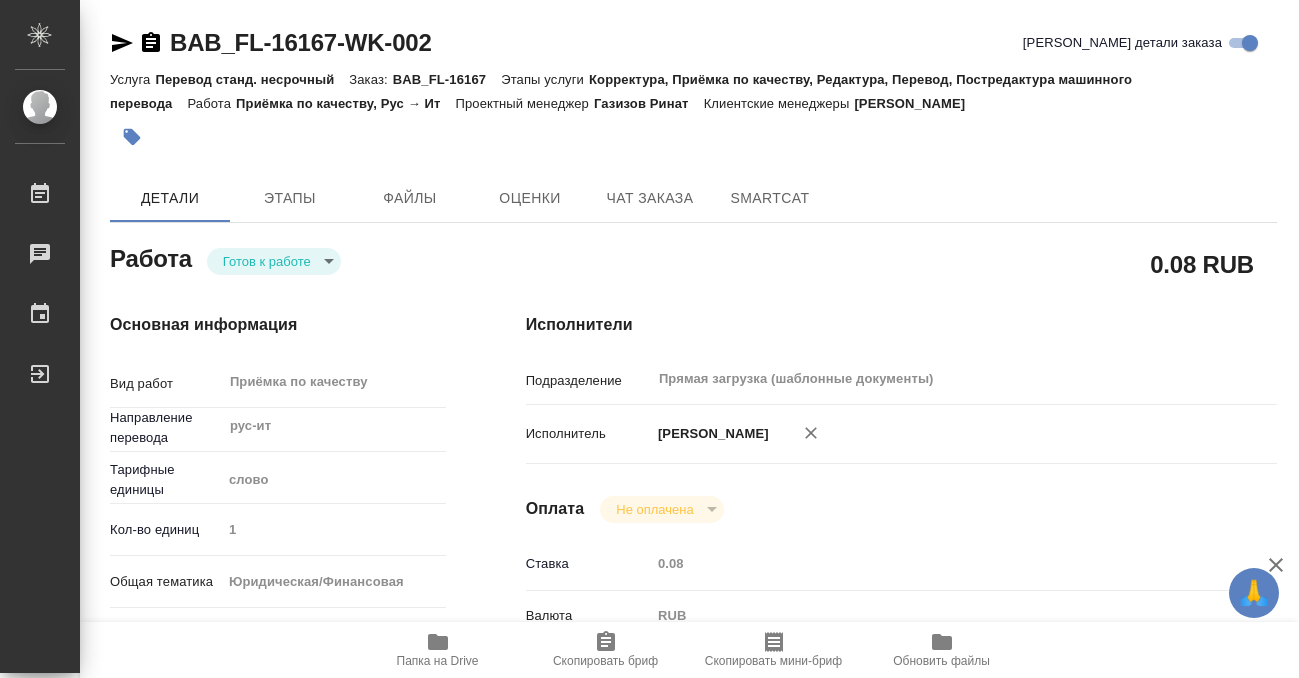 scroll, scrollTop: 0, scrollLeft: 0, axis: both 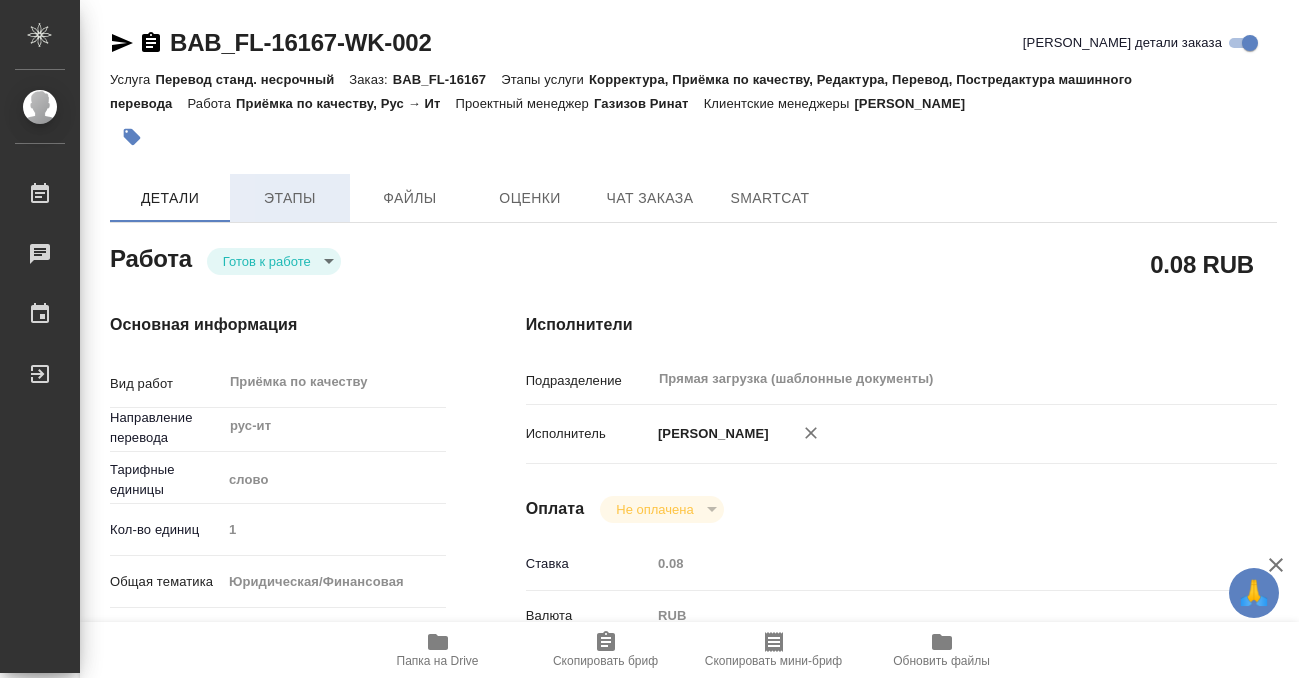 click on "Этапы" at bounding box center [290, 198] 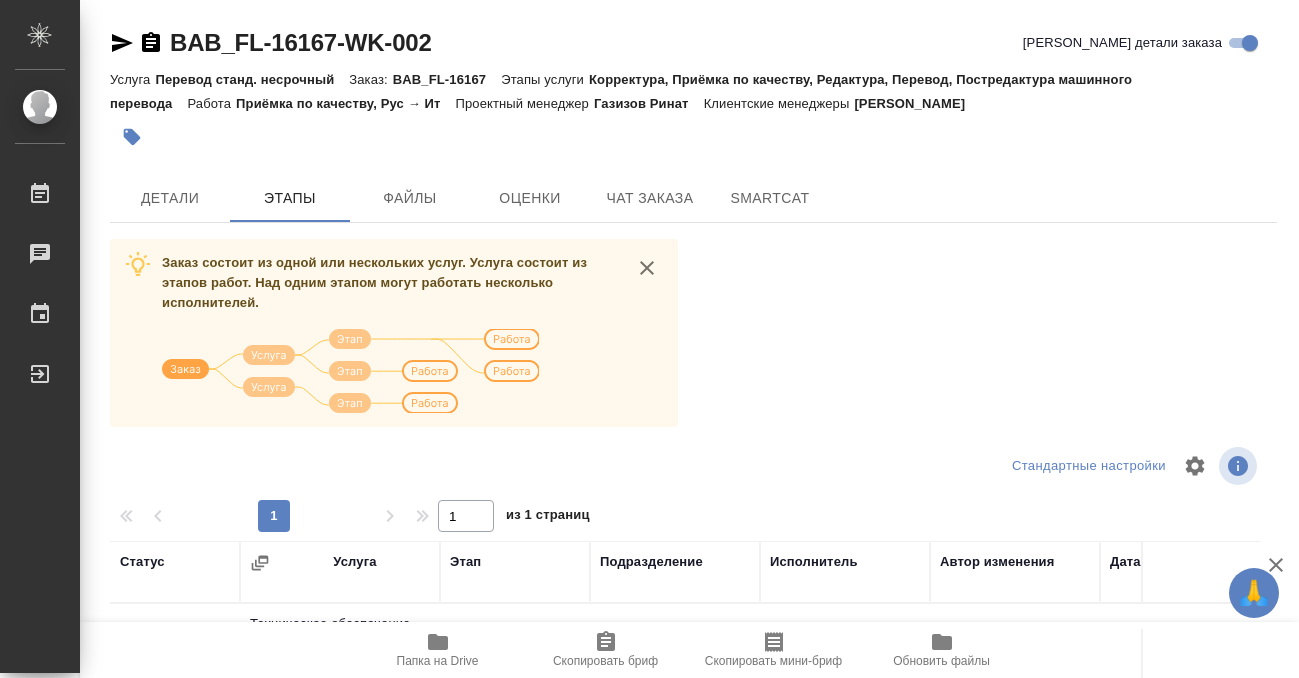 scroll, scrollTop: 364, scrollLeft: 0, axis: vertical 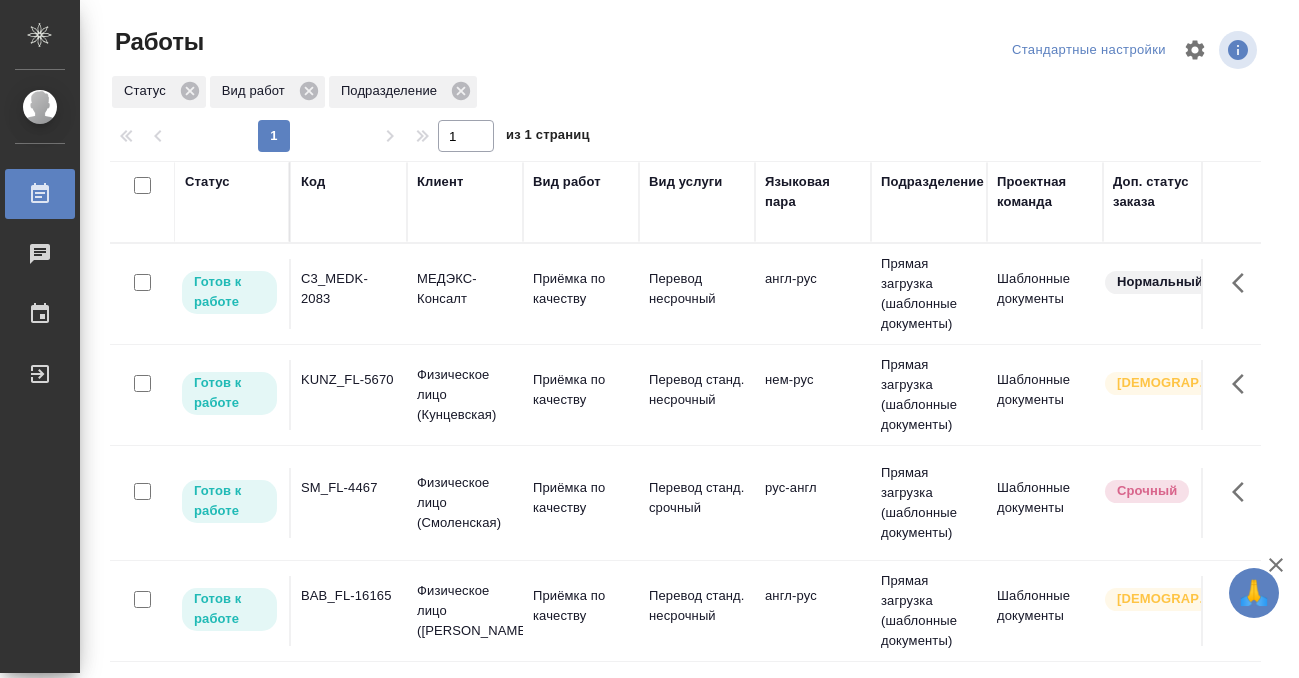 click at bounding box center (693, 50) 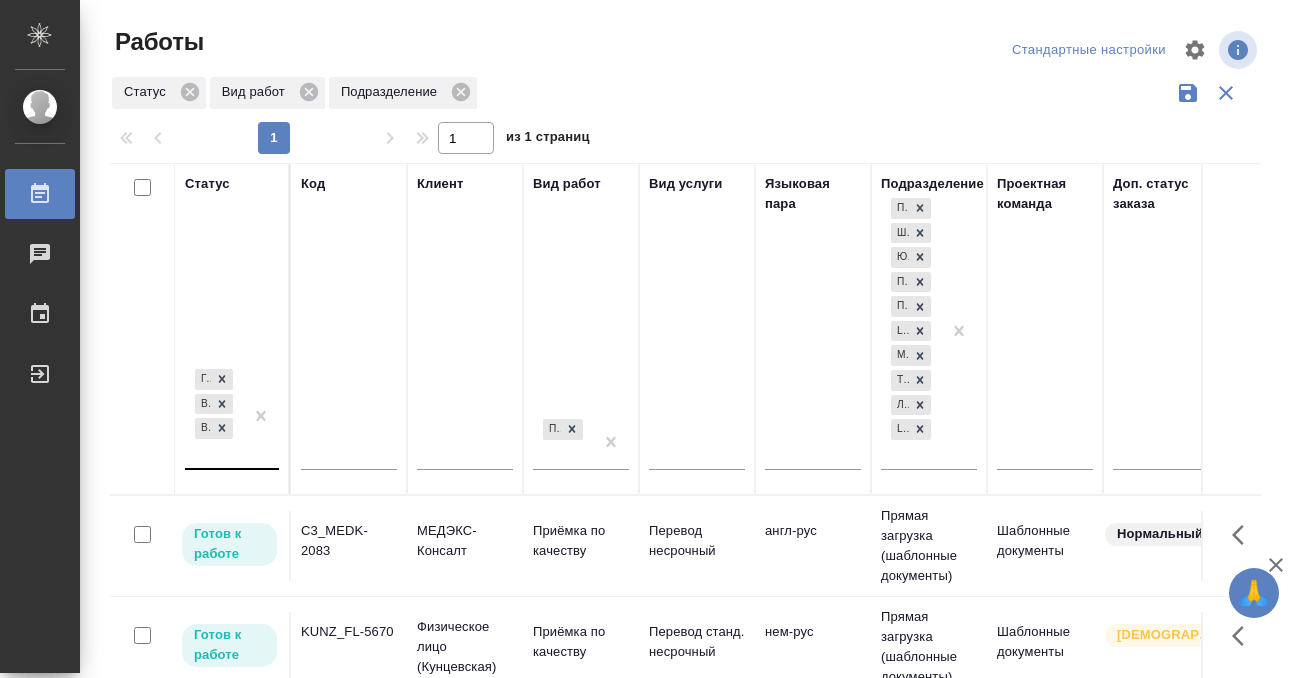 click on "[PERSON_NAME] к работе В работе В ожидании" at bounding box center [232, 417] 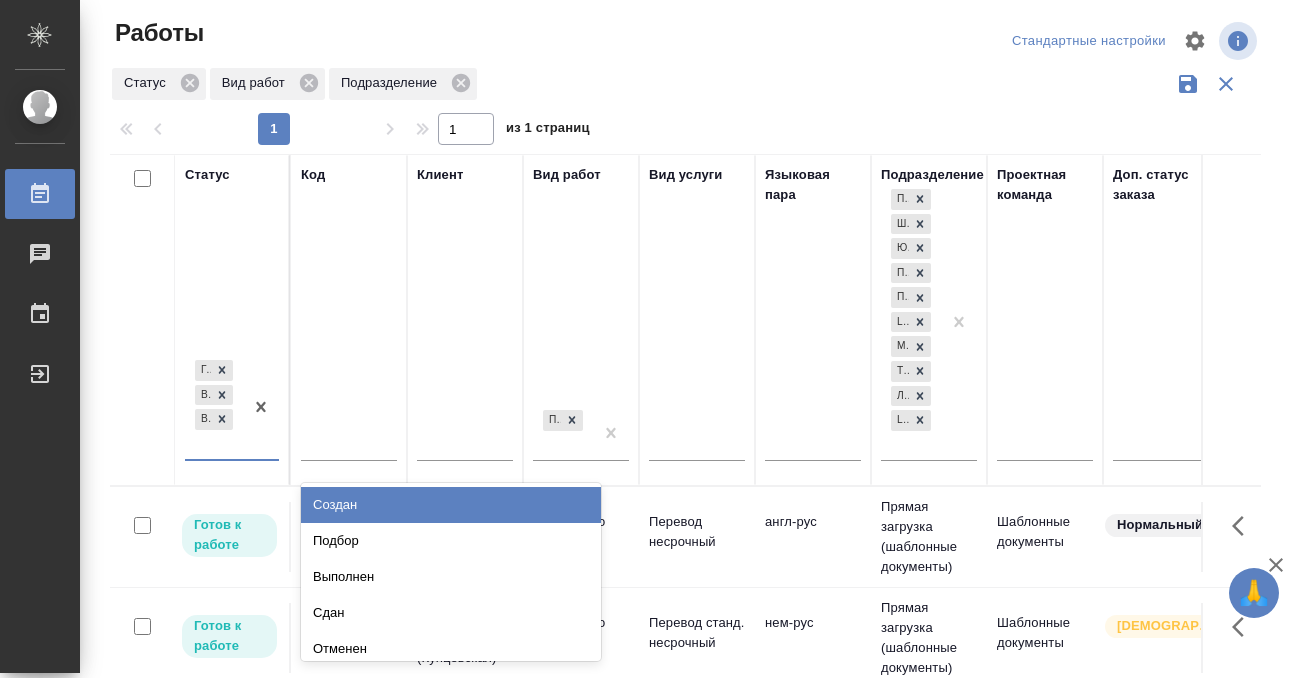 scroll, scrollTop: 10, scrollLeft: 0, axis: vertical 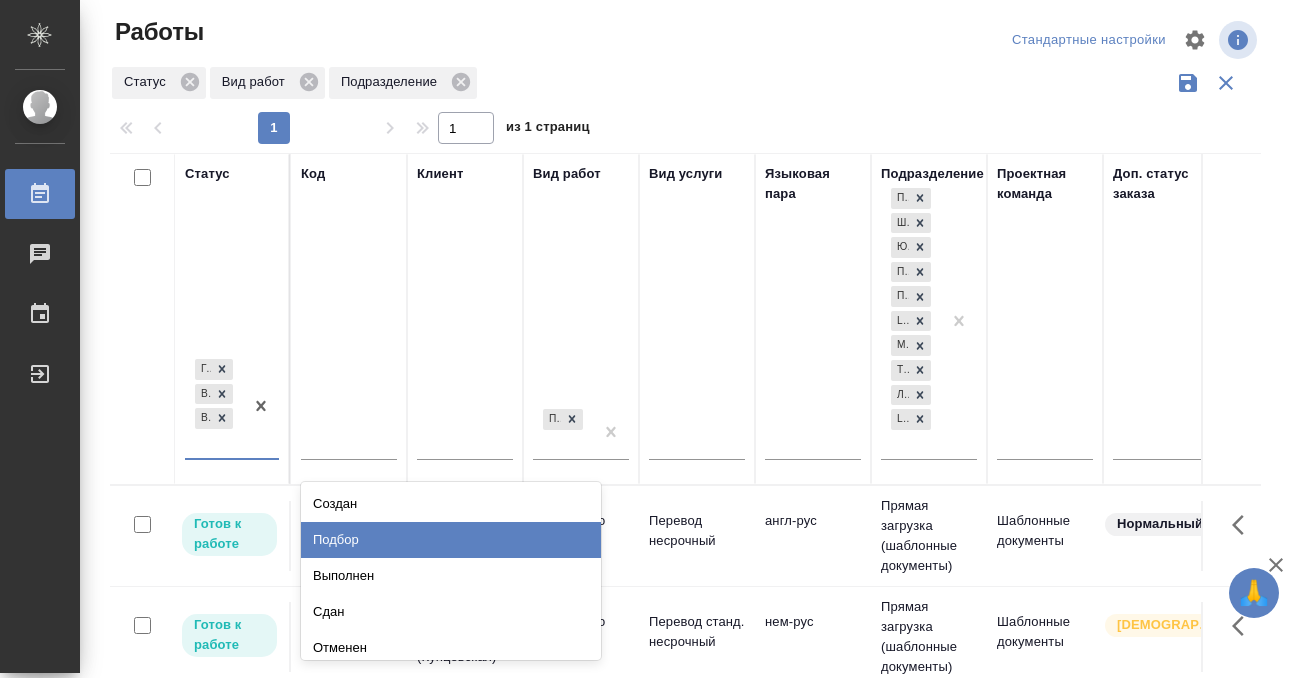 click on "Подбор" at bounding box center [451, 540] 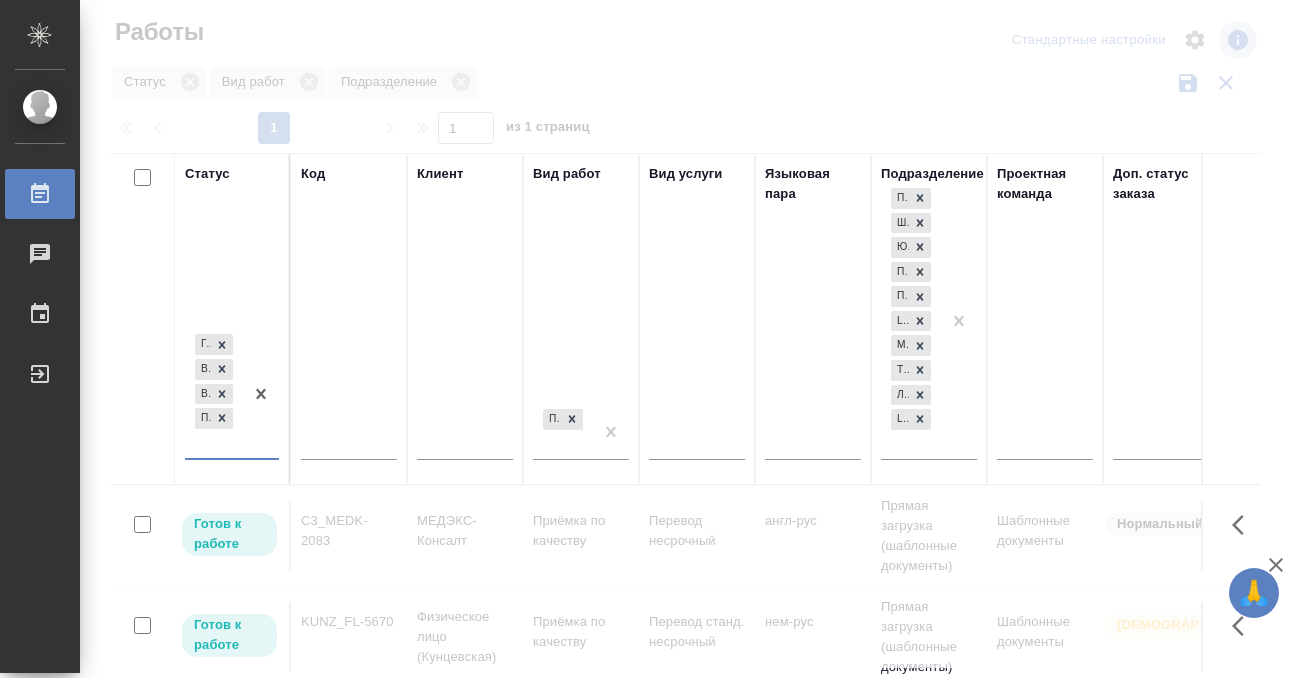 click 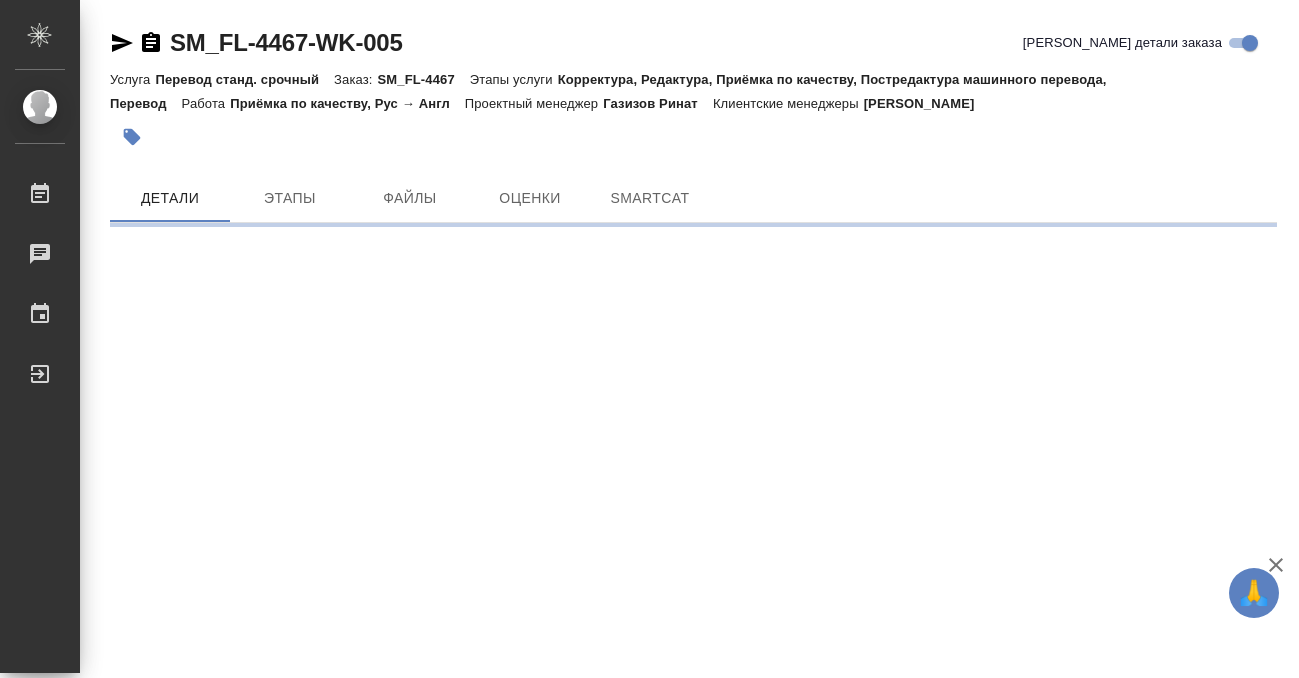 scroll, scrollTop: 0, scrollLeft: 0, axis: both 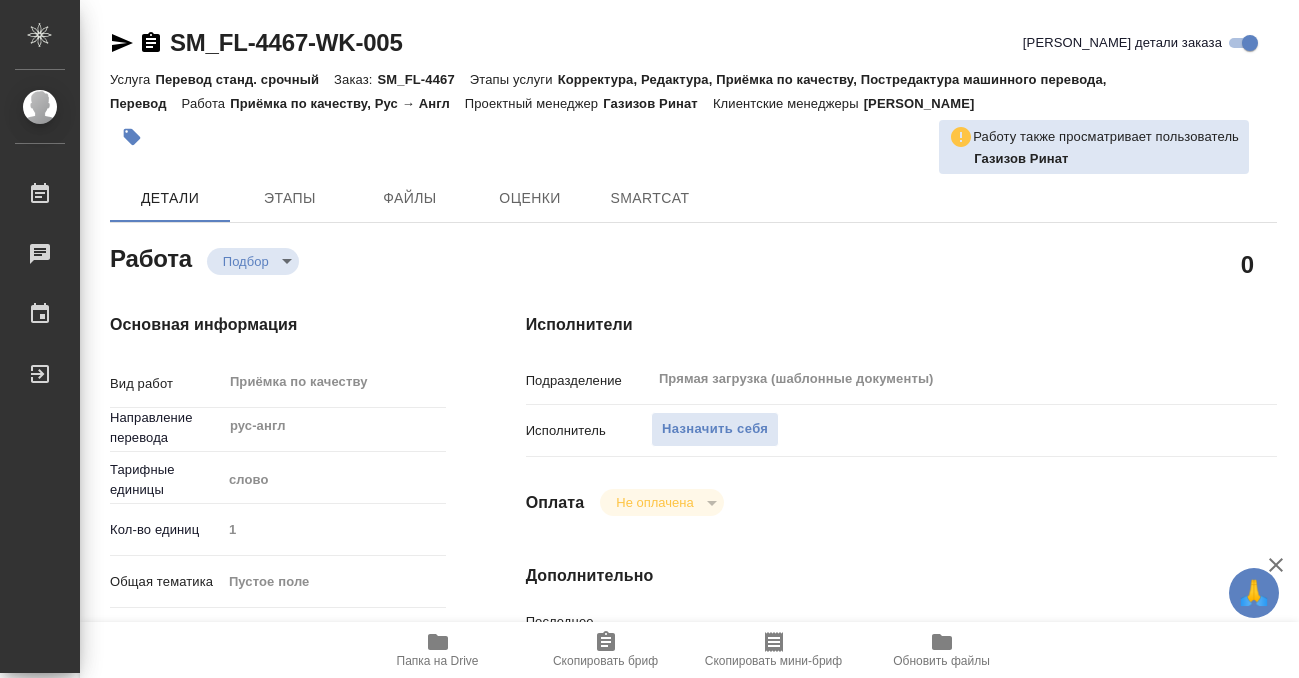 type on "x" 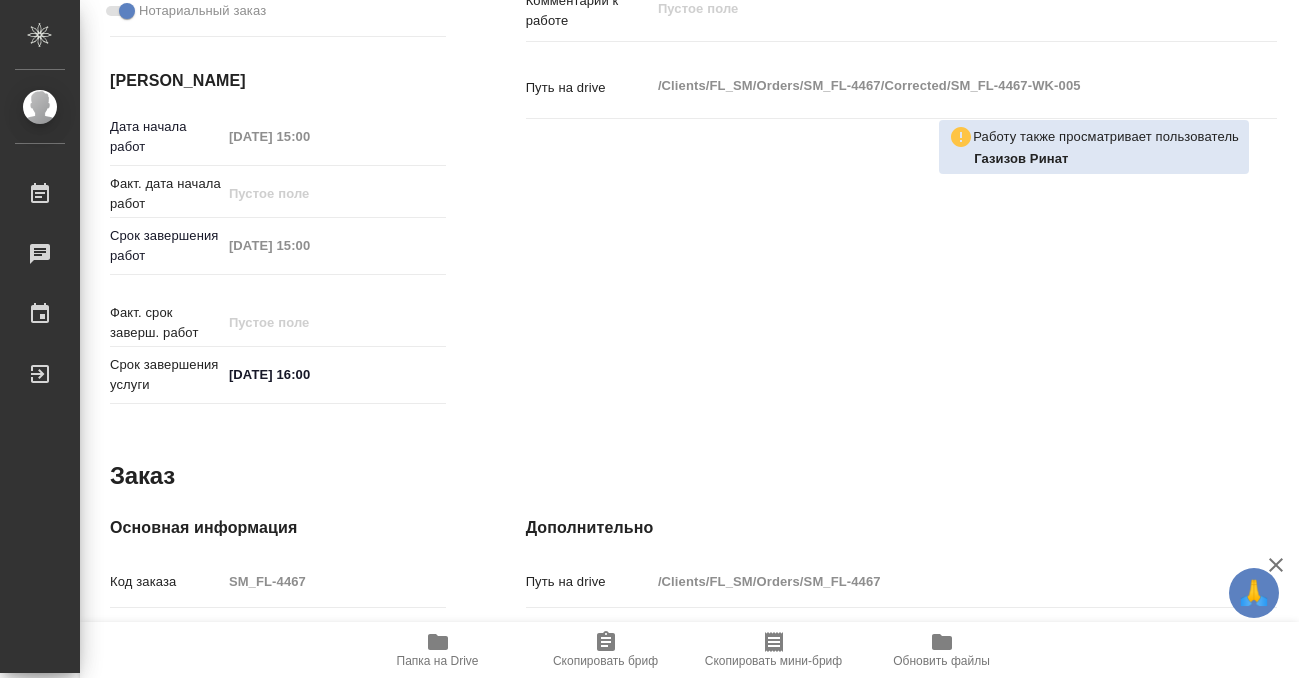 type on "x" 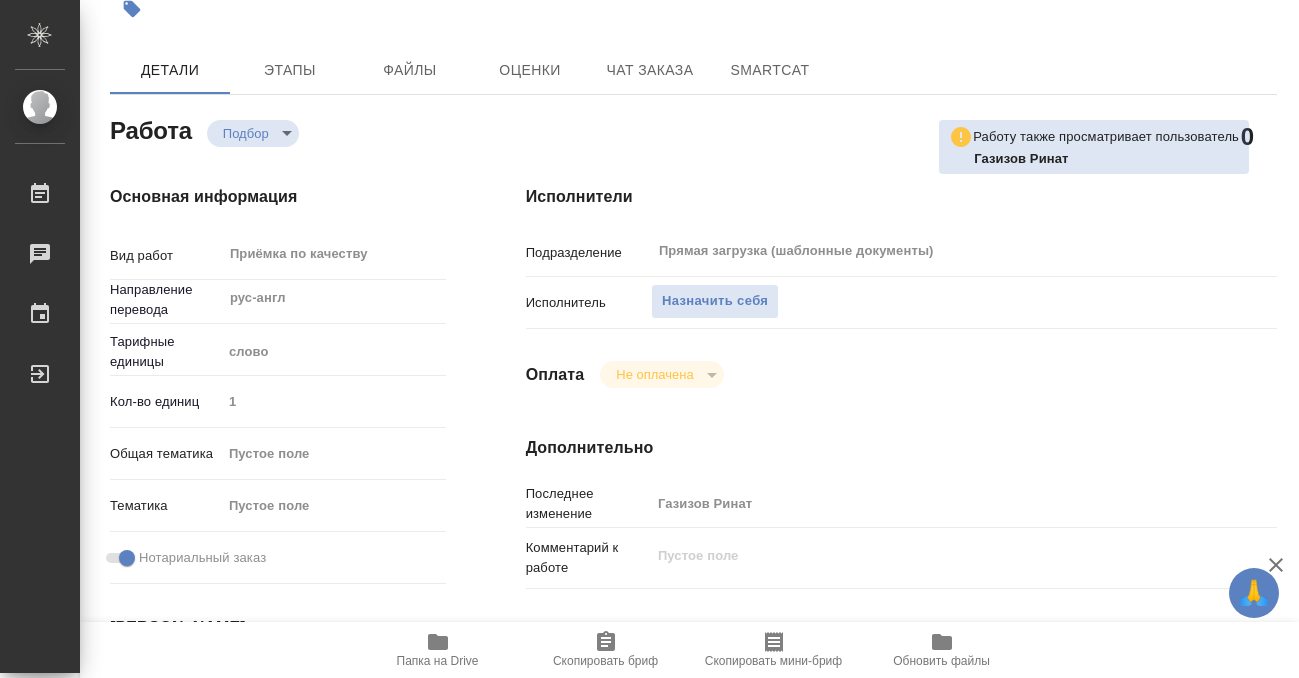 scroll, scrollTop: 87, scrollLeft: 0, axis: vertical 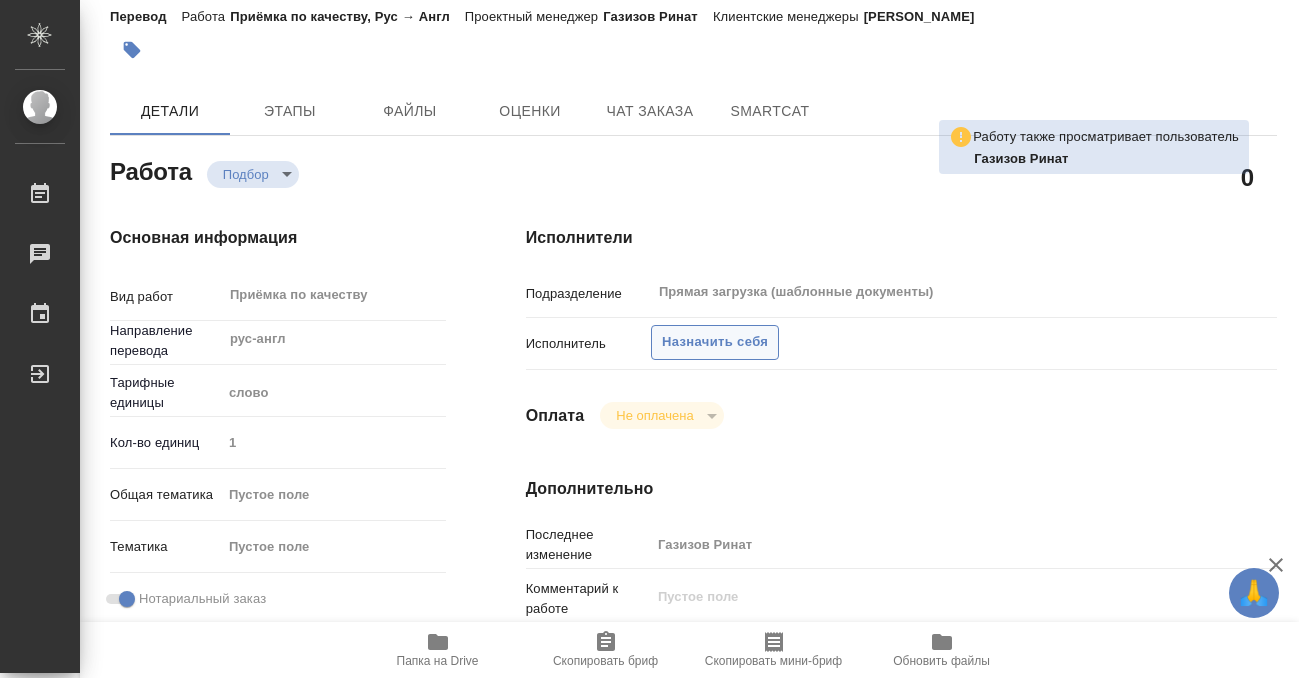 type on "x" 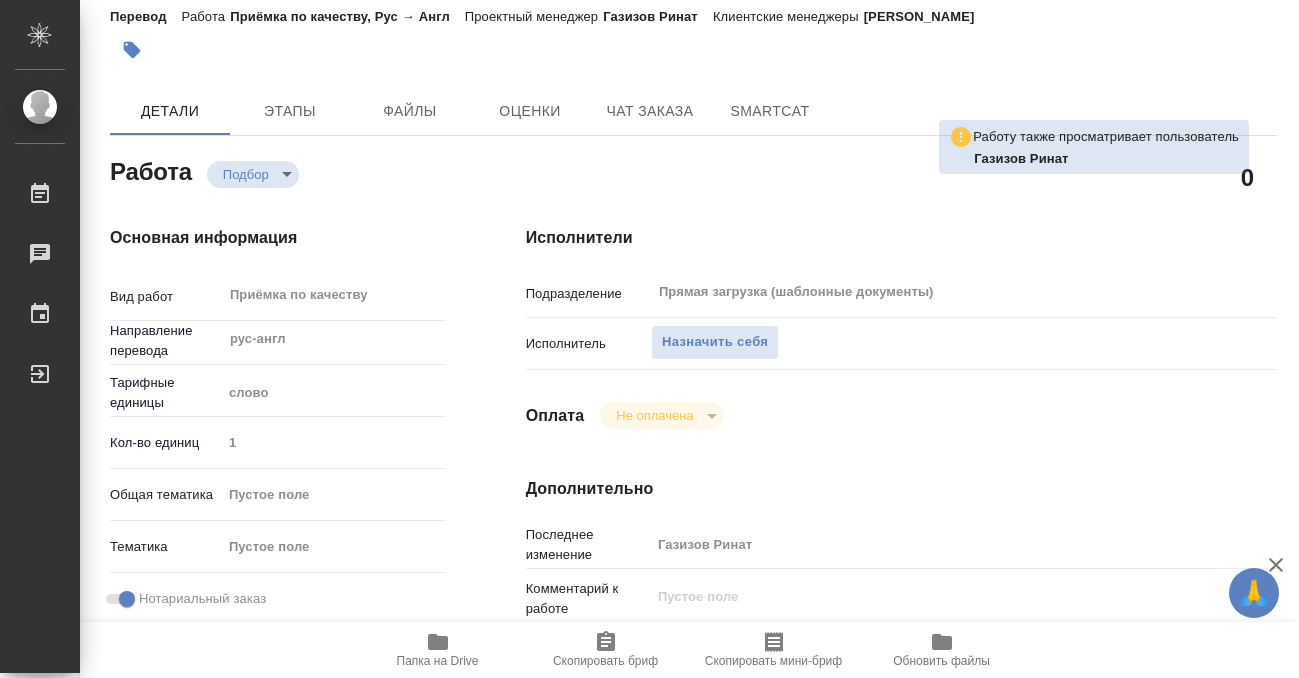 type on "x" 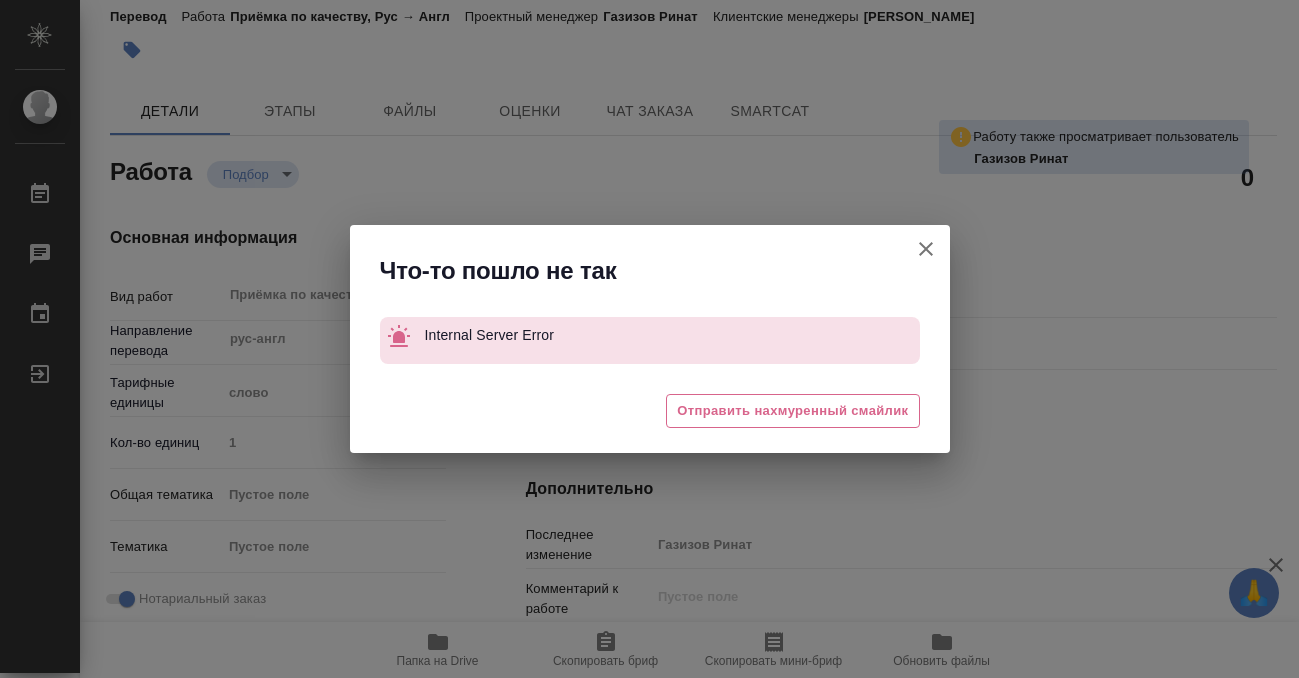 click 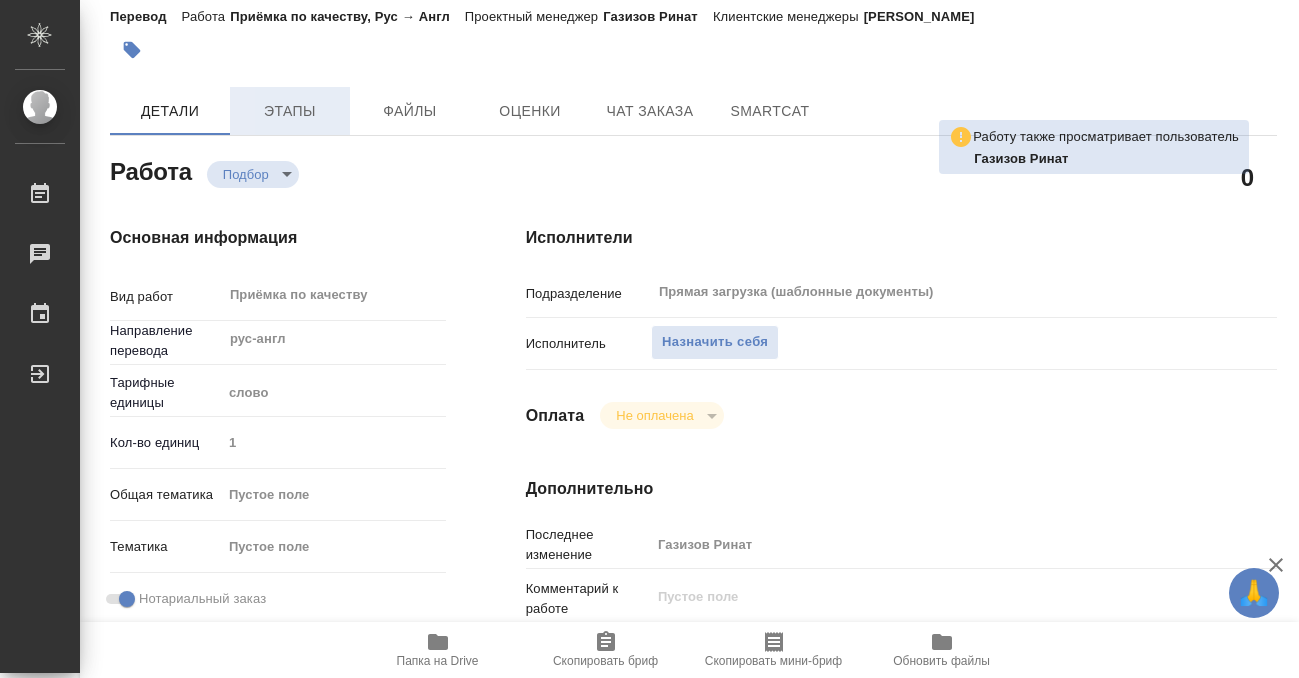 click on "Этапы" at bounding box center (290, 111) 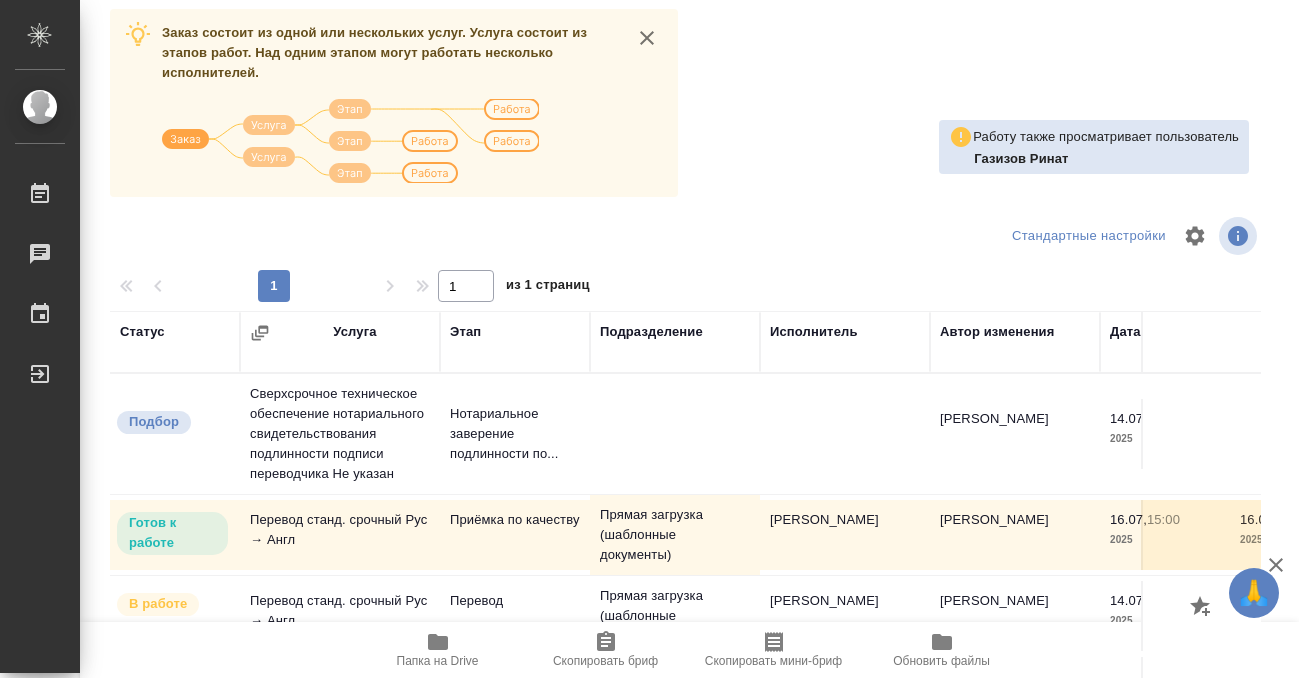scroll, scrollTop: 364, scrollLeft: 0, axis: vertical 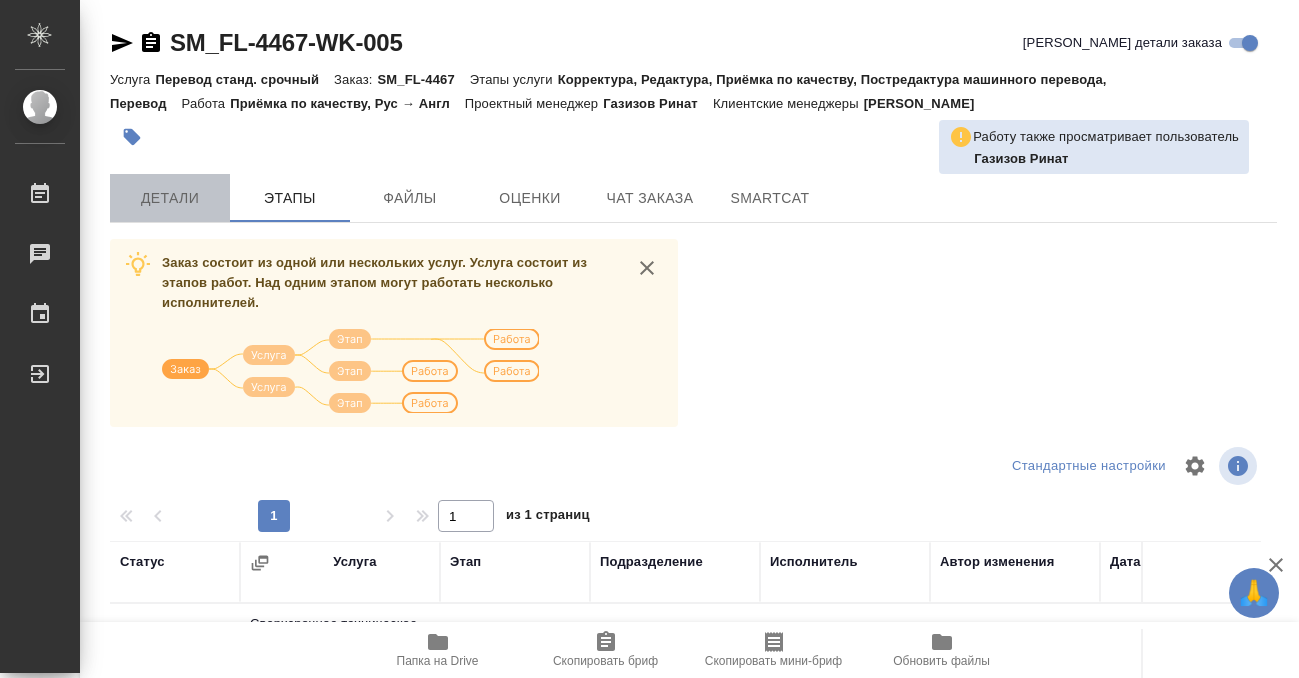 click on "Детали" at bounding box center (170, 198) 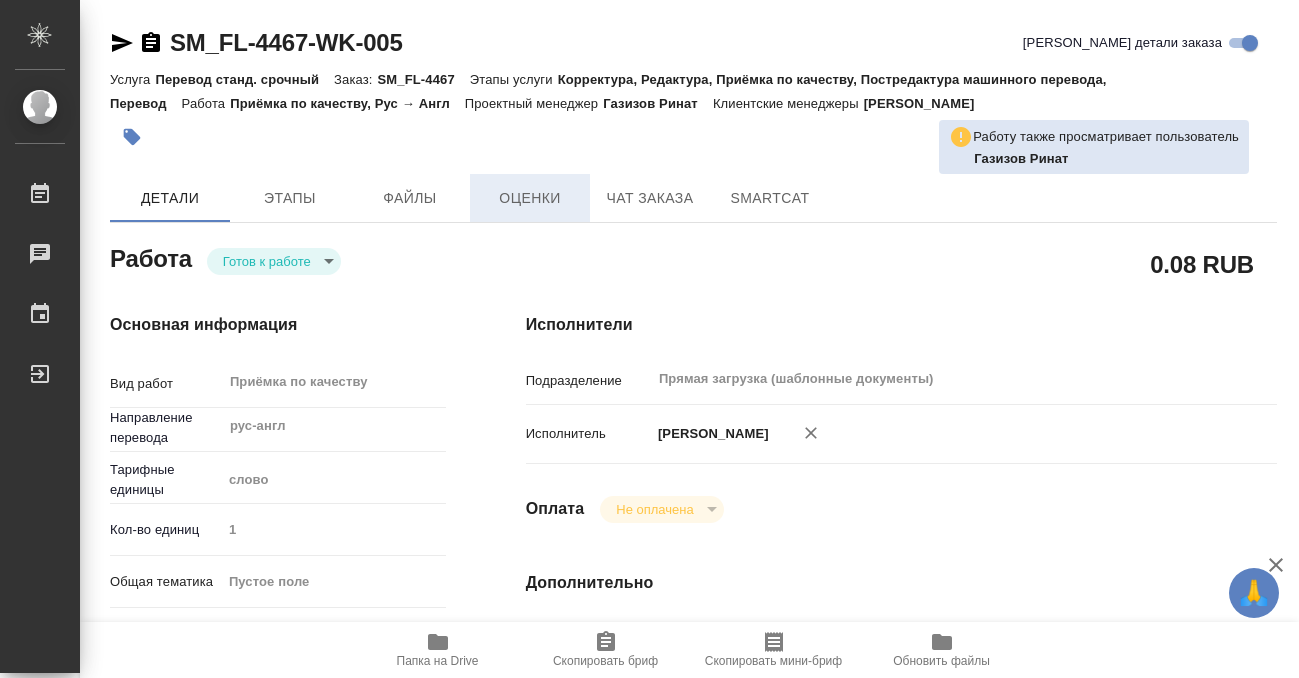 type on "x" 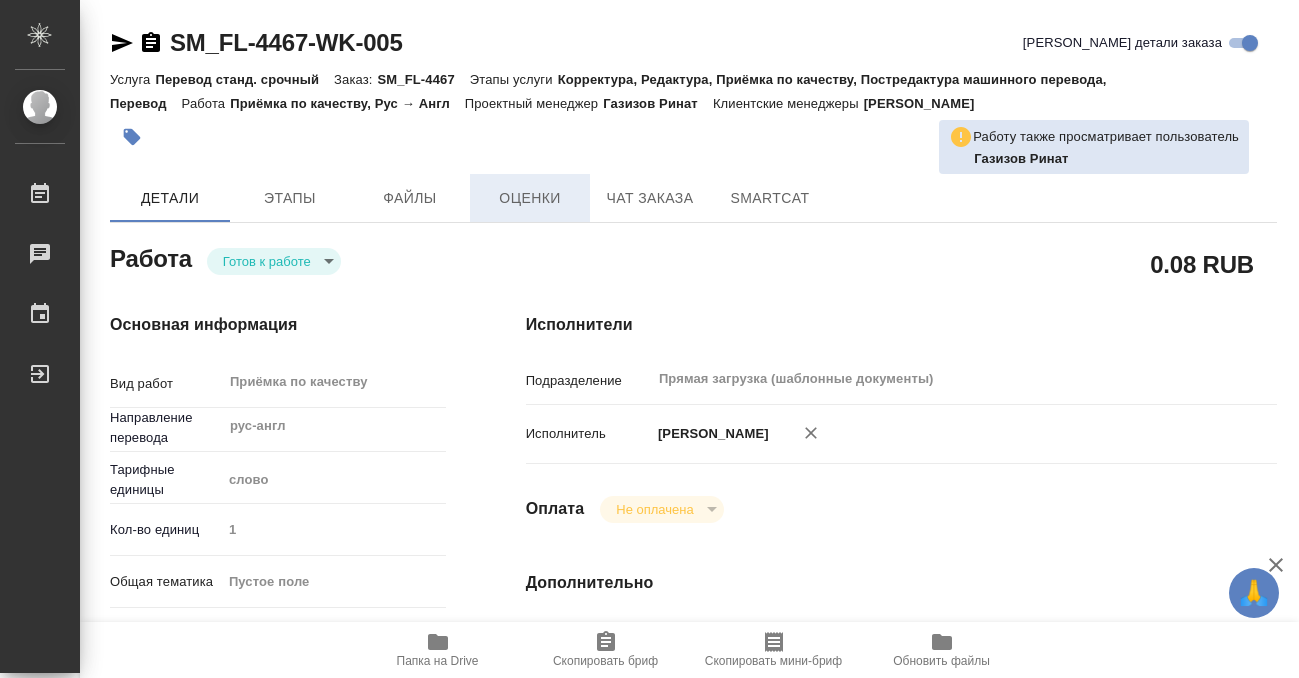 type on "x" 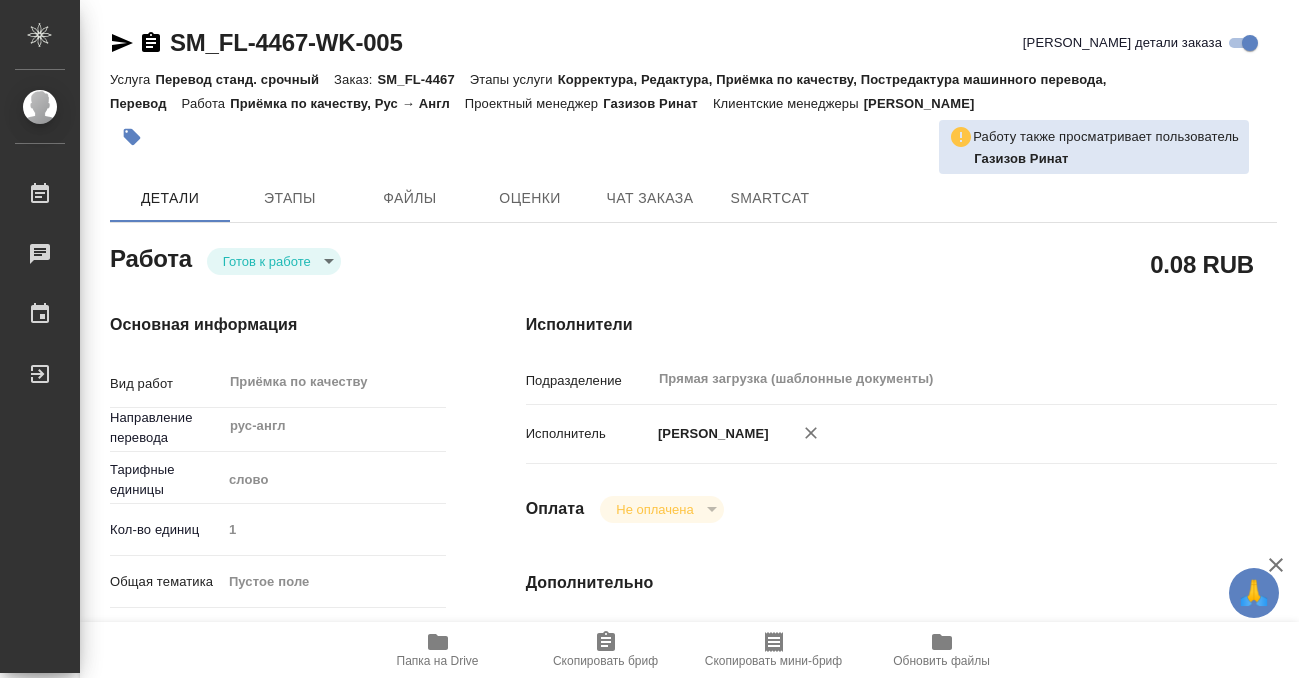 type on "x" 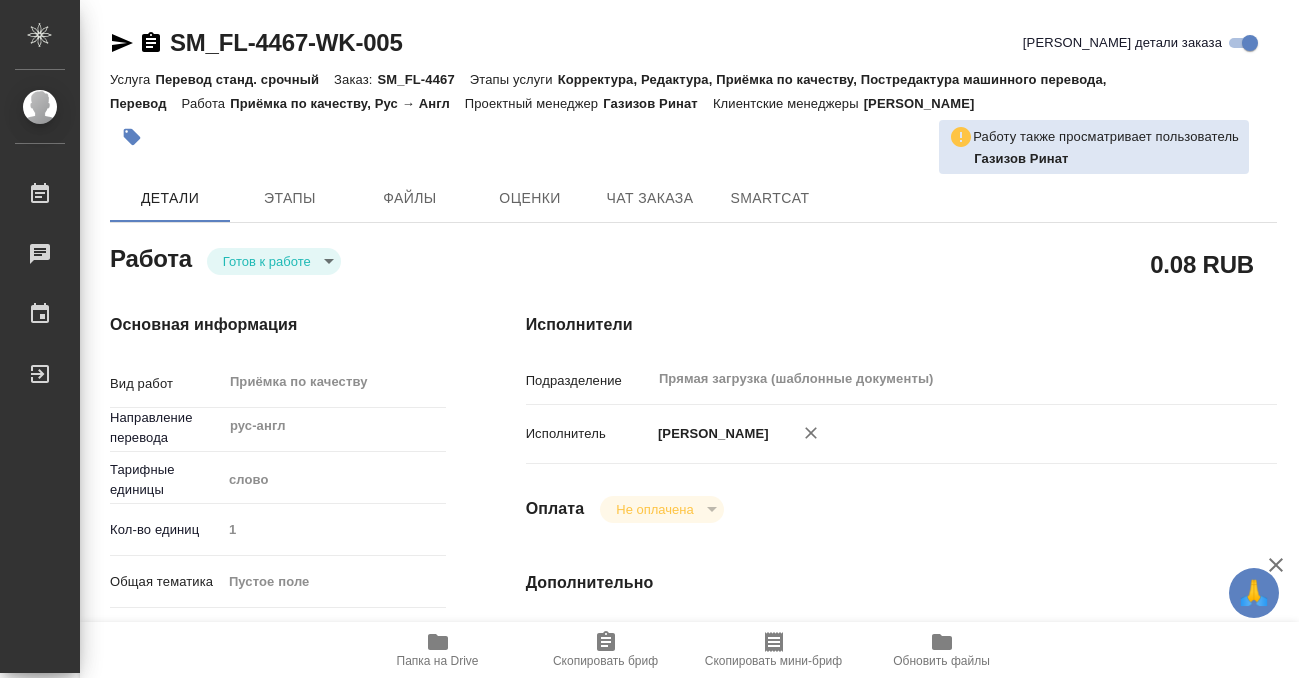 type on "x" 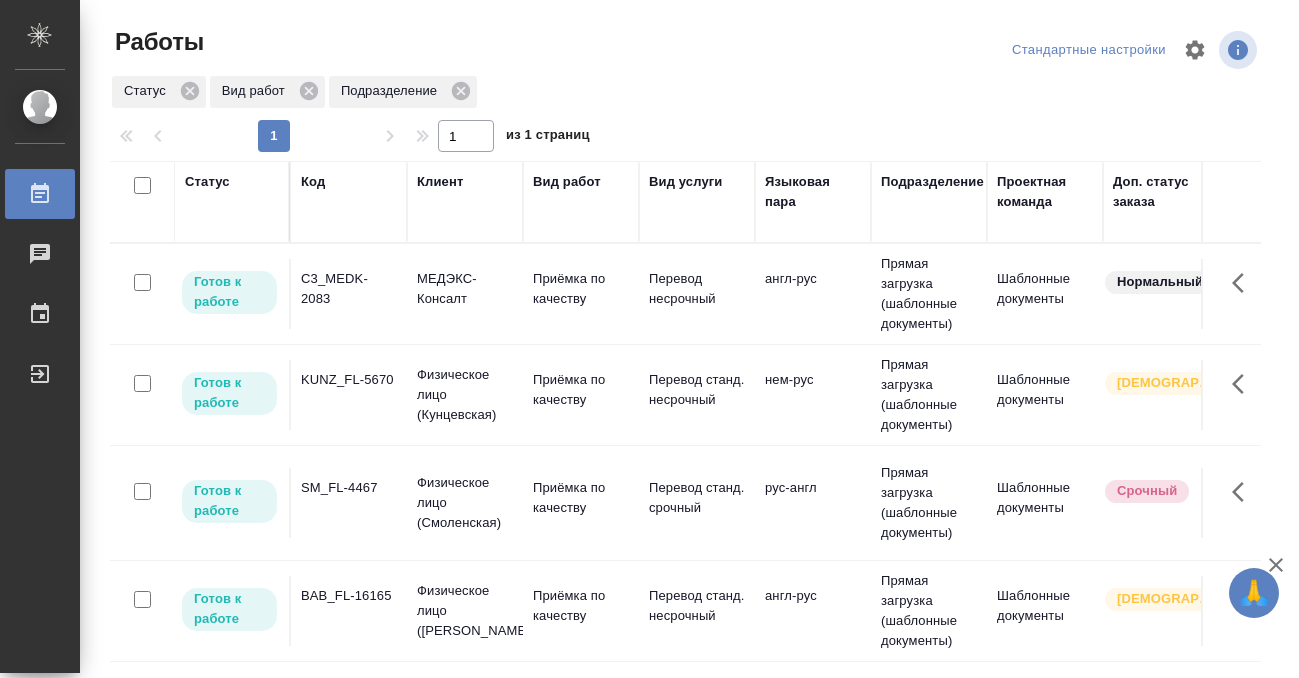 scroll, scrollTop: 0, scrollLeft: 0, axis: both 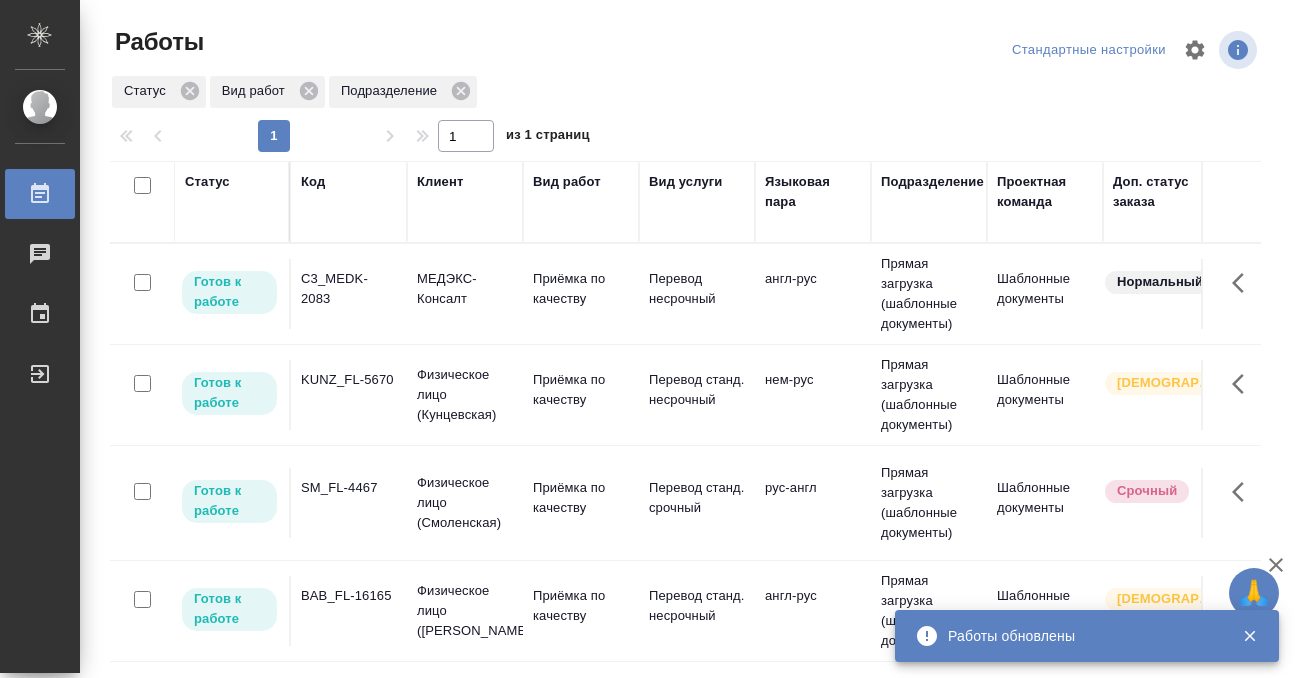 click on "Код" at bounding box center (313, 182) 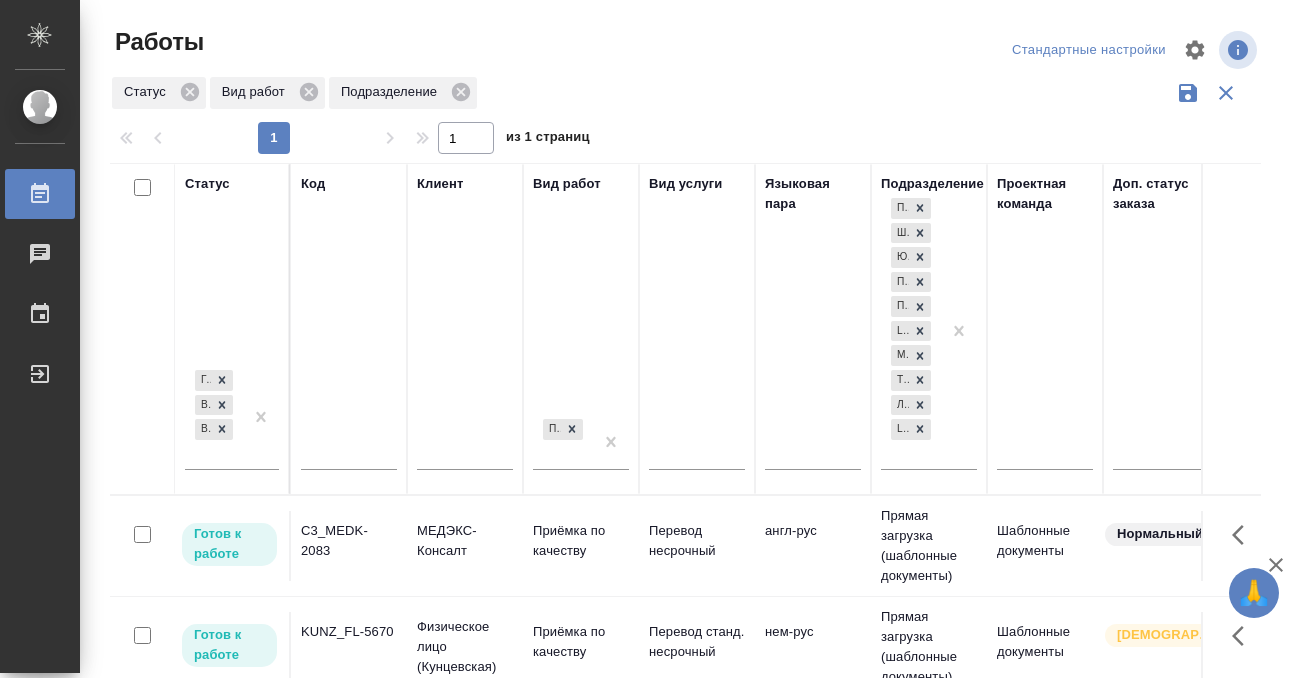 click at bounding box center (349, 458) 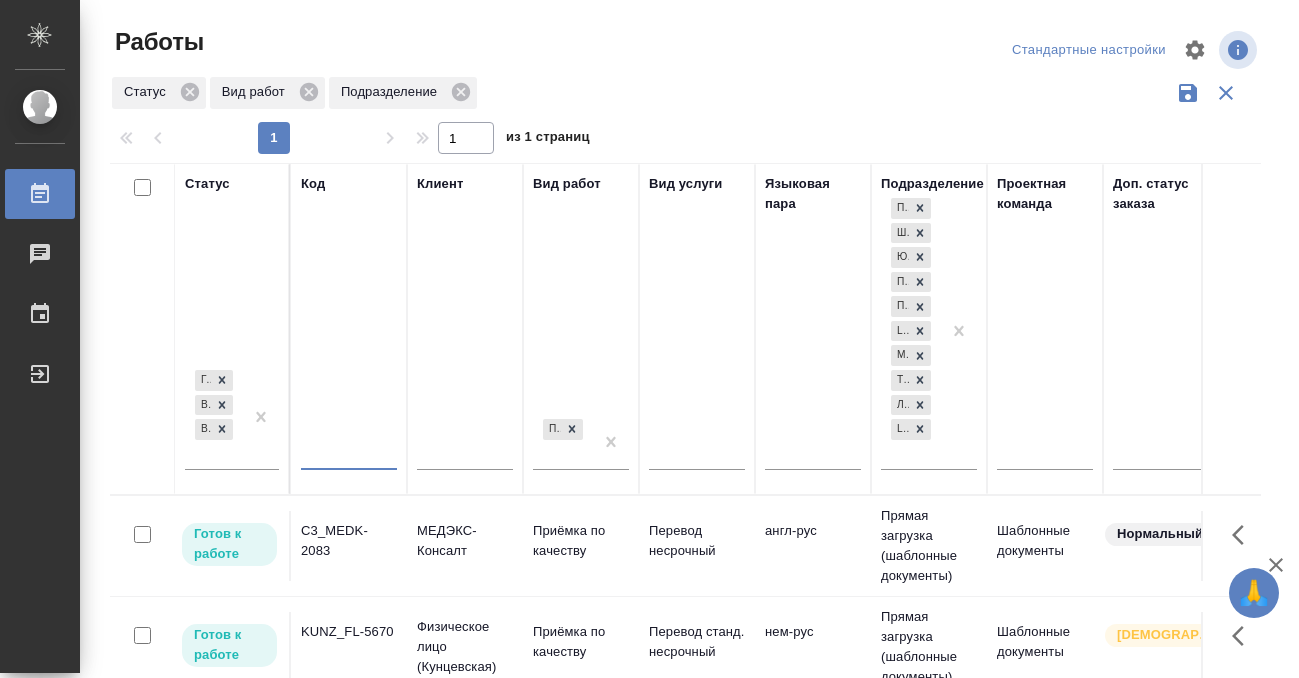 type on "м" 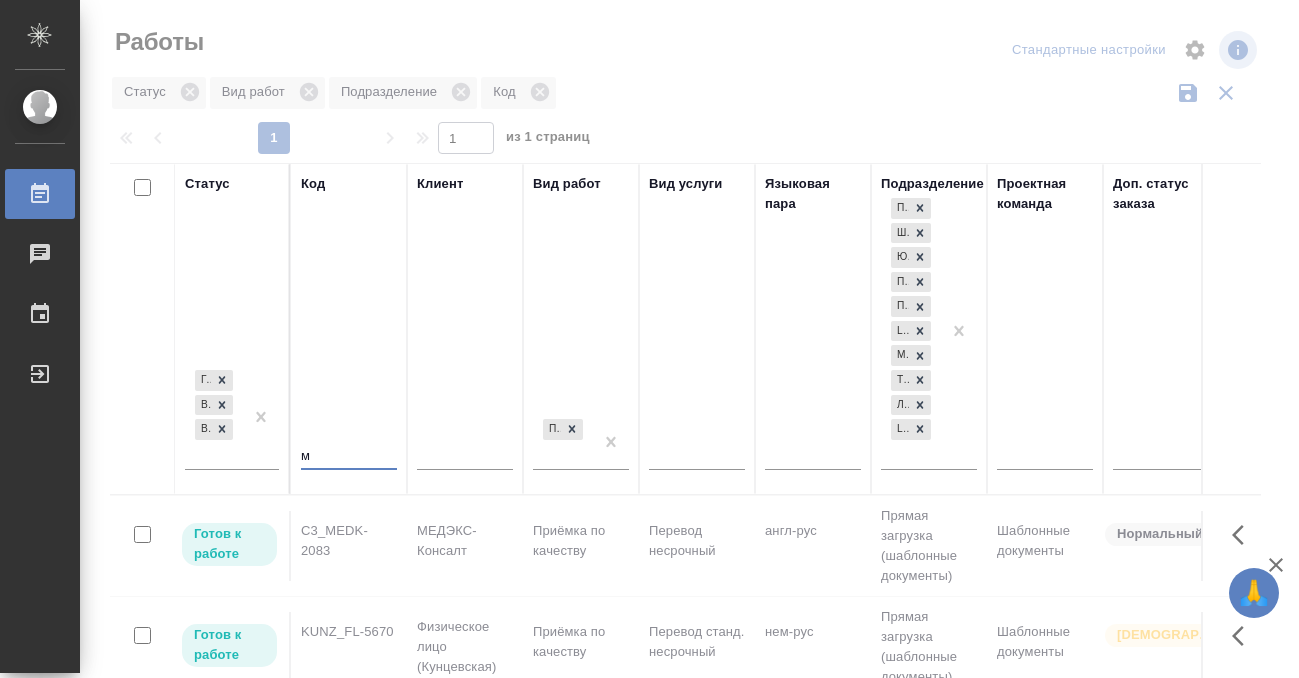 click on "м" at bounding box center (349, 456) 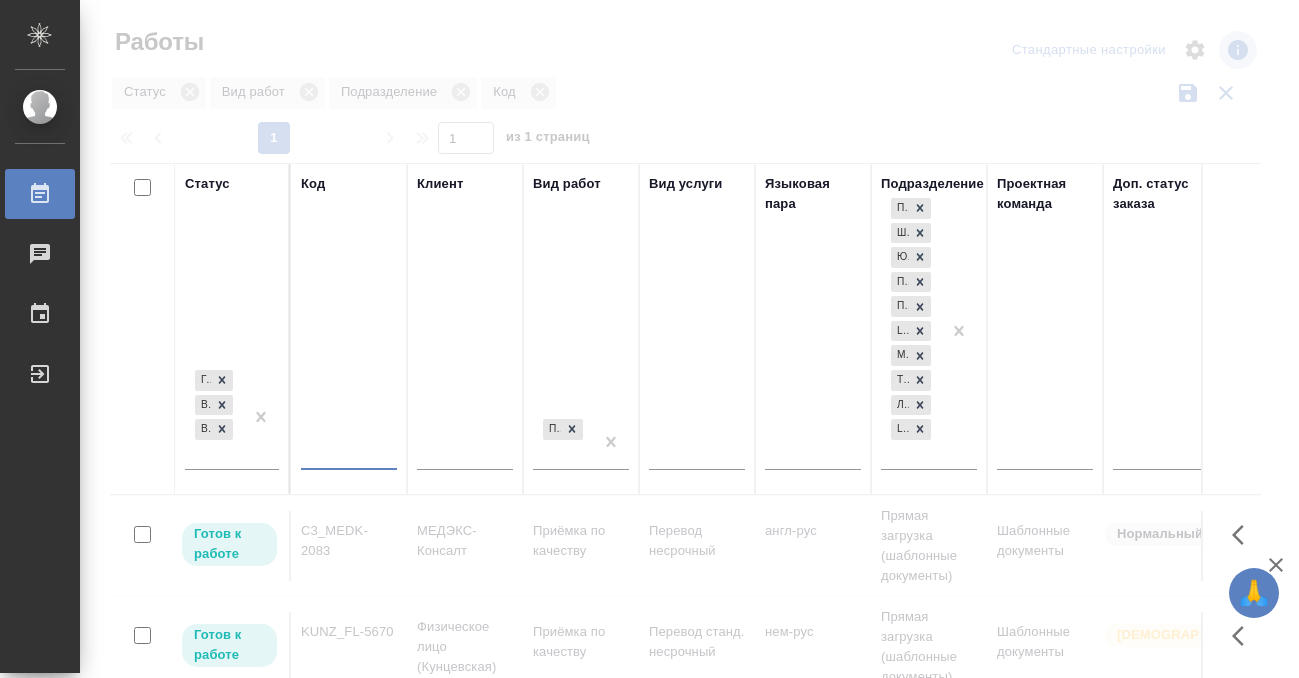 paste on "BEG_FL-6194" 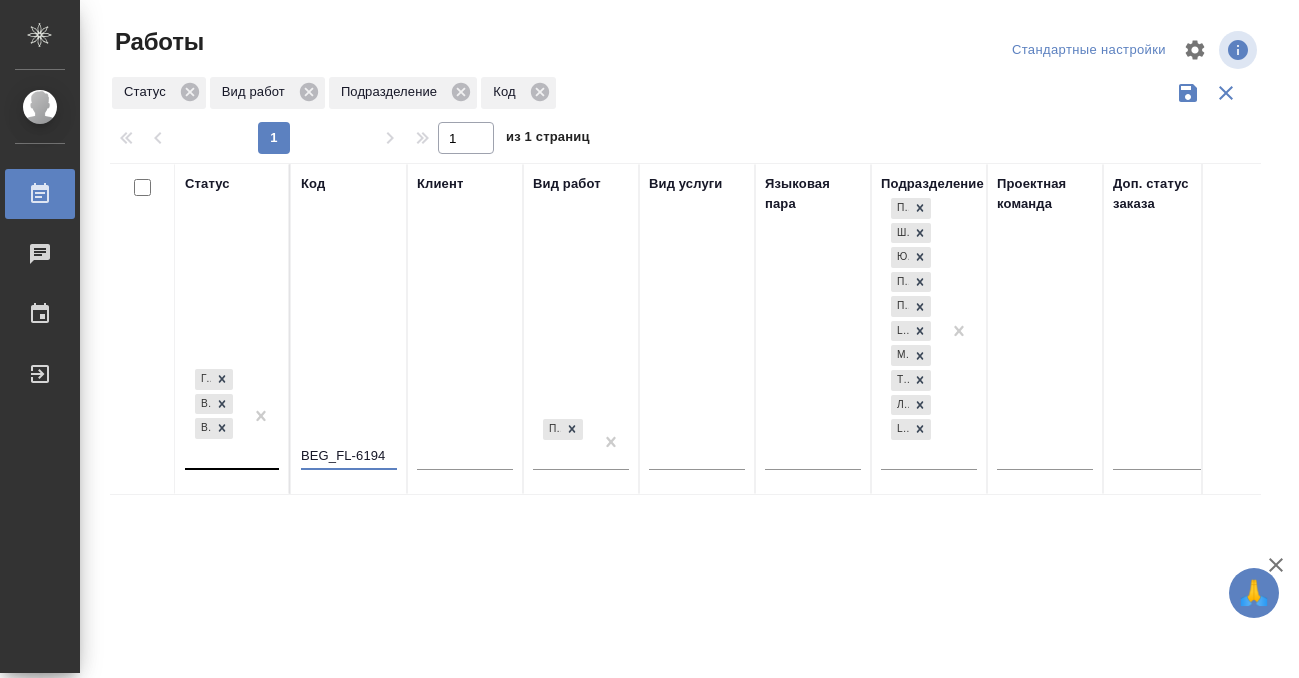 type on "BEG_FL-6194" 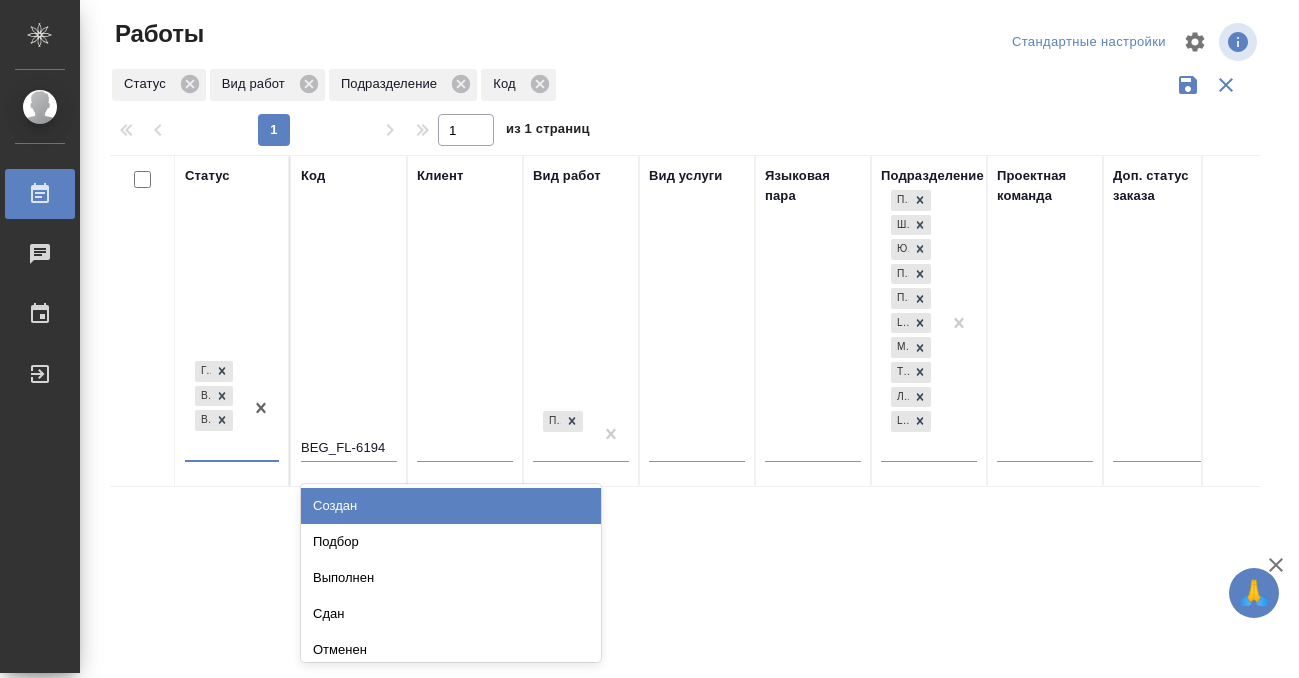 scroll, scrollTop: 10, scrollLeft: 0, axis: vertical 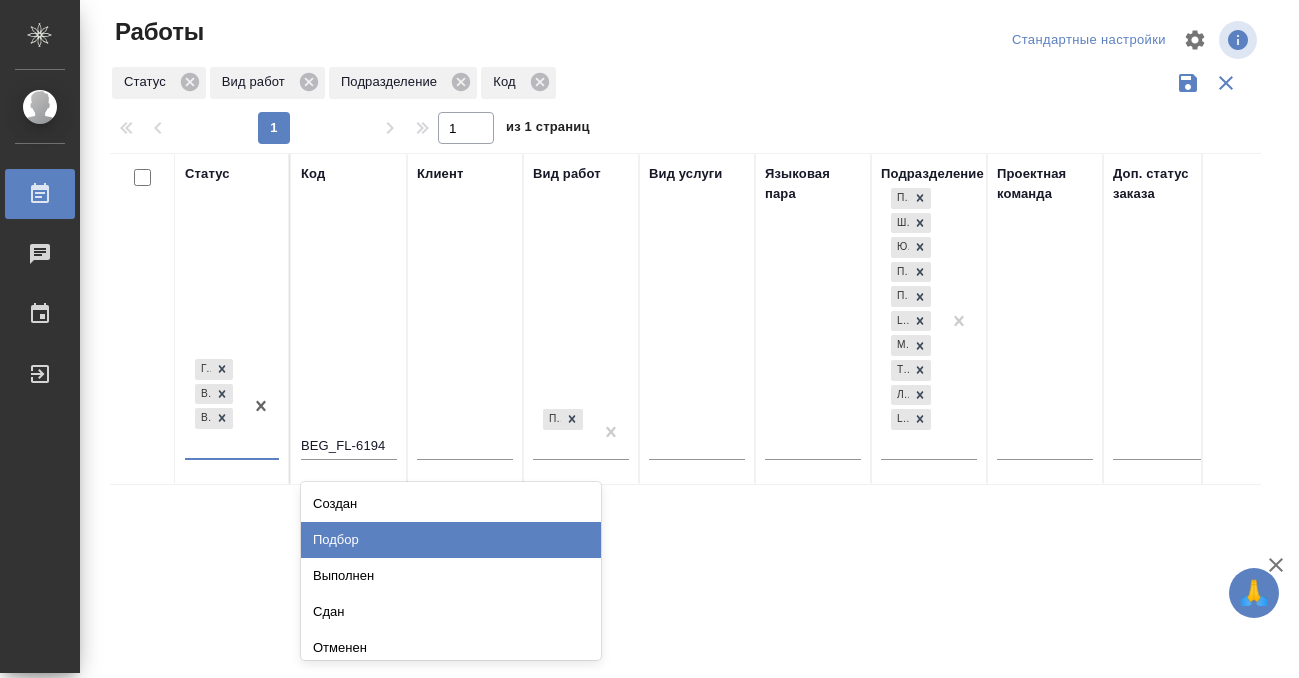 click on "Подбор" at bounding box center (451, 540) 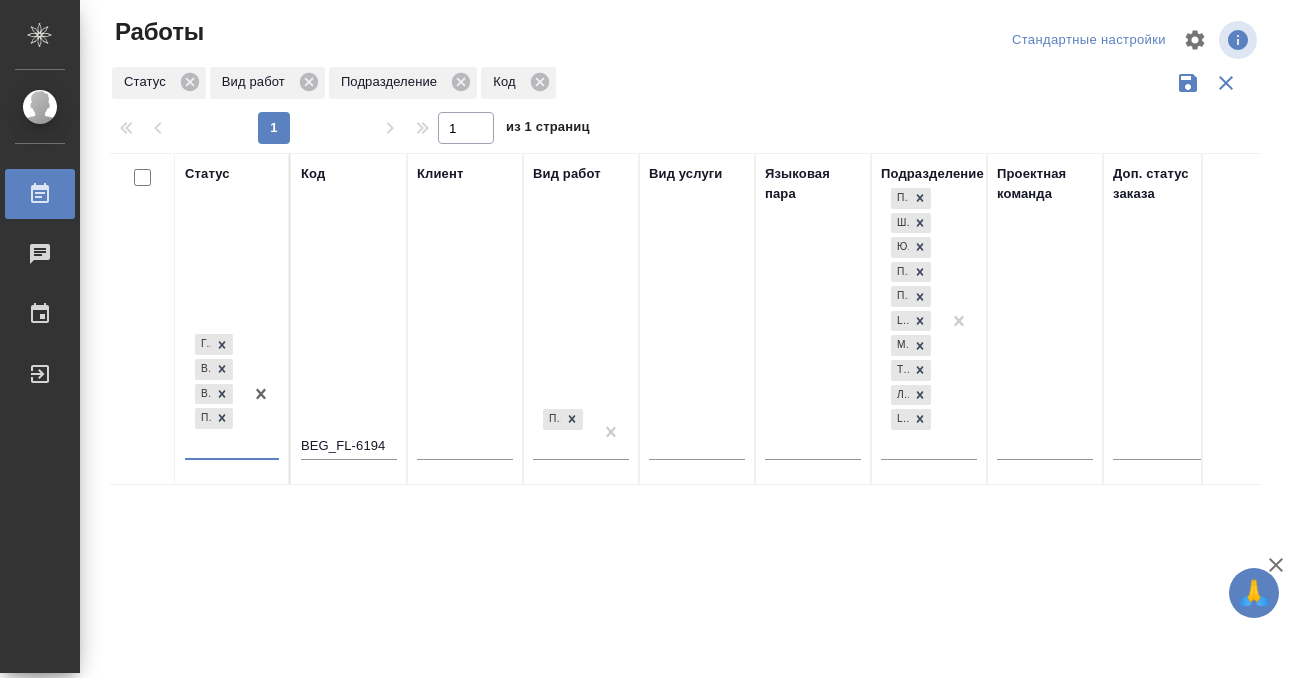 click on "Работы" at bounding box center (15, 194) 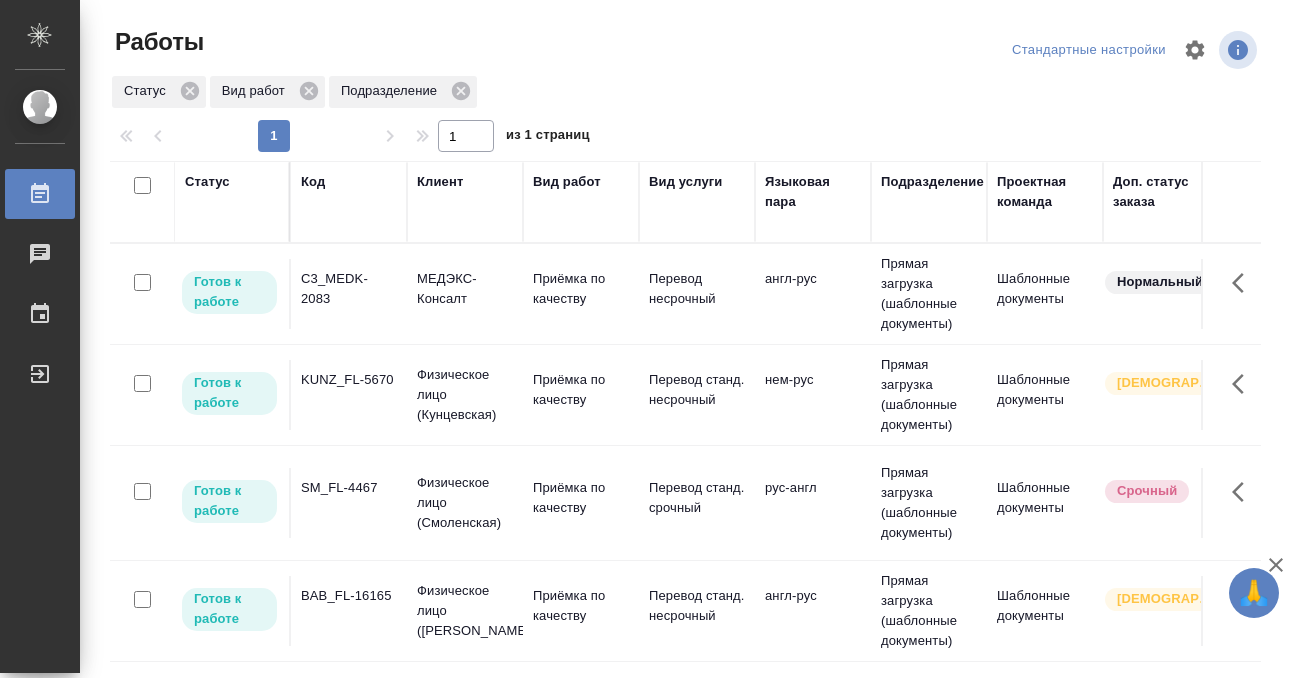scroll, scrollTop: 0, scrollLeft: 0, axis: both 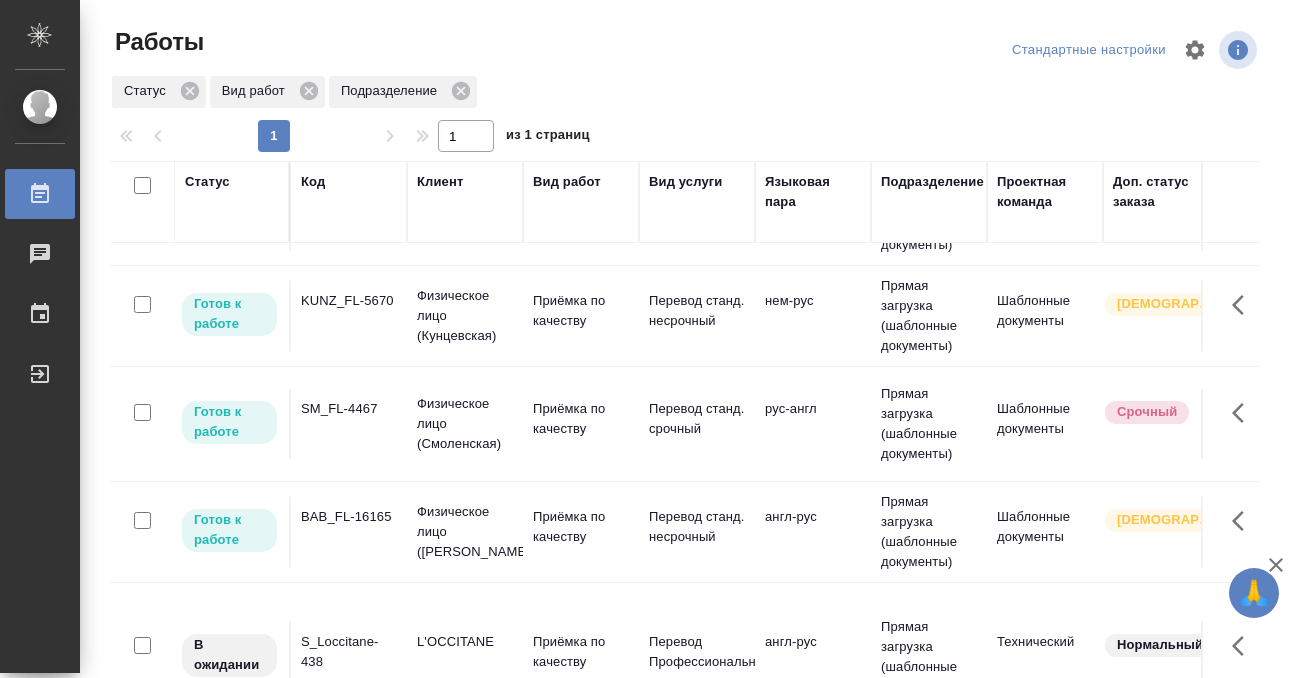 click on "SM_FL-4467" at bounding box center [349, 215] 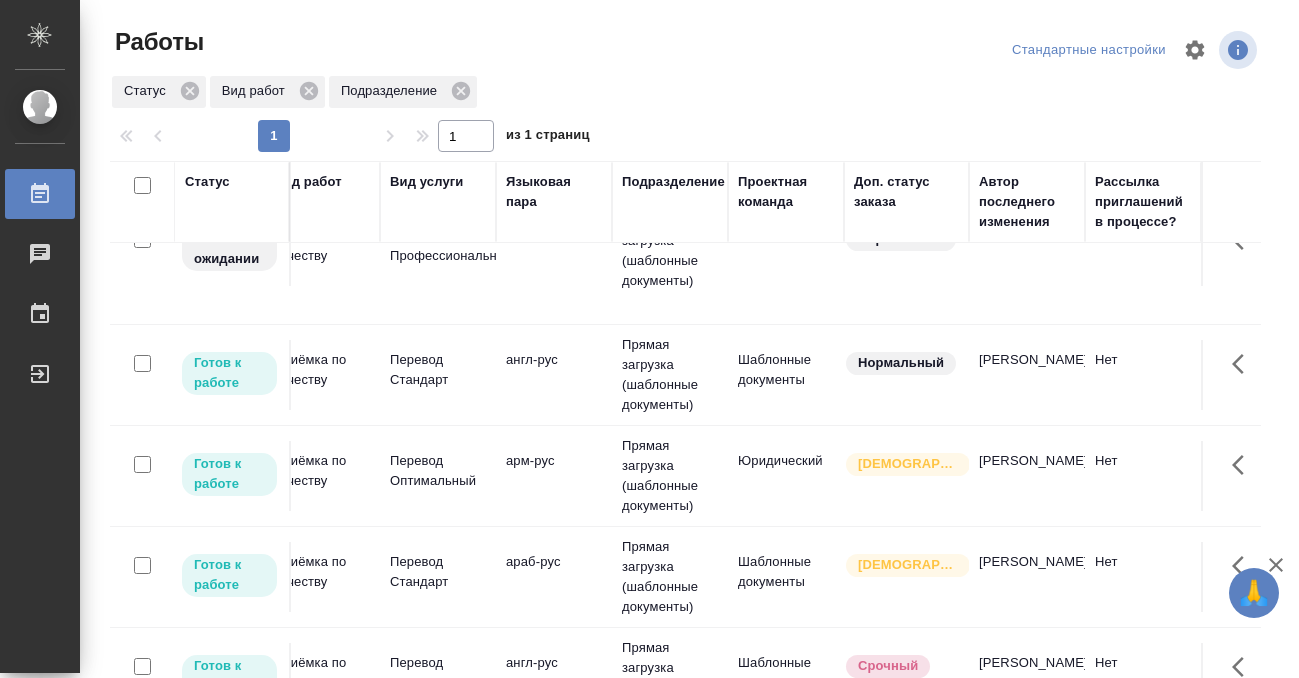 scroll, scrollTop: 269, scrollLeft: 0, axis: vertical 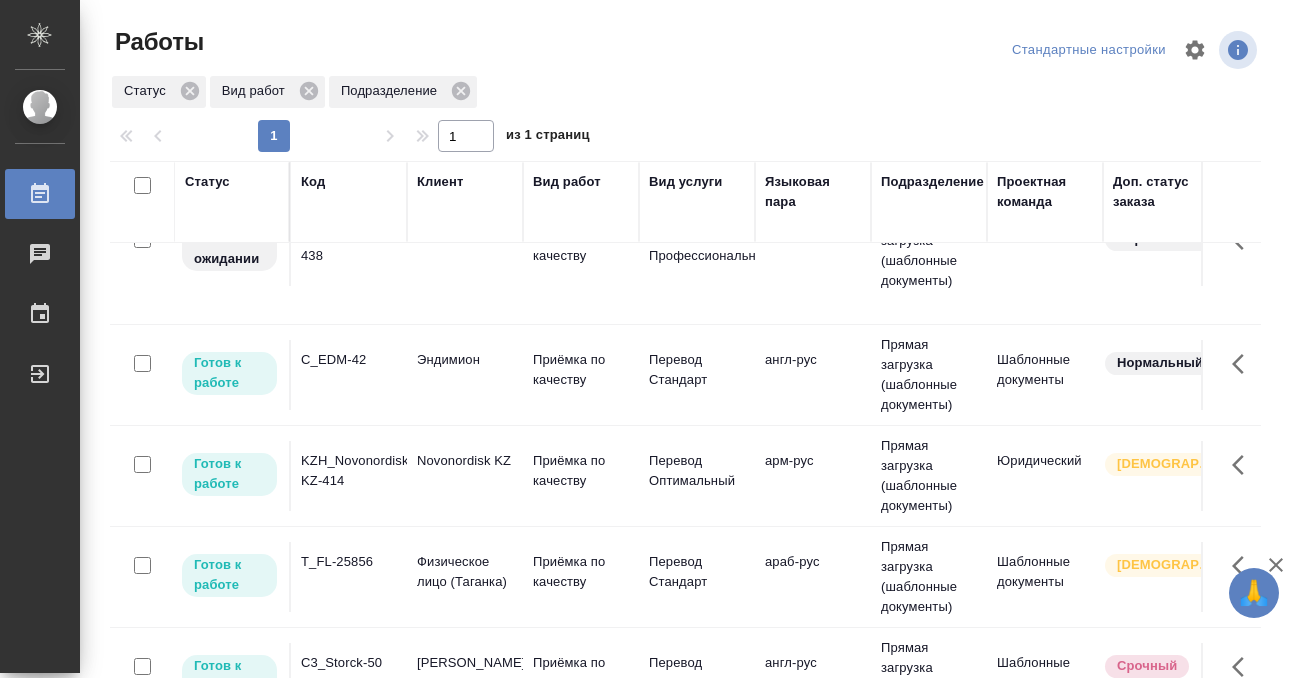 click on "C_EDM-42" at bounding box center [349, 25] 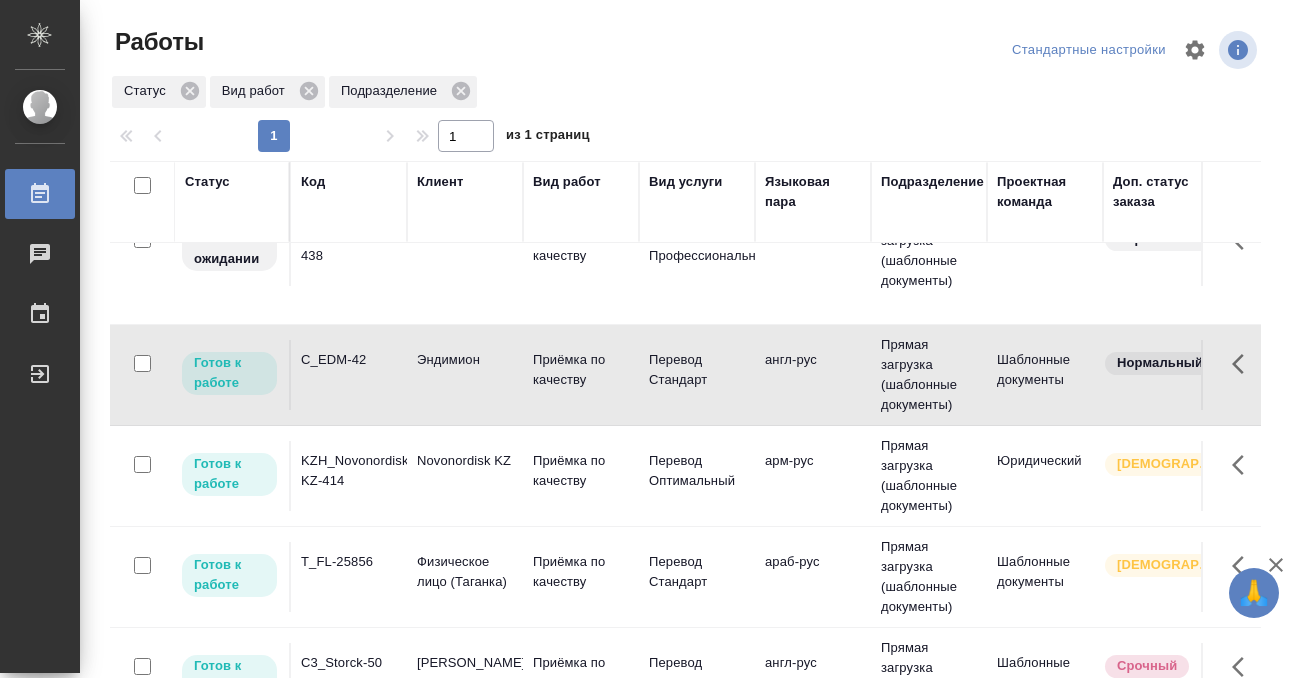 click on "C_EDM-42" at bounding box center [349, 25] 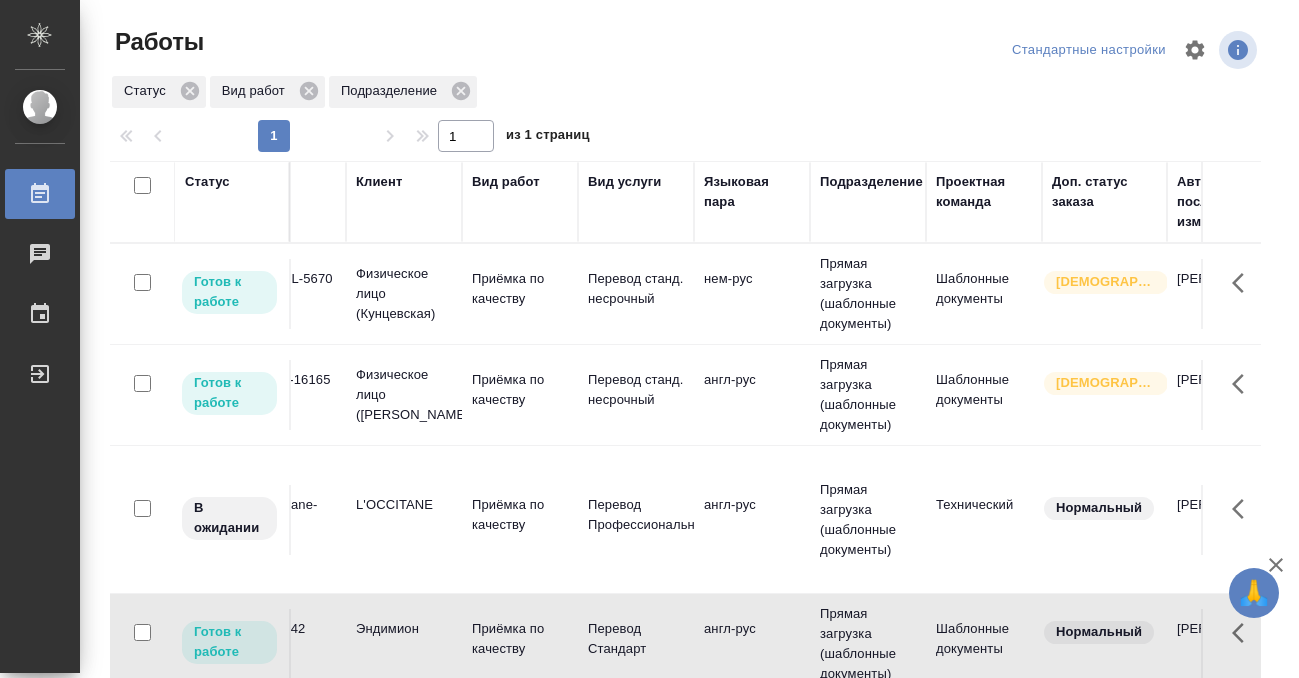 scroll, scrollTop: 0, scrollLeft: 0, axis: both 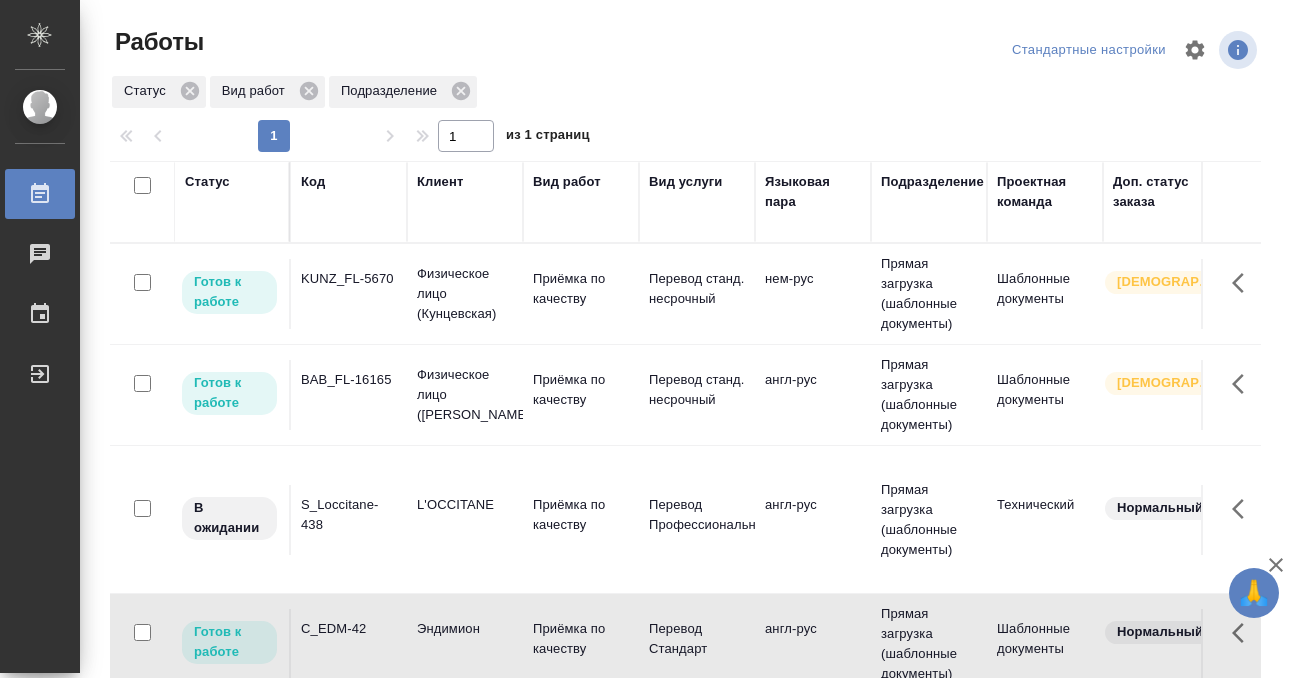 click on "KUNZ_FL-5670" at bounding box center (349, 294) 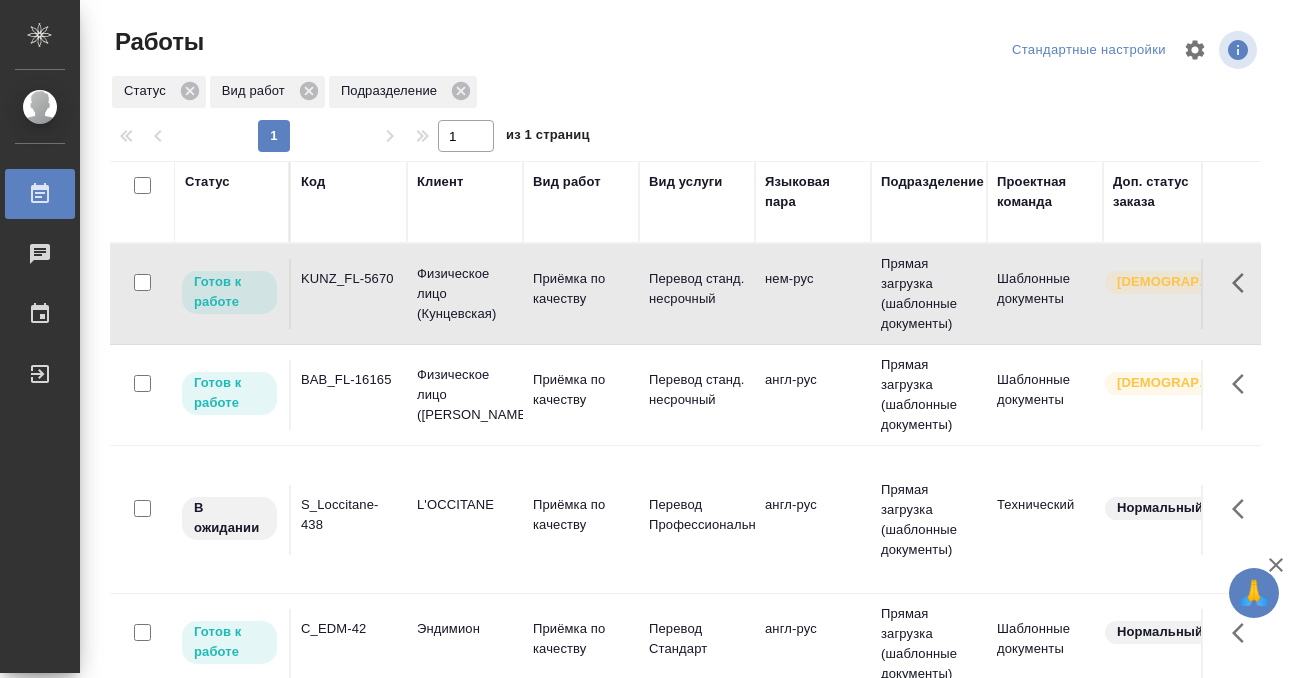 click on "KUNZ_FL-5670" at bounding box center (349, 294) 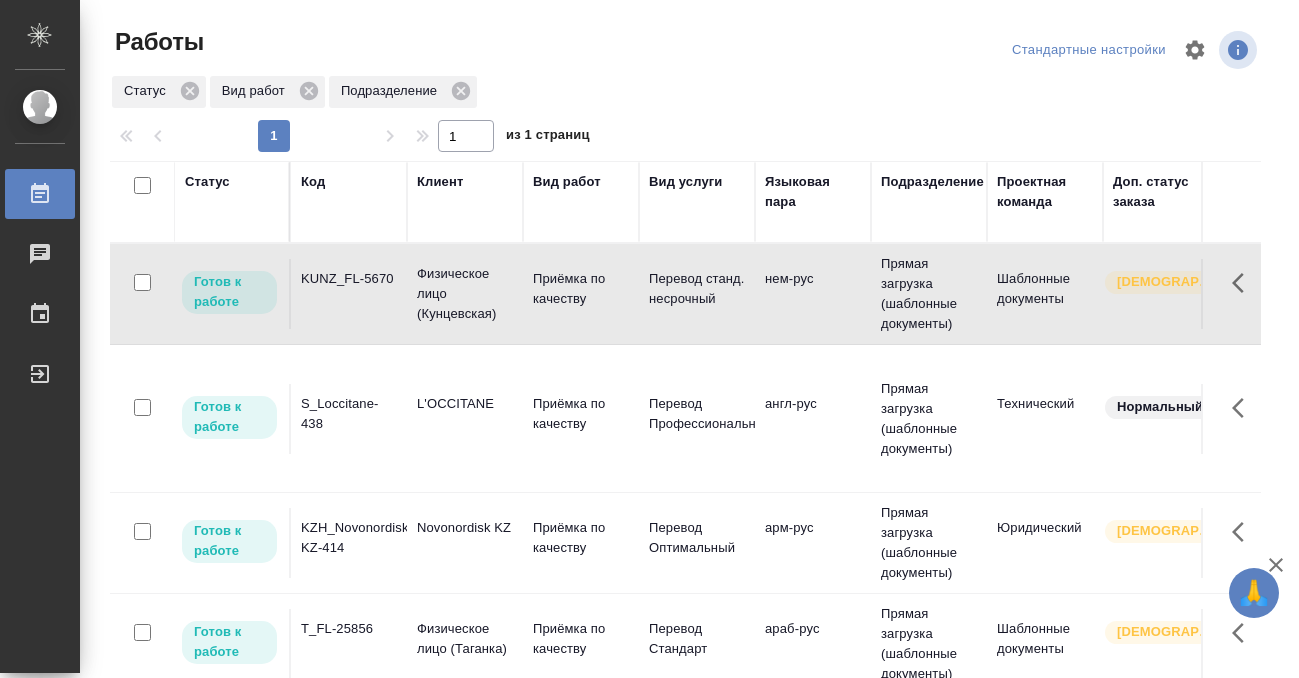 click on "S_Loccitane-438" at bounding box center (349, 279) 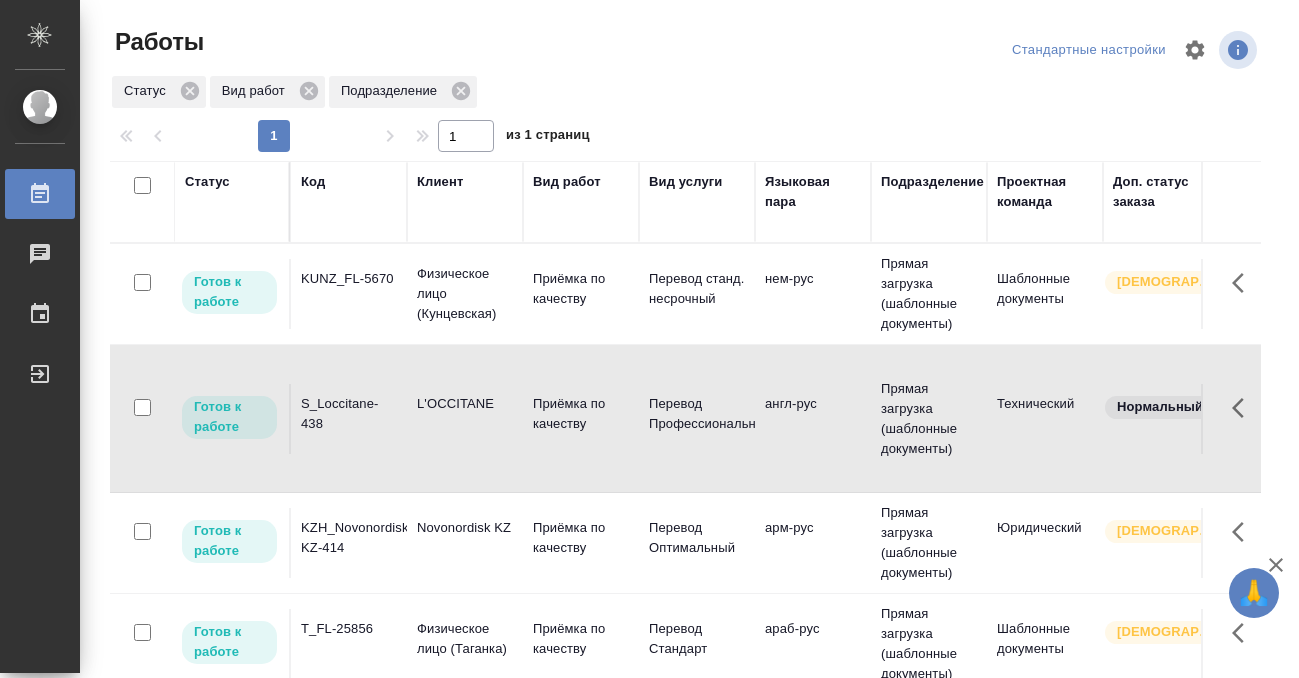 click on "S_Loccitane-438" at bounding box center (349, 279) 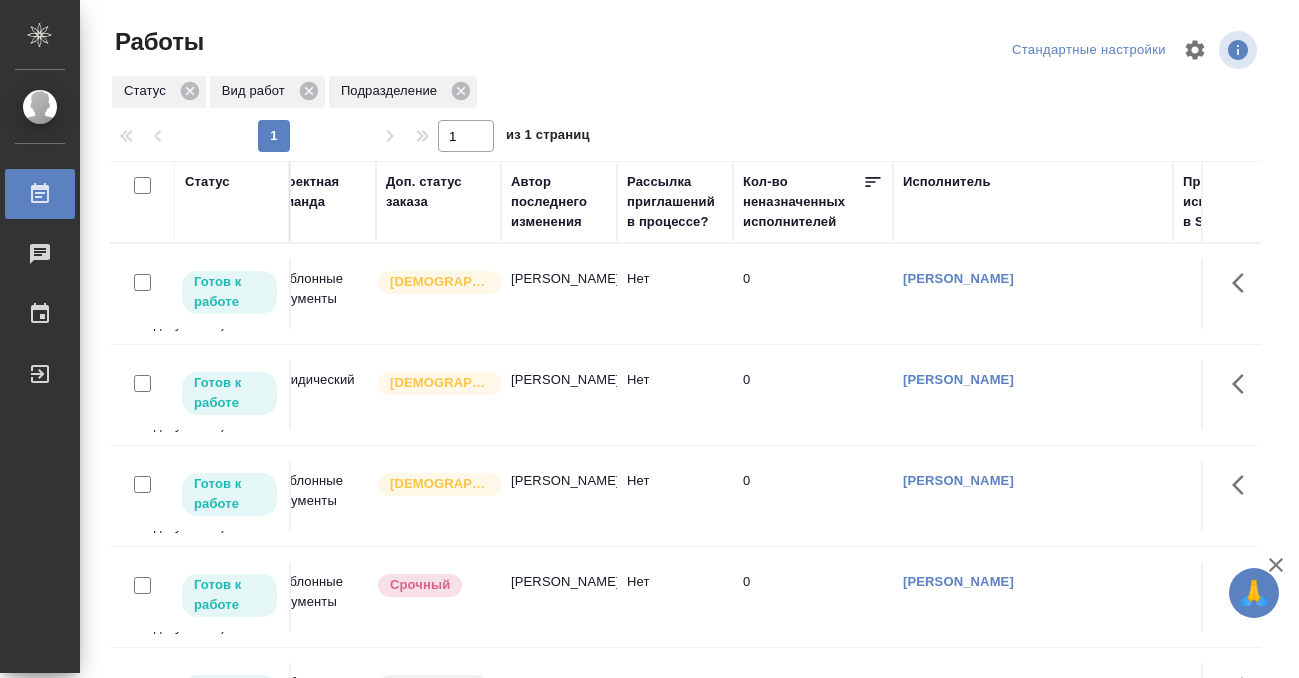 scroll, scrollTop: 0, scrollLeft: 0, axis: both 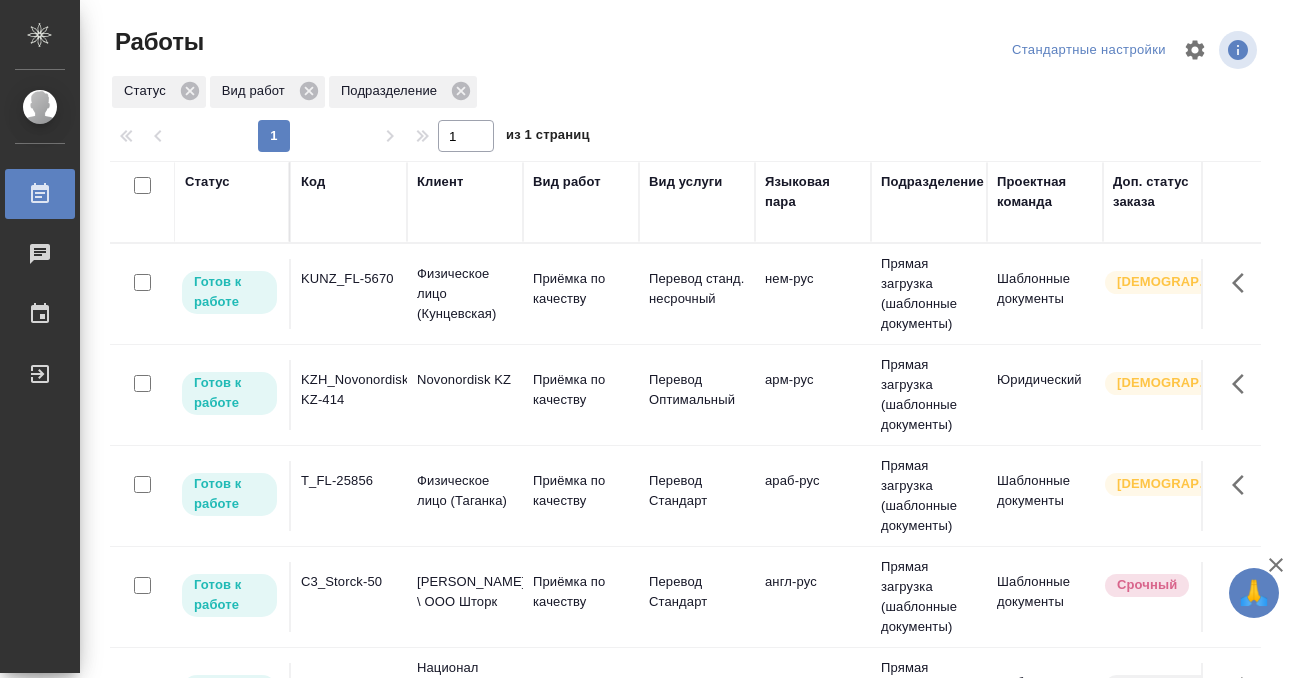 click on "KZH_Novonordisk-KZ-414" at bounding box center [349, 279] 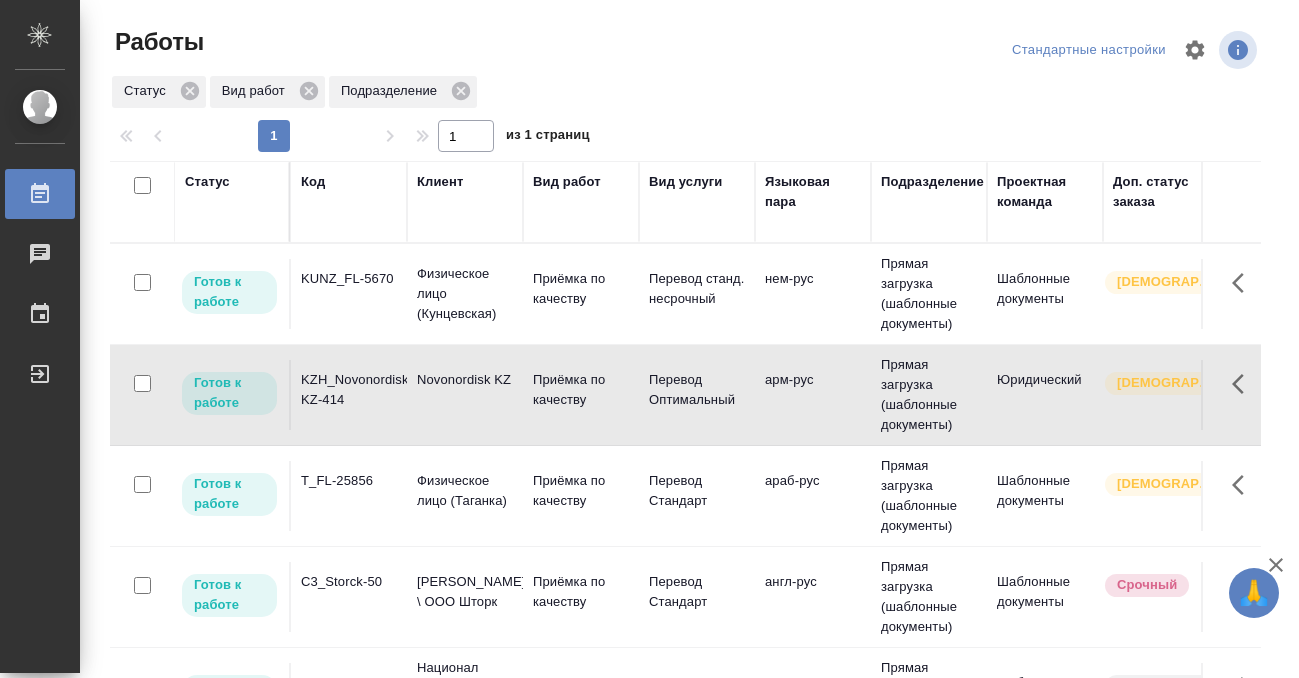 click on "KZH_Novonordisk-KZ-414" at bounding box center (349, 279) 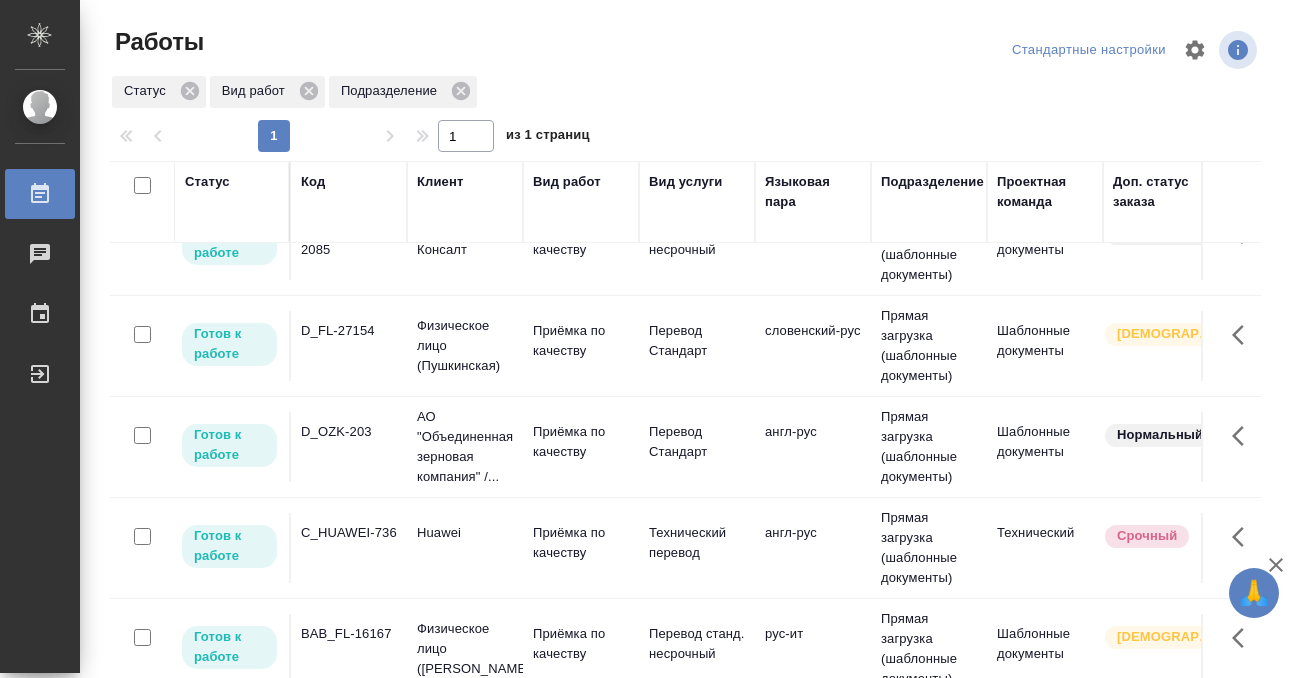 scroll, scrollTop: 688, scrollLeft: 0, axis: vertical 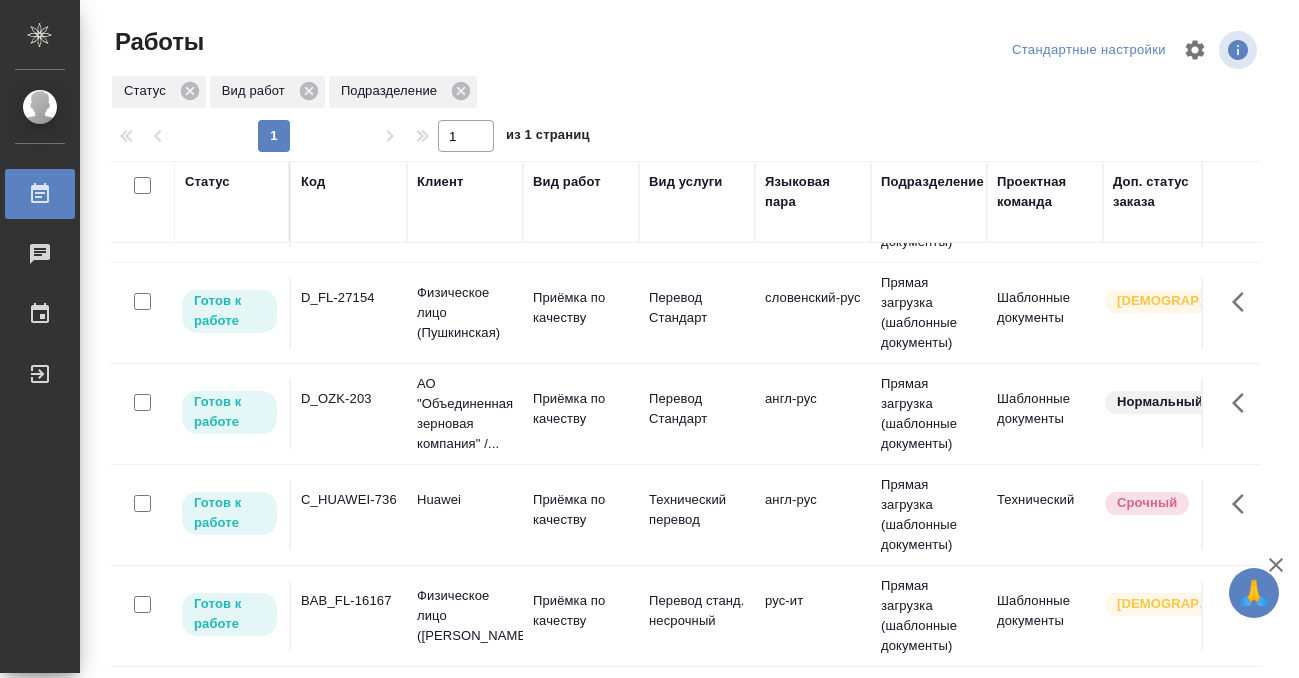 click on "C_HUAWEI-736" at bounding box center (349, -394) 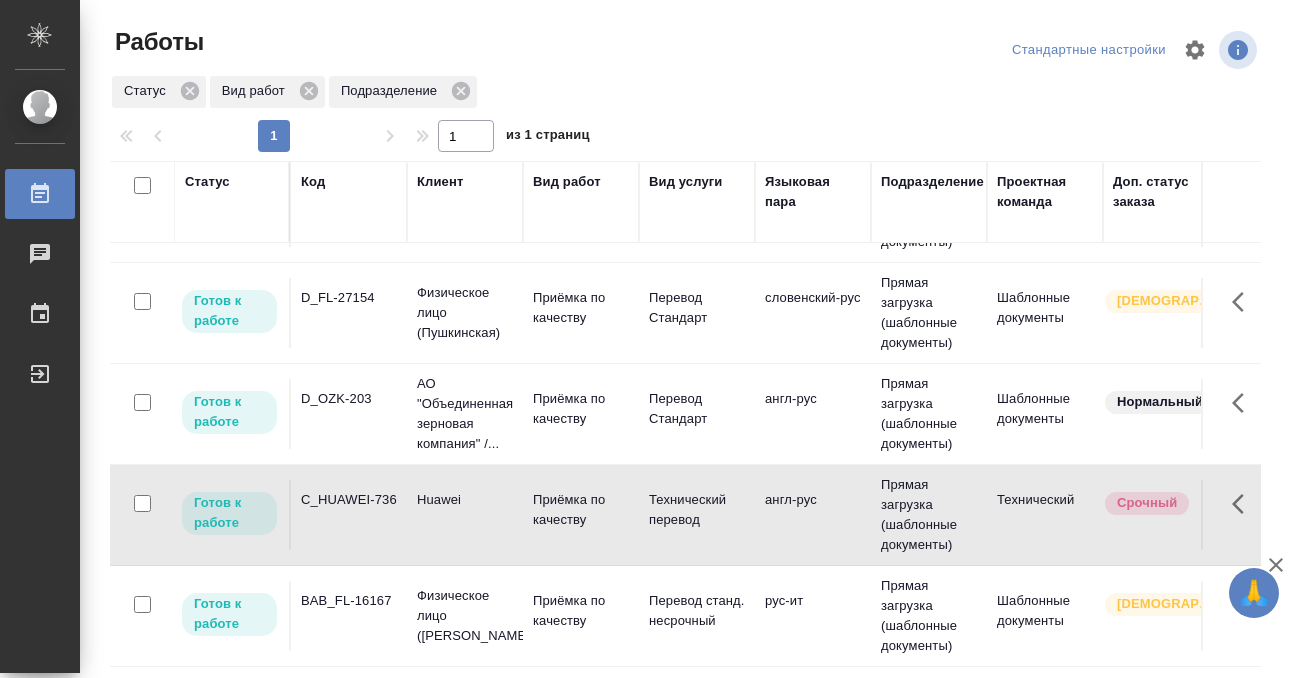 click on "C_HUAWEI-736" at bounding box center (349, -394) 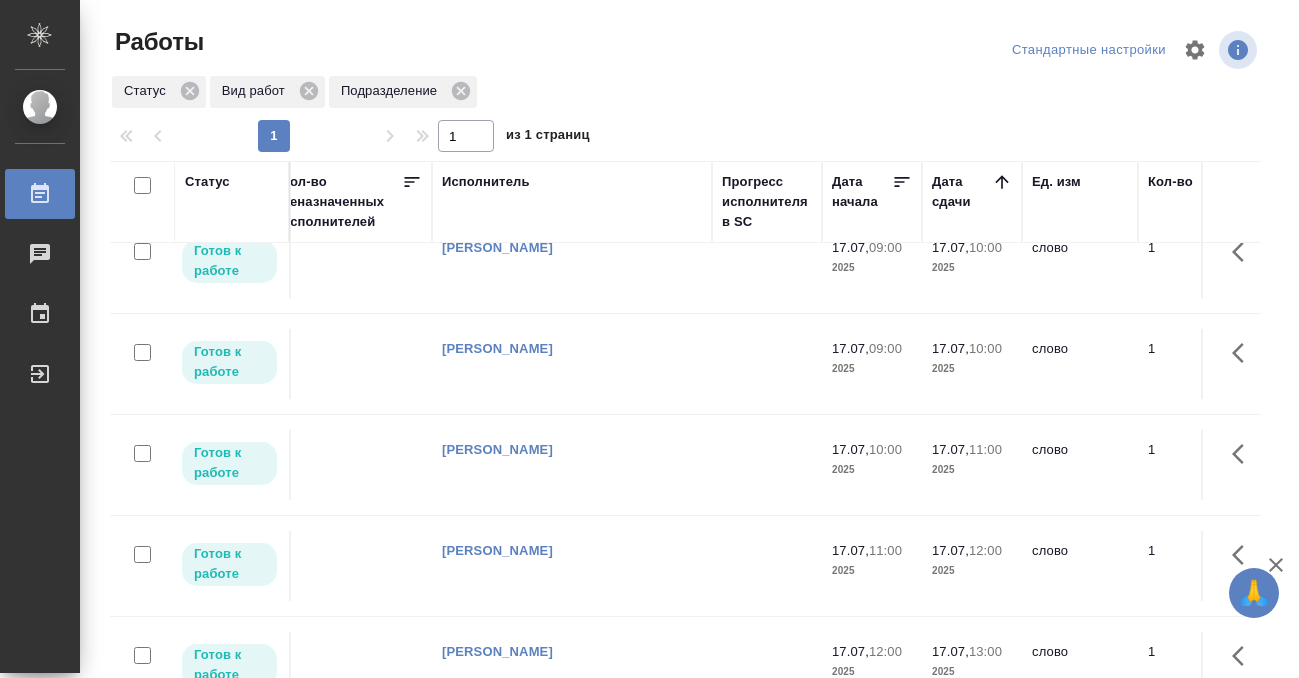 scroll, scrollTop: 334, scrollLeft: 0, axis: vertical 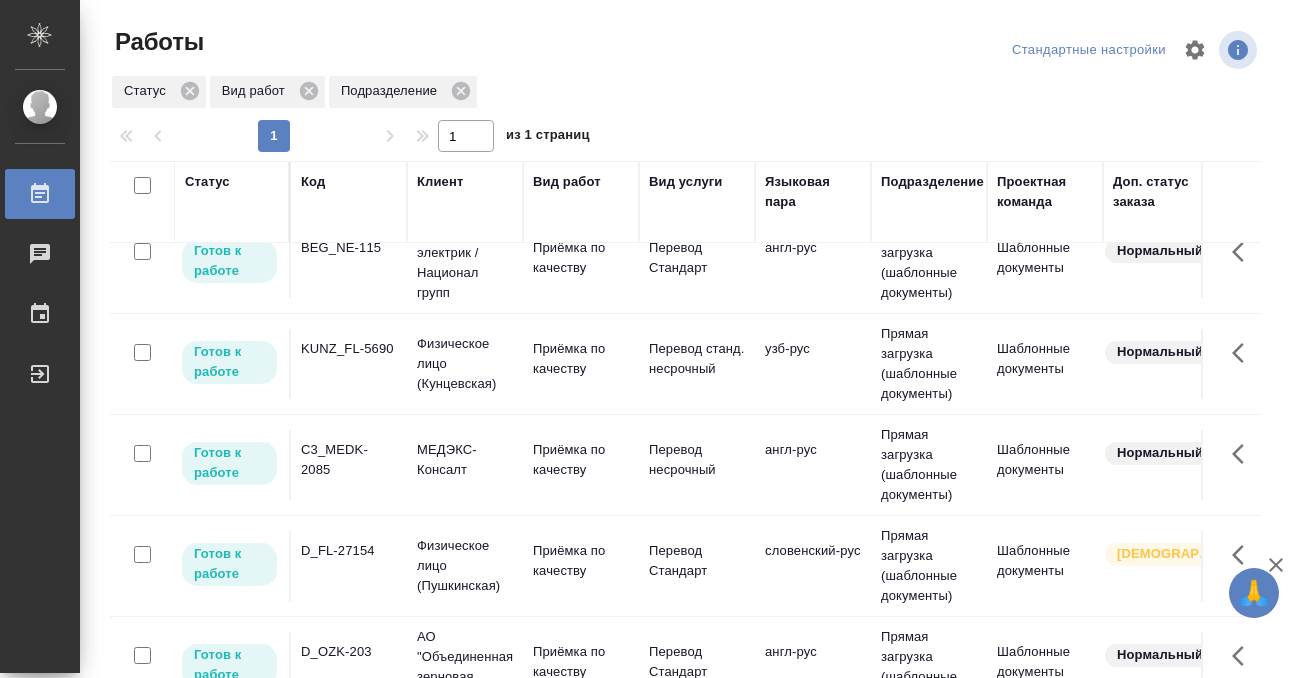 click on "KUNZ_FL-5690" at bounding box center (349, -40) 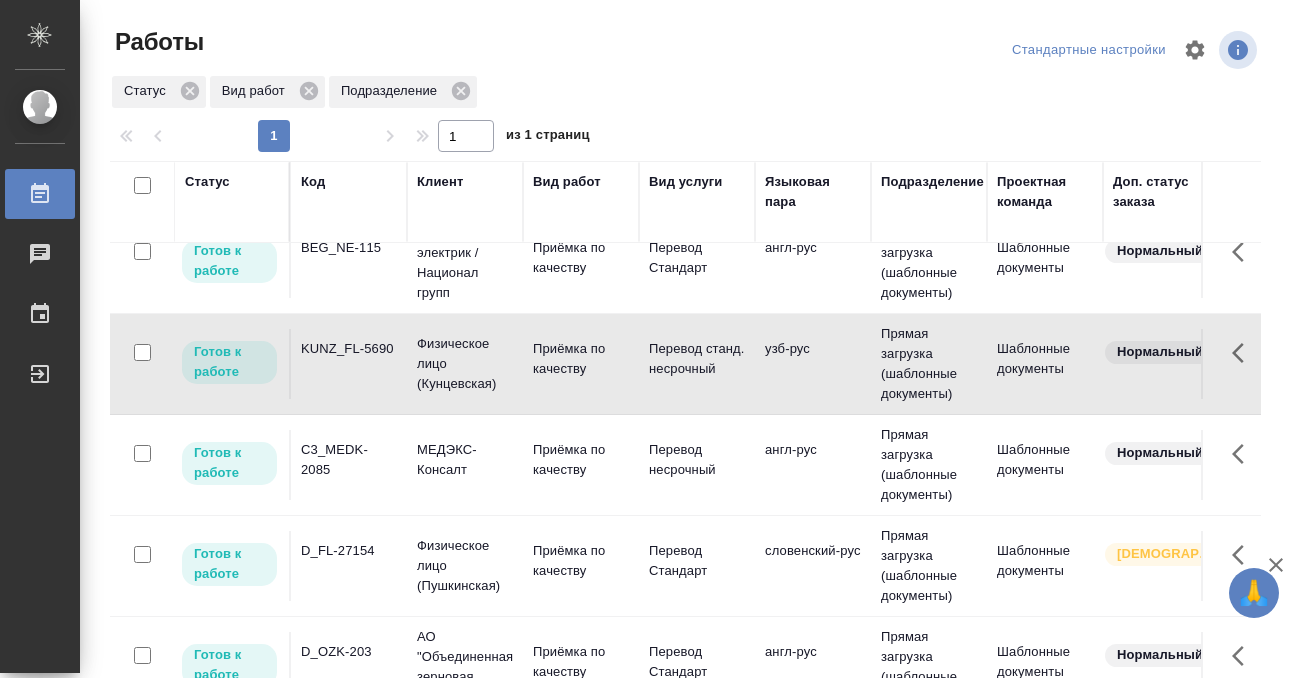 click on "KUNZ_FL-5690" at bounding box center (349, -40) 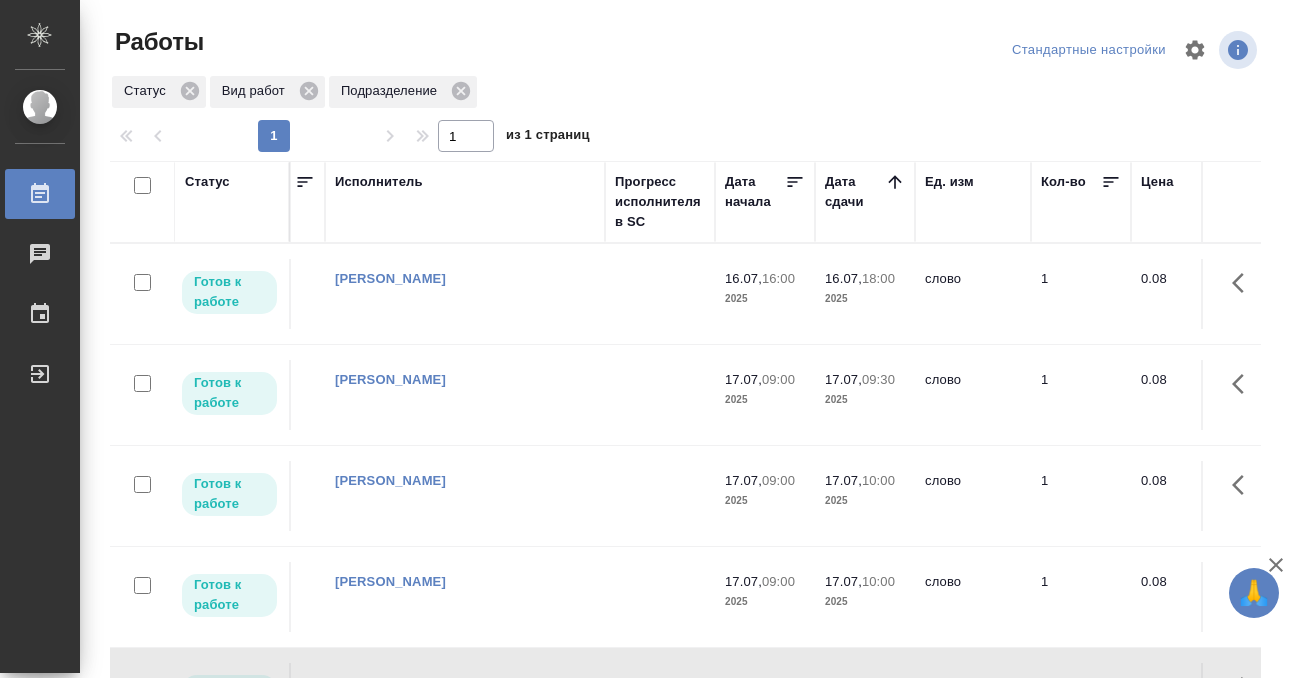 scroll, scrollTop: 0, scrollLeft: 0, axis: both 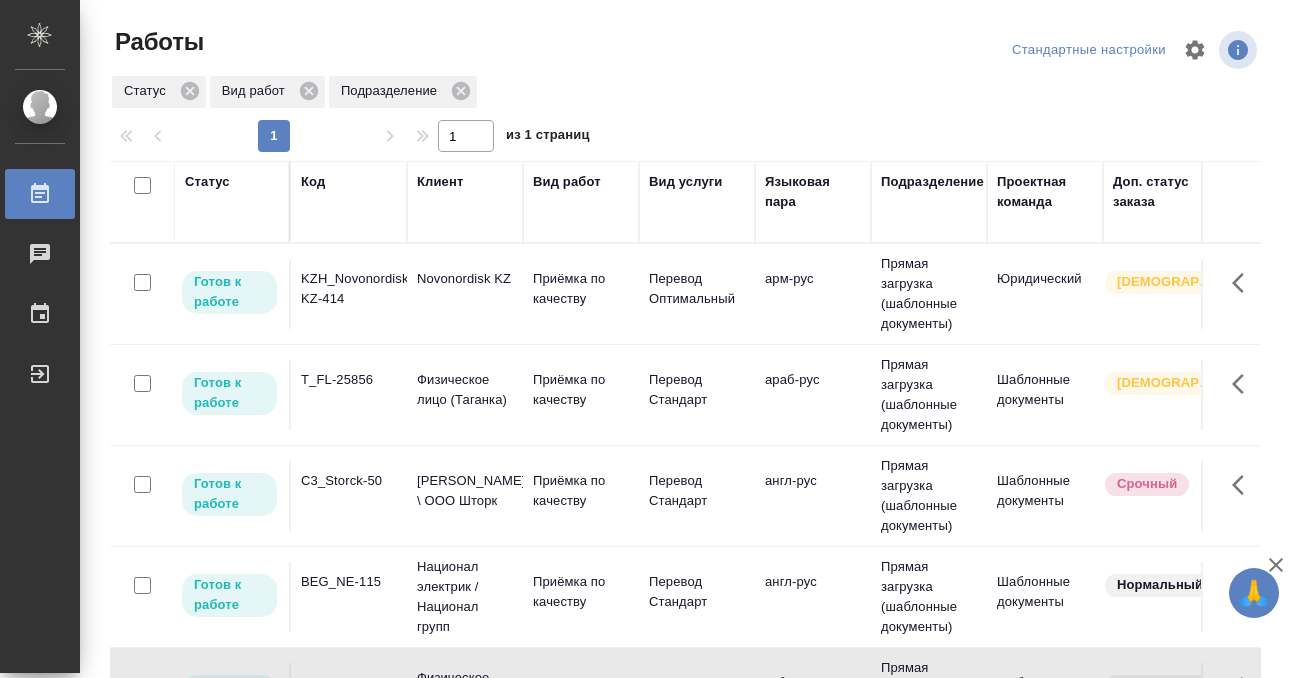 click on "KZH_Novonordisk-KZ-414" at bounding box center [349, 289] 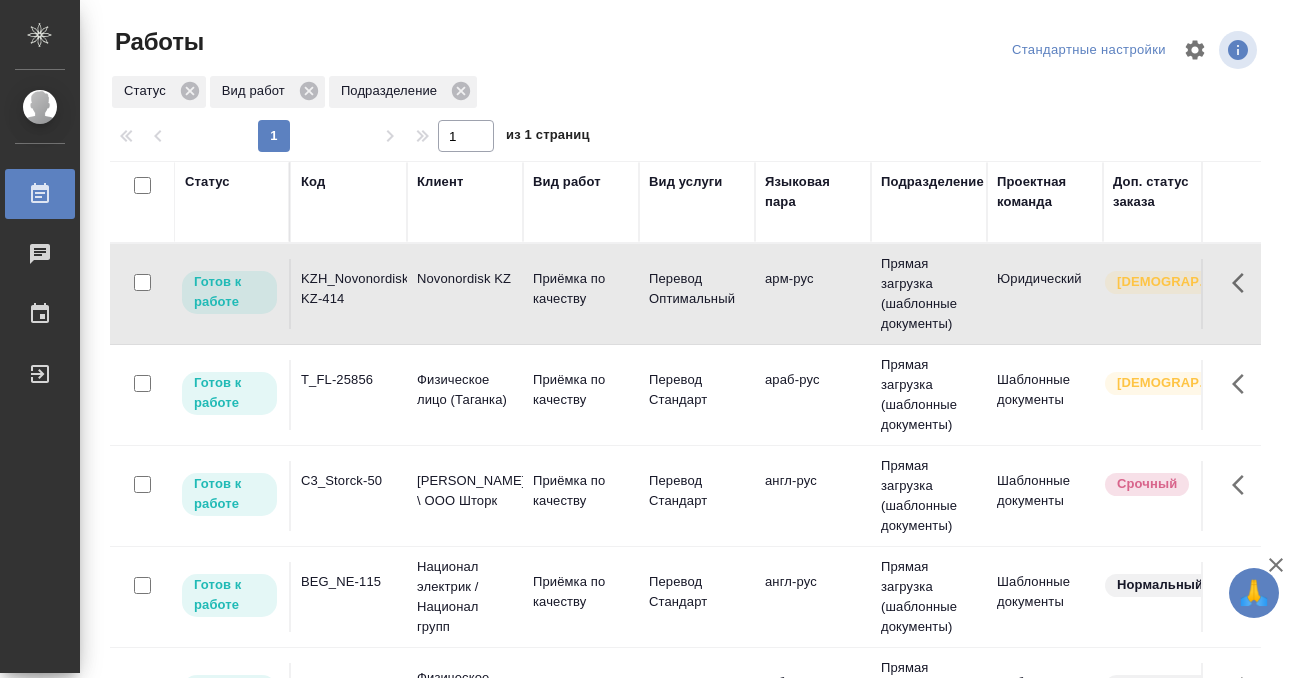 click on "KZH_Novonordisk-KZ-414" at bounding box center [349, 289] 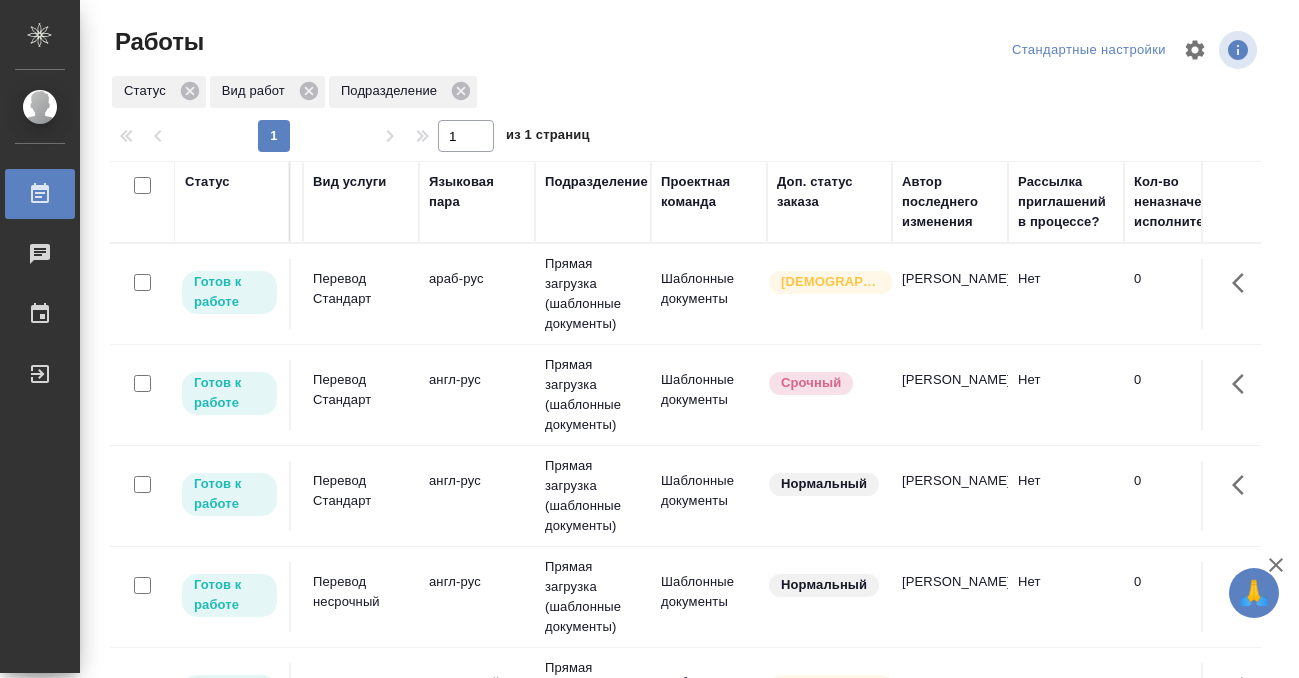 scroll, scrollTop: 0, scrollLeft: 0, axis: both 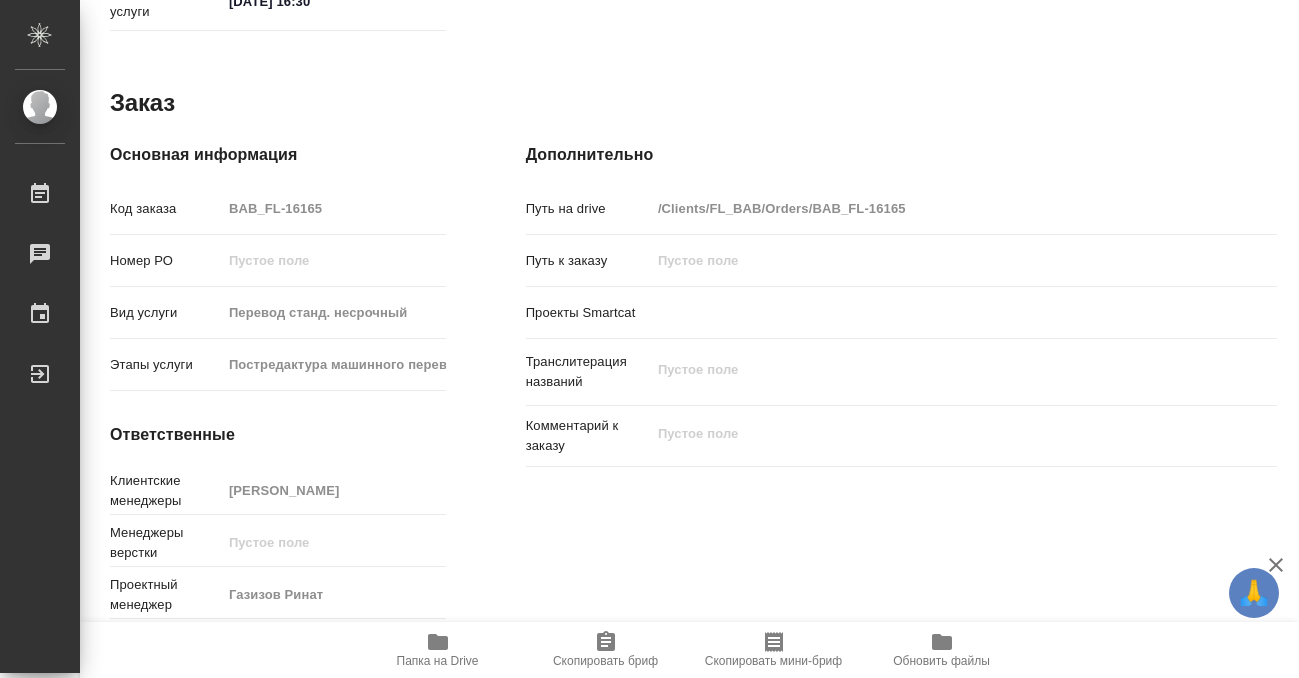 click 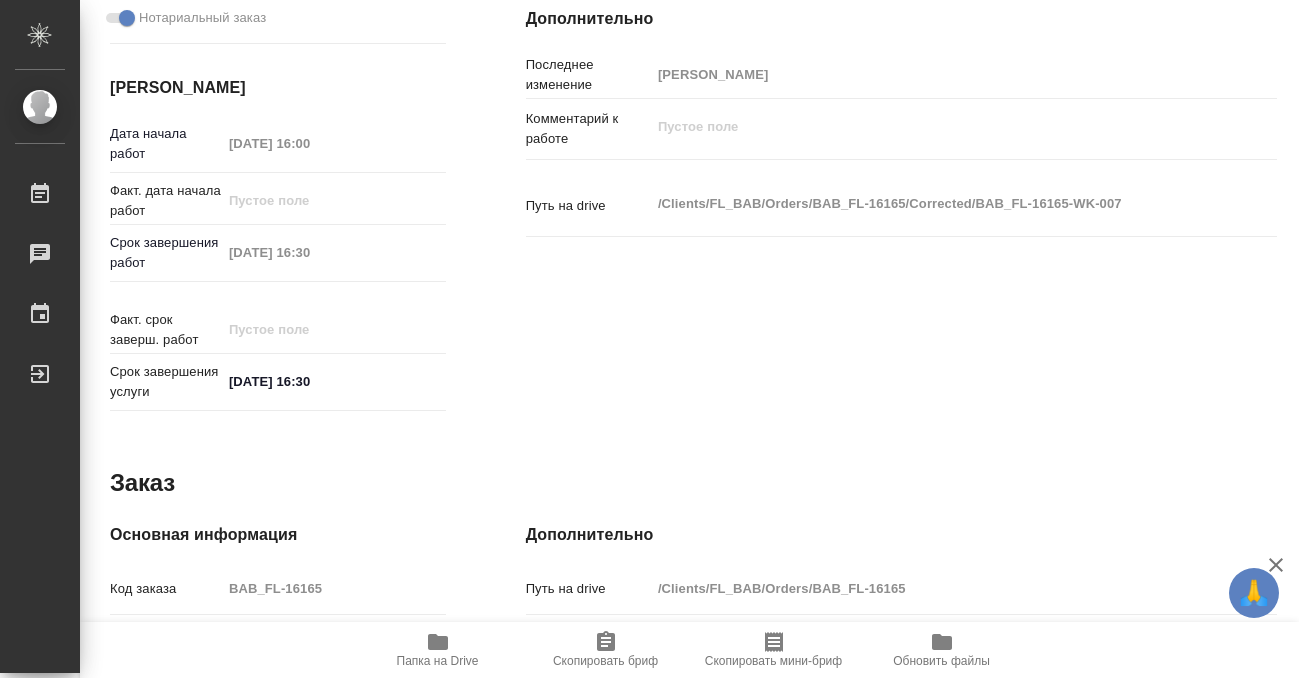 scroll, scrollTop: 0, scrollLeft: 0, axis: both 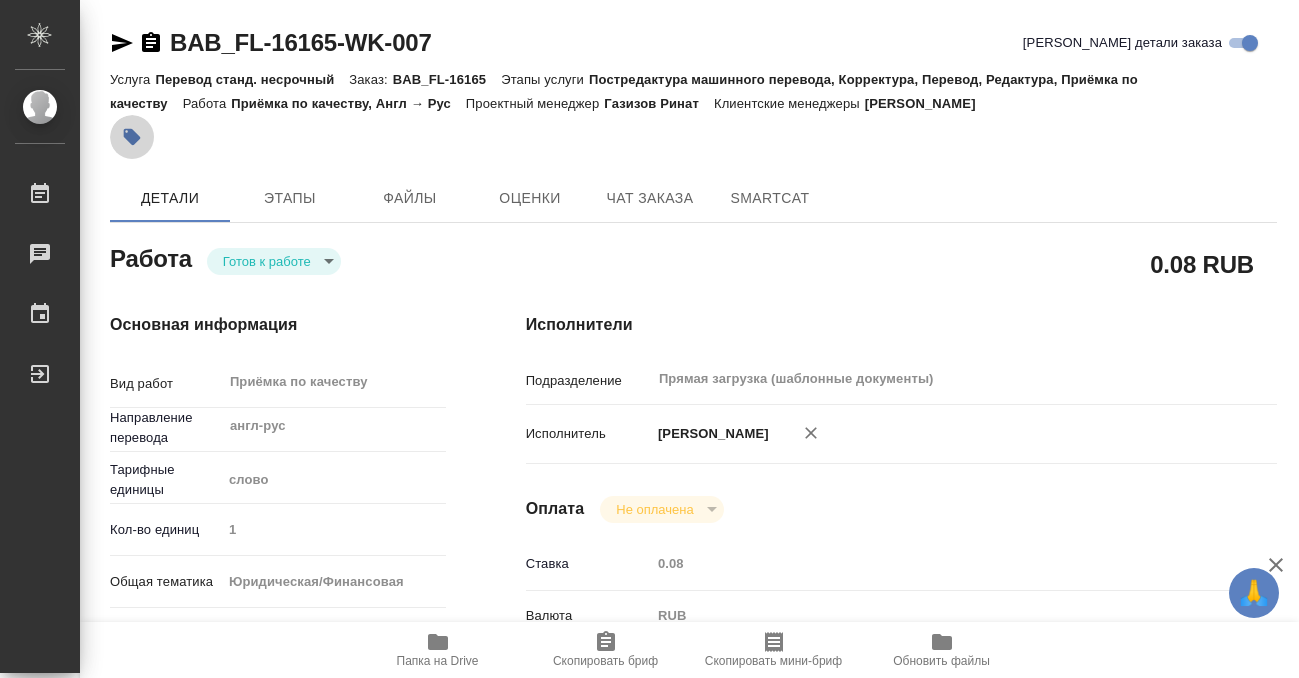 click at bounding box center (132, 137) 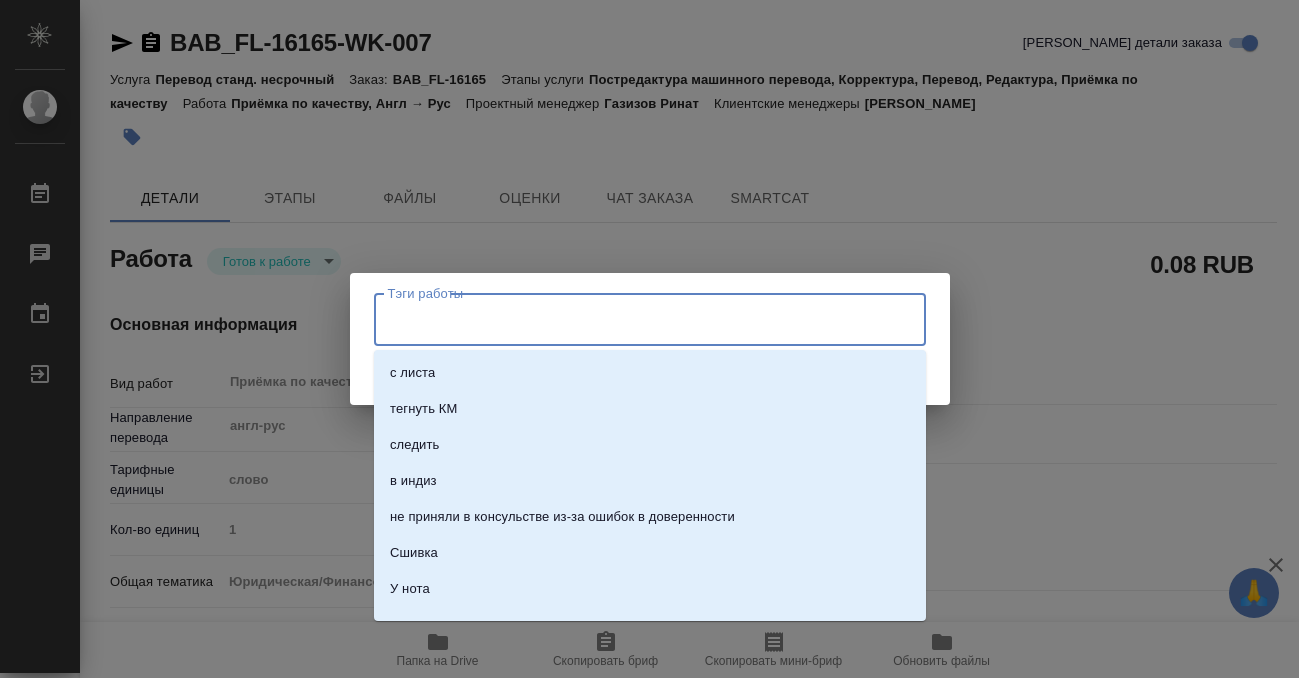 click on "Тэги работы" at bounding box center [631, 319] 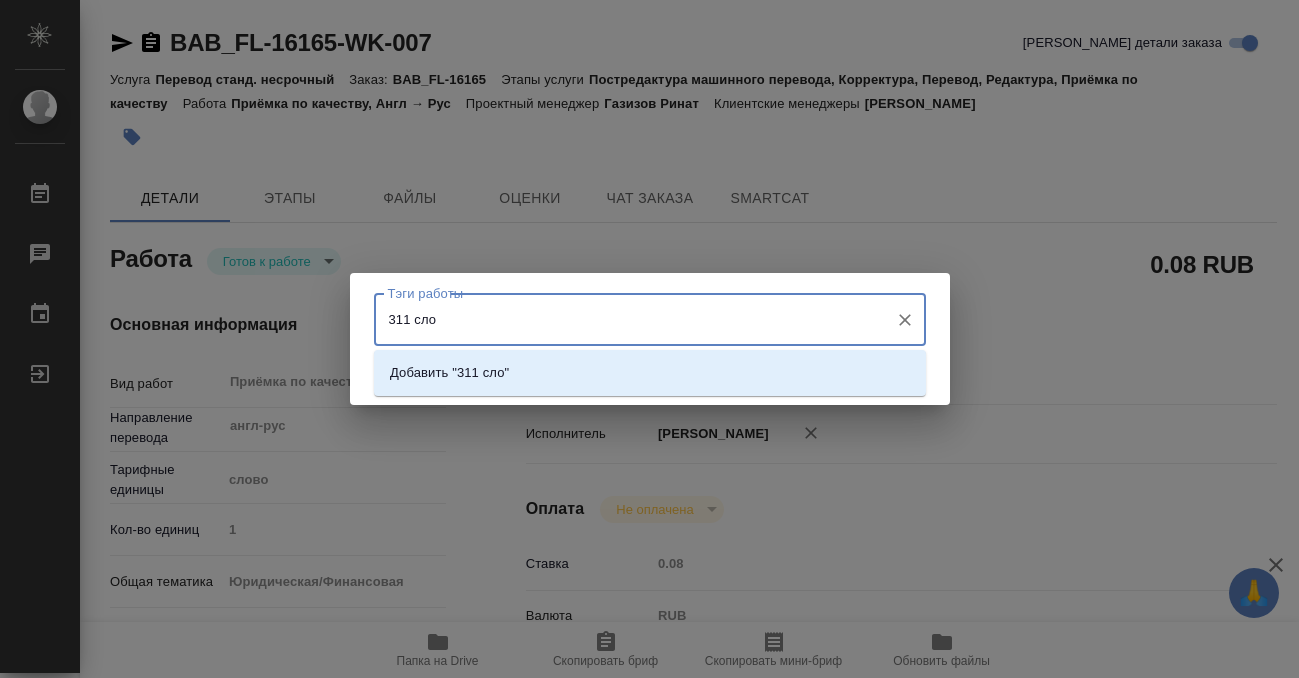 type on "311 слов" 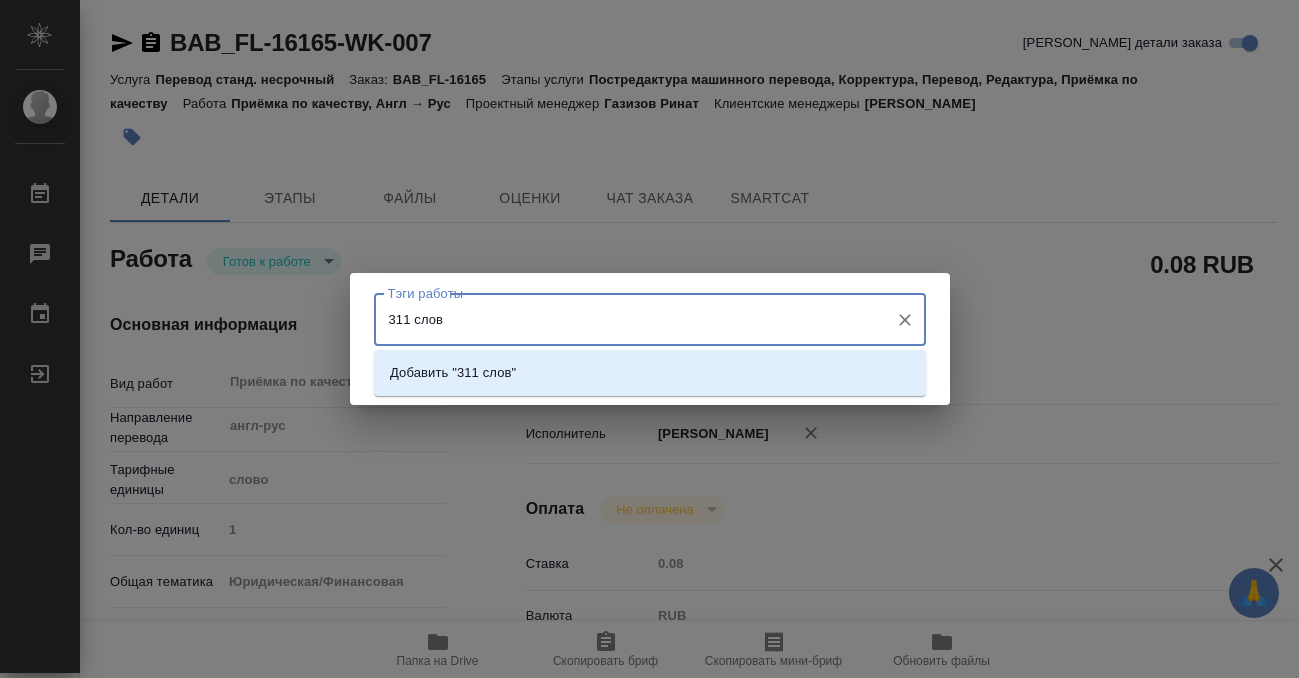 type 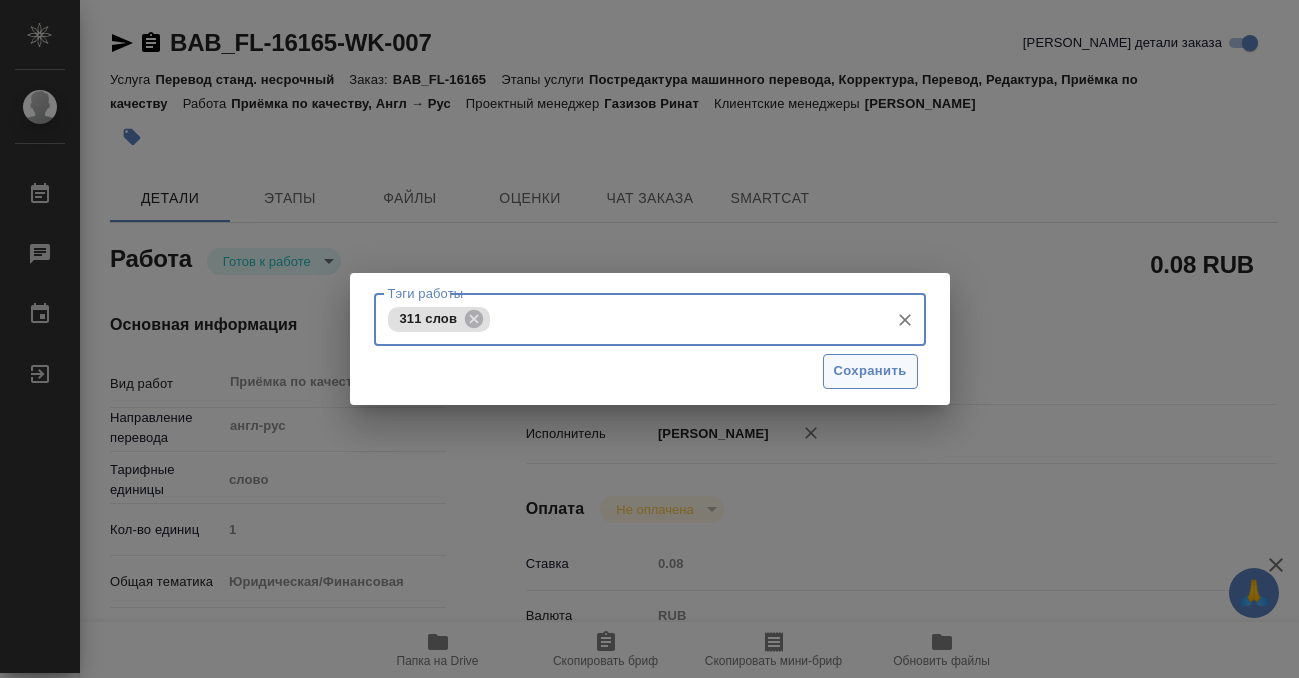 click on "Сохранить" at bounding box center [870, 371] 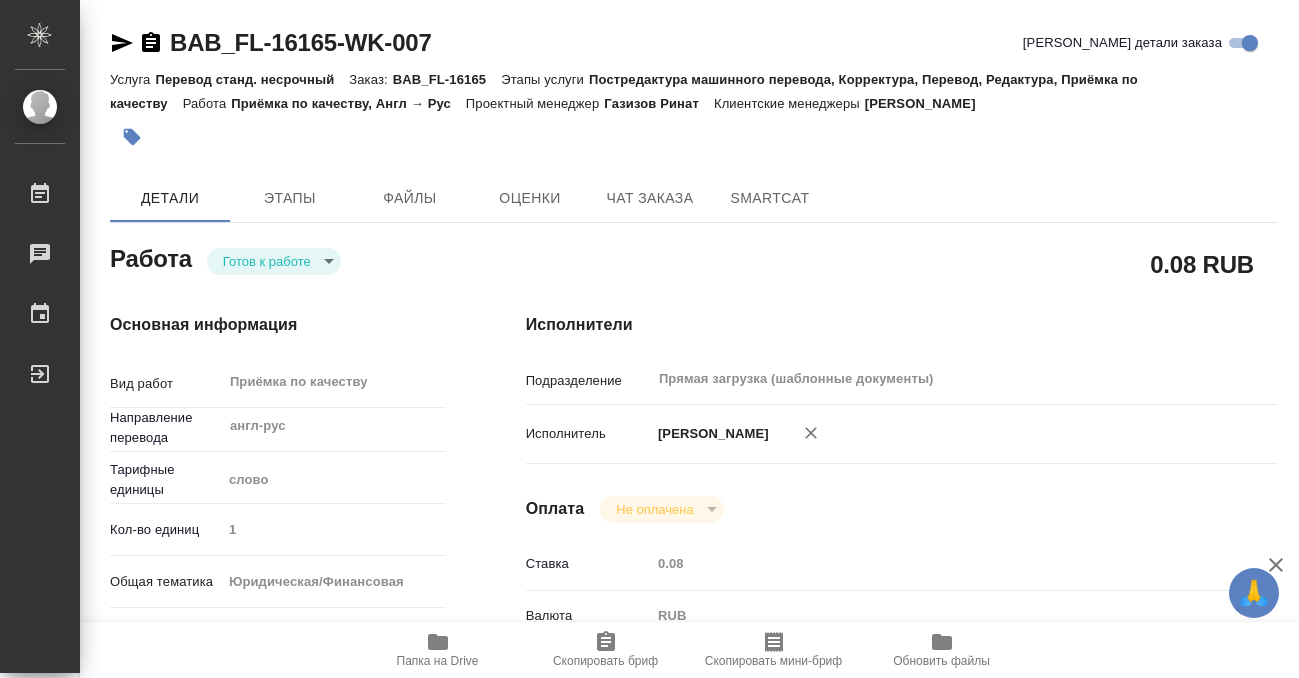 click on "🙏 .cls-1
fill:#fff;
AWATERA Kobzeva [PERSON_NAME] 0 Чаты График Выйти BAB_FL-16165-WK-007 Кратко детали заказа Услуга Перевод станд. несрочный Заказ: BAB_FL-16165 Этапы услуги Постредактура машинного перевода, Корректура, Перевод, Редактура, Приёмка по качеству [PERSON_NAME] по качеству, Англ → Рус Проектный менеджер [PERSON_NAME] менеджеры [PERSON_NAME] Этапы Файлы Оценки Чат заказа SmartCat Работа Готов к работе readyForWork 0.08 RUB Основная информация Вид работ Приёмка по качеству x ​ Направление перевода англ-рус ​ Тарифные единицы слово 5a8b1489cc6b4906c91bfd90 1" at bounding box center [649, 339] 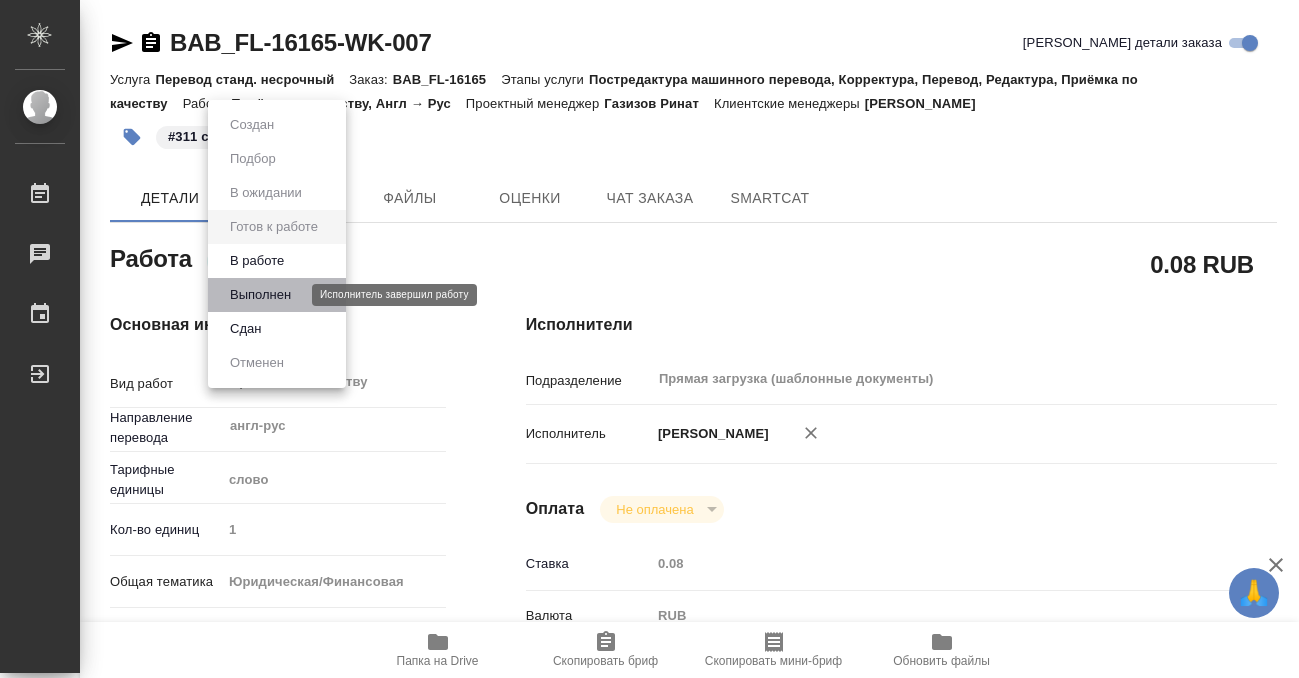 click on "Выполнен" at bounding box center [260, 295] 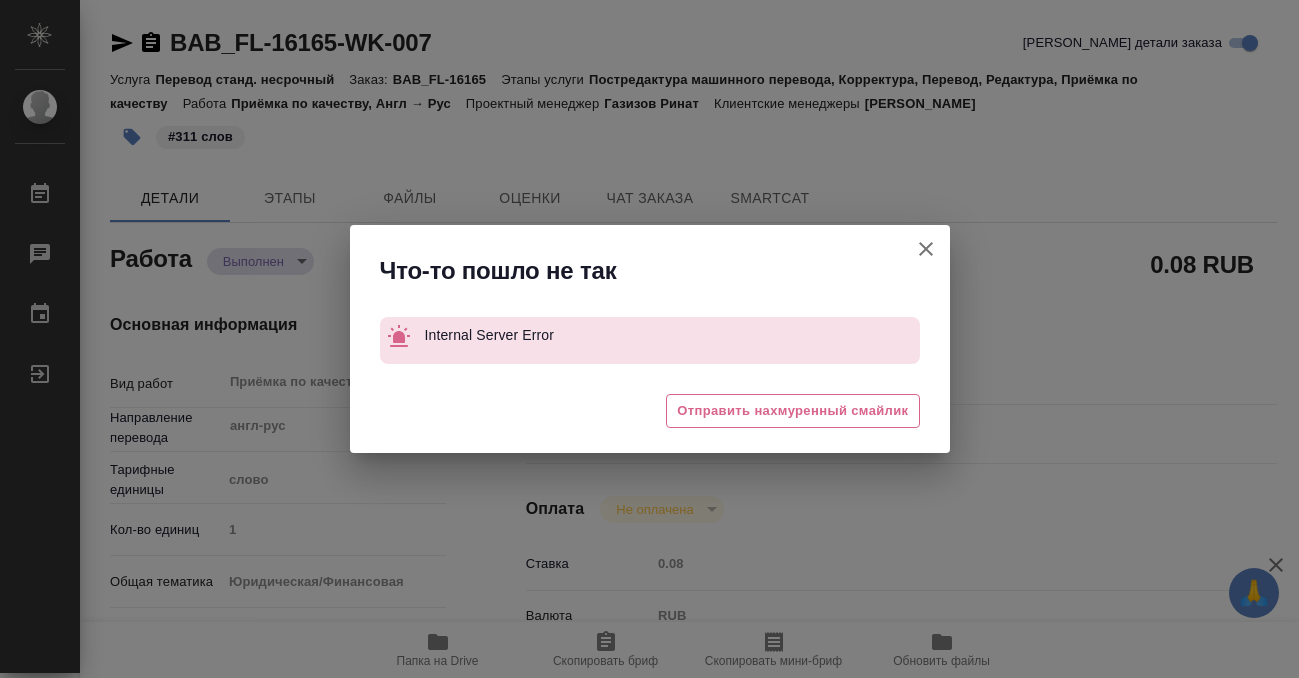 type on "x" 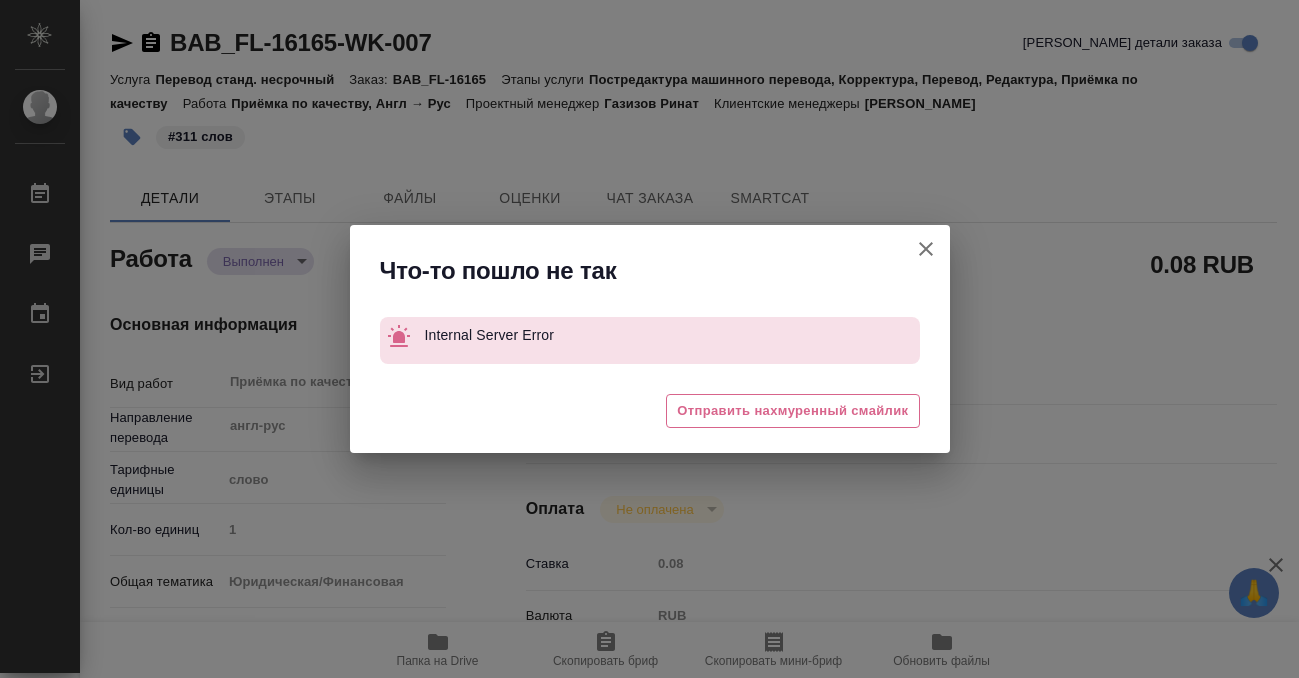click 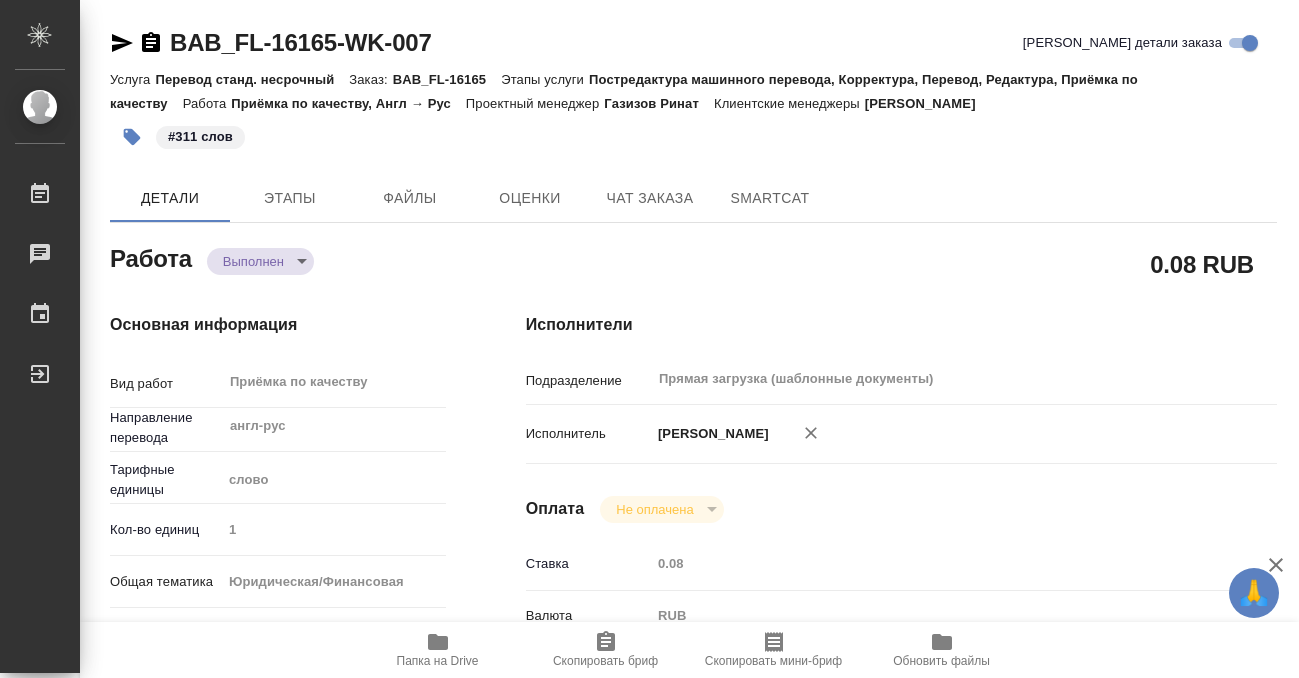 click 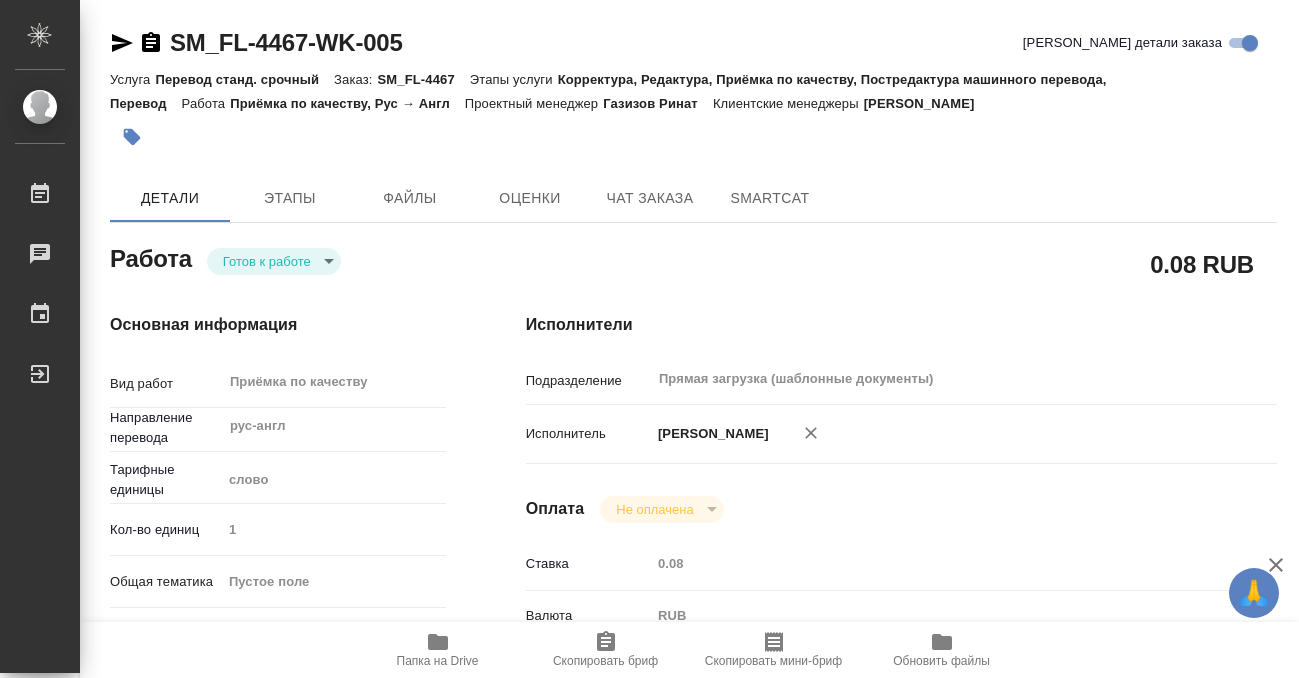 scroll, scrollTop: 0, scrollLeft: 0, axis: both 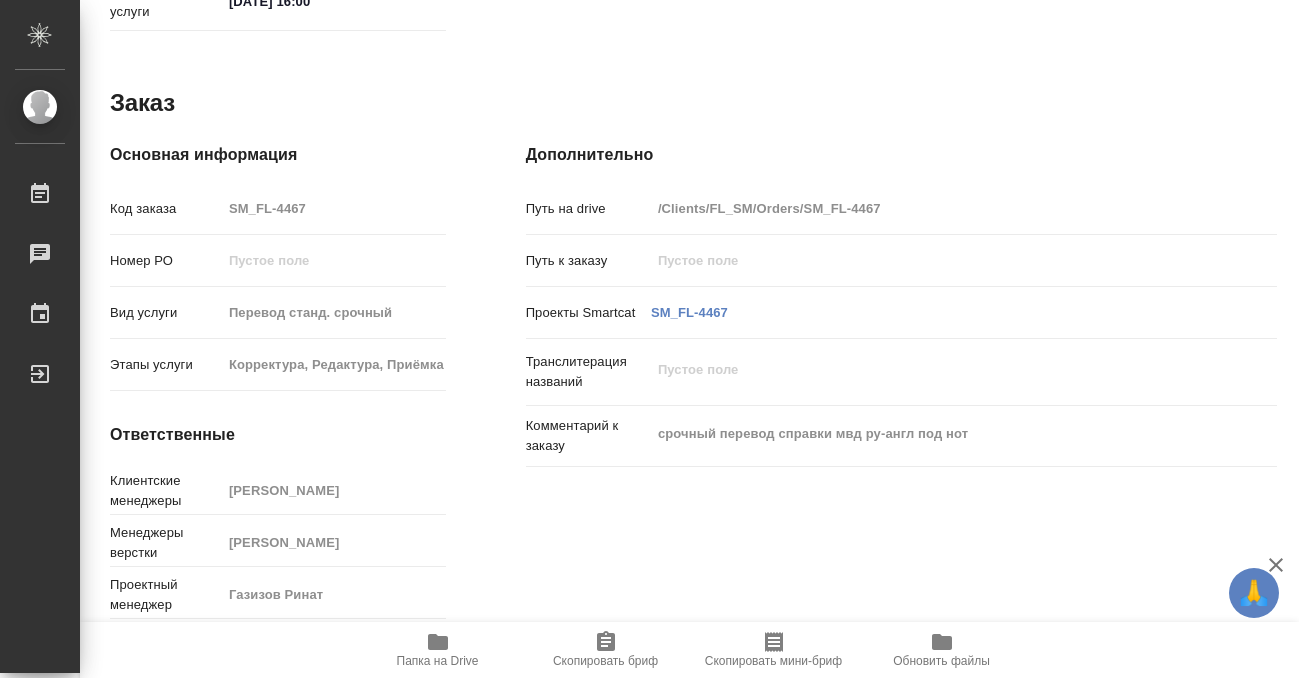 click 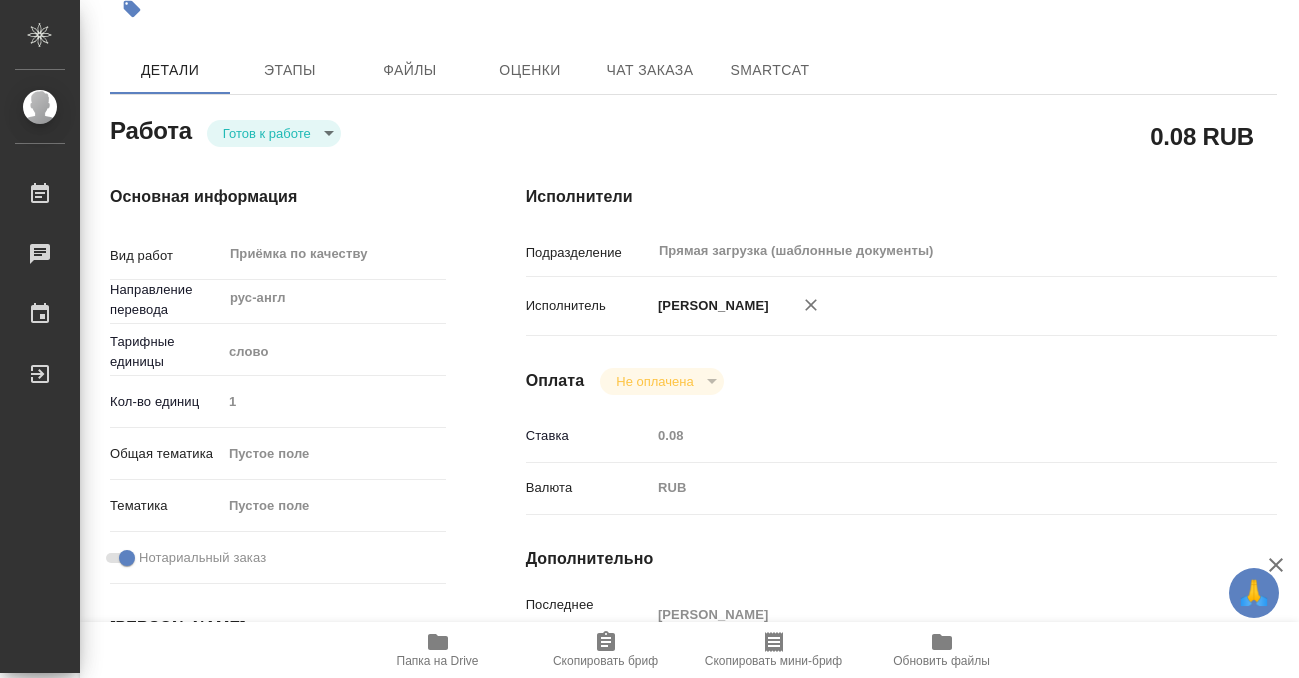 scroll, scrollTop: 0, scrollLeft: 0, axis: both 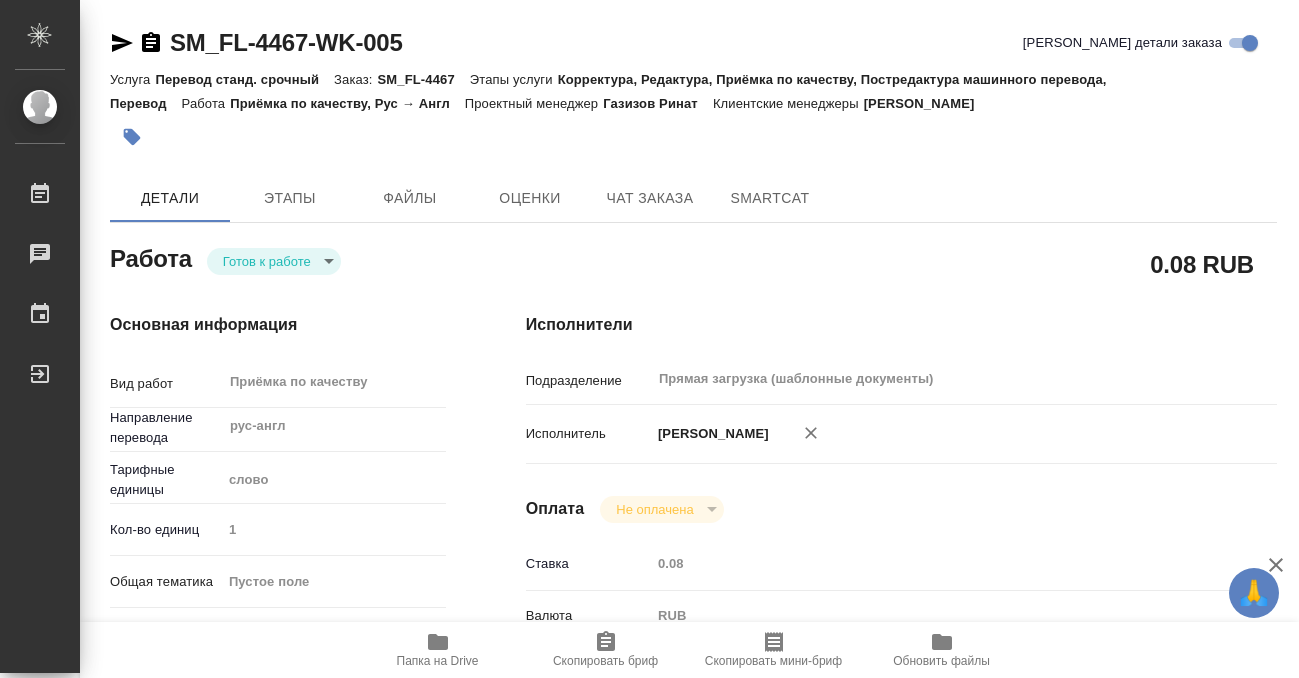 click 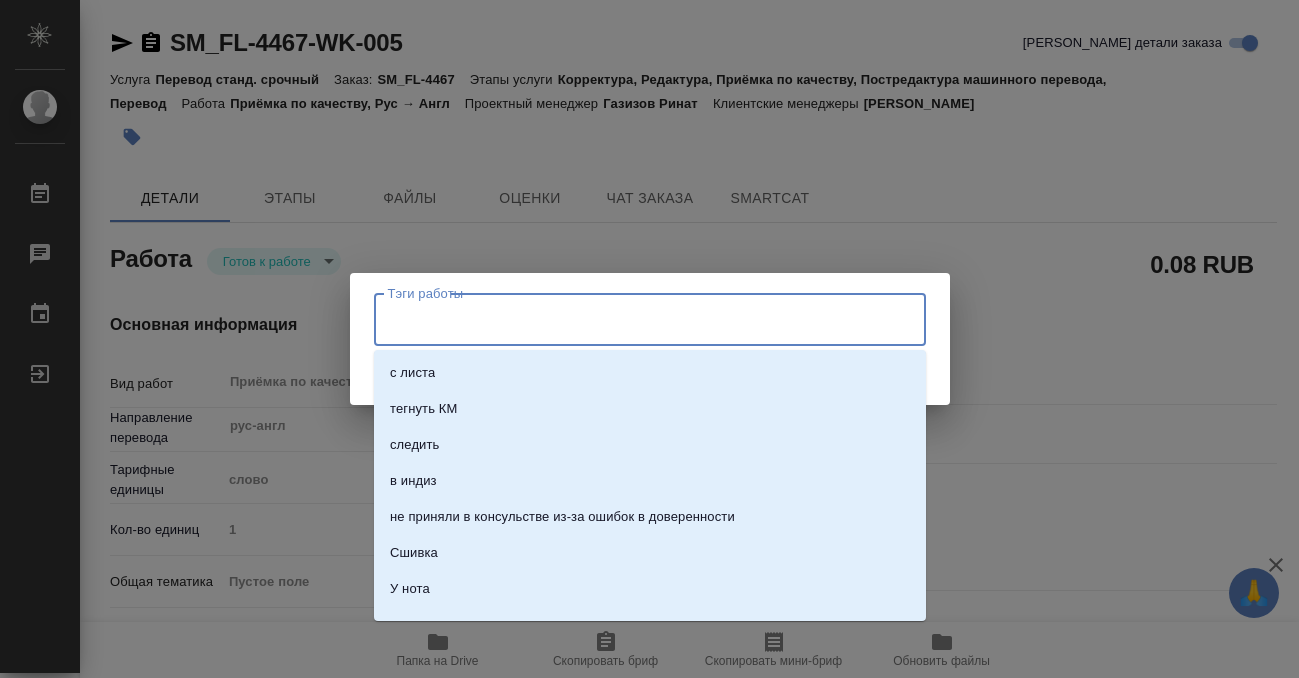 click on "Тэги работы" at bounding box center (631, 319) 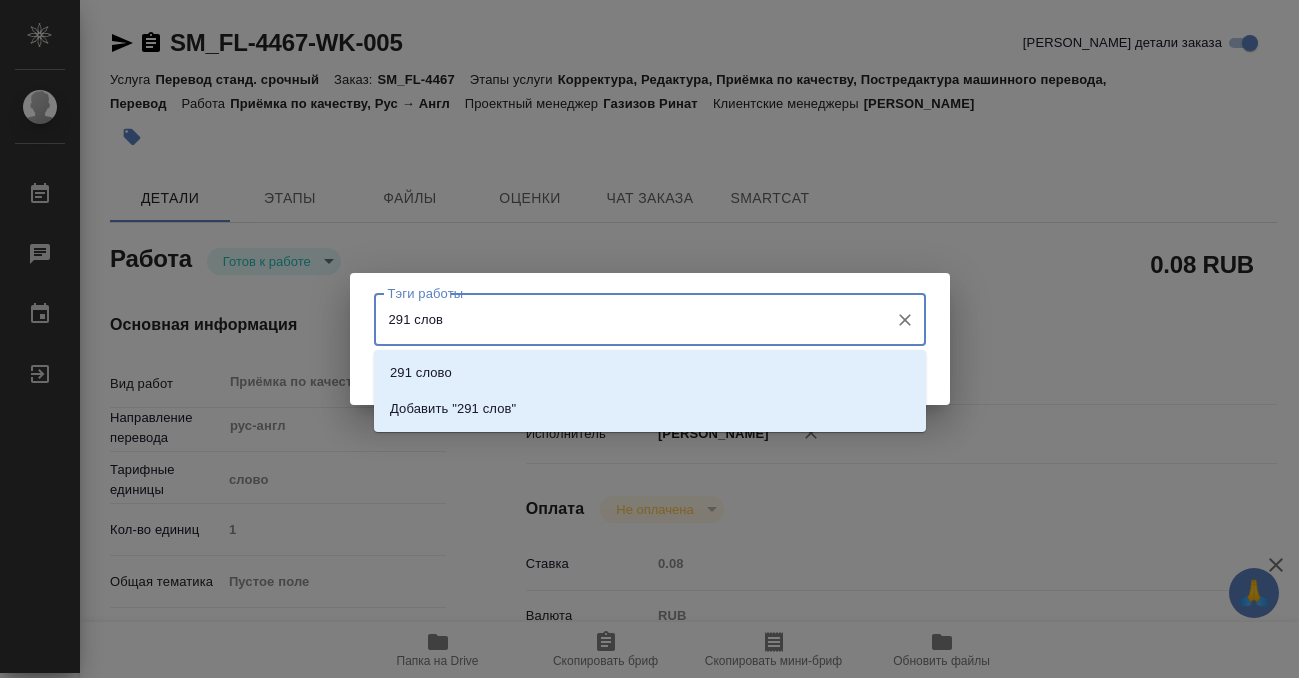 type on "291 слово" 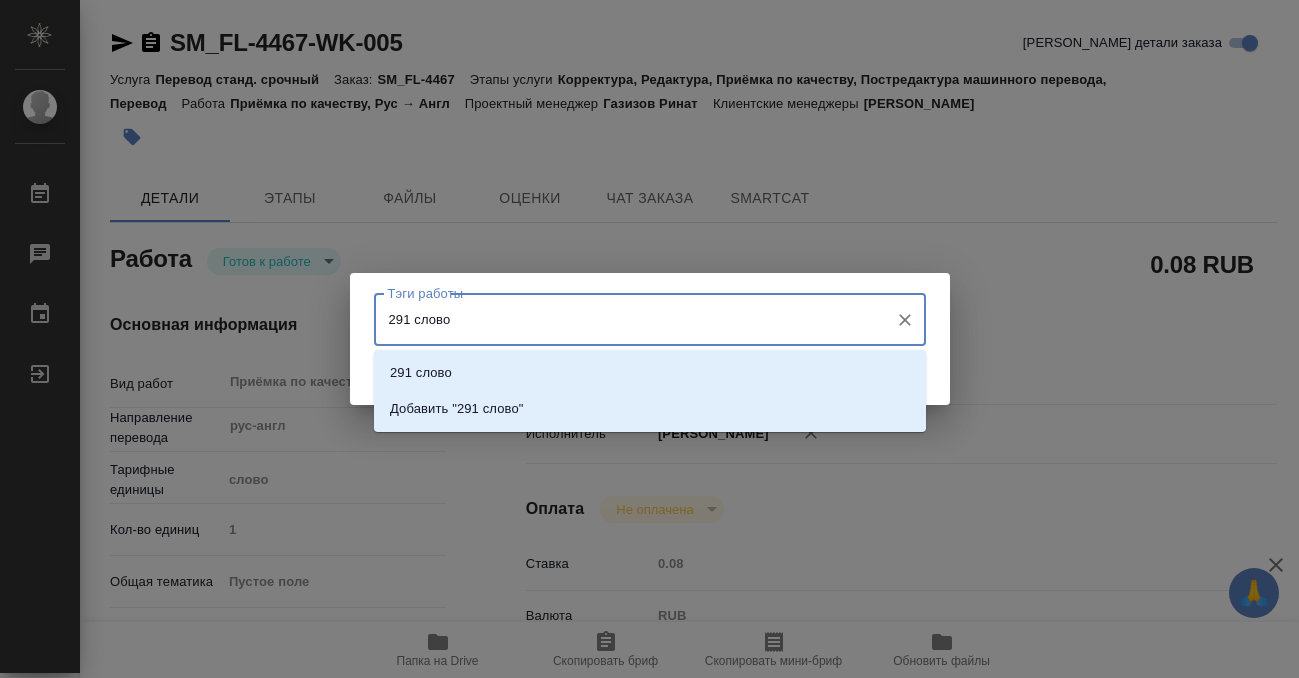type 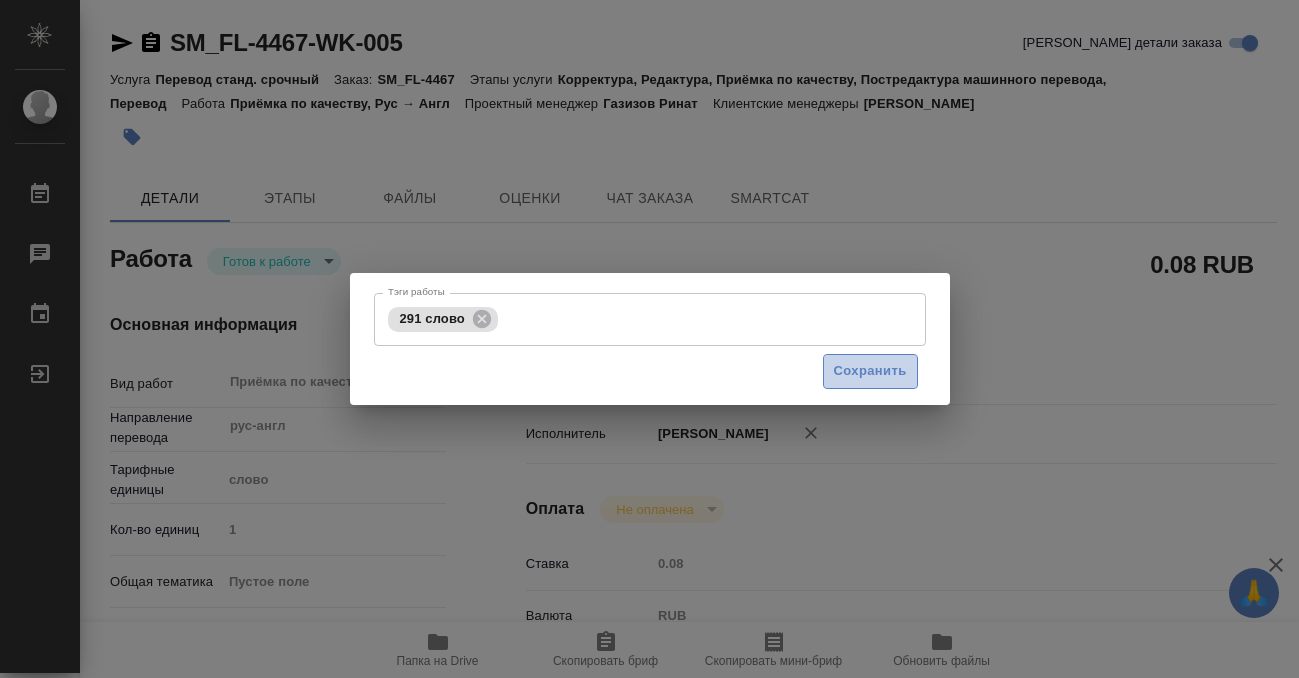 click on "Сохранить" at bounding box center (870, 371) 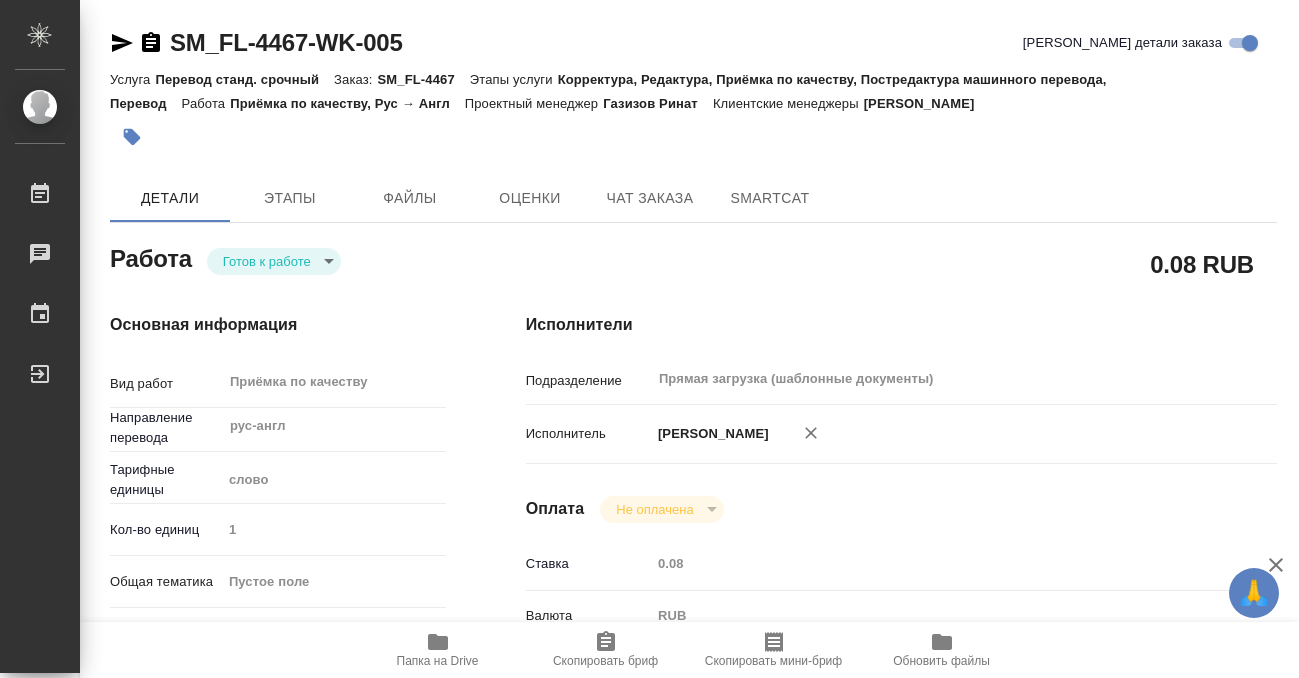 click on "🙏 .cls-1
fill:#fff;
AWATERA Kobzeva Elizaveta Работы 0 Чаты График Выйти SM_FL-4467-WK-005 Кратко детали заказа Услуга Перевод станд. срочный Заказ: SM_FL-4467 Этапы услуги Корректура, Редактура, Приёмка по качеству, Постредактура машинного перевода, Перевод Работа Приёмка по качеству, Рус → Англ Проектный менеджер Газизов Ринат Клиентские менеджеры Козлова Мария Детали Этапы Файлы Оценки Чат заказа SmartCat Работа Готов к работе readyForWork 0.08 RUB Основная информация Вид работ Приёмка по качеству x ​ Направление перевода рус-англ ​ Тарифные единицы слово 5a8b1489cc6b4906c91bfd90 1 Сроки x" at bounding box center (649, 339) 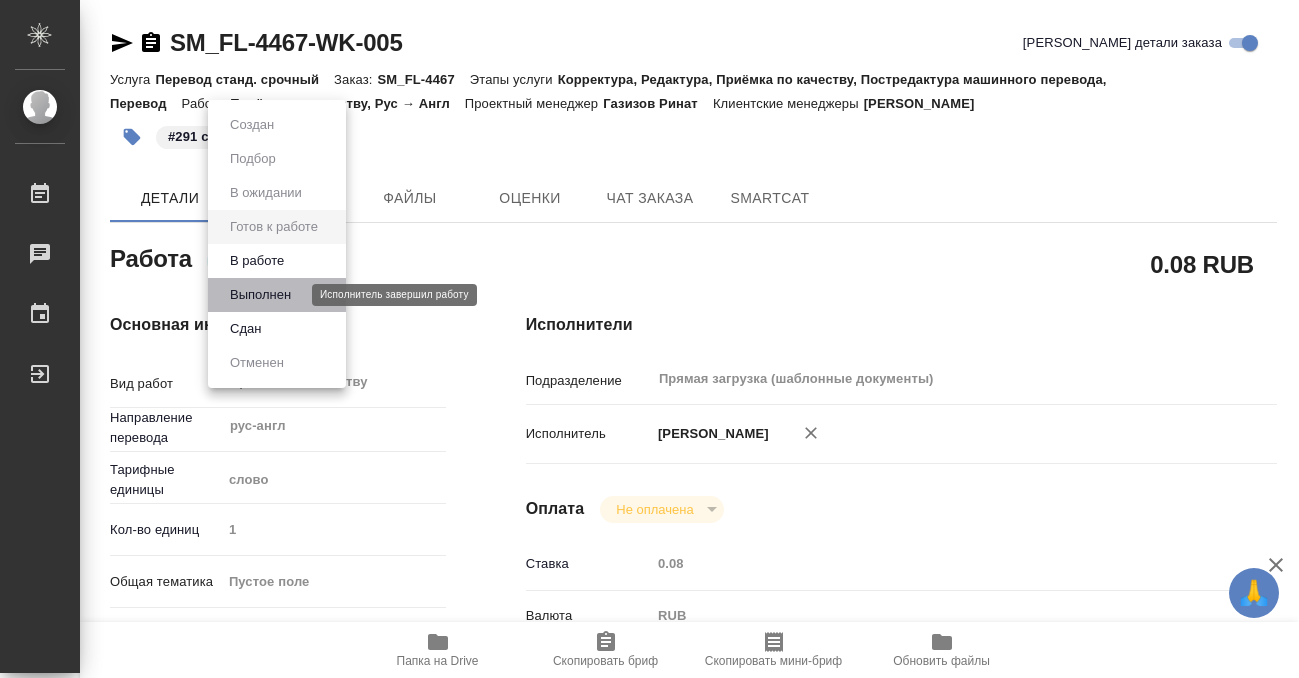 click on "Выполнен" at bounding box center [260, 295] 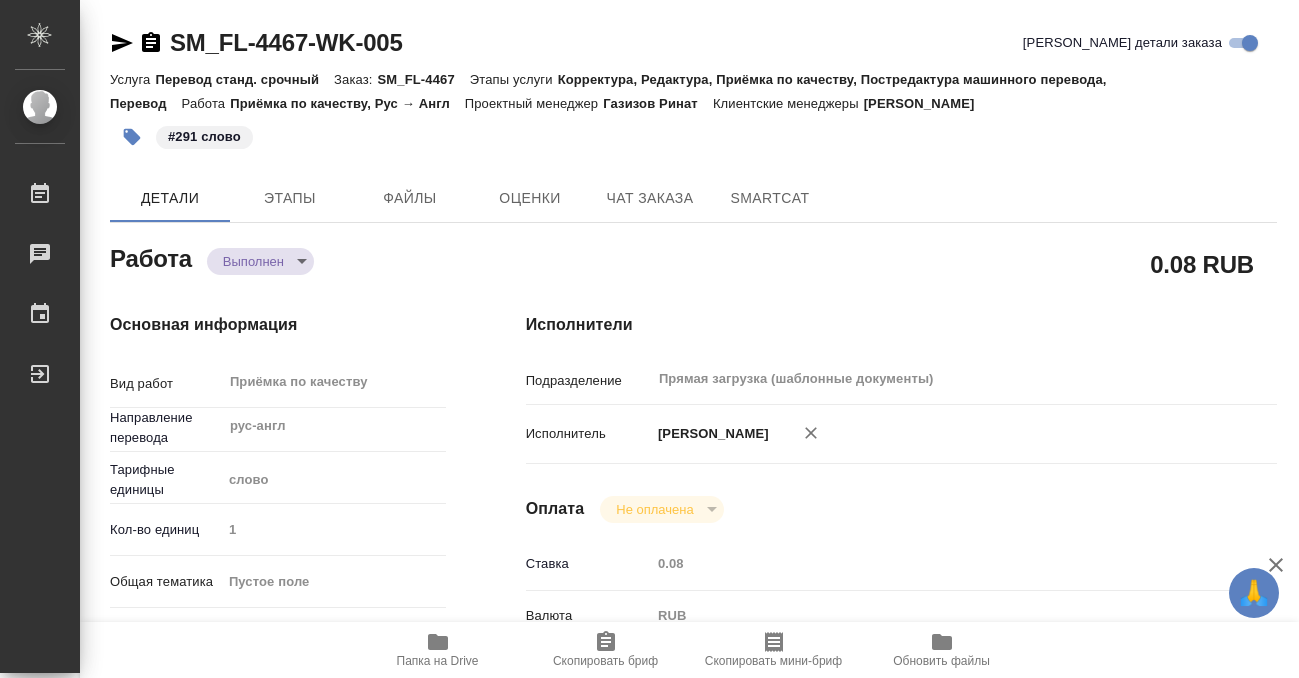 type on "x" 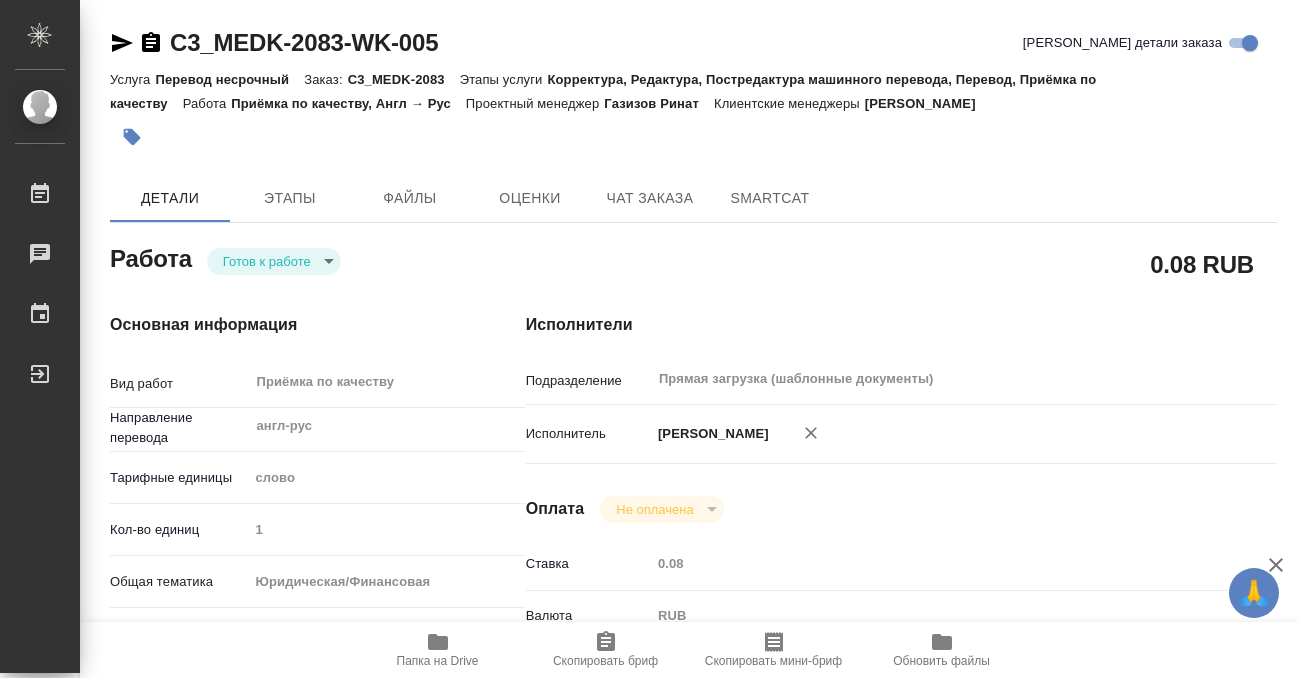 scroll, scrollTop: 0, scrollLeft: 0, axis: both 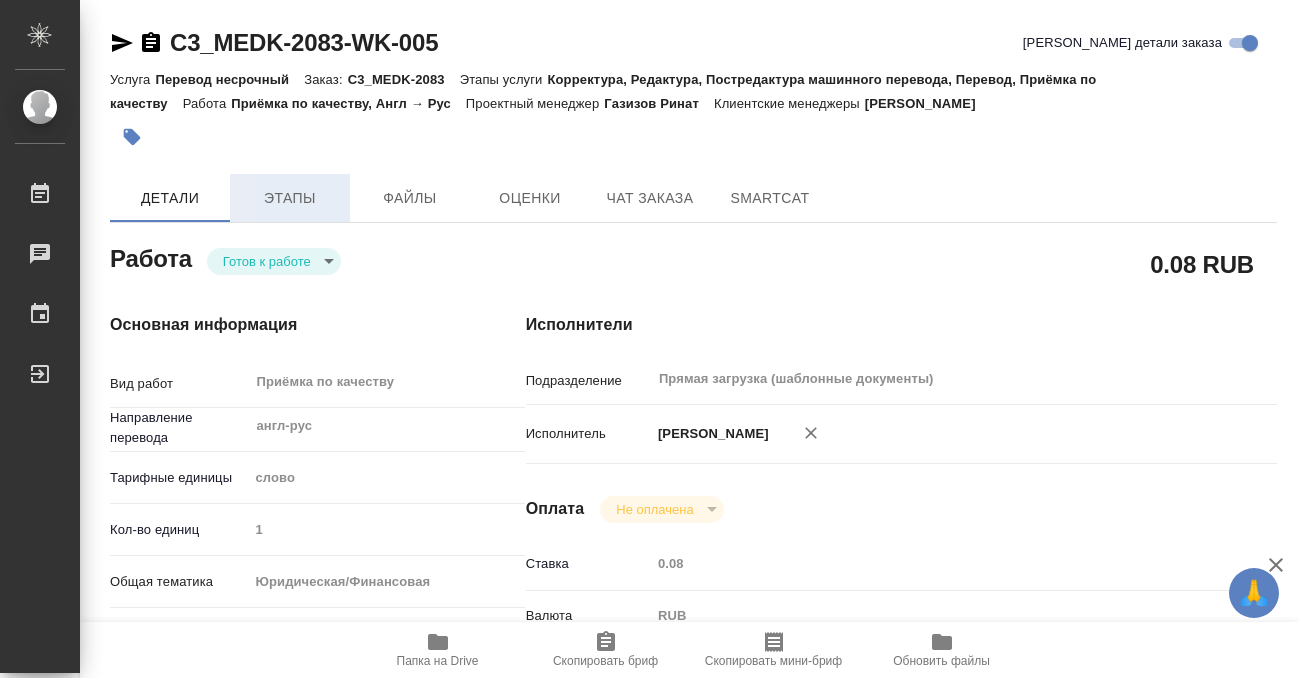 click on "Этапы" at bounding box center (290, 198) 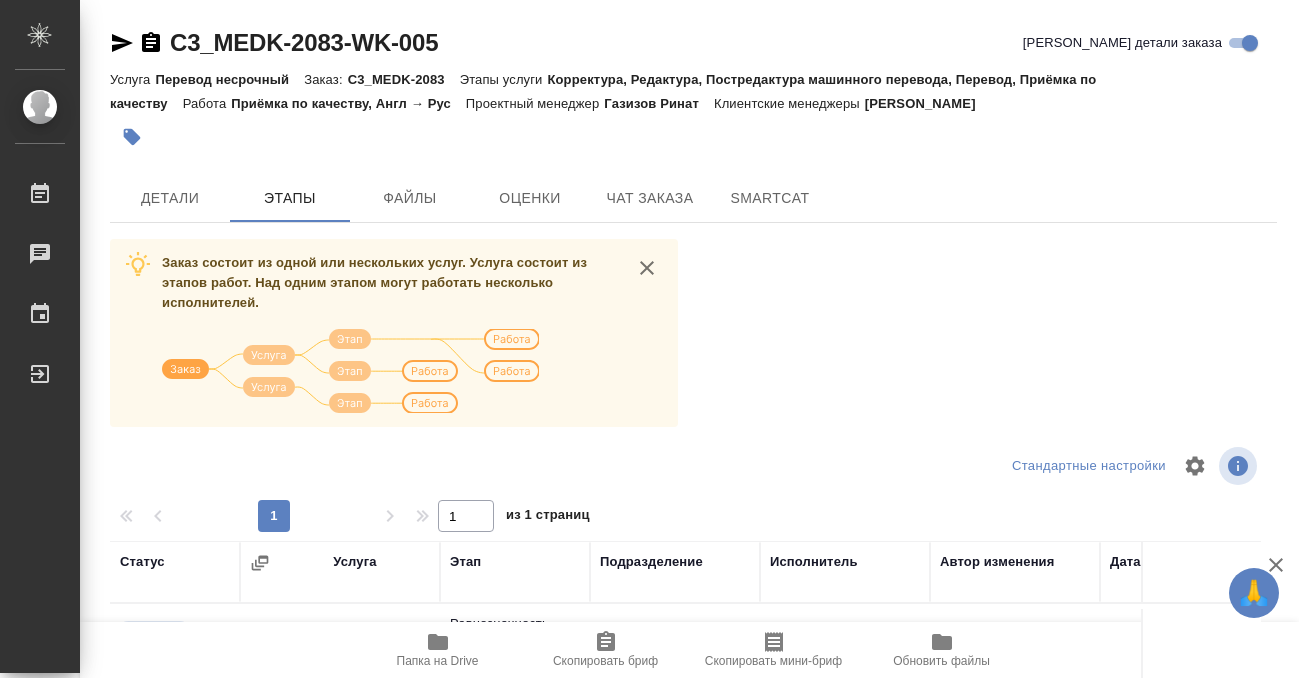 scroll, scrollTop: 364, scrollLeft: 0, axis: vertical 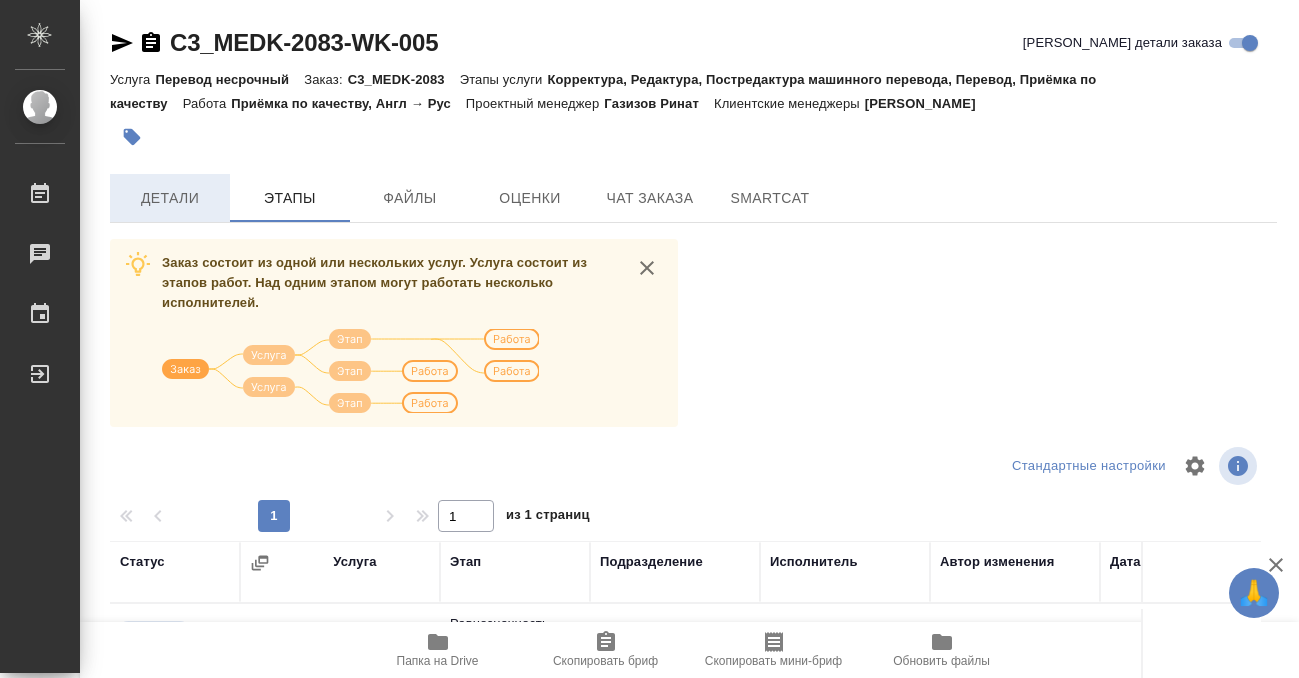 click on "Детали" at bounding box center (170, 198) 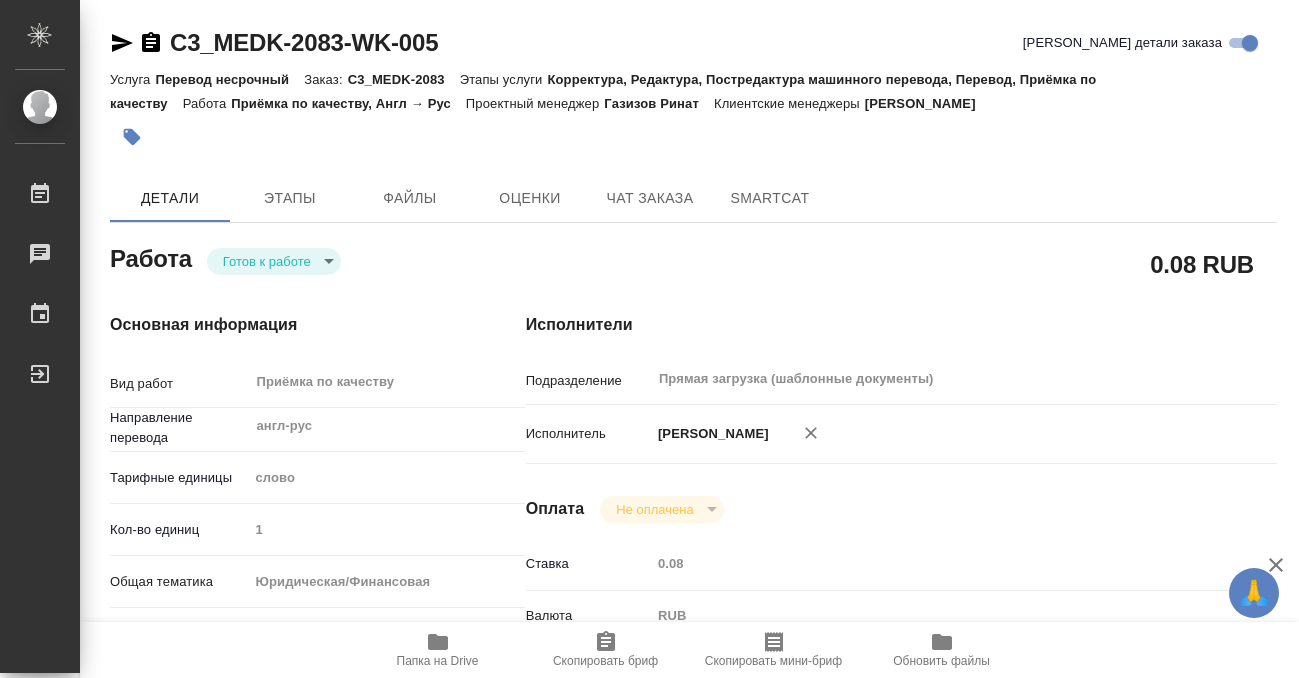 type on "x" 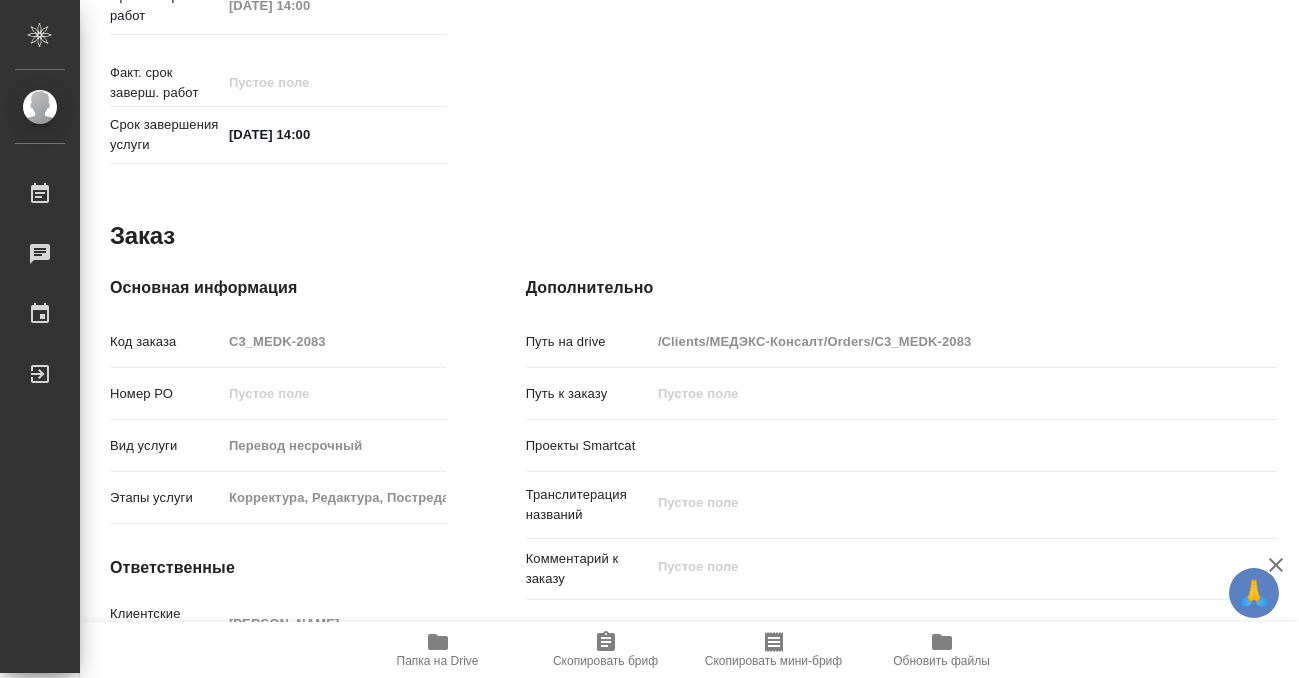 scroll, scrollTop: 1068, scrollLeft: 0, axis: vertical 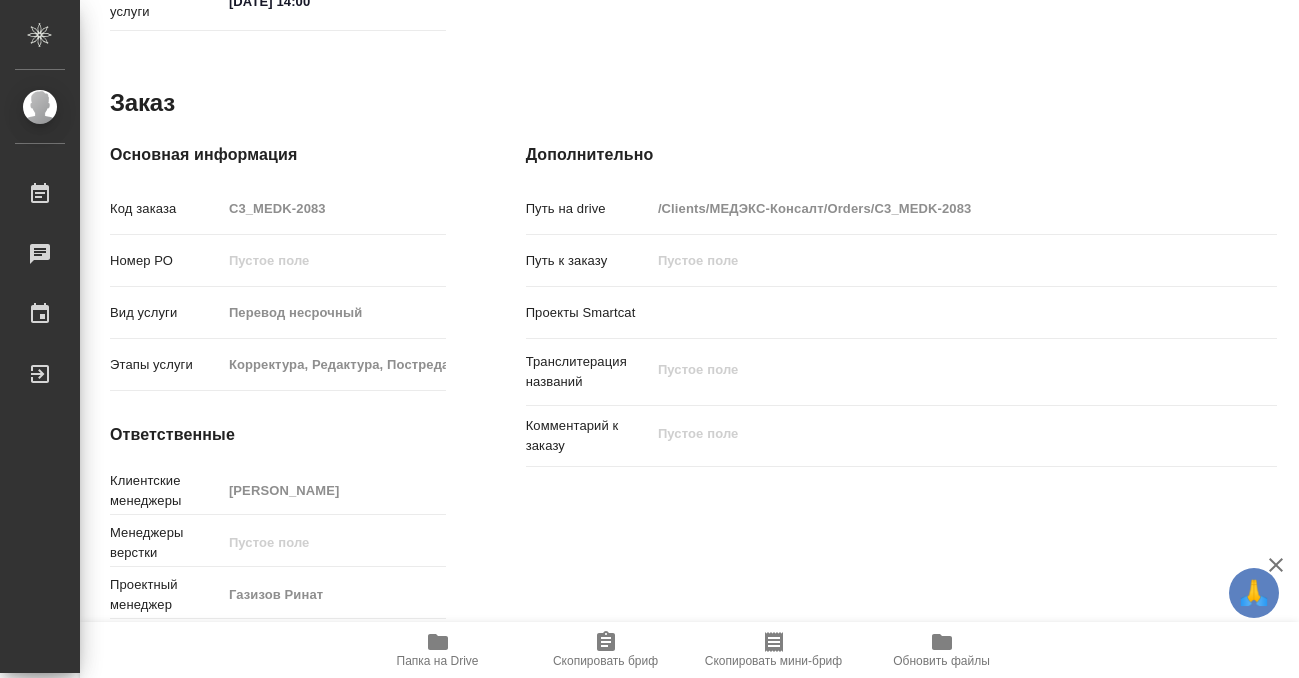 click 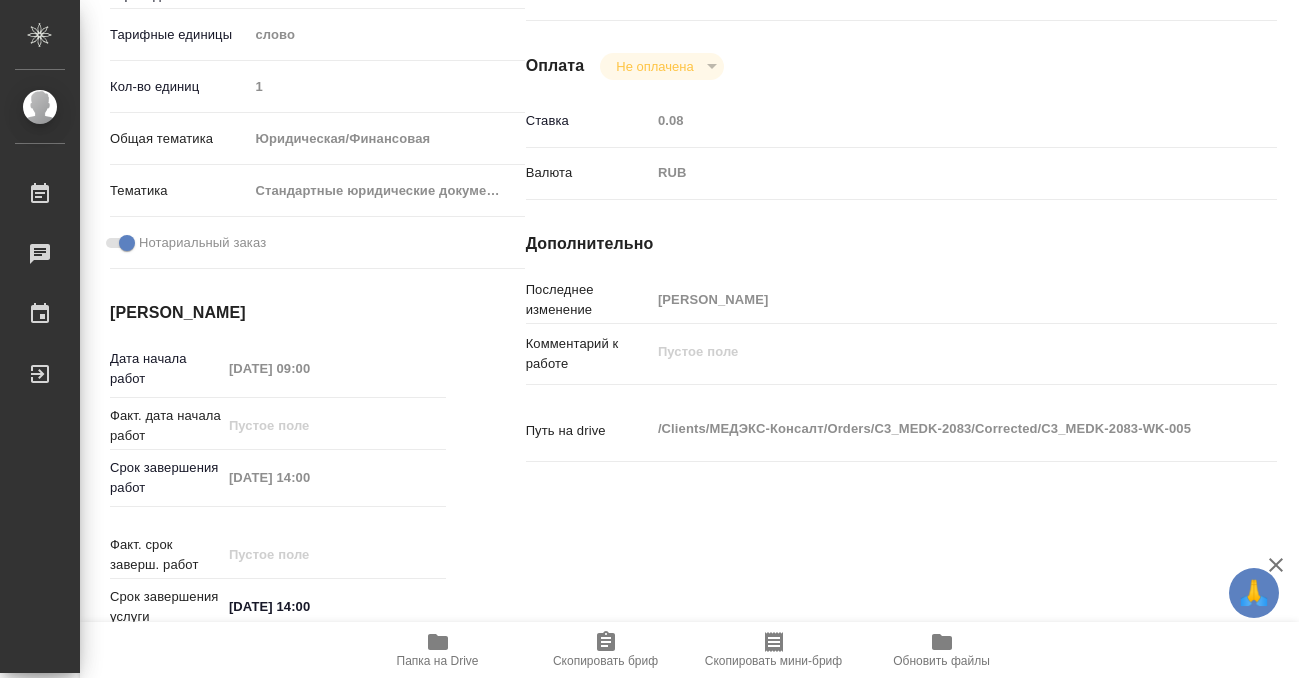 scroll, scrollTop: 0, scrollLeft: 0, axis: both 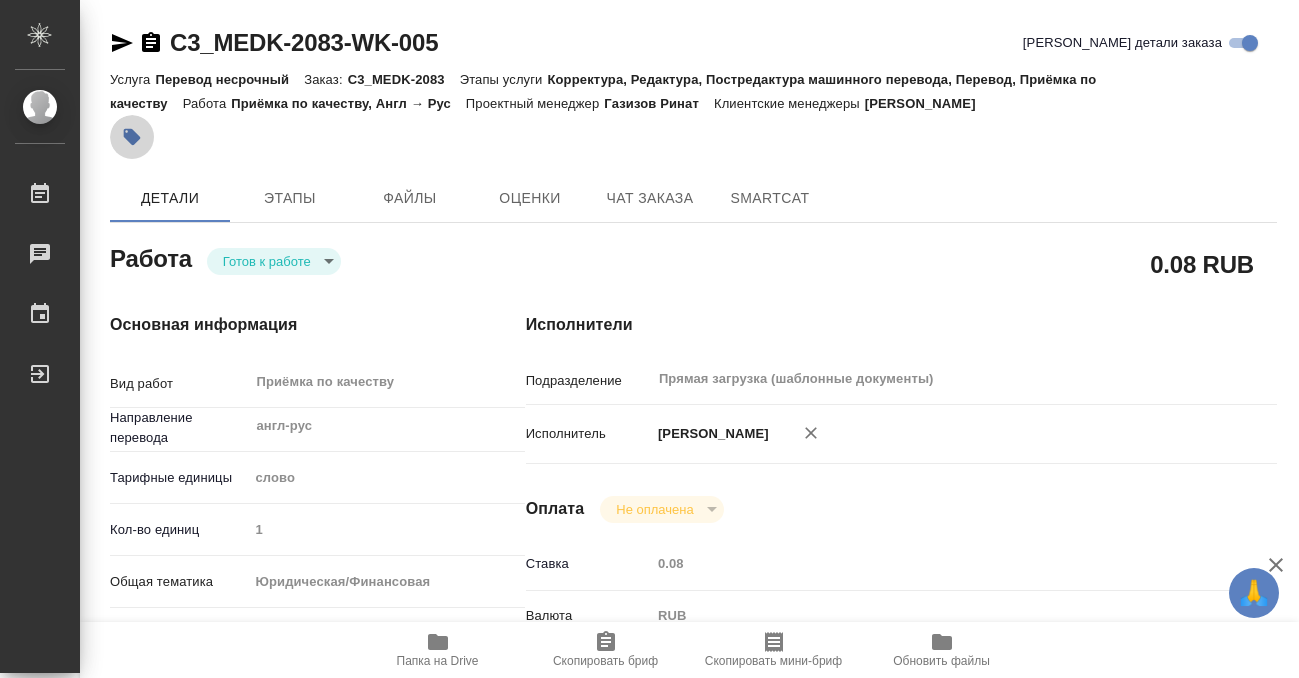 click 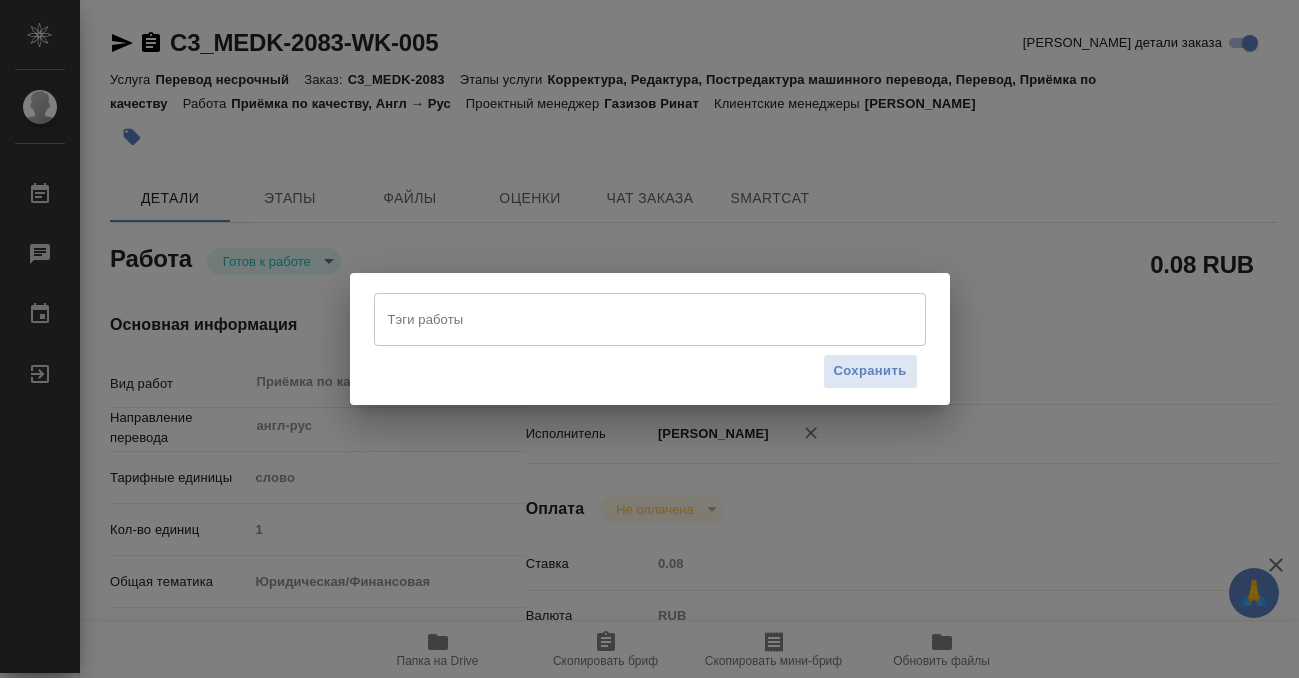 click on "Тэги работы" at bounding box center [631, 319] 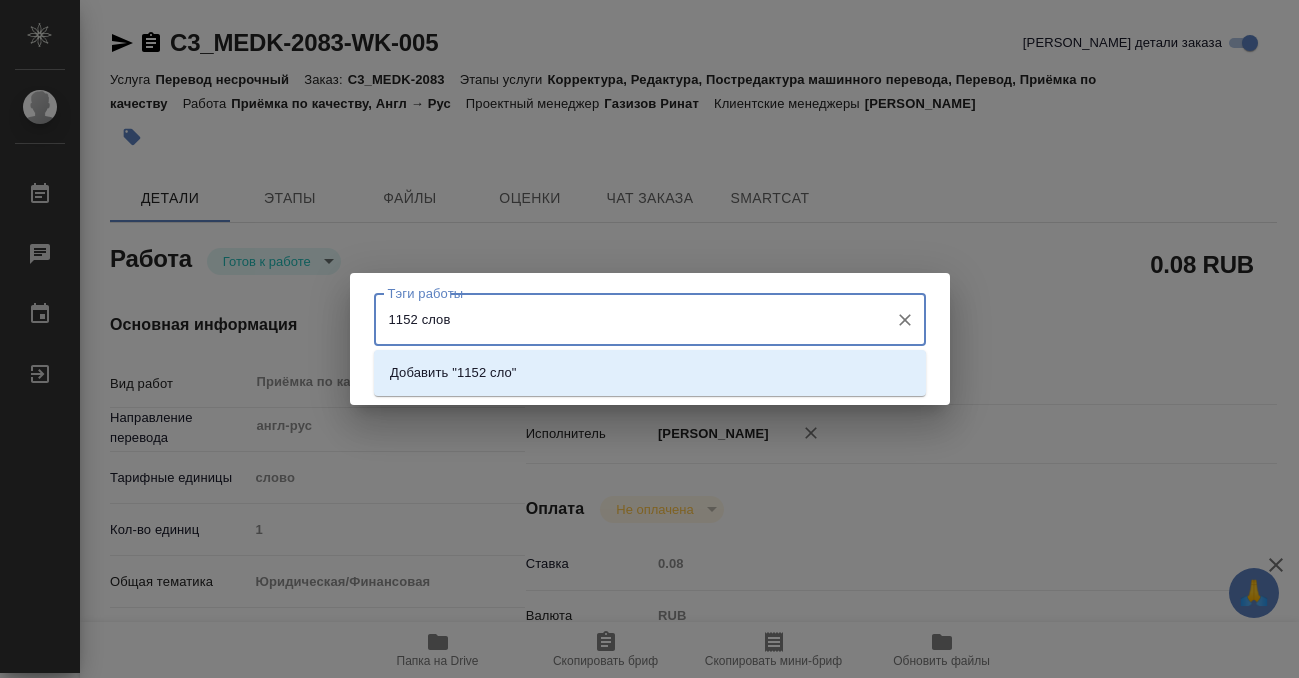 type on "1152 слова" 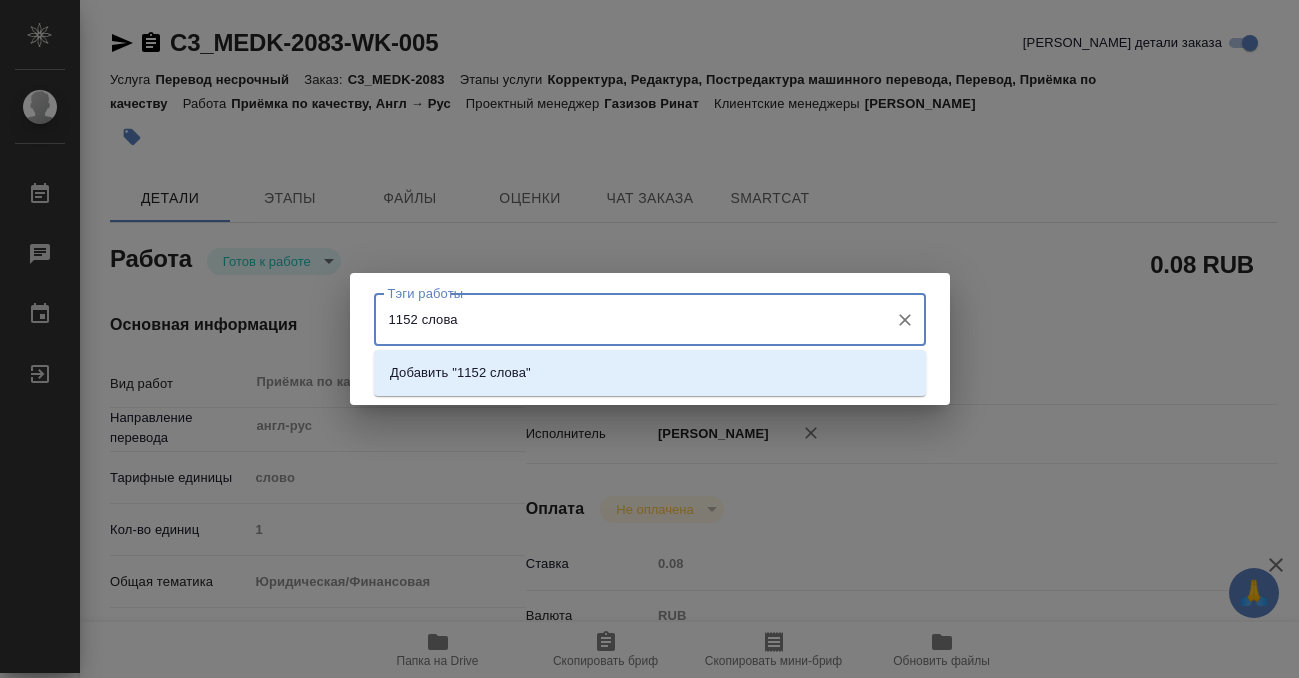 type 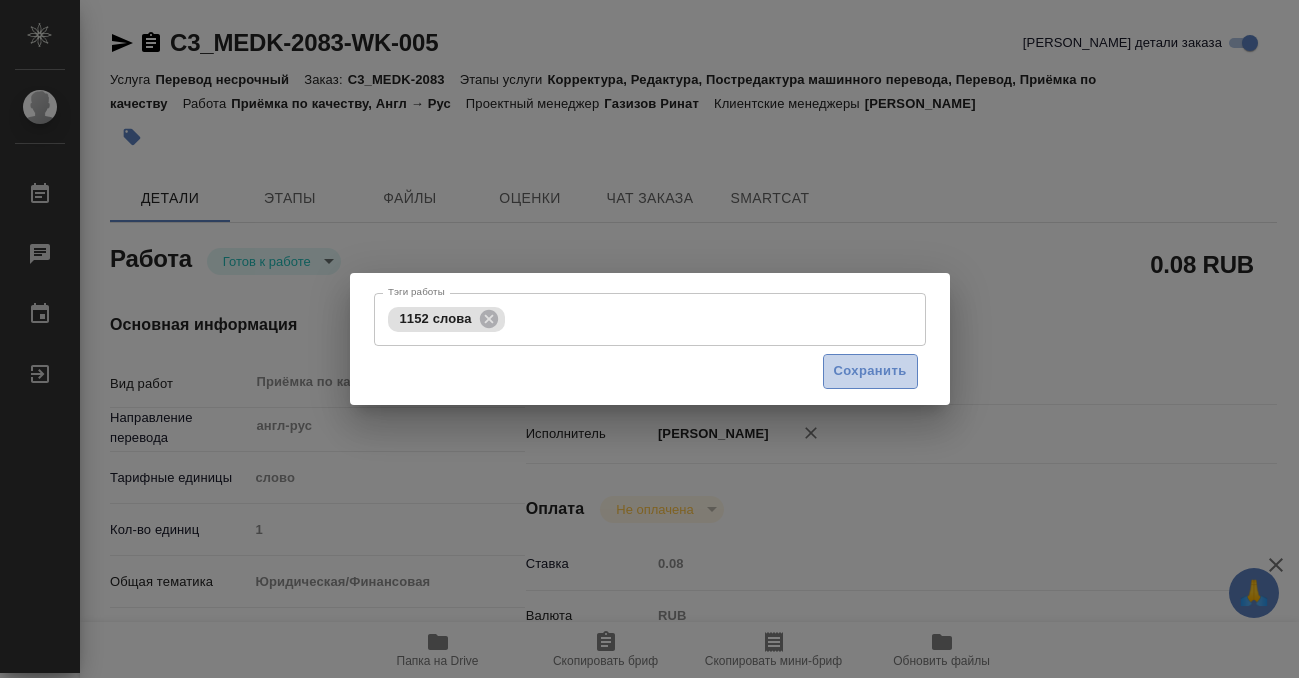 click on "Сохранить" at bounding box center [870, 371] 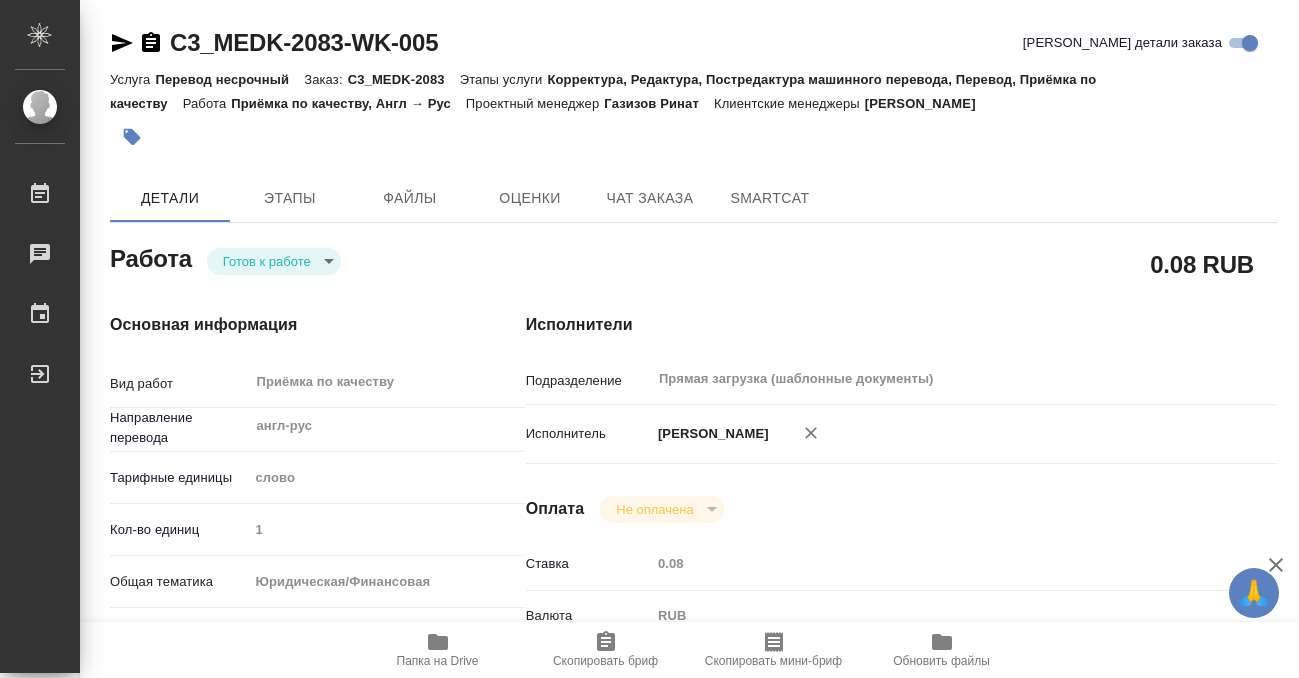 click on "🙏 .cls-1
fill:#fff;
AWATERA Kobzeva Elizaveta Работы 0 Чаты График Выйти C3_MEDK-2083-WK-005 Кратко детали заказа Услуга Перевод несрочный Заказ: C3_MEDK-2083 Этапы услуги Корректура, Редактура, Постредактура машинного перевода, Перевод, Приёмка по качеству Работа Приёмка по качеству, Англ → Рус Проектный менеджер Газизов Ринат Клиентские менеджеры Ильина Екатерина Детали Этапы Файлы Оценки Чат заказа SmartCat Работа Готов к работе readyForWork 0.08 RUB Основная информация Вид работ Приёмка по качеству x ​ Направление перевода англ-рус ​ Тарифные единицы слово 5a8b1489cc6b4906c91bfd90 1 yr-fn ​" at bounding box center (649, 339) 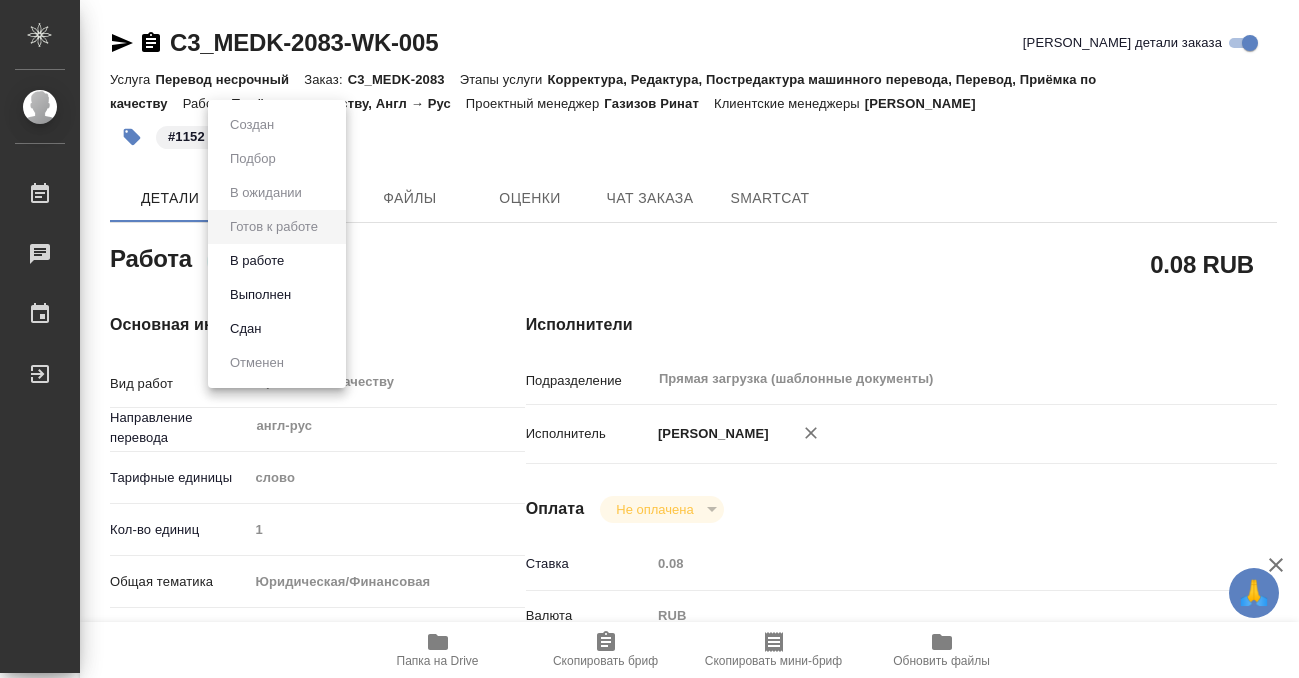 type on "x" 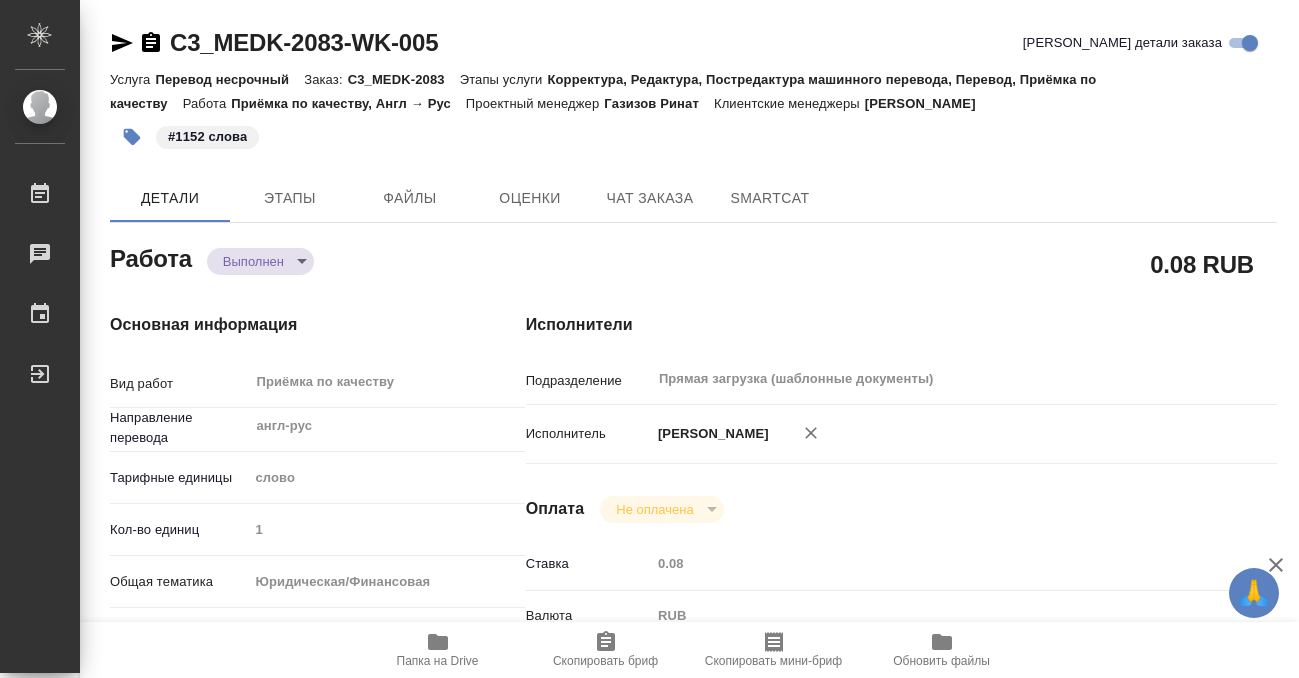 type on "x" 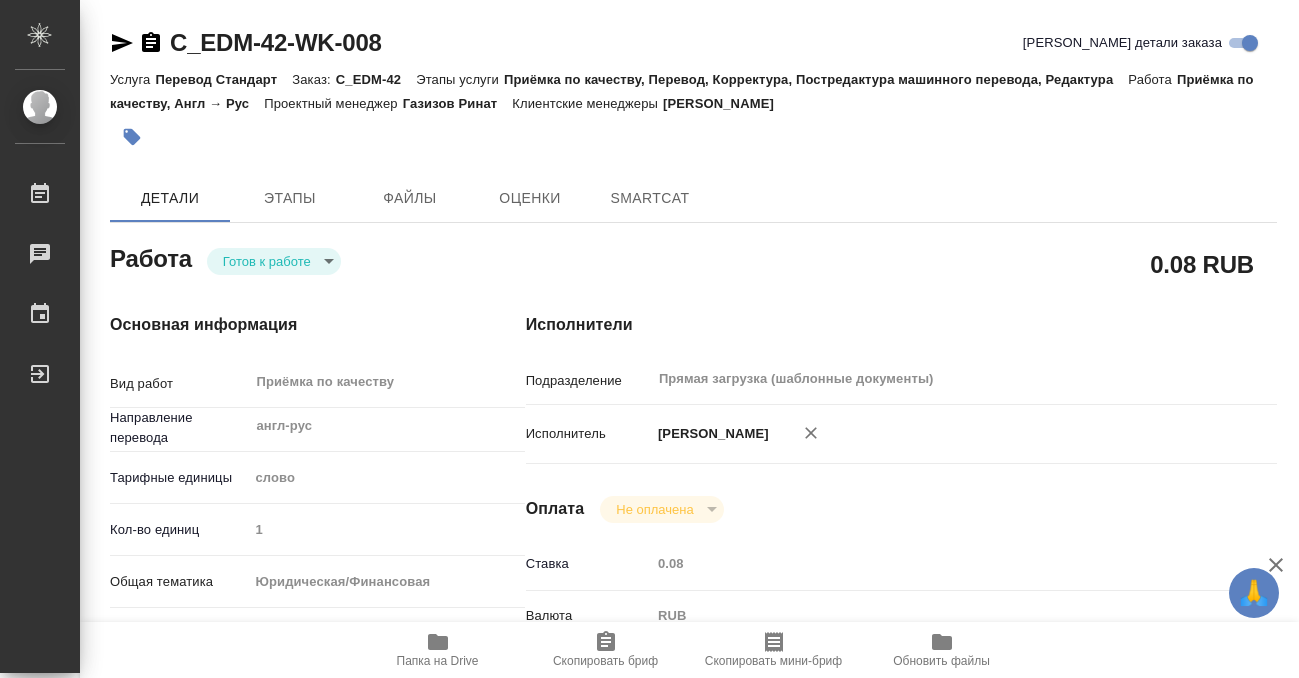 type on "x" 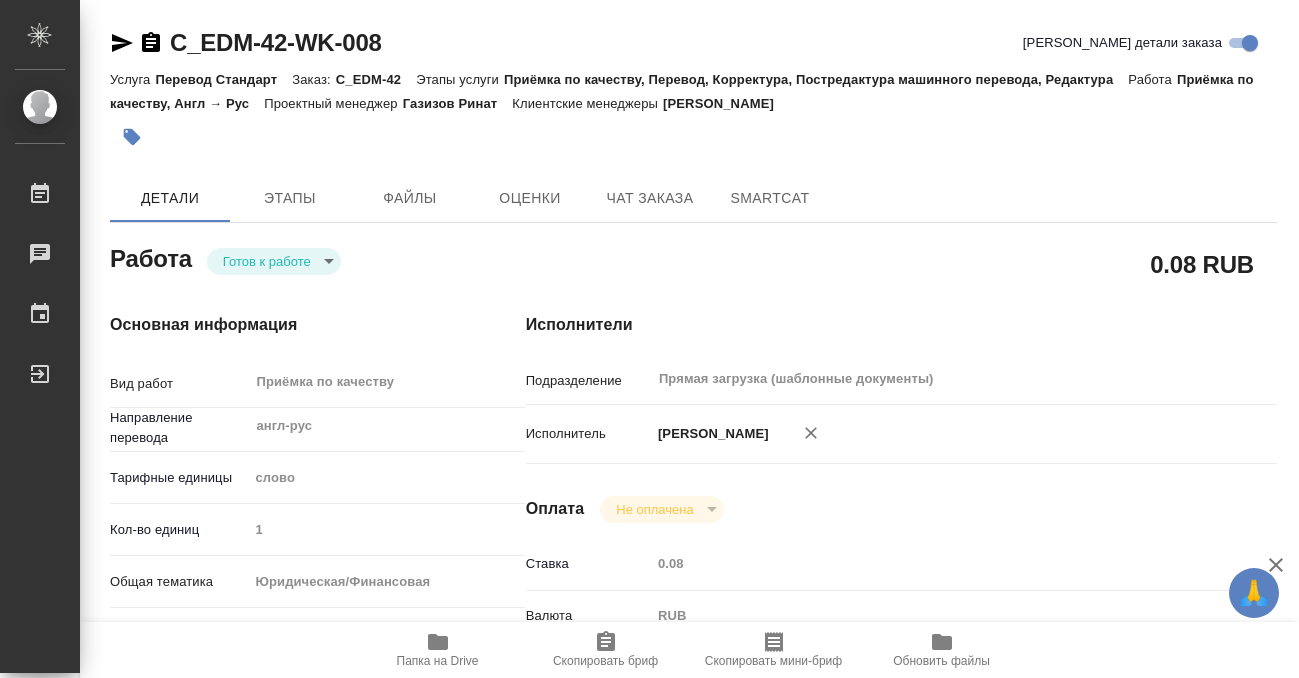type on "x" 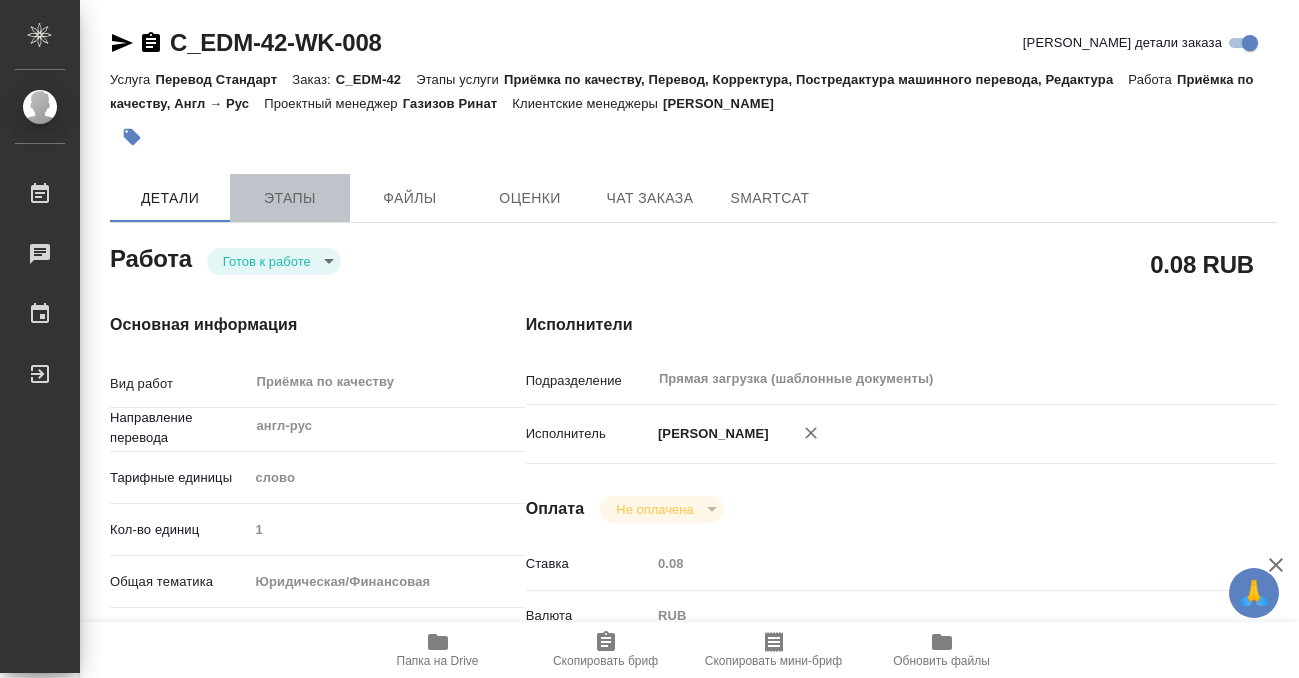 click on "Этапы" at bounding box center (290, 198) 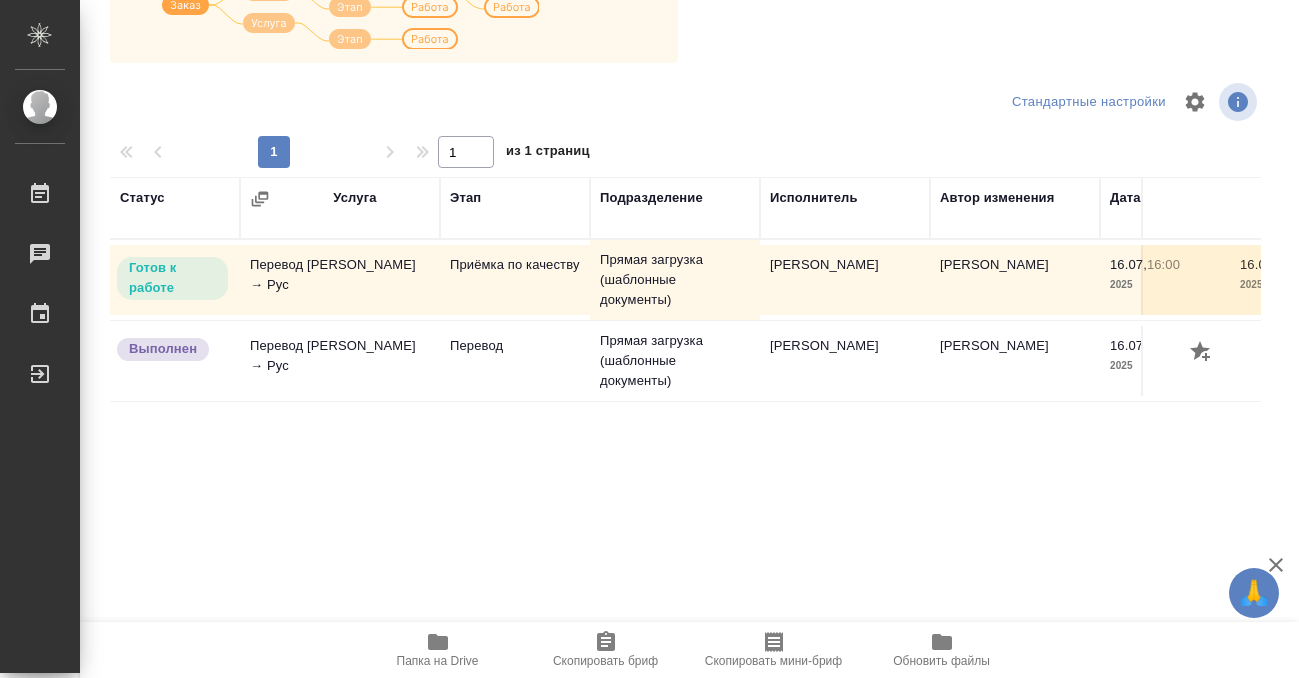 scroll, scrollTop: 0, scrollLeft: 0, axis: both 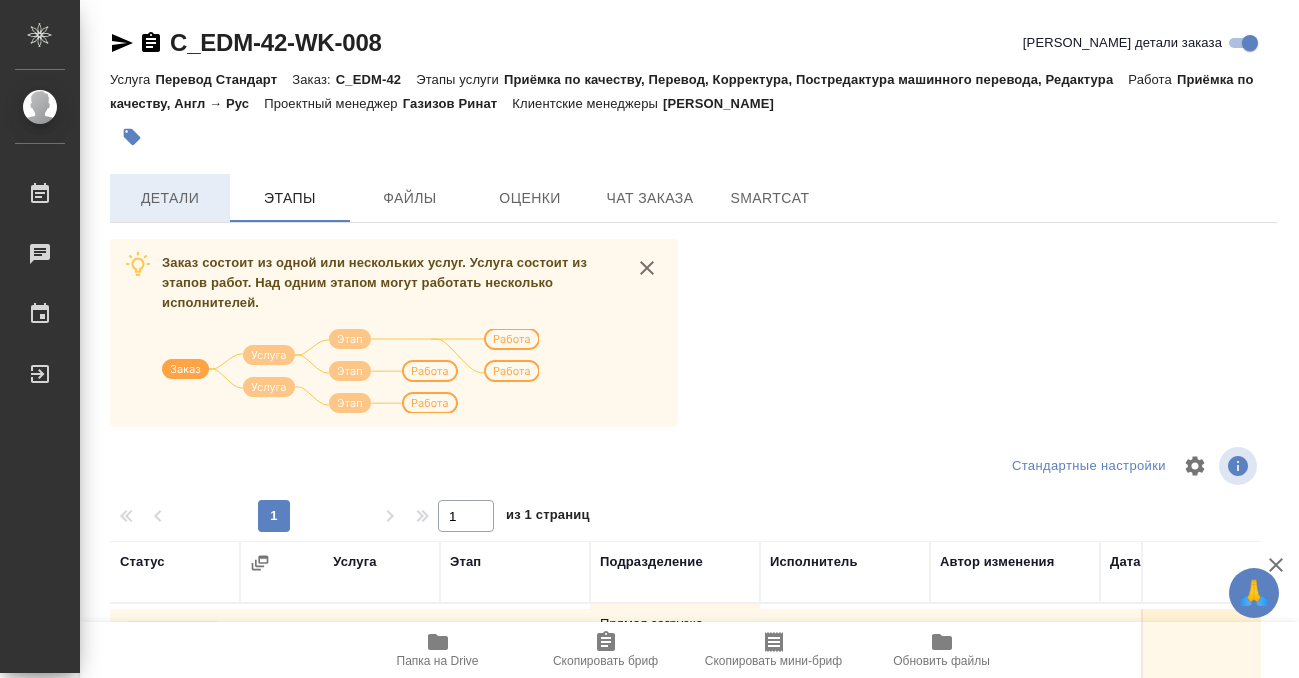 click on "Детали" at bounding box center [170, 198] 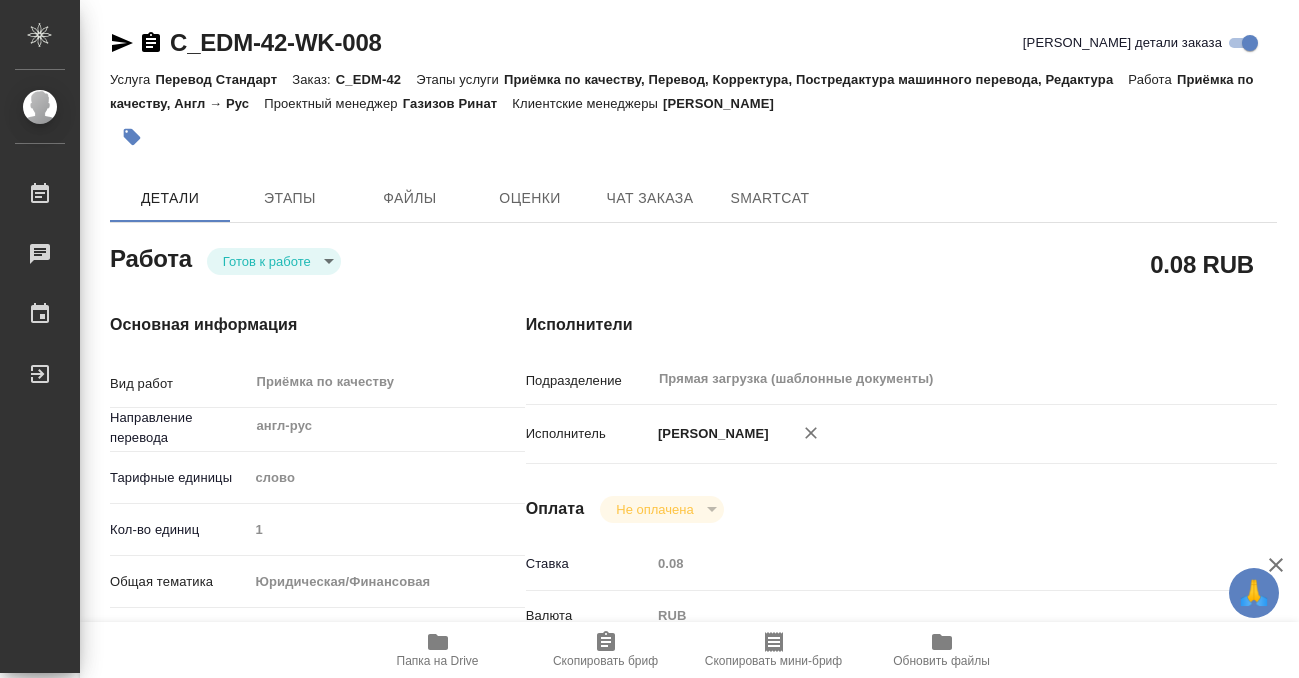 type on "x" 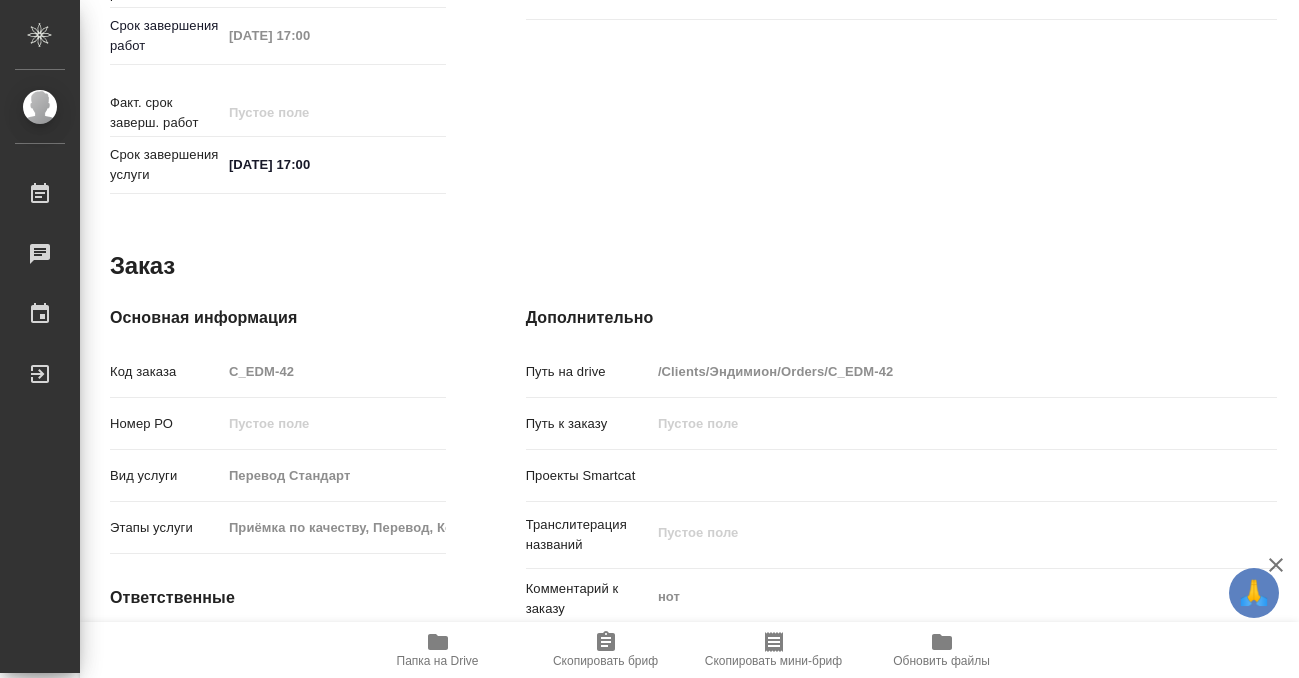 scroll, scrollTop: 1068, scrollLeft: 0, axis: vertical 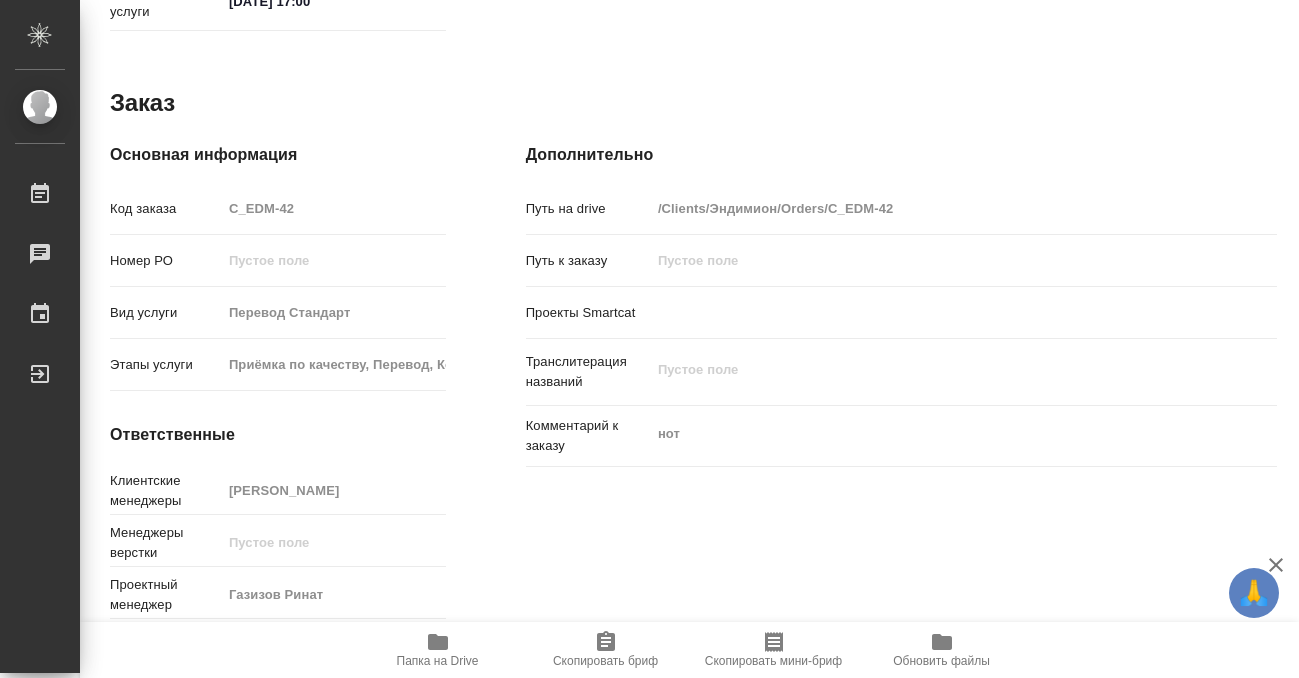 type on "x" 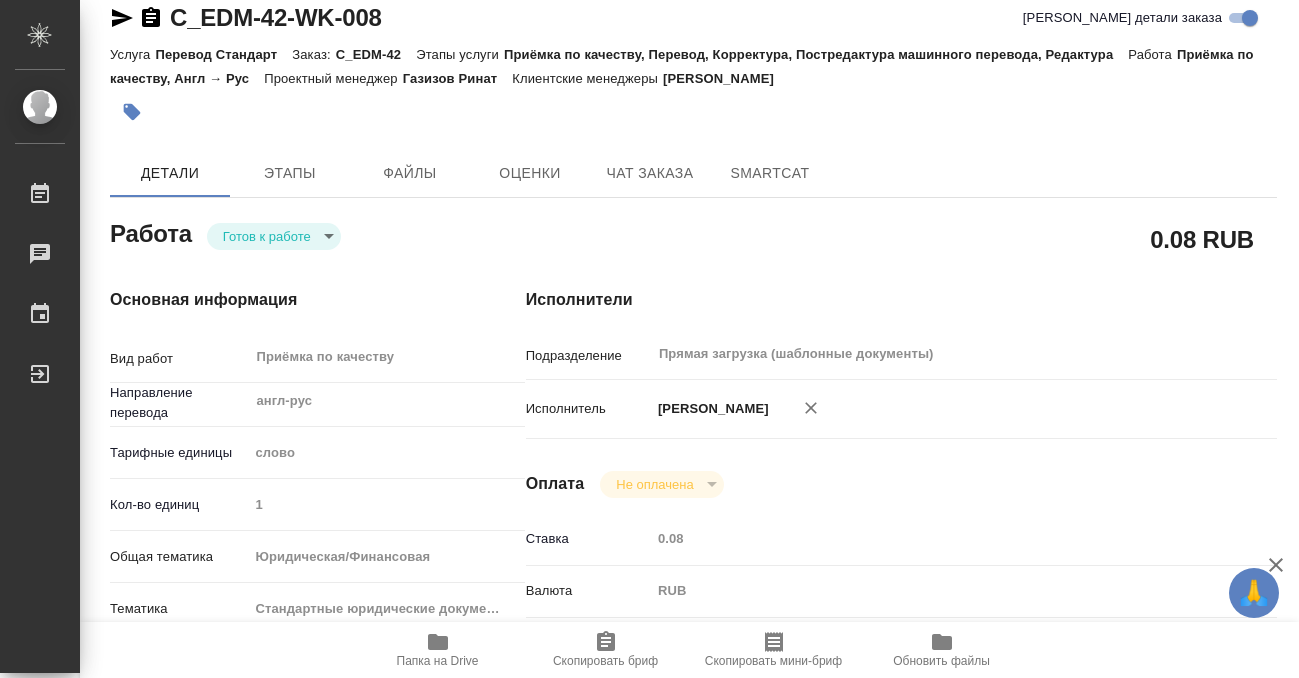 scroll, scrollTop: 0, scrollLeft: 0, axis: both 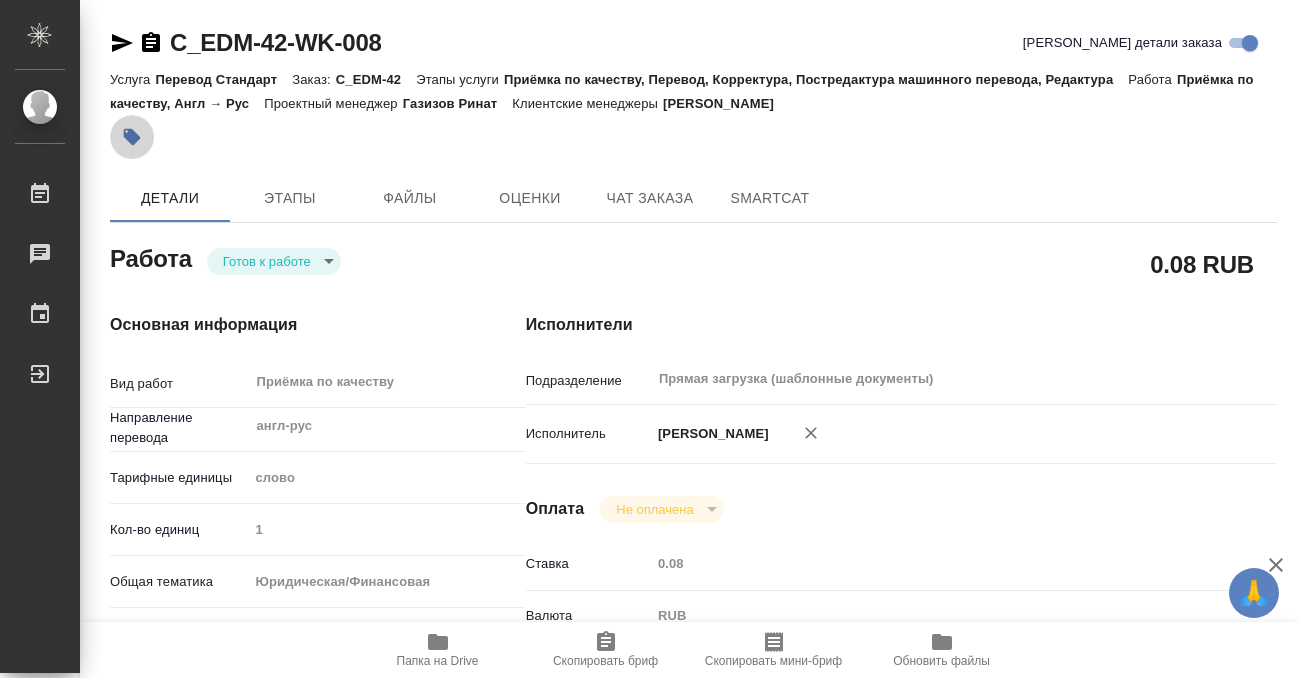 click 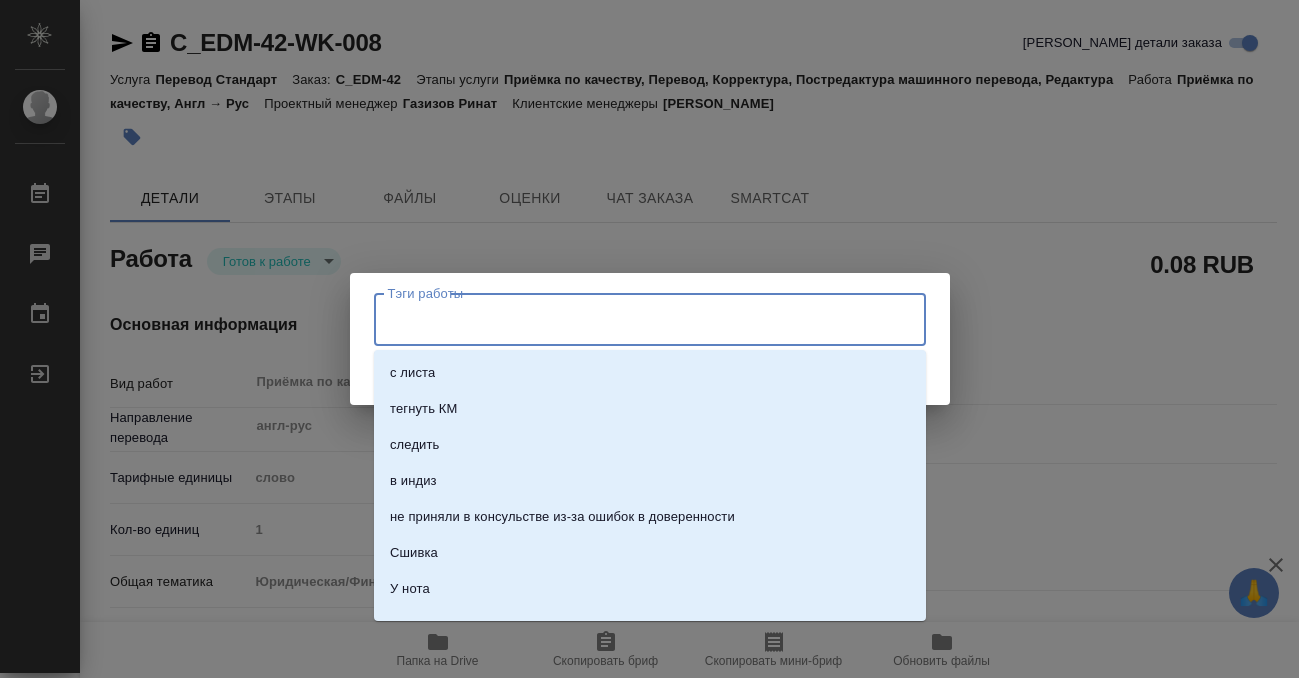 click on "Тэги работы" at bounding box center [631, 319] 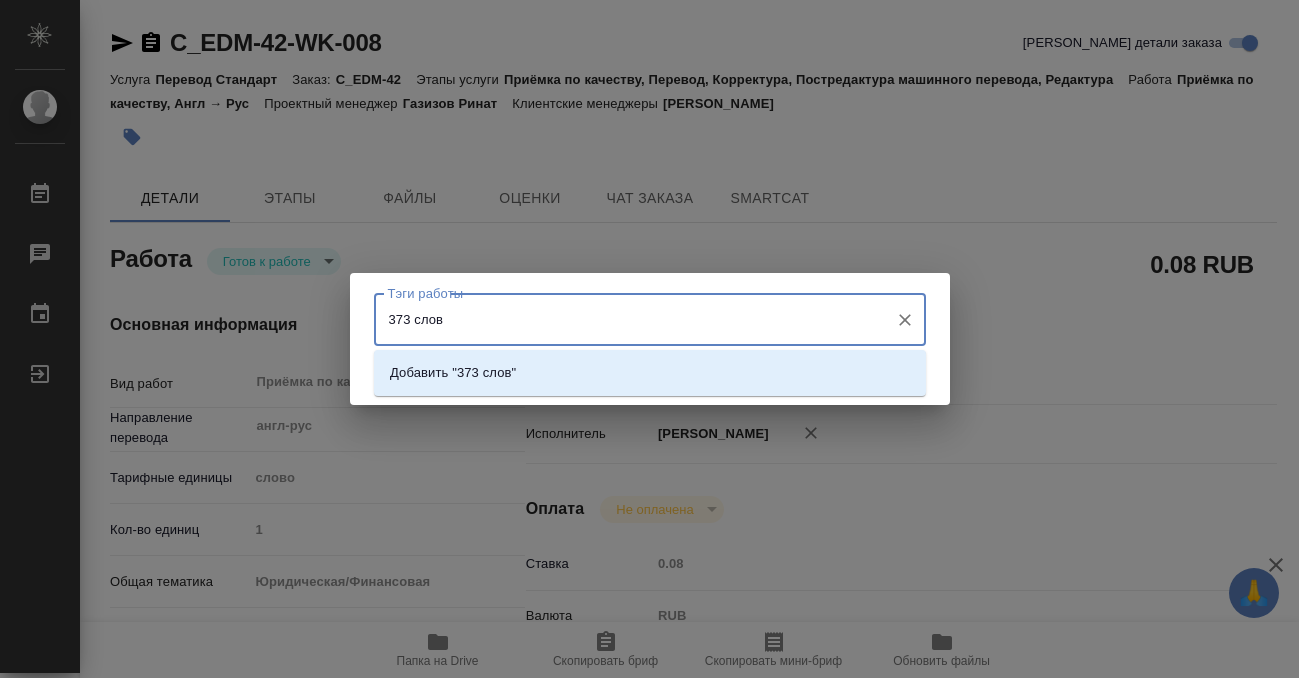 type on "373 слова" 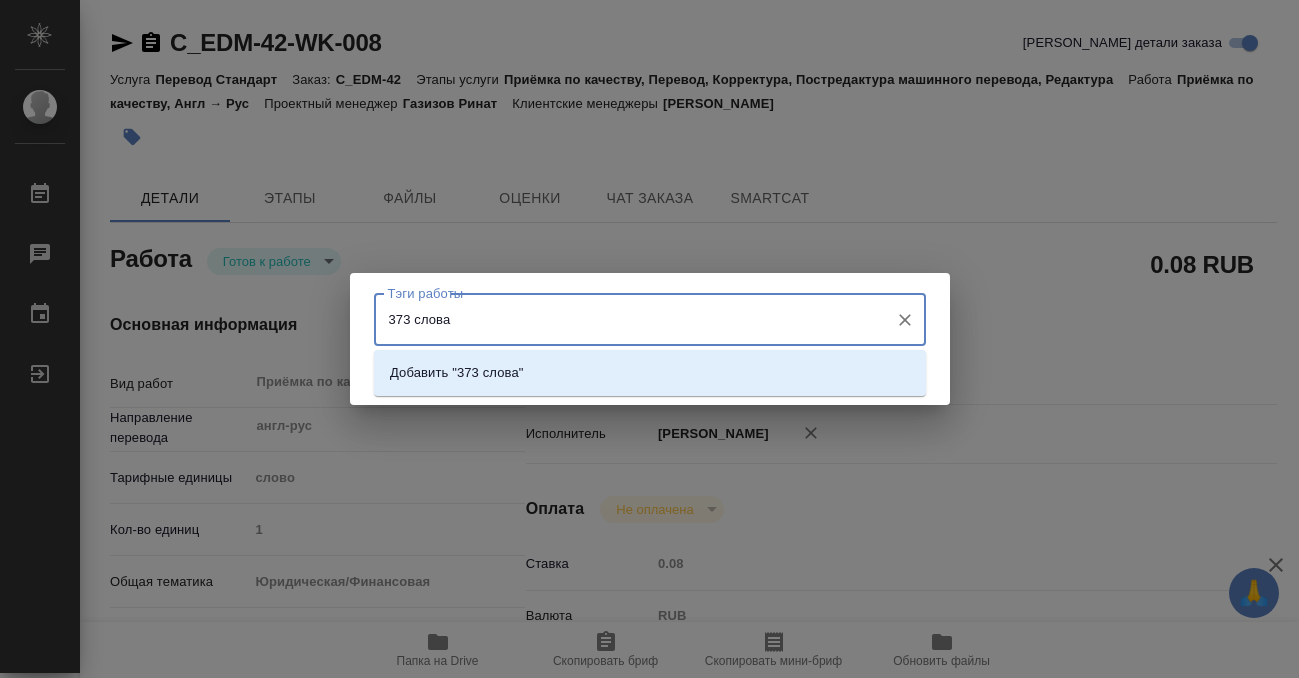 type 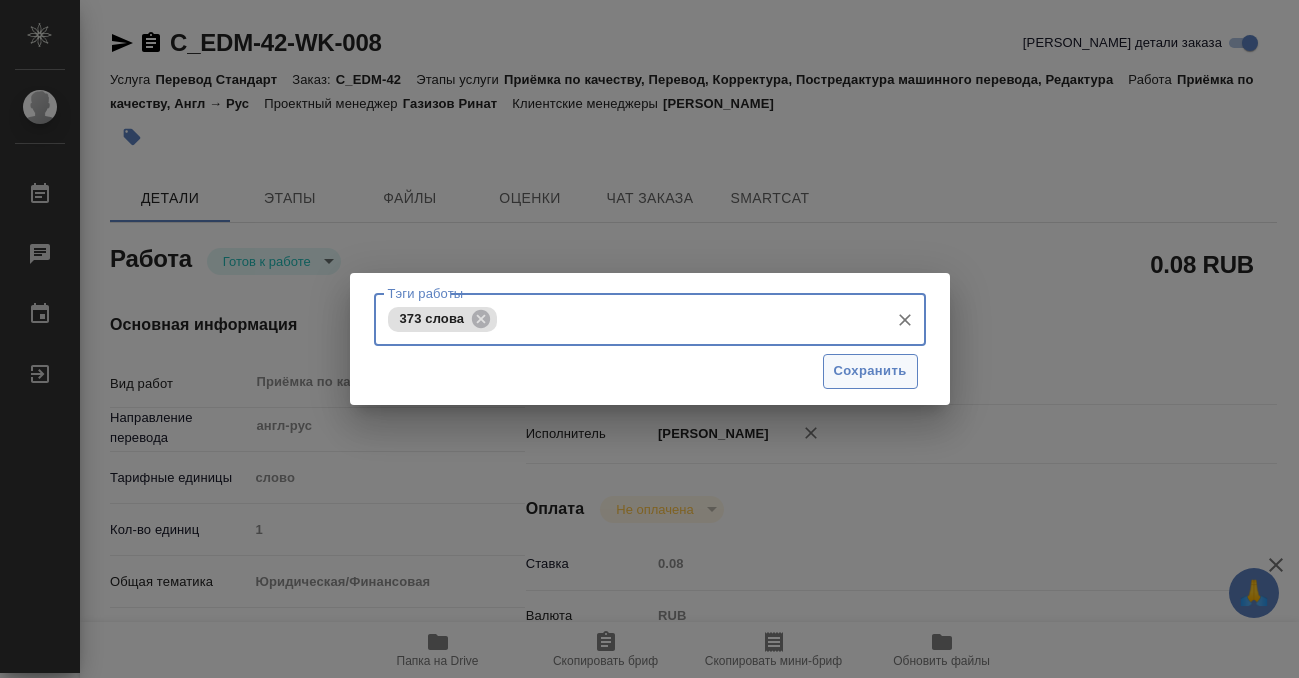 click on "Сохранить" at bounding box center [870, 371] 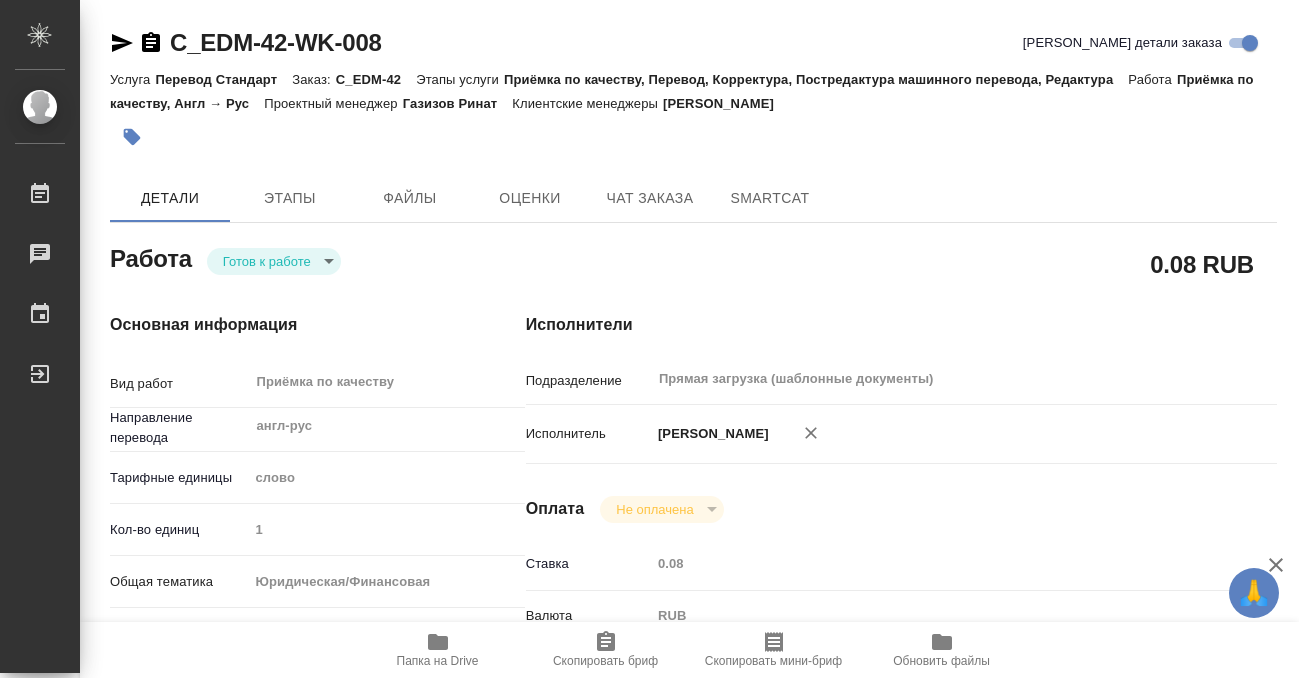 click on "🙏 .cls-1
fill:#fff;
AWATERA Kobzeva Elizaveta Работы 0 Чаты График Выйти C_EDM-42-WK-008 Кратко детали заказа Услуга Перевод Стандарт Заказ: C_EDM-42 Этапы услуги Приёмка по качеству, Перевод, Корректура, Постредактура машинного перевода, Редактура Работа Приёмка по качеству, Англ → Рус Проектный менеджер Газизов Ринат Клиентские менеджеры Лямина Надежда Детали Этапы Файлы Оценки Чат заказа SmartCat Работа Готов к работе readyForWork 0.08 RUB Основная информация Вид работ Приёмка по качеству x ​ Направление перевода англ-рус ​ Тарифные единицы слово 5a8b1489cc6b4906c91bfd90 Кол-во единиц 1" at bounding box center [649, 339] 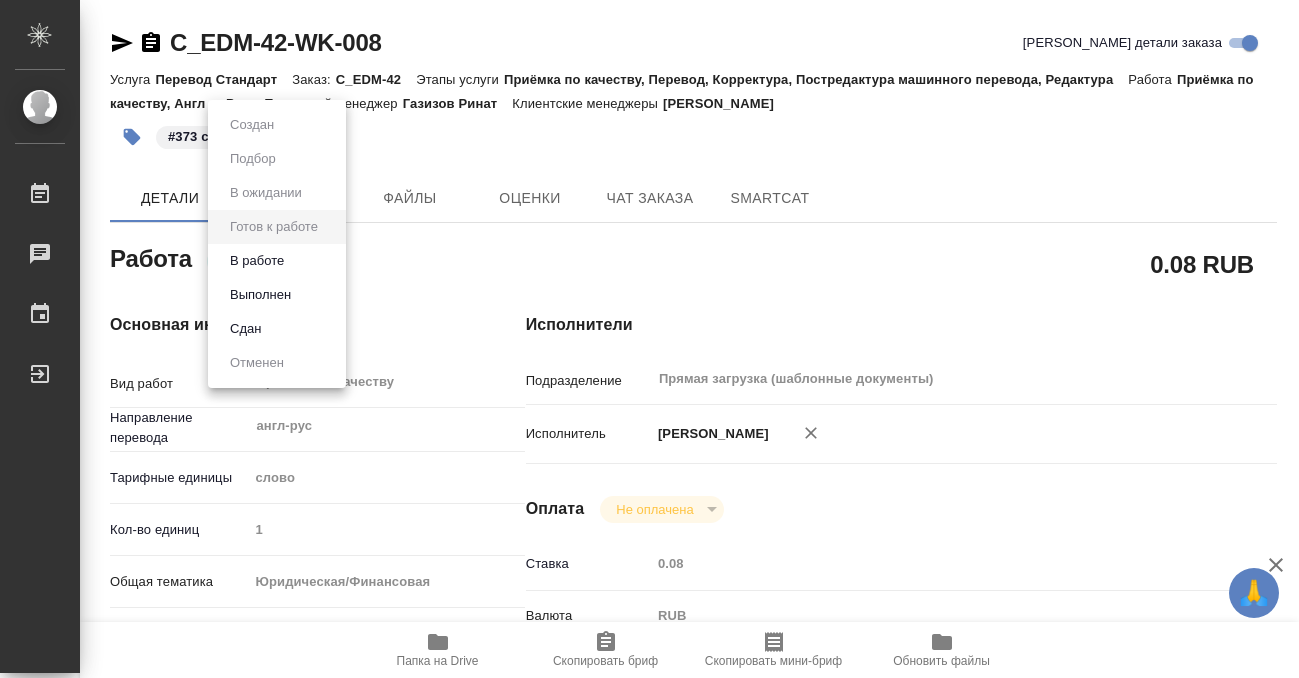 type on "x" 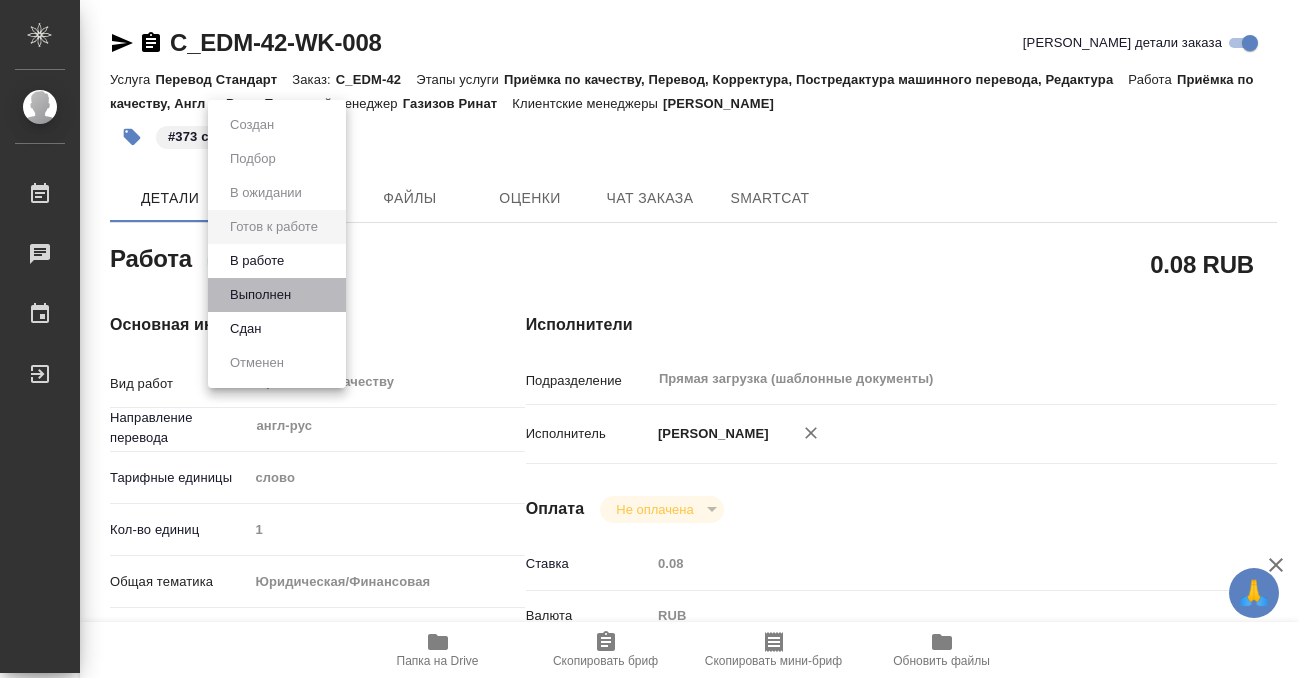 click on "Выполнен" at bounding box center (277, 295) 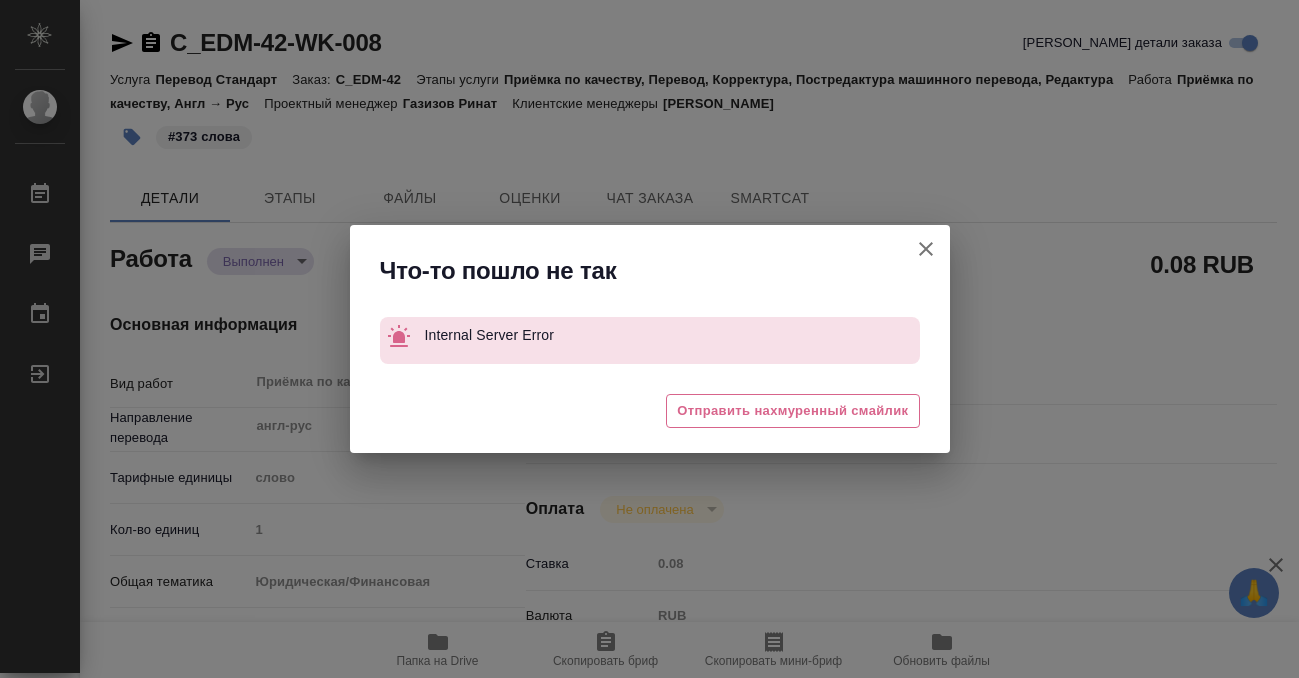 type on "x" 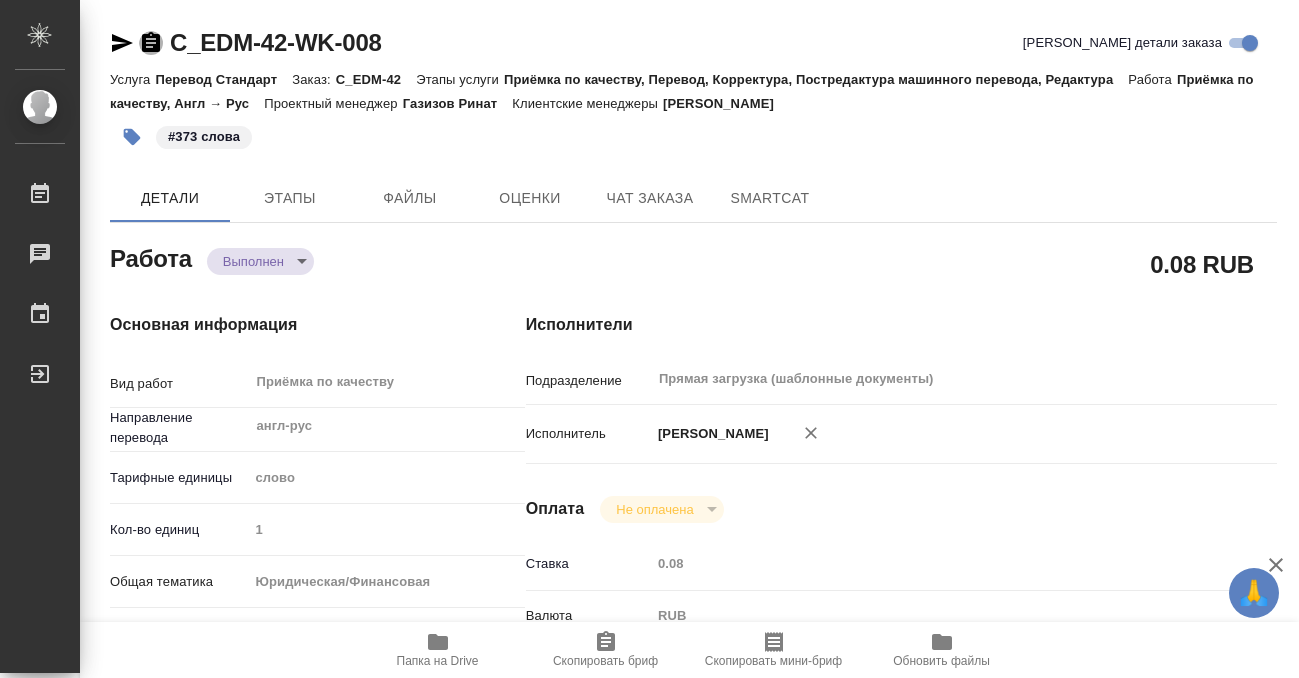 click 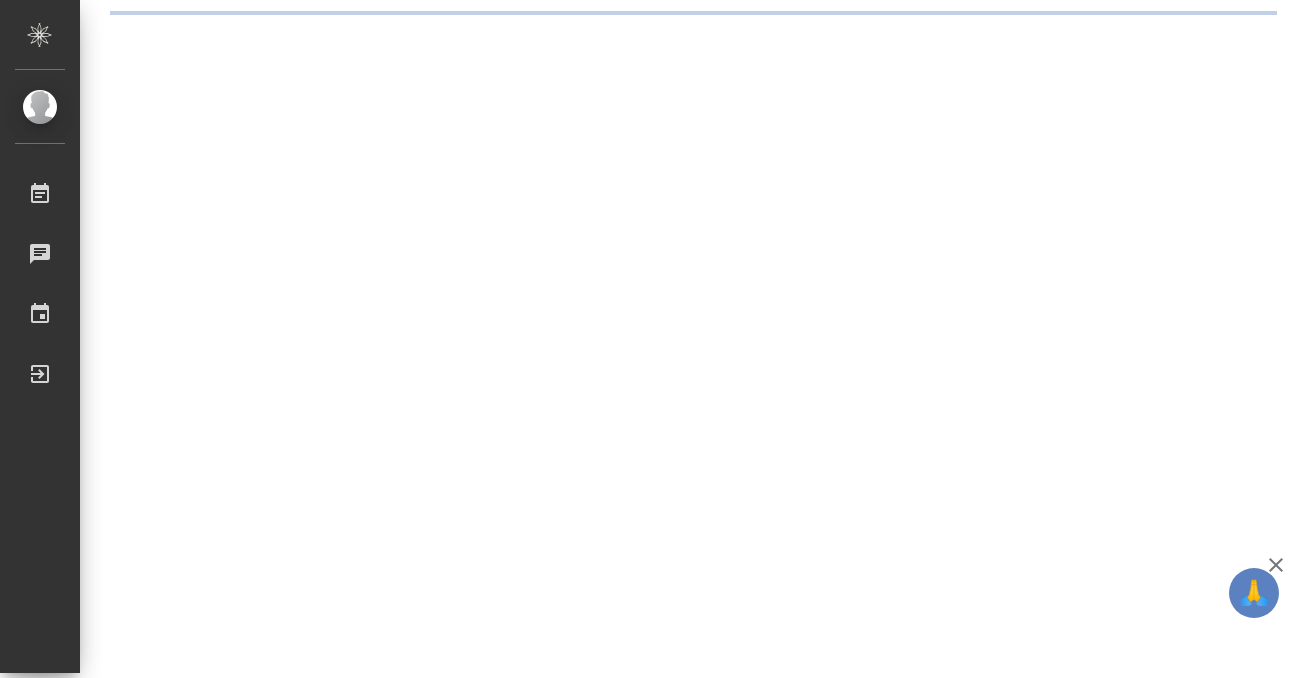 scroll, scrollTop: 0, scrollLeft: 0, axis: both 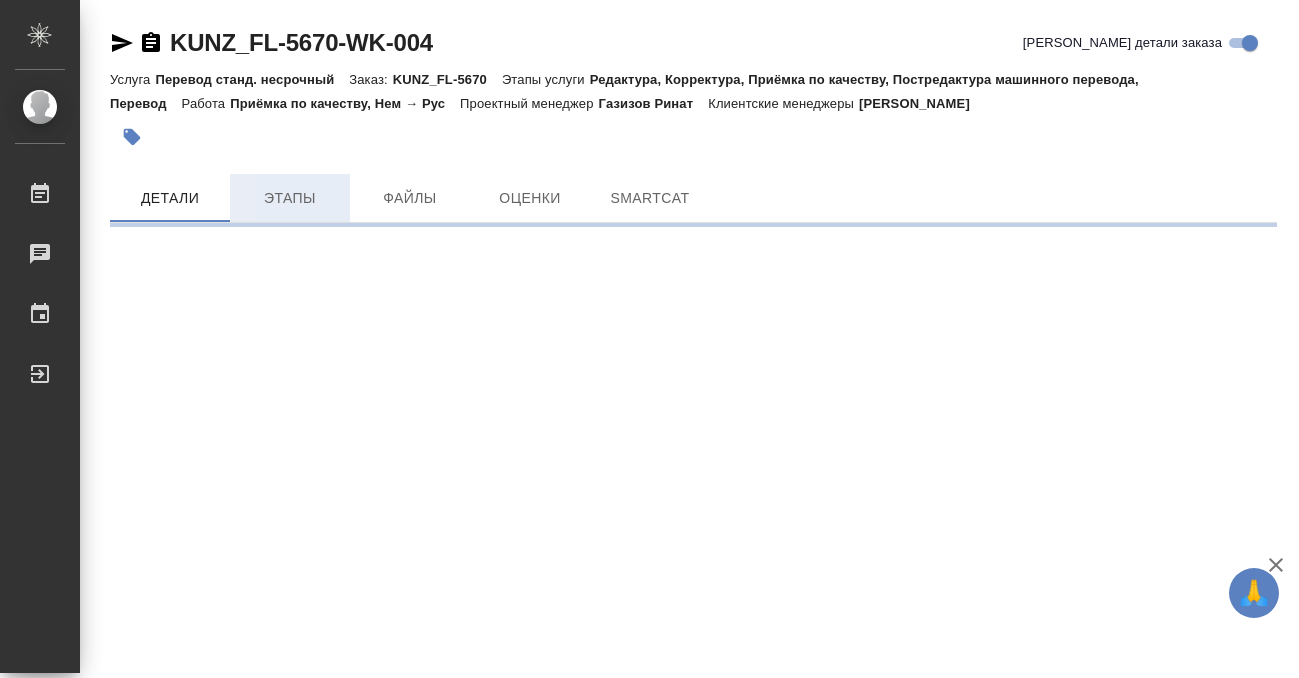 click on "Этапы" at bounding box center (290, 198) 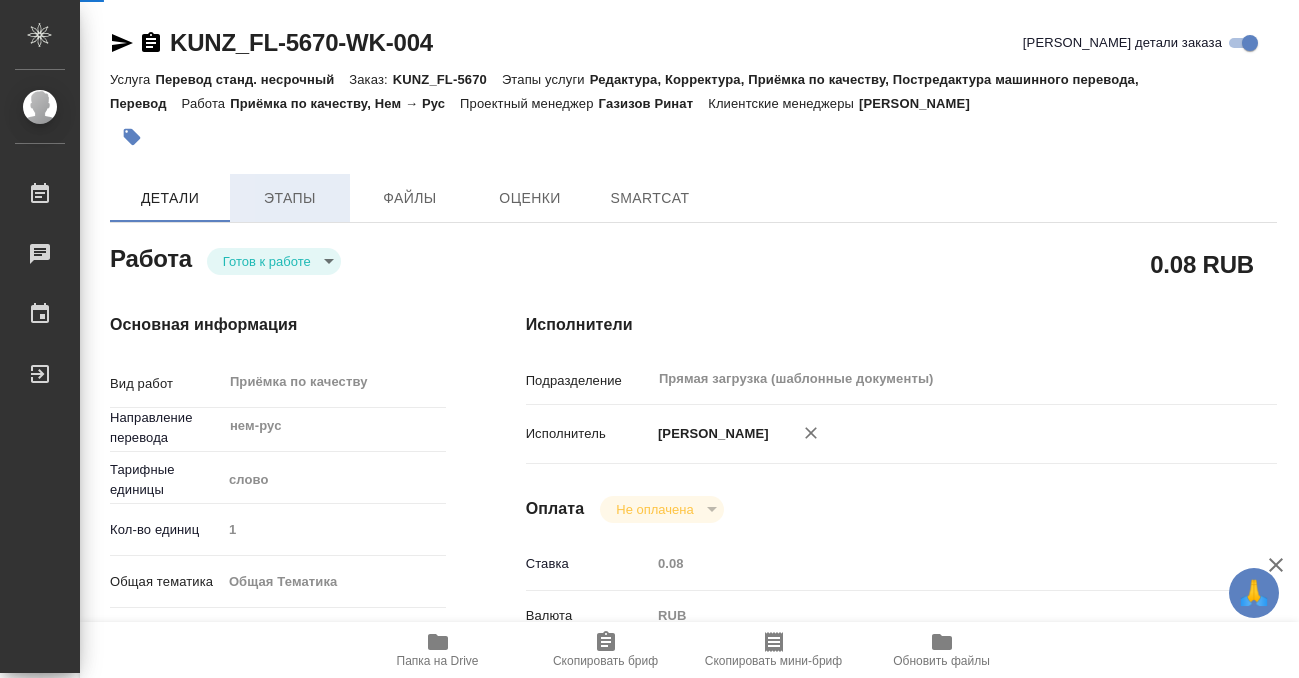 type on "x" 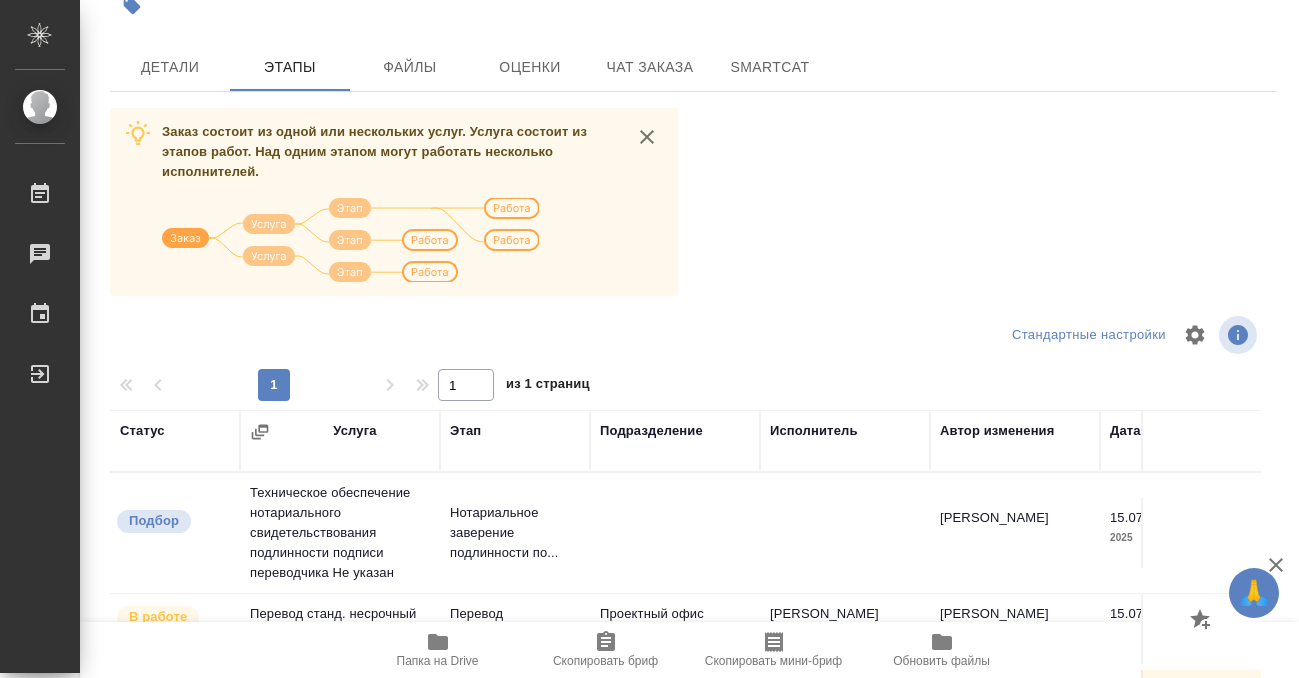 scroll, scrollTop: 364, scrollLeft: 0, axis: vertical 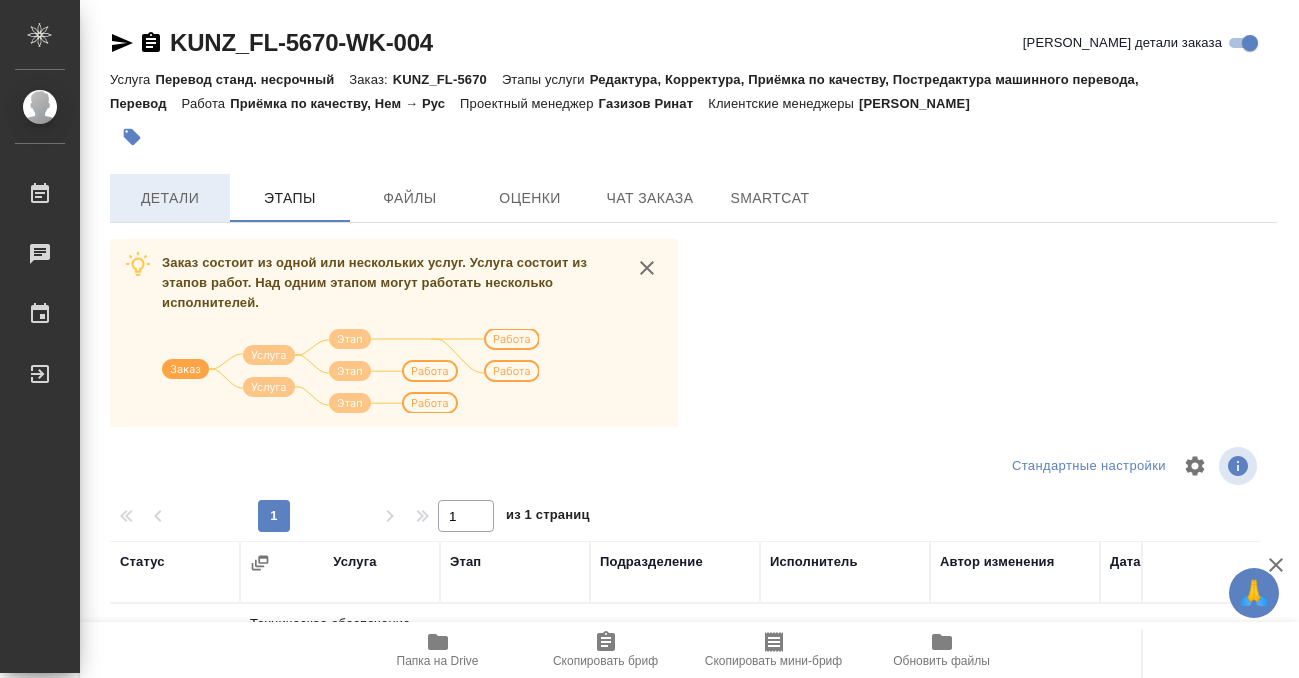 click on "Детали" at bounding box center (170, 198) 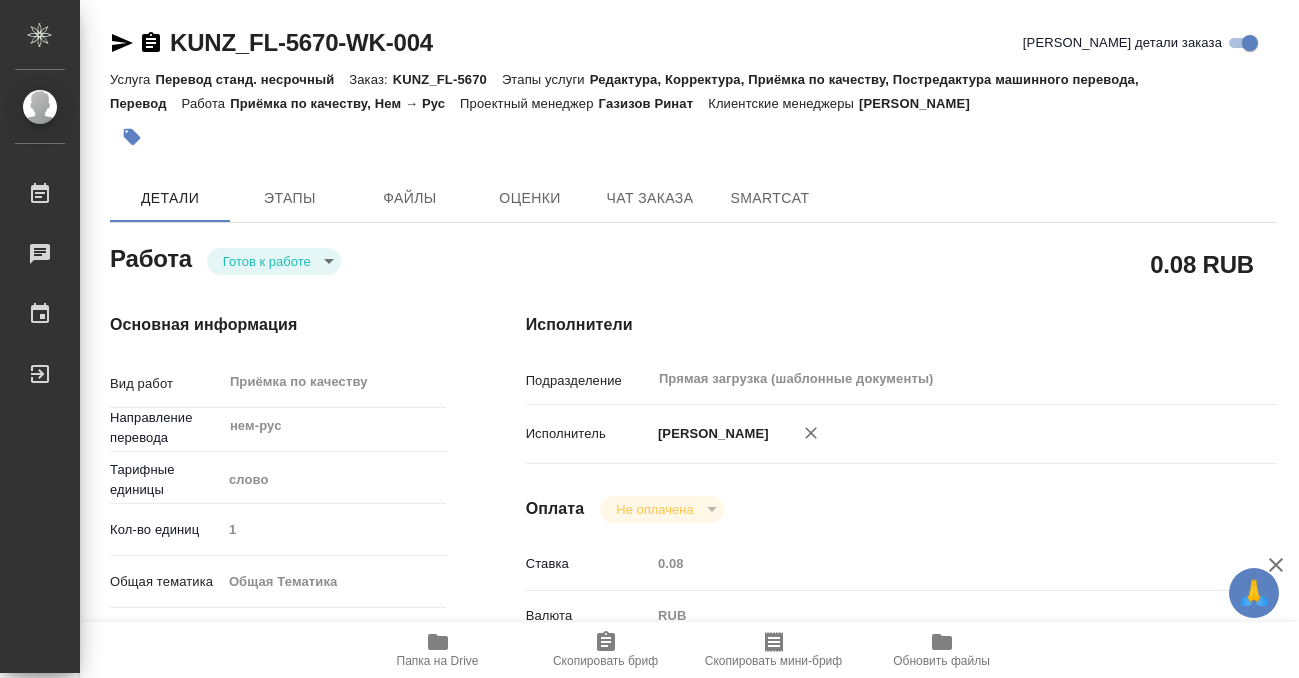 type on "x" 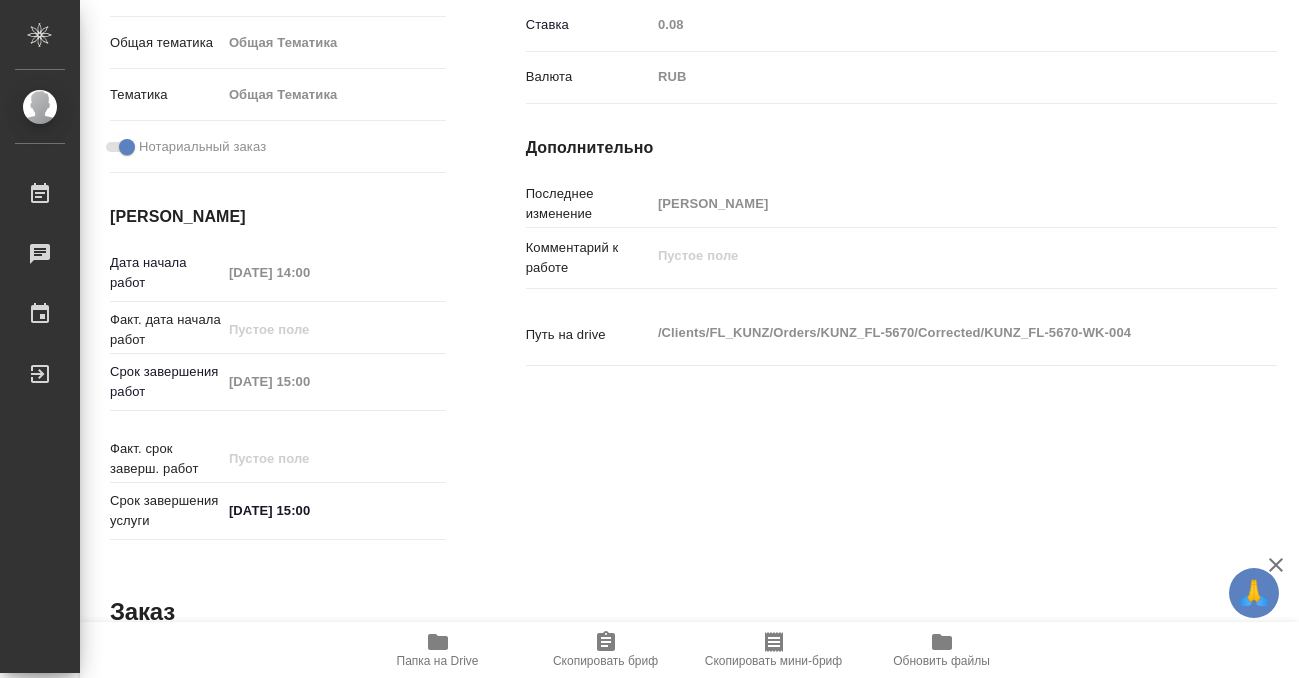type on "x" 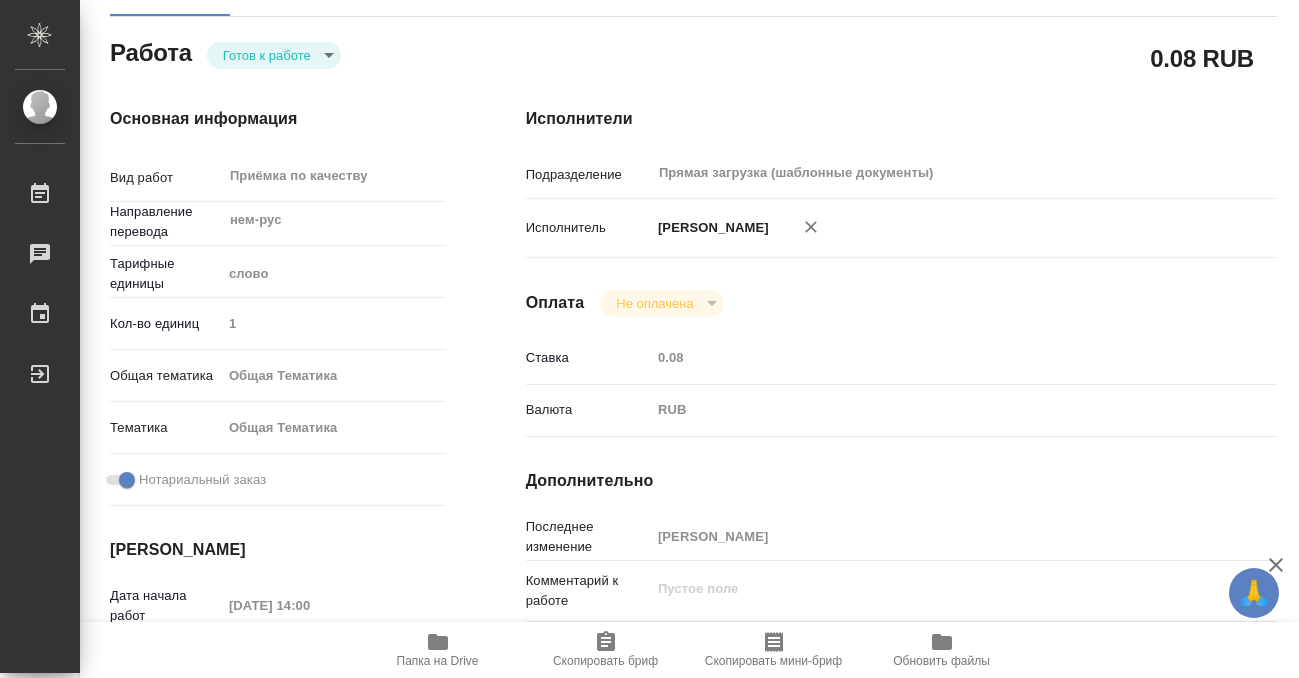 scroll, scrollTop: 0, scrollLeft: 0, axis: both 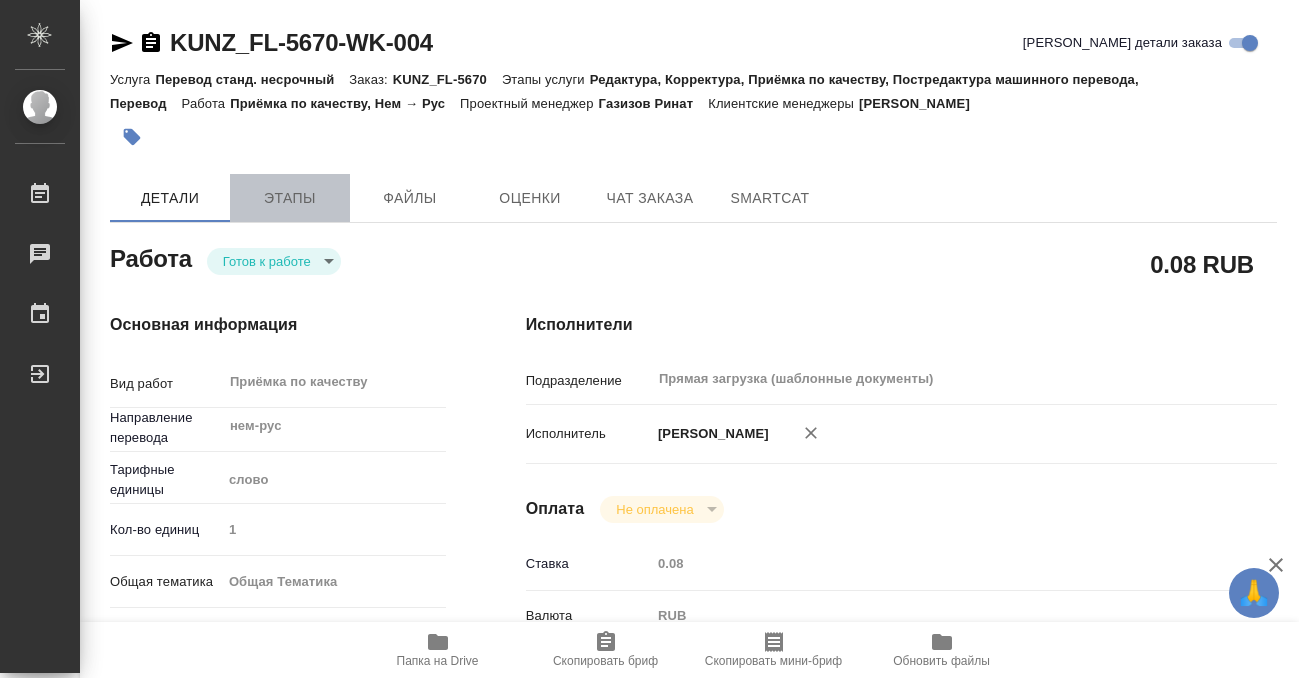 click on "Этапы" at bounding box center (290, 198) 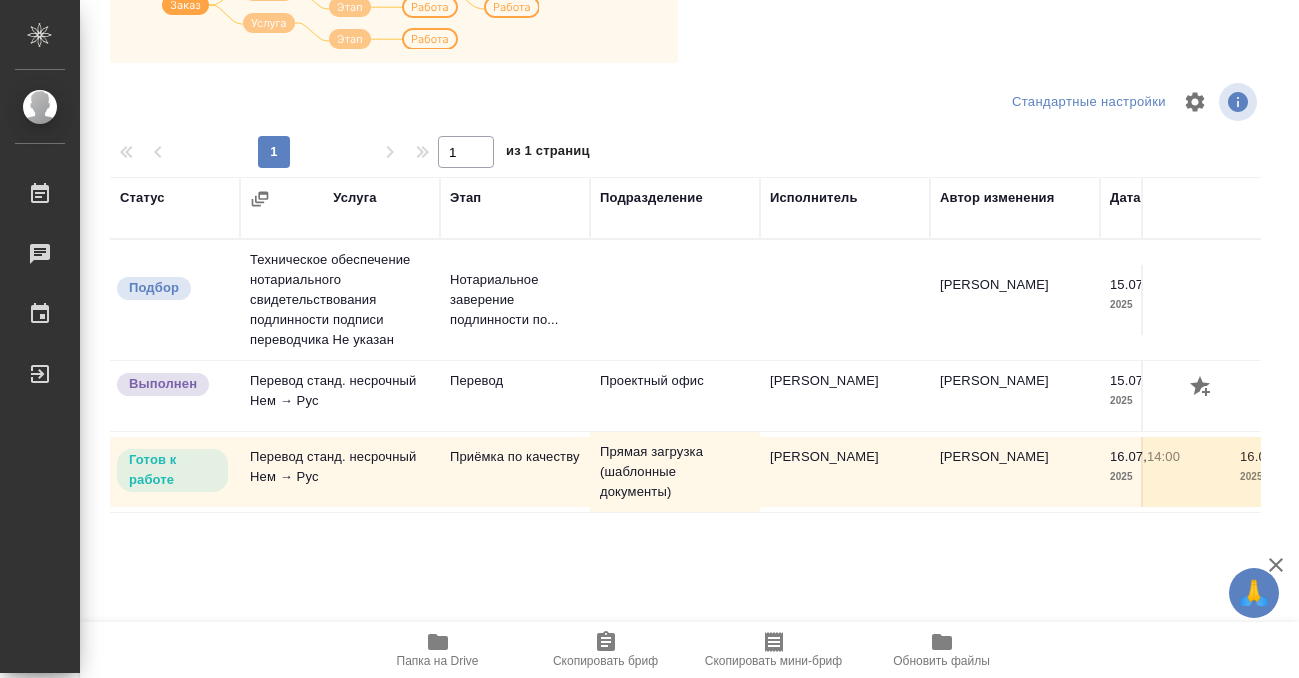 scroll, scrollTop: 0, scrollLeft: 0, axis: both 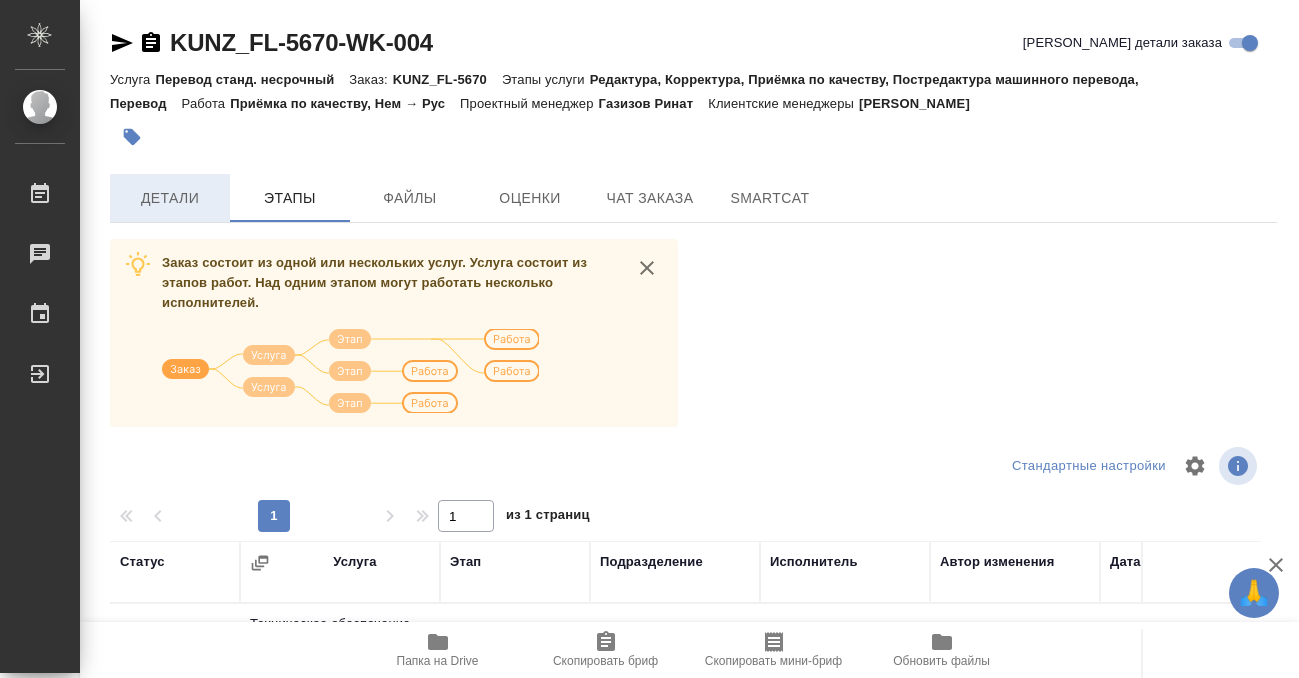 click on "Детали" at bounding box center (170, 198) 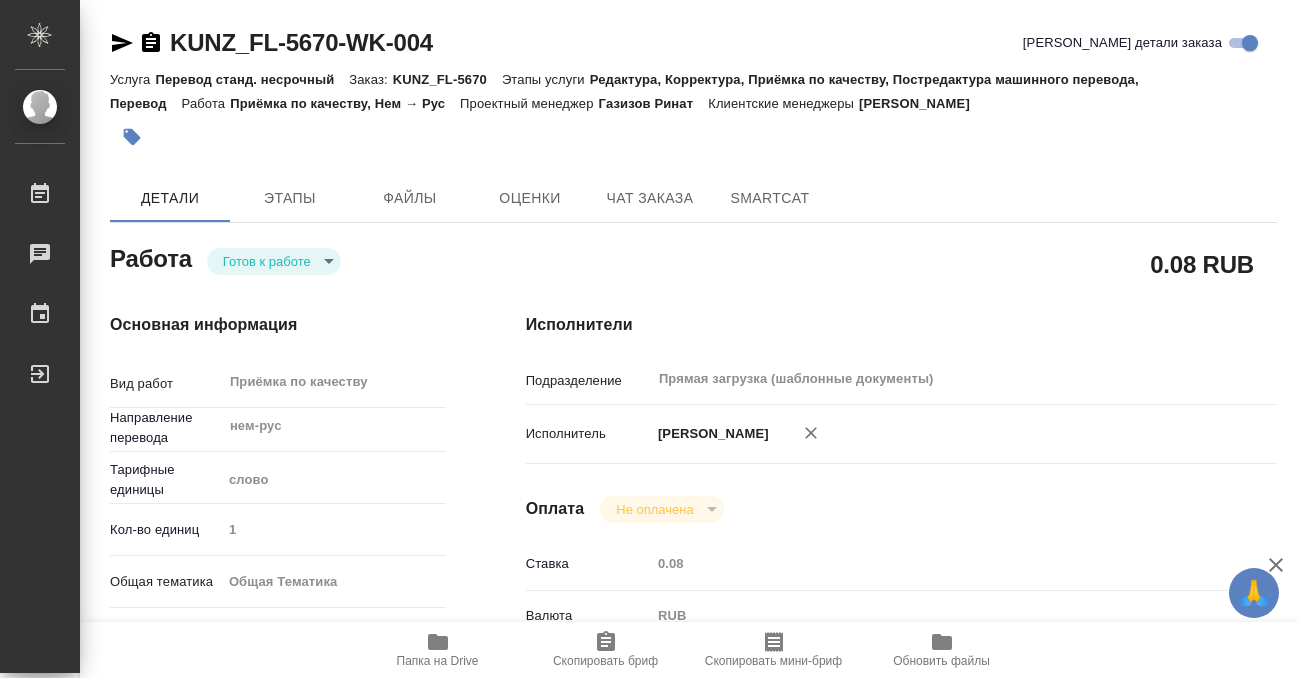 type on "x" 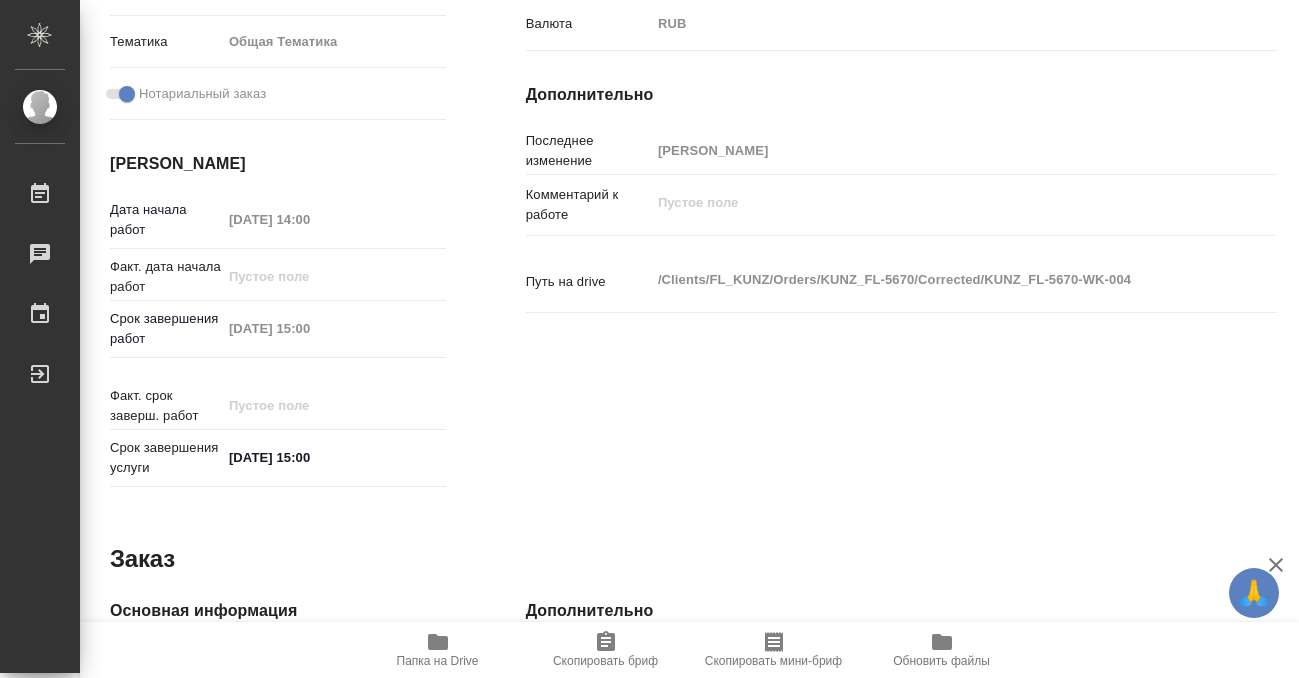 type on "x" 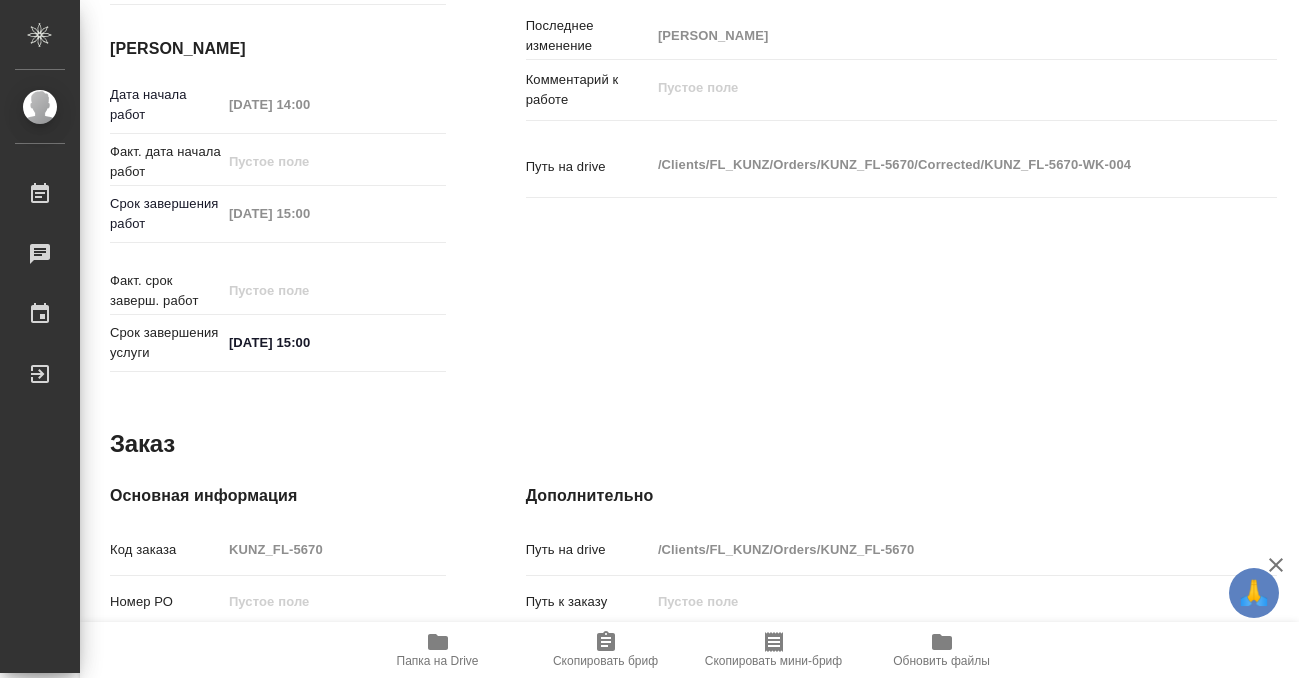 scroll, scrollTop: 1068, scrollLeft: 0, axis: vertical 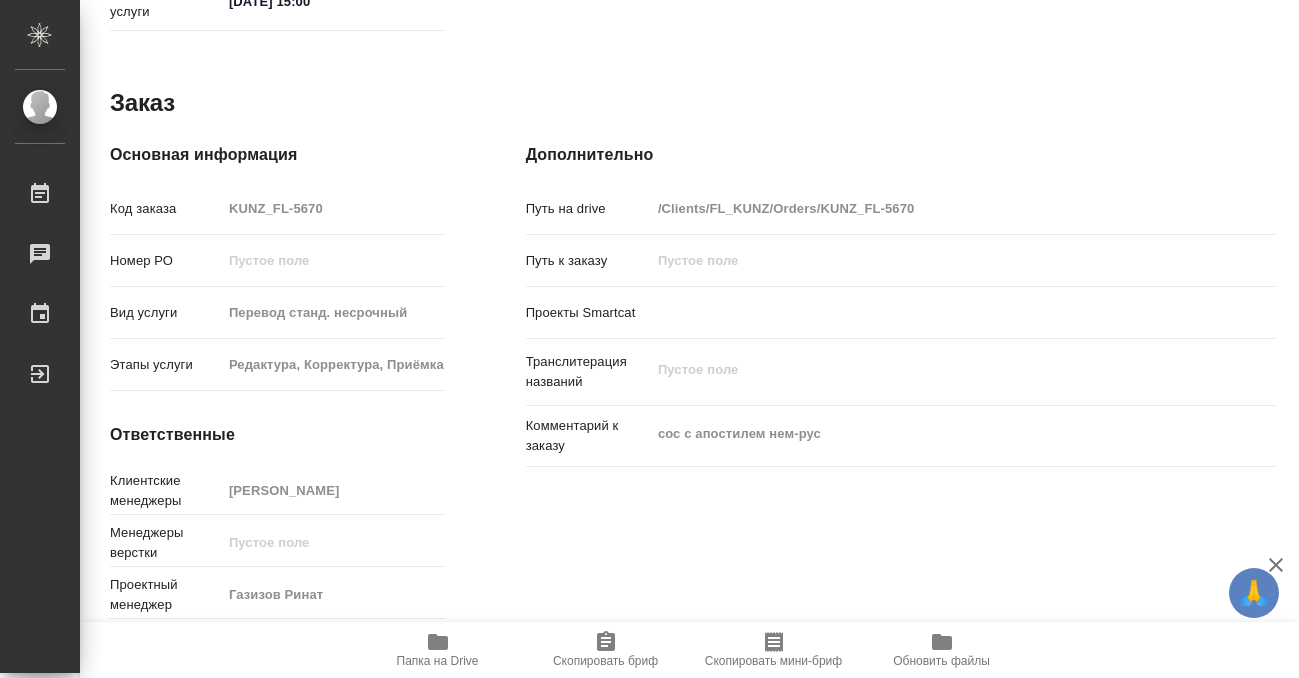 type on "x" 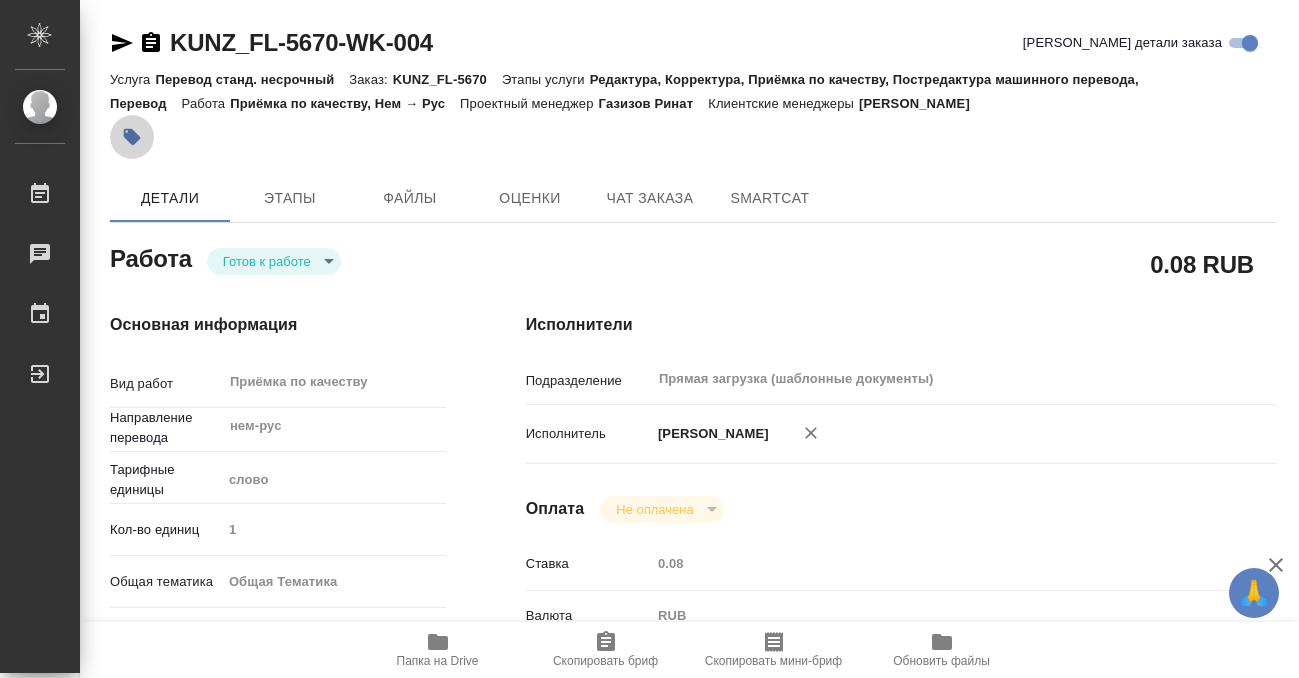 click 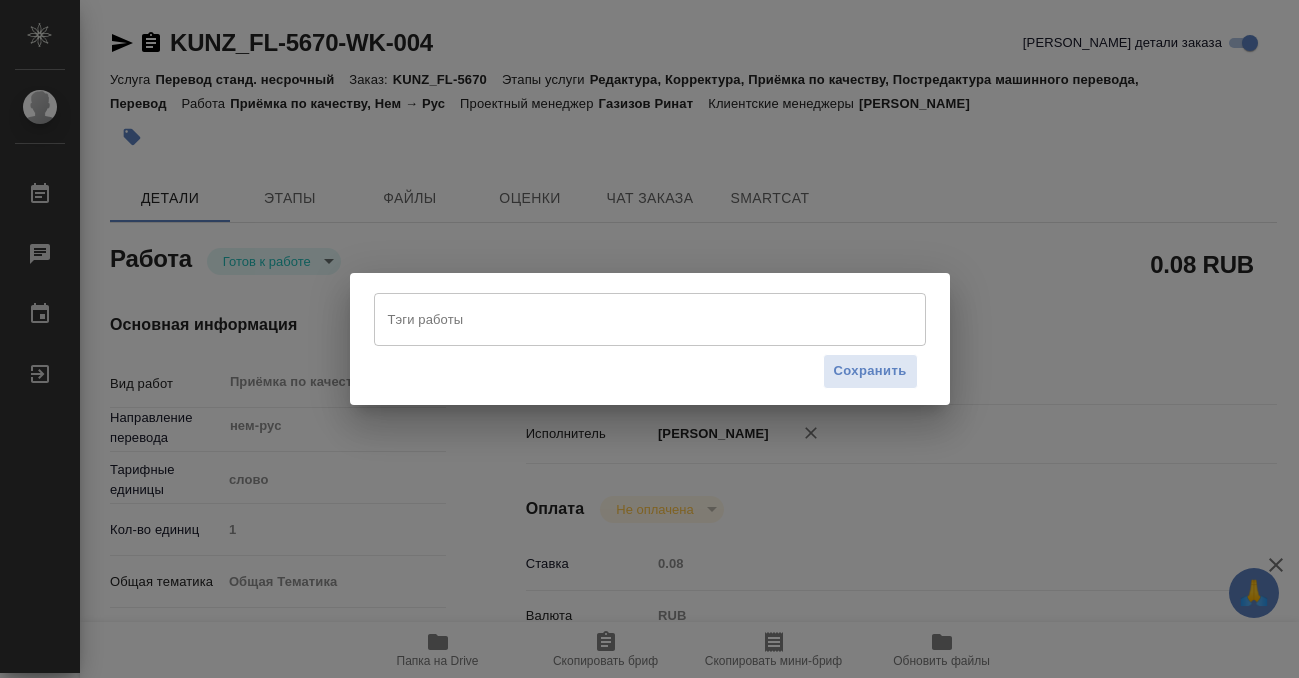 click on "Тэги работы" at bounding box center (631, 319) 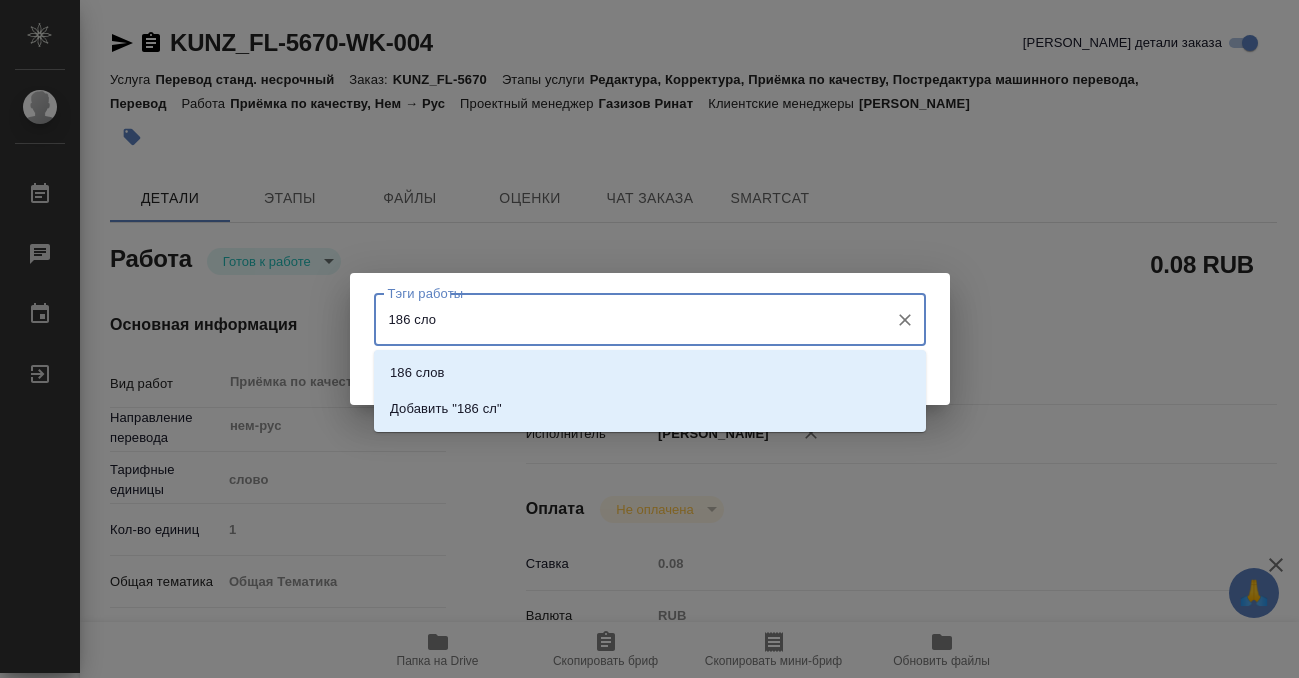 type on "186 слов" 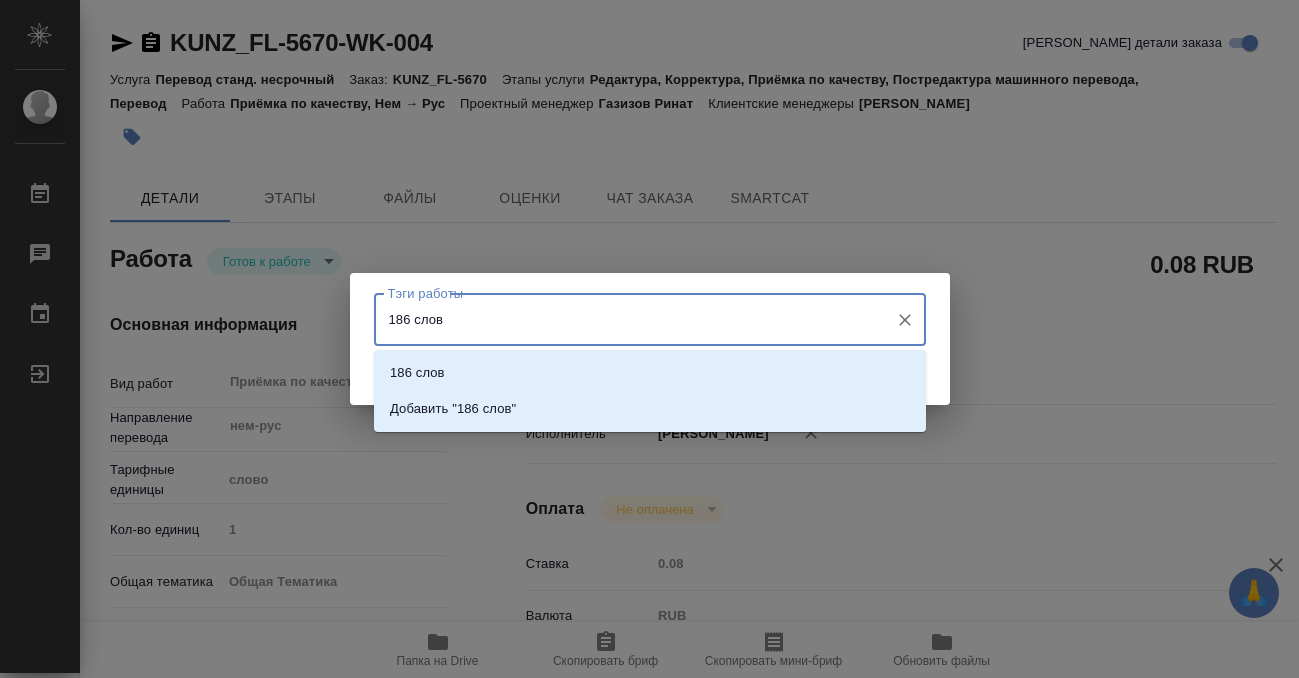 type 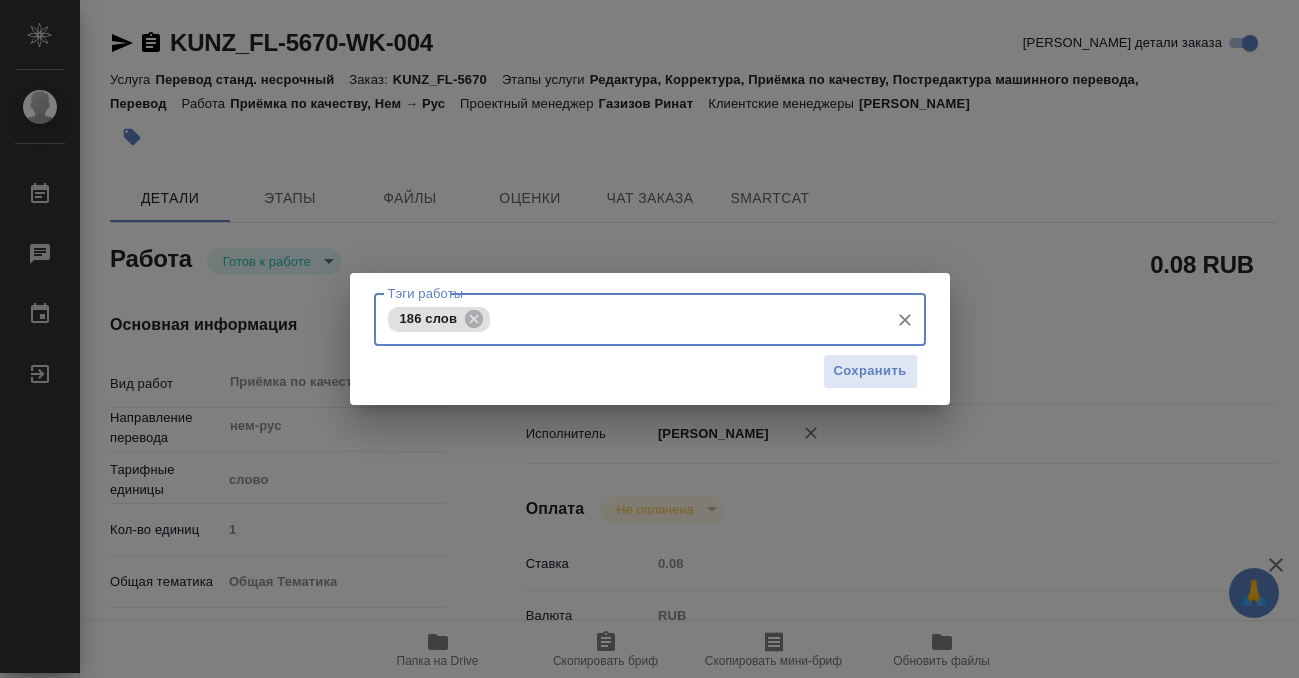 click on "Сохранить" at bounding box center (650, 371) 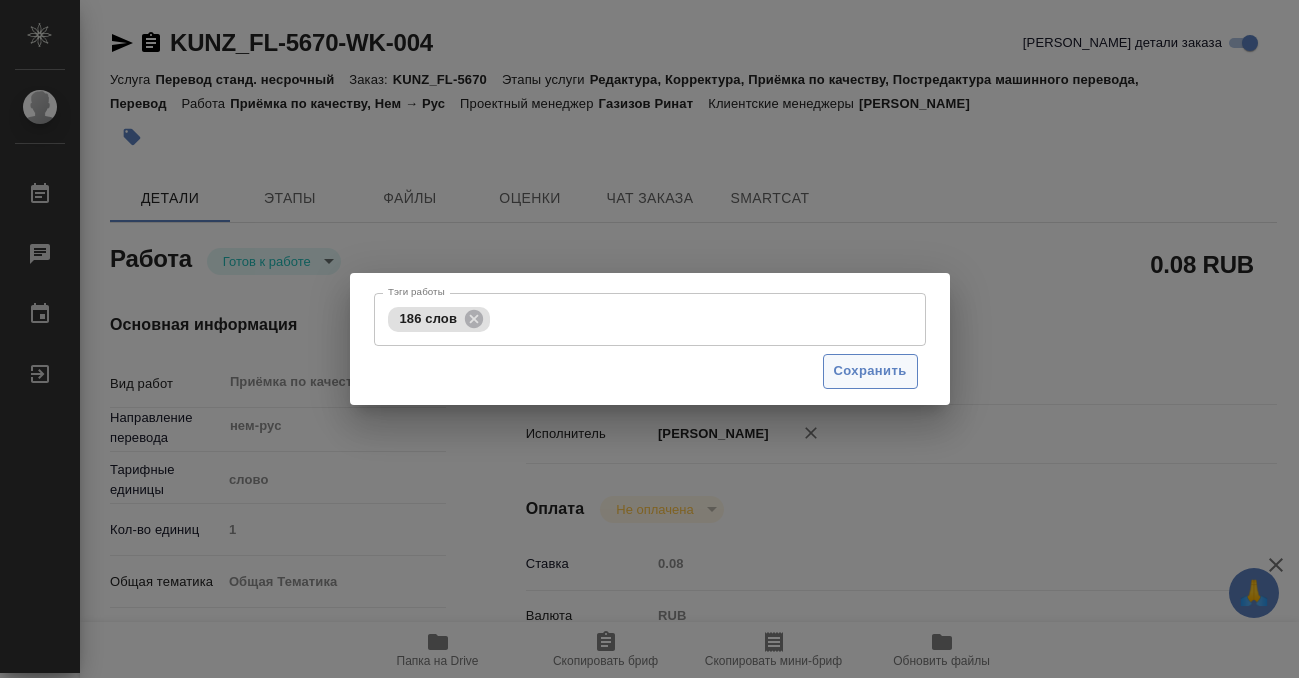 click on "Сохранить" at bounding box center [870, 371] 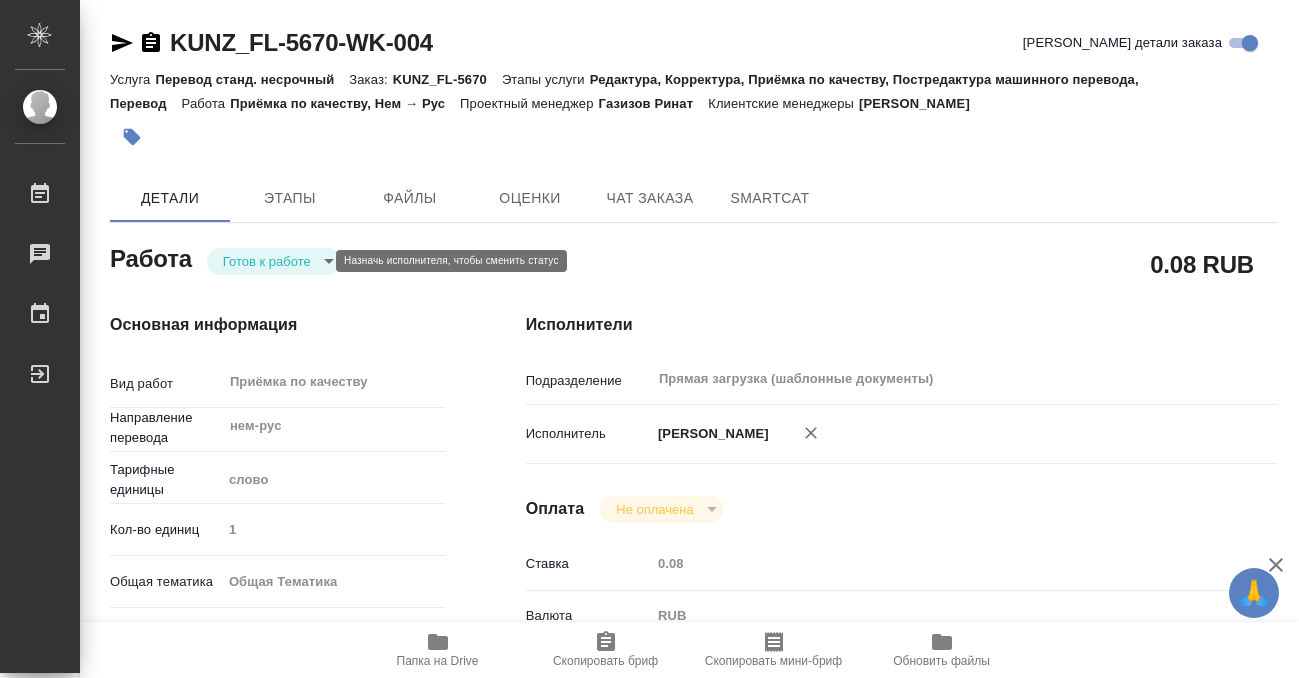type on "readyForWork" 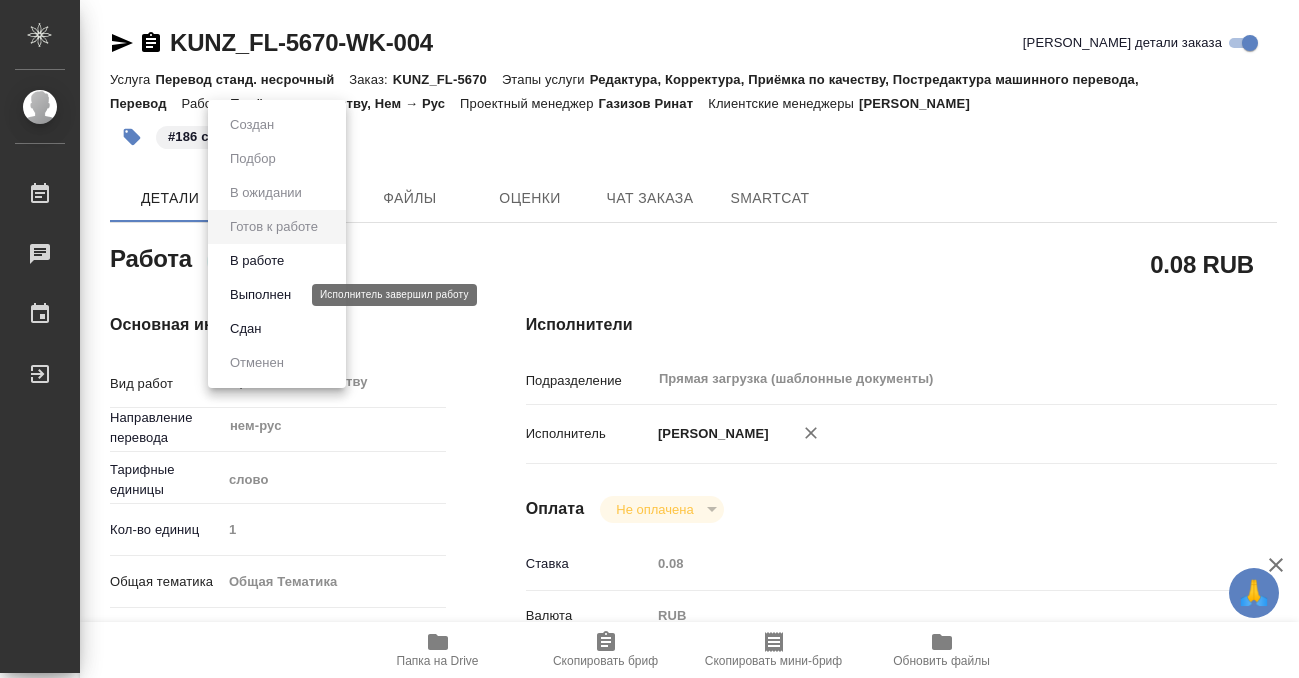 click on "Выполнен" at bounding box center (260, 295) 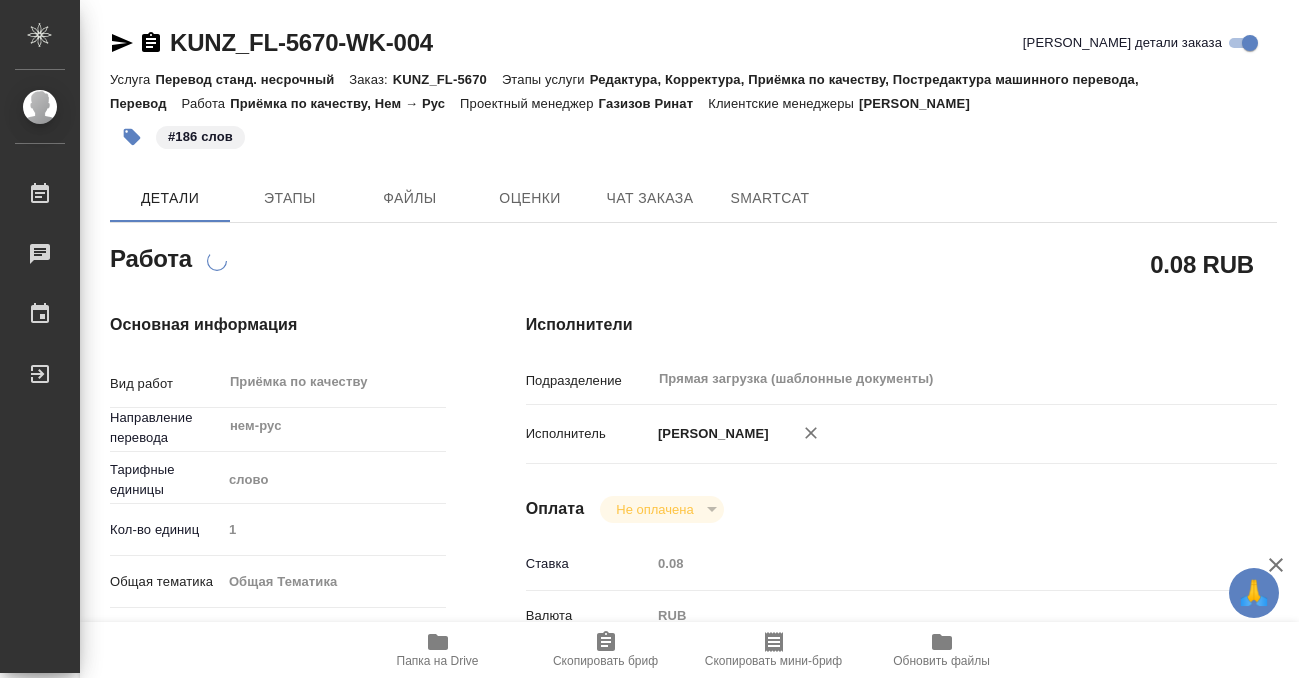 type on "x" 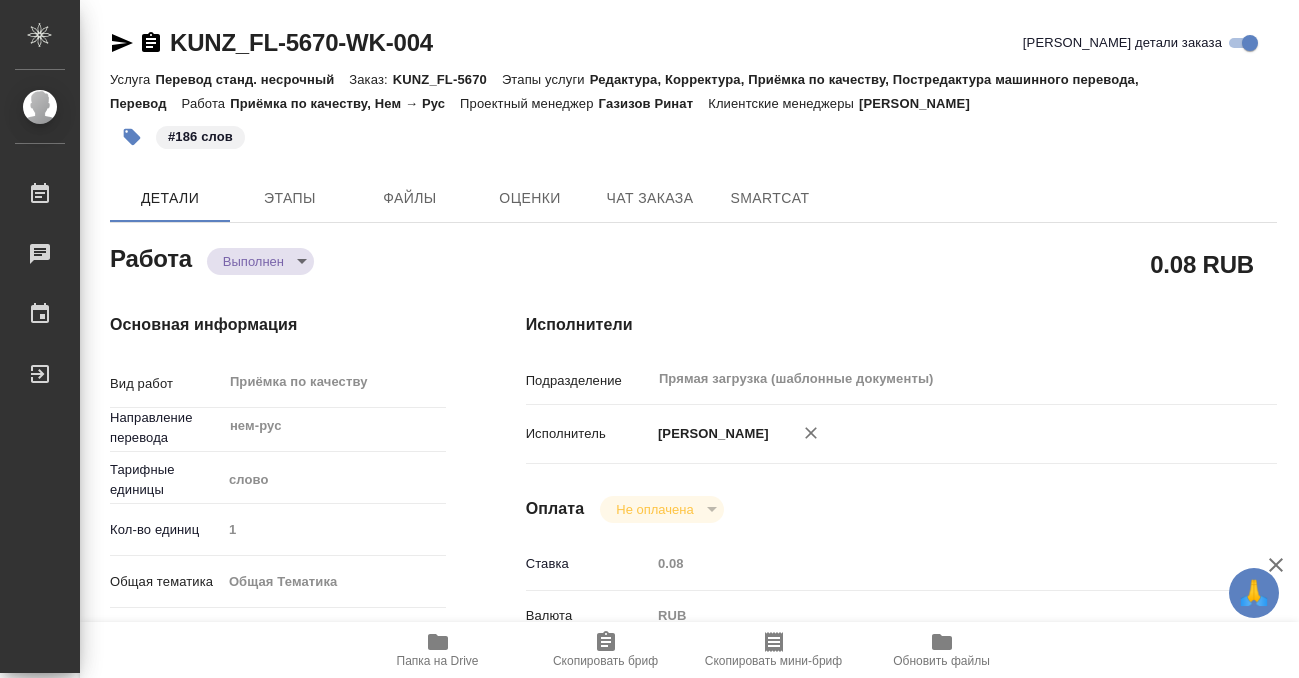 type on "x" 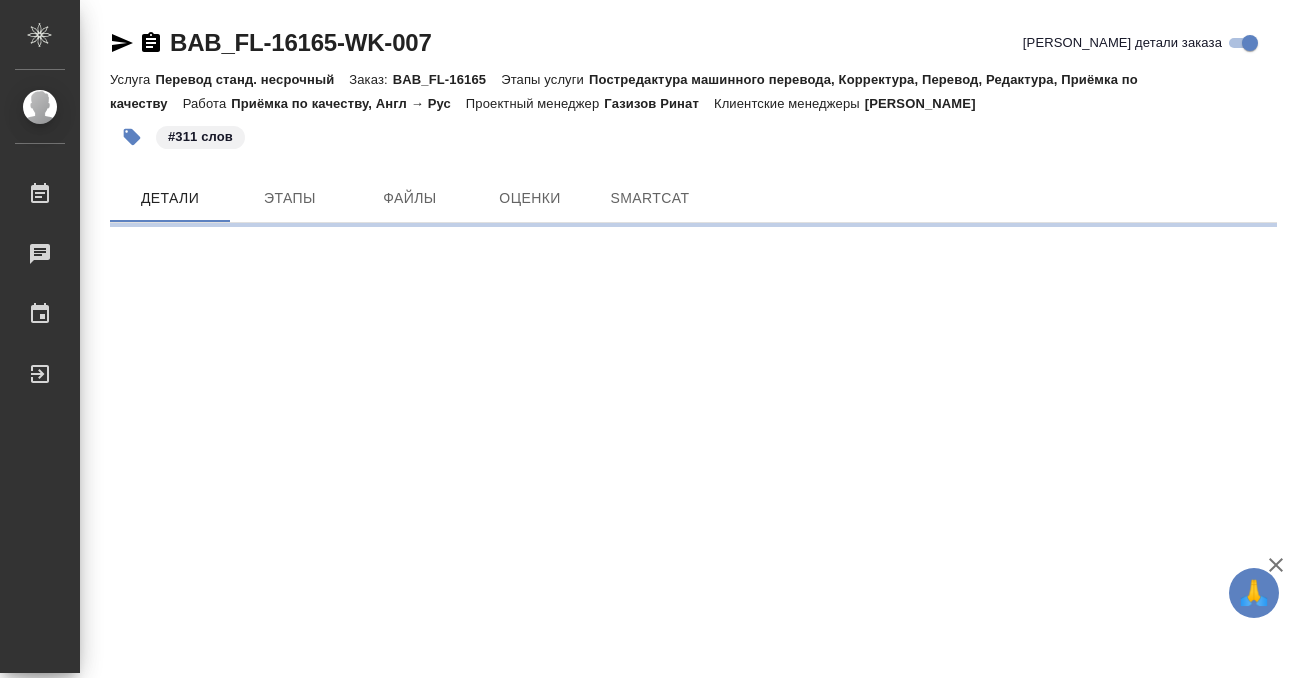 scroll, scrollTop: 0, scrollLeft: 0, axis: both 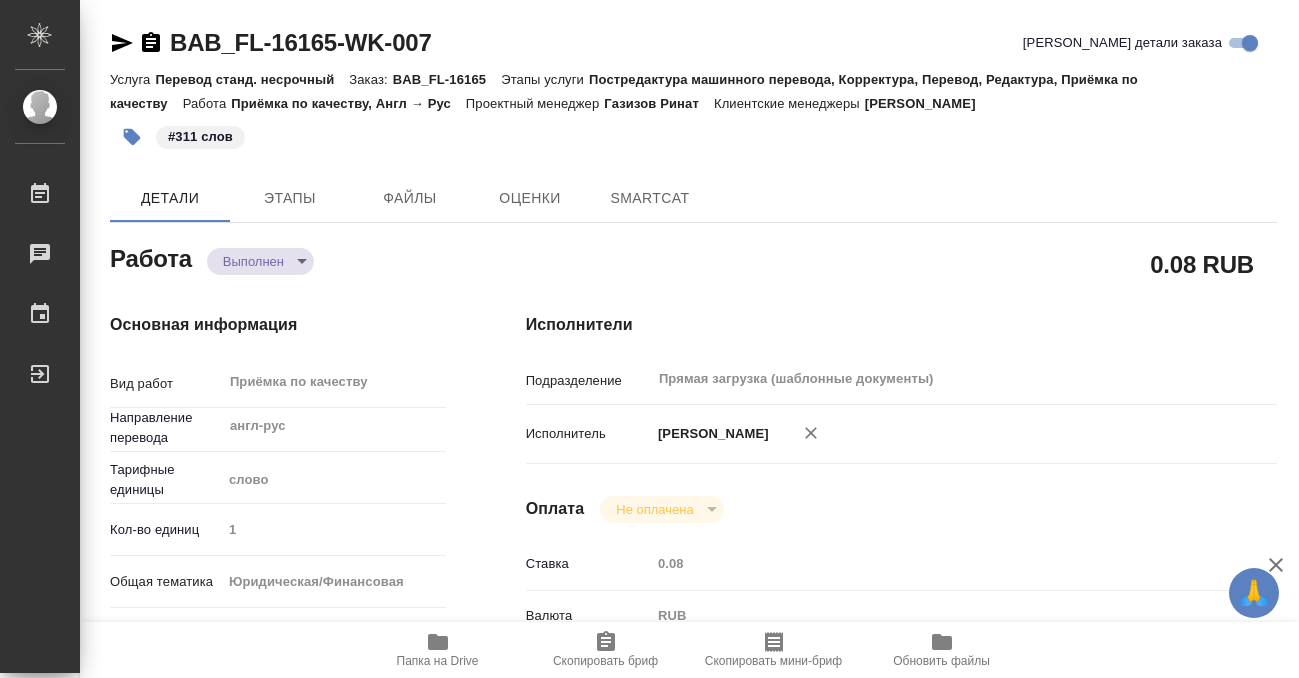 type on "x" 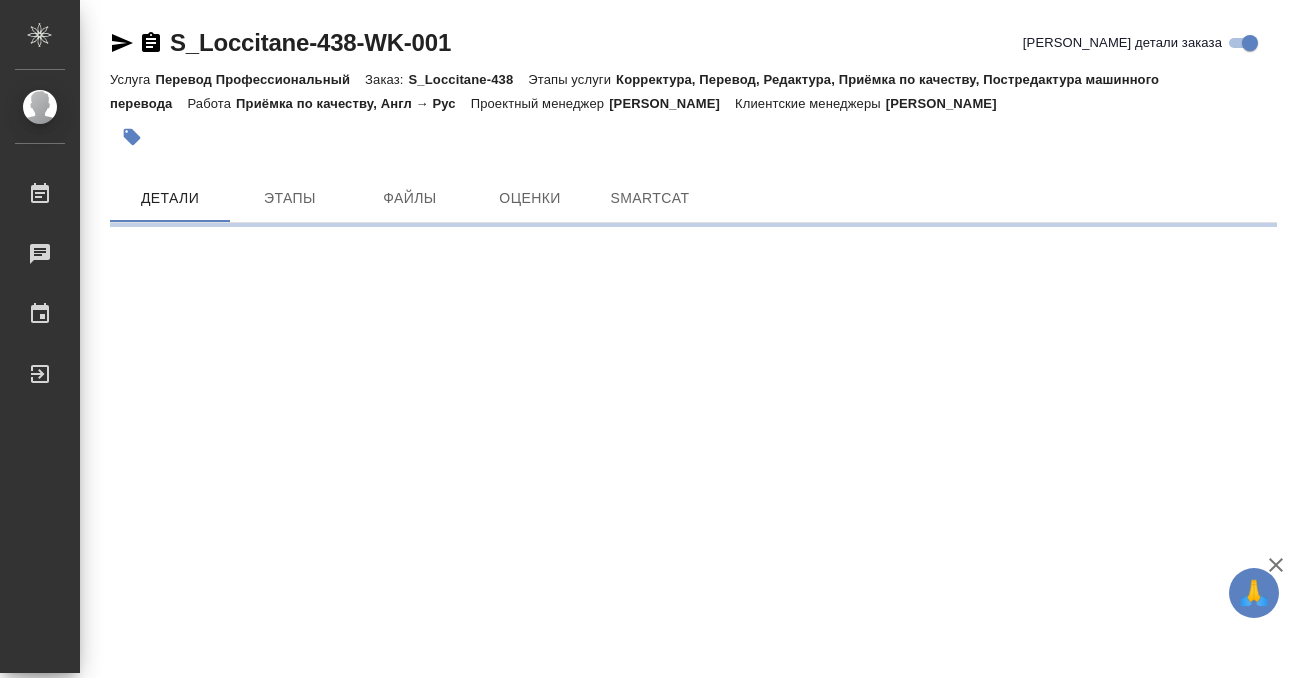 scroll, scrollTop: 0, scrollLeft: 0, axis: both 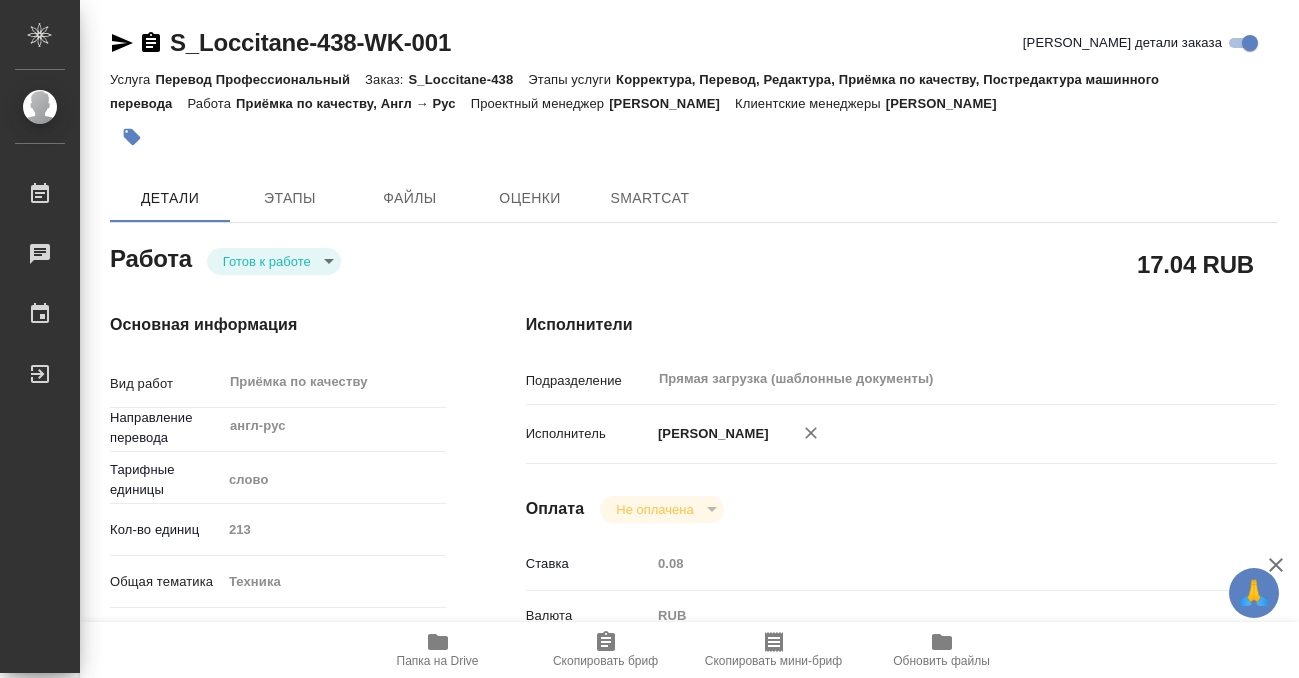 type on "x" 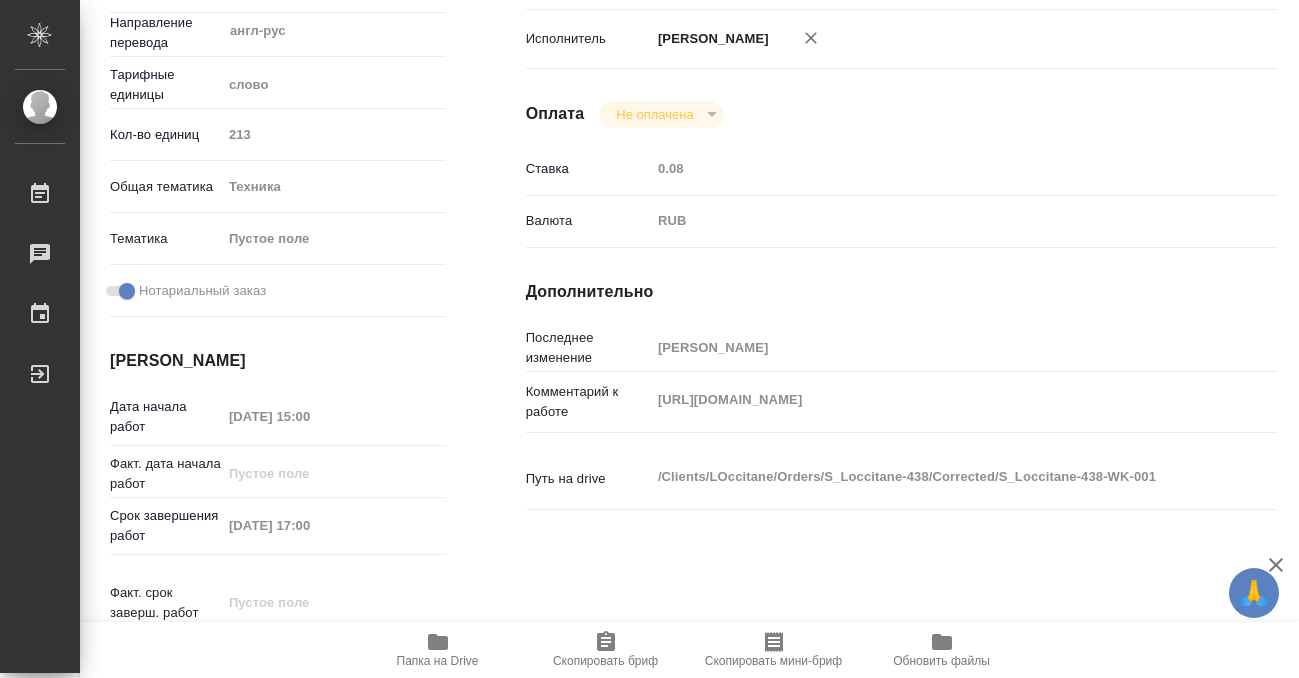 scroll, scrollTop: 584, scrollLeft: 0, axis: vertical 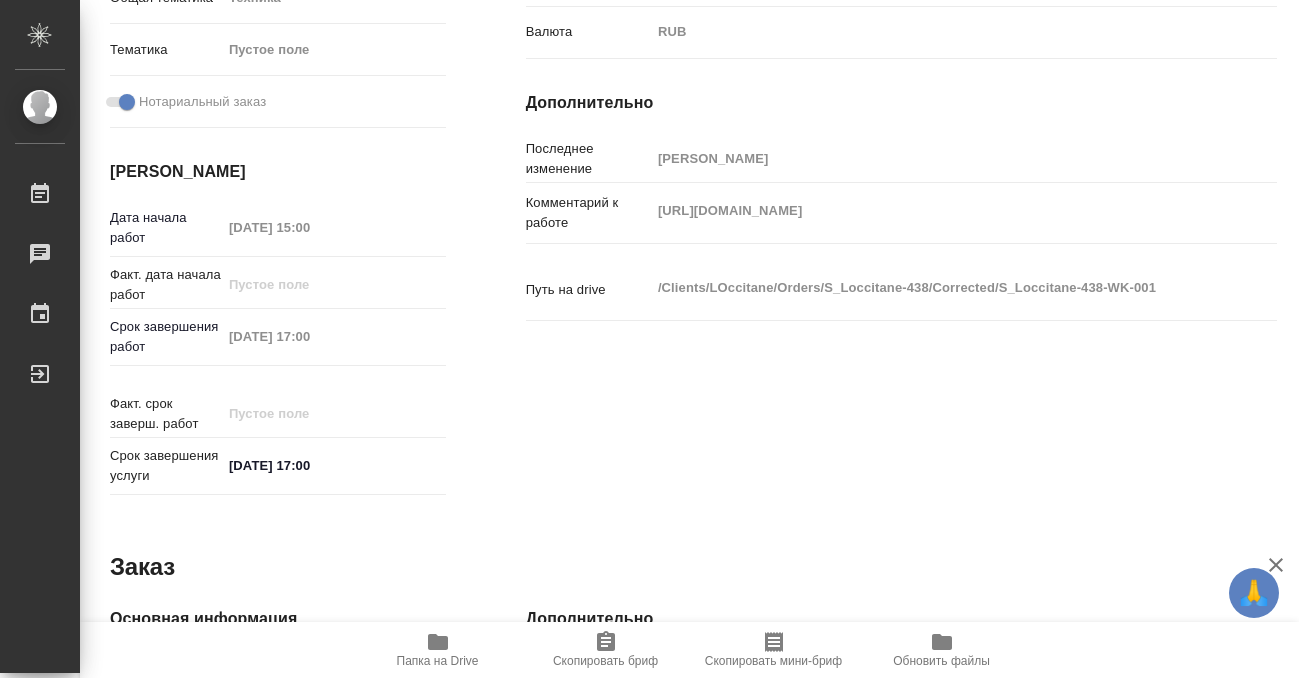 type on "x" 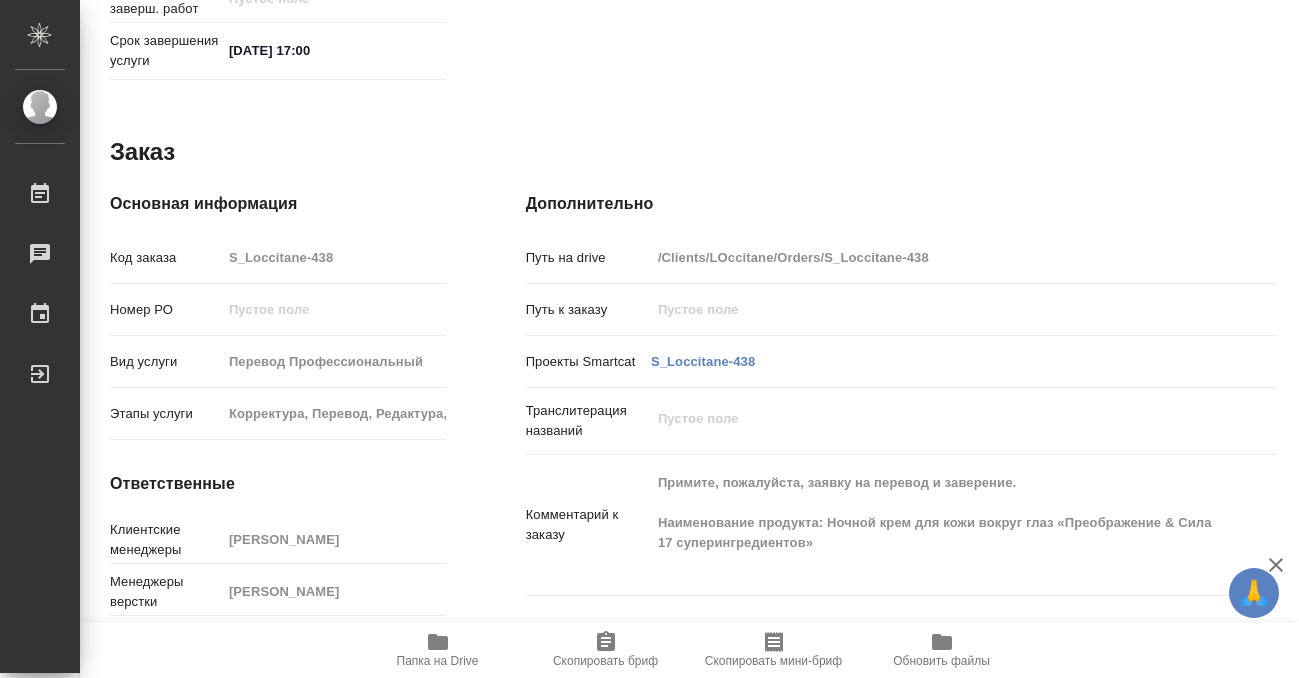 scroll, scrollTop: 1068, scrollLeft: 0, axis: vertical 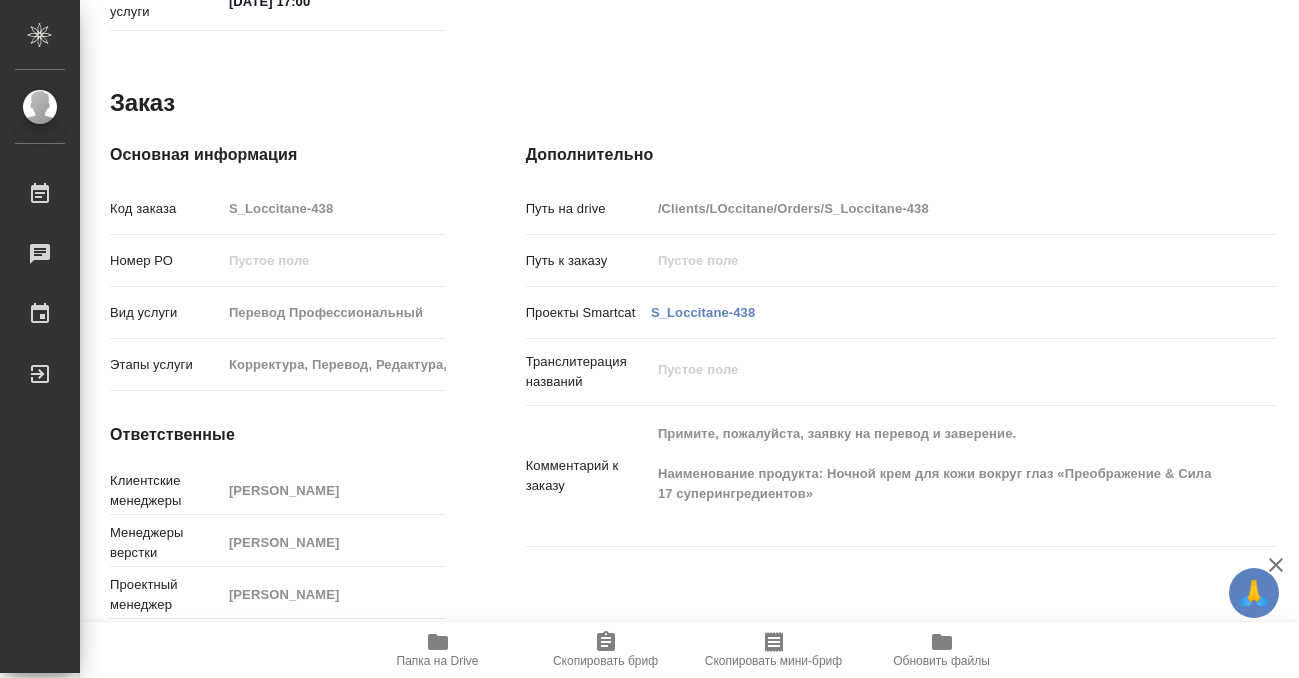 click 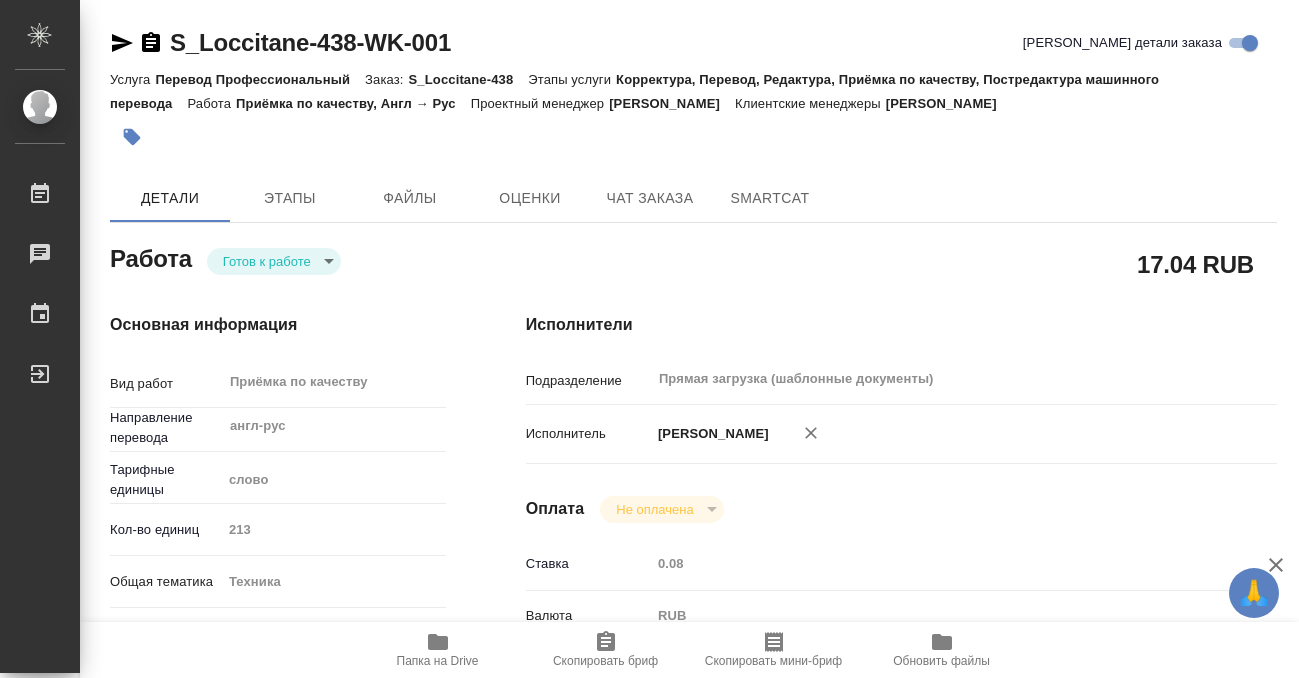 scroll, scrollTop: 79, scrollLeft: 0, axis: vertical 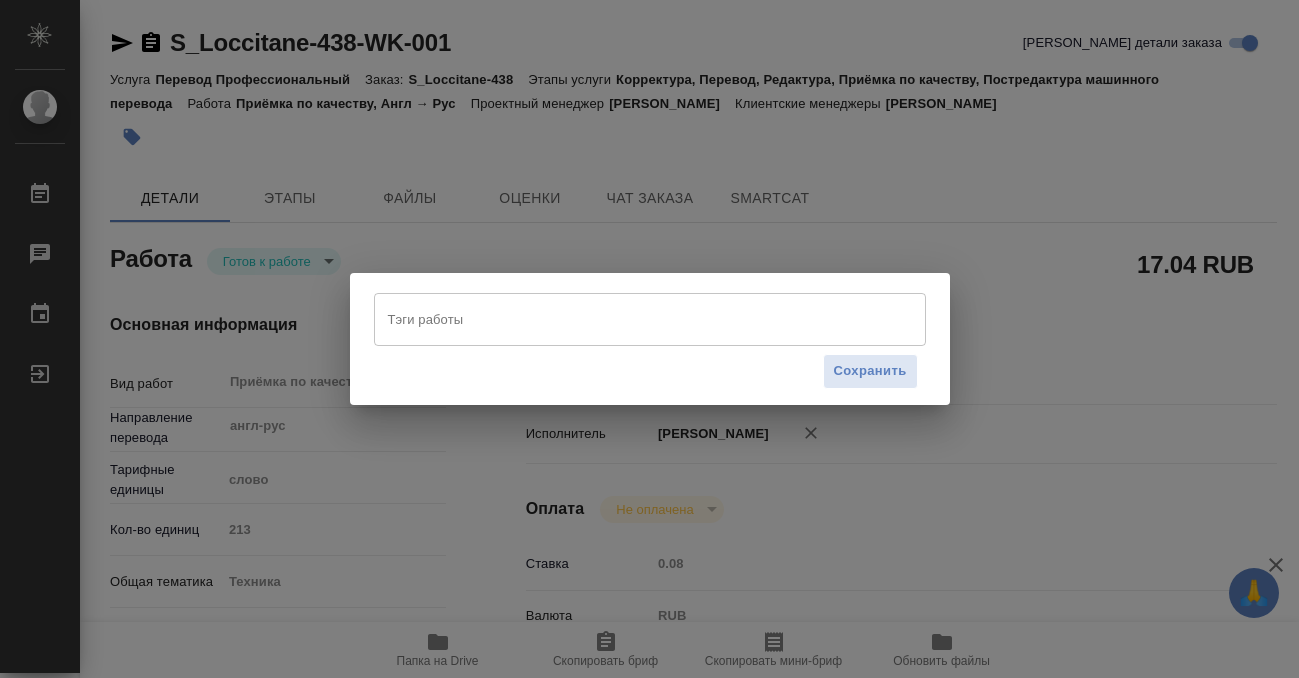 click on "Тэги работы" at bounding box center [631, 319] 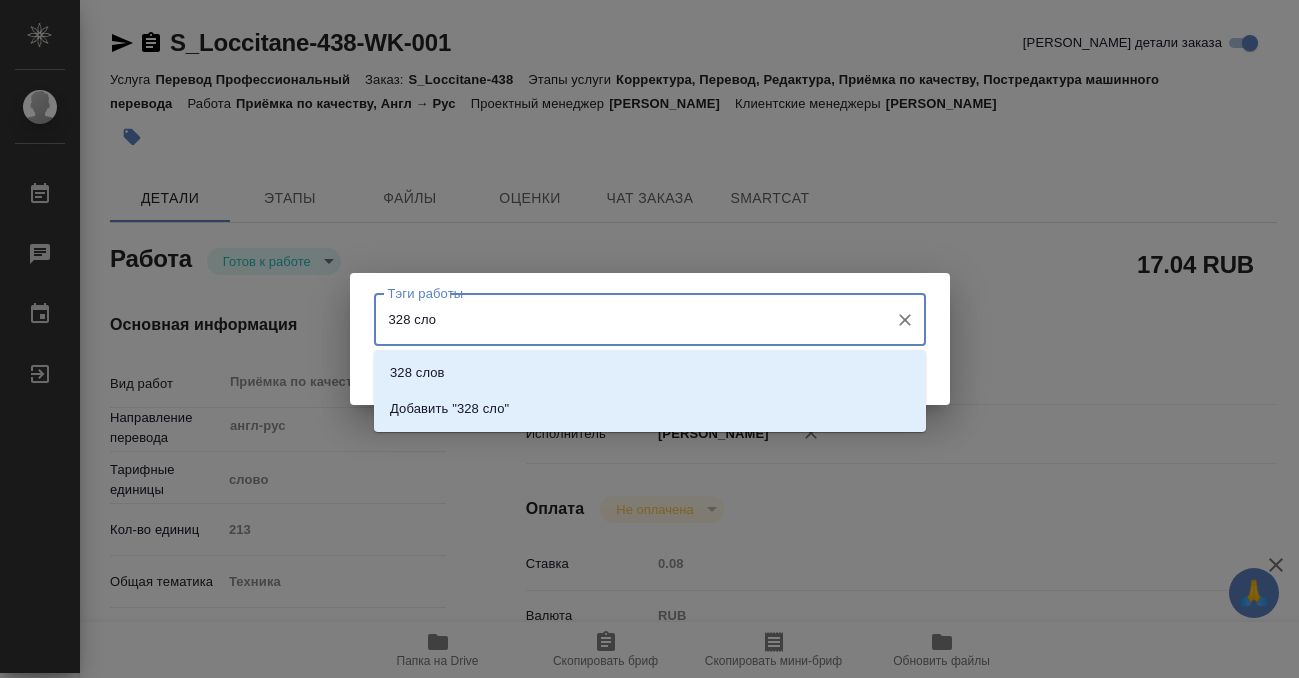 type on "328 слов" 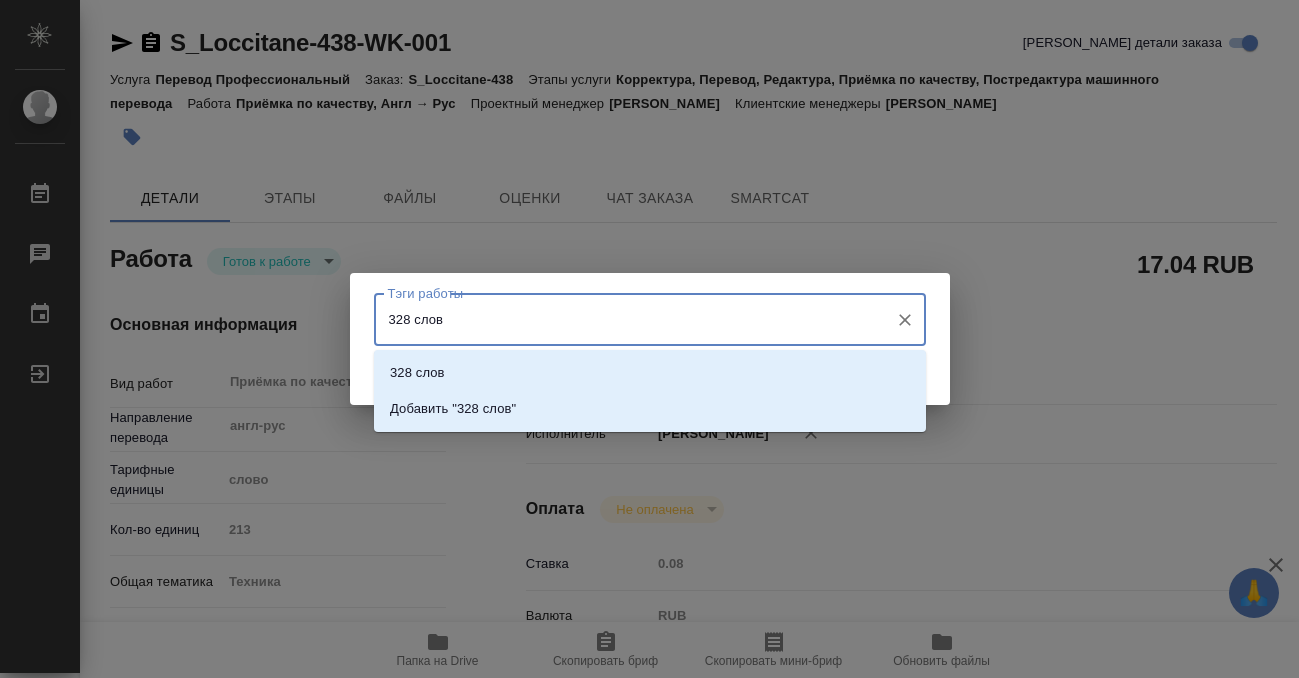 type 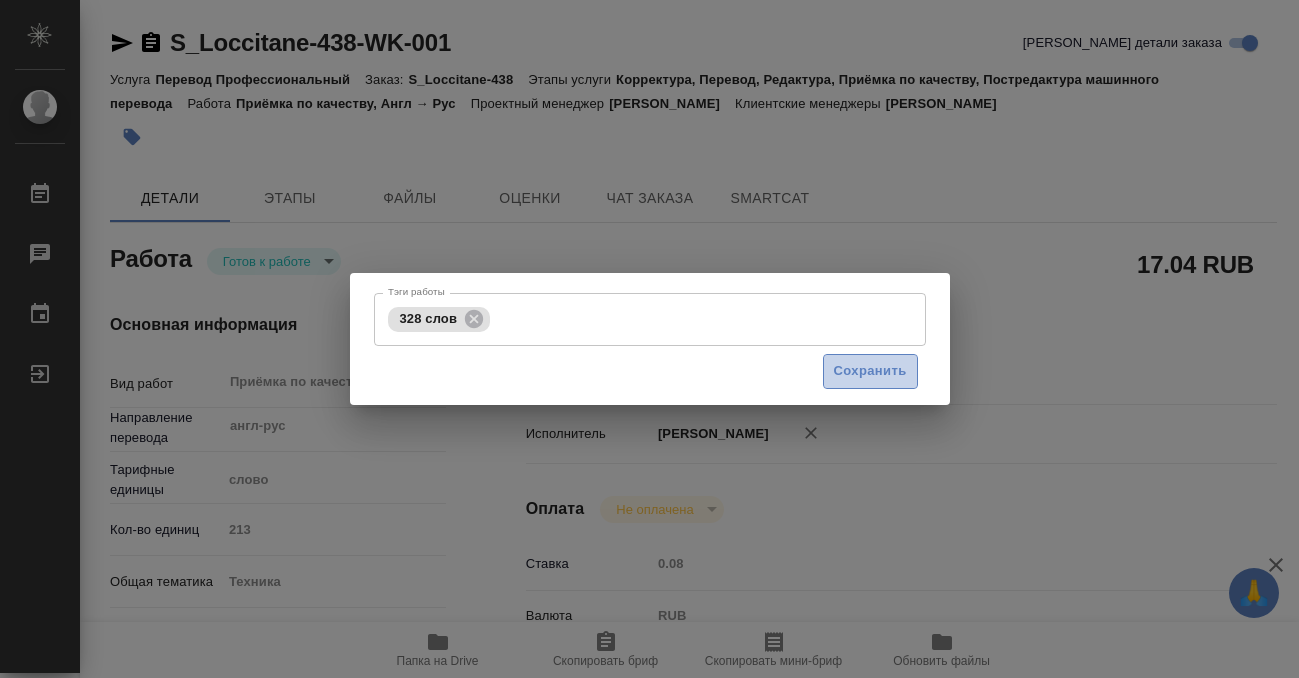 click on "Сохранить" at bounding box center [870, 371] 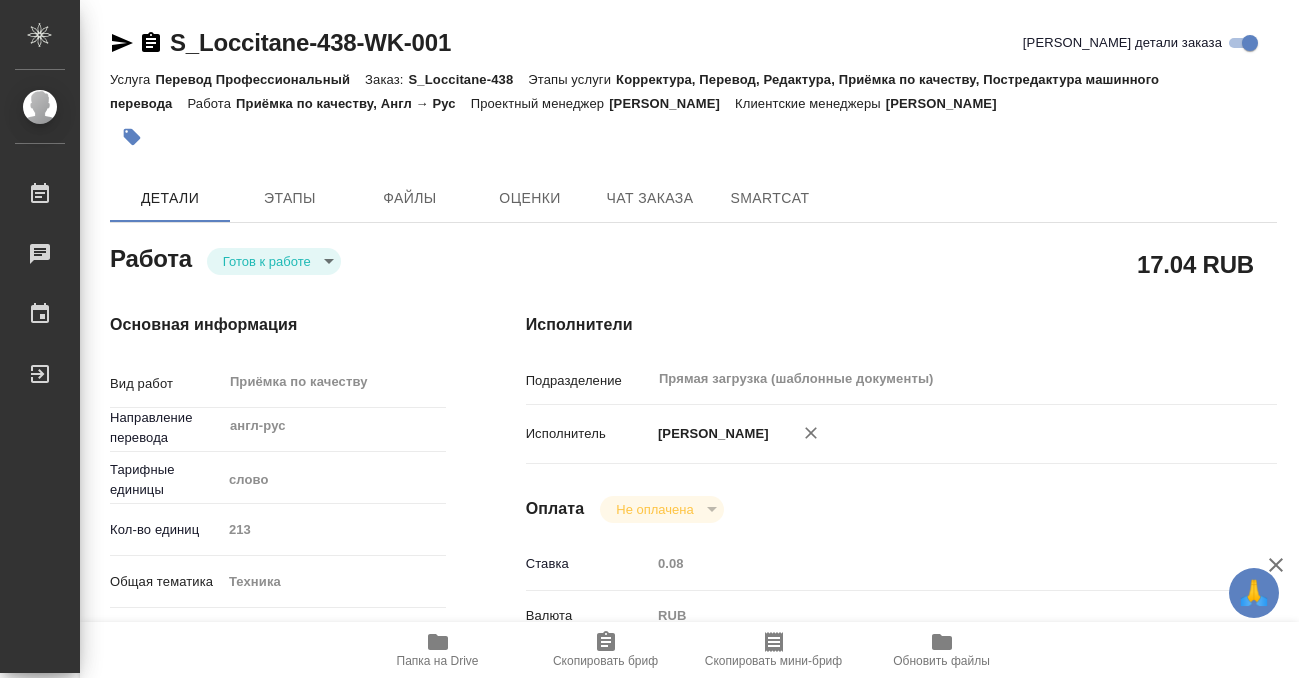 click on "🙏 .cls-1
fill:#fff;
AWATERA Kobzeva [PERSON_NAME] 0 Чаты График Выйти S_Loccitane-438-WK-001 Кратко детали заказа Услуга Перевод Профессиональный Заказ: S_Loccitane-438 Этапы услуги Корректура, Перевод, Редактура, Приёмка по качеству, Постредактура машинного перевода Работа Приёмка по качеству, Англ → Рус Проектный менеджер [PERSON_NAME] менеджеры [PERSON_NAME] Этапы Файлы Оценки Чат заказа SmartCat [PERSON_NAME] к работе readyForWork 17.04 RUB Основная информация Вид работ Приёмка по качеству x ​ Направление перевода англ-рус ​ Тарифные единицы слово 213 tech ​ x" at bounding box center (649, 339) 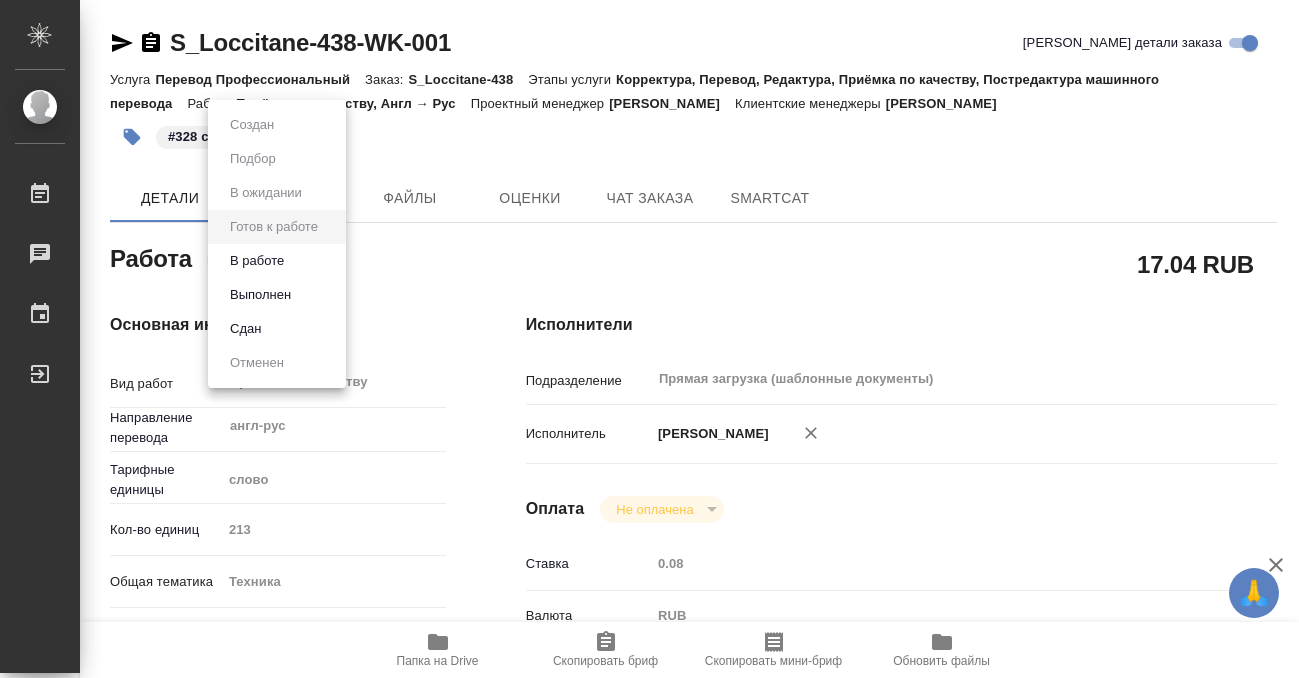 type on "x" 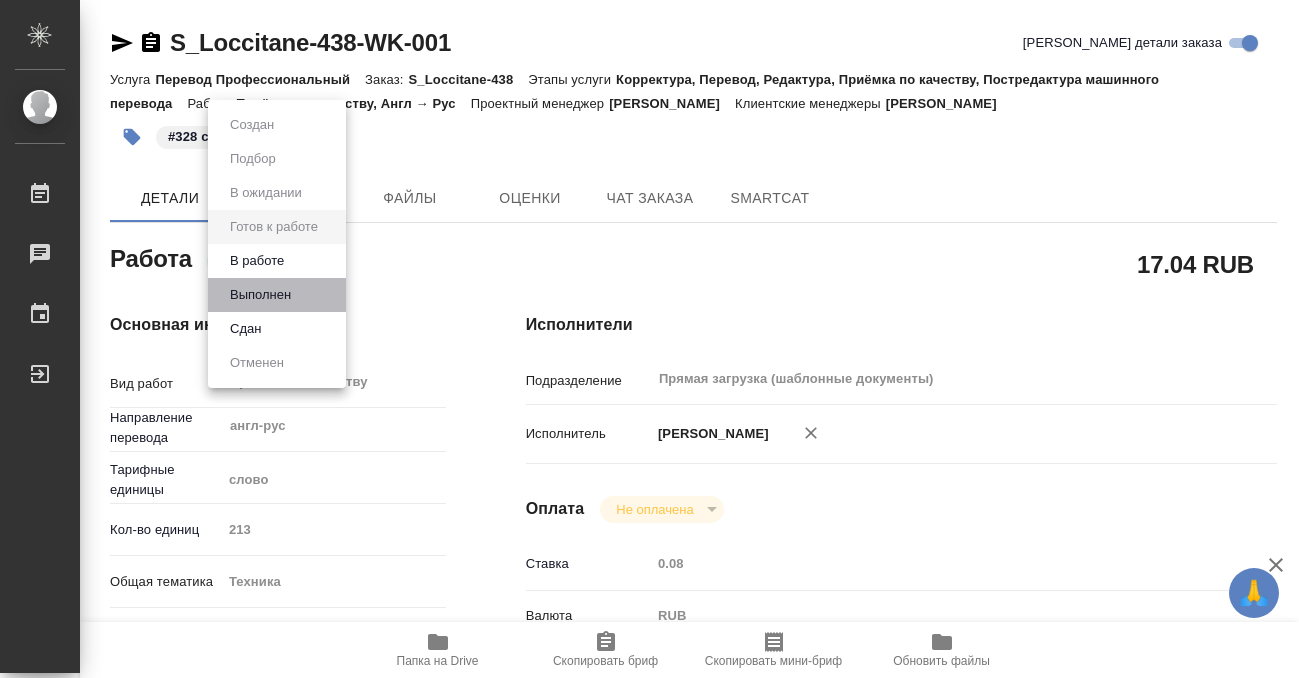 click on "Выполнен" at bounding box center (277, 295) 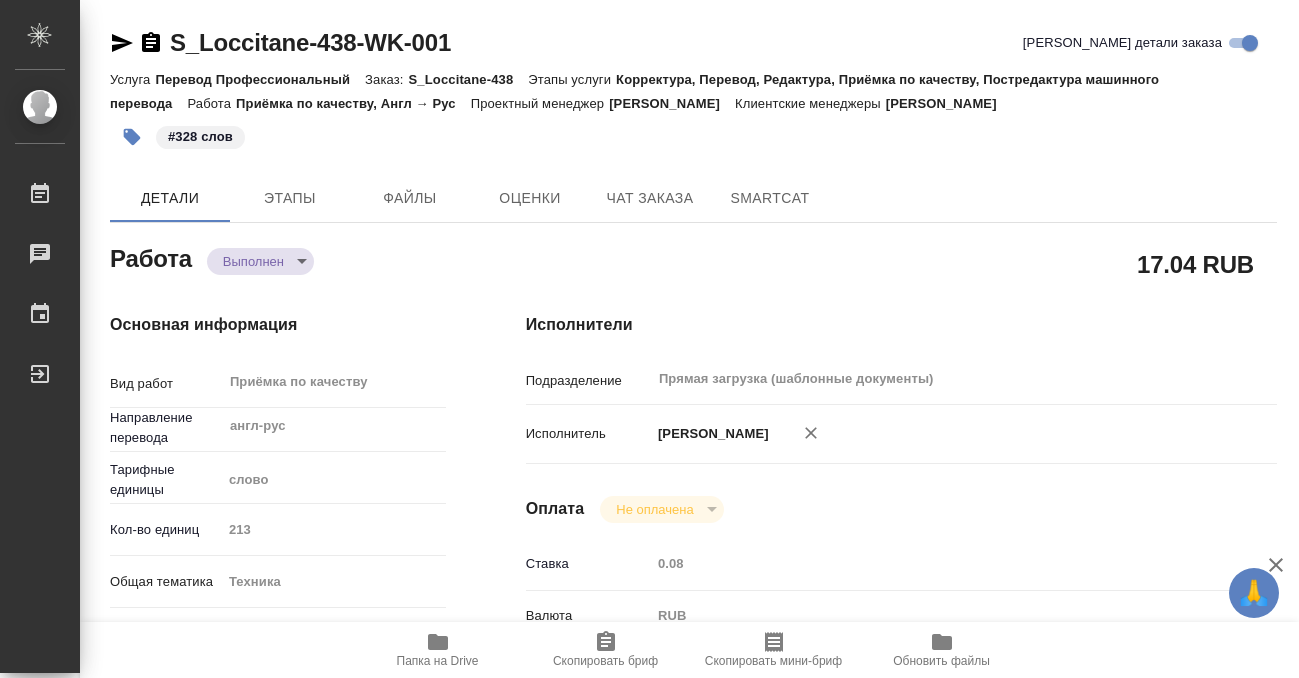 type on "x" 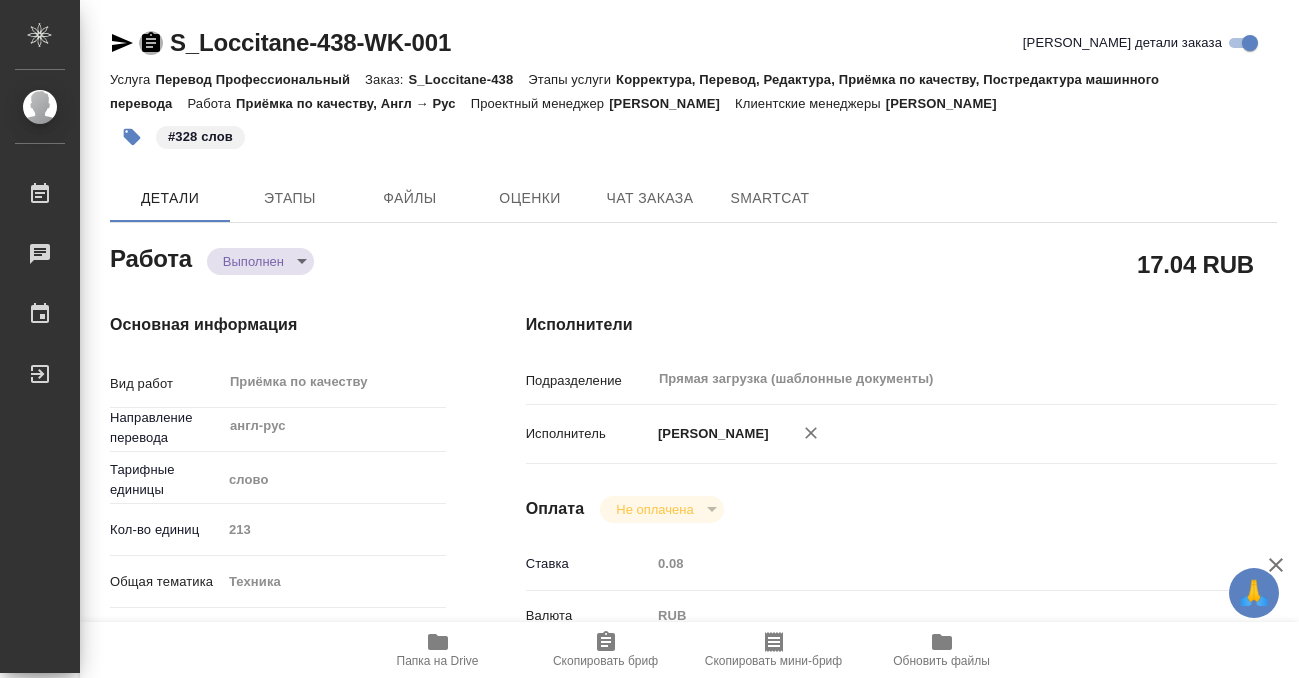 click 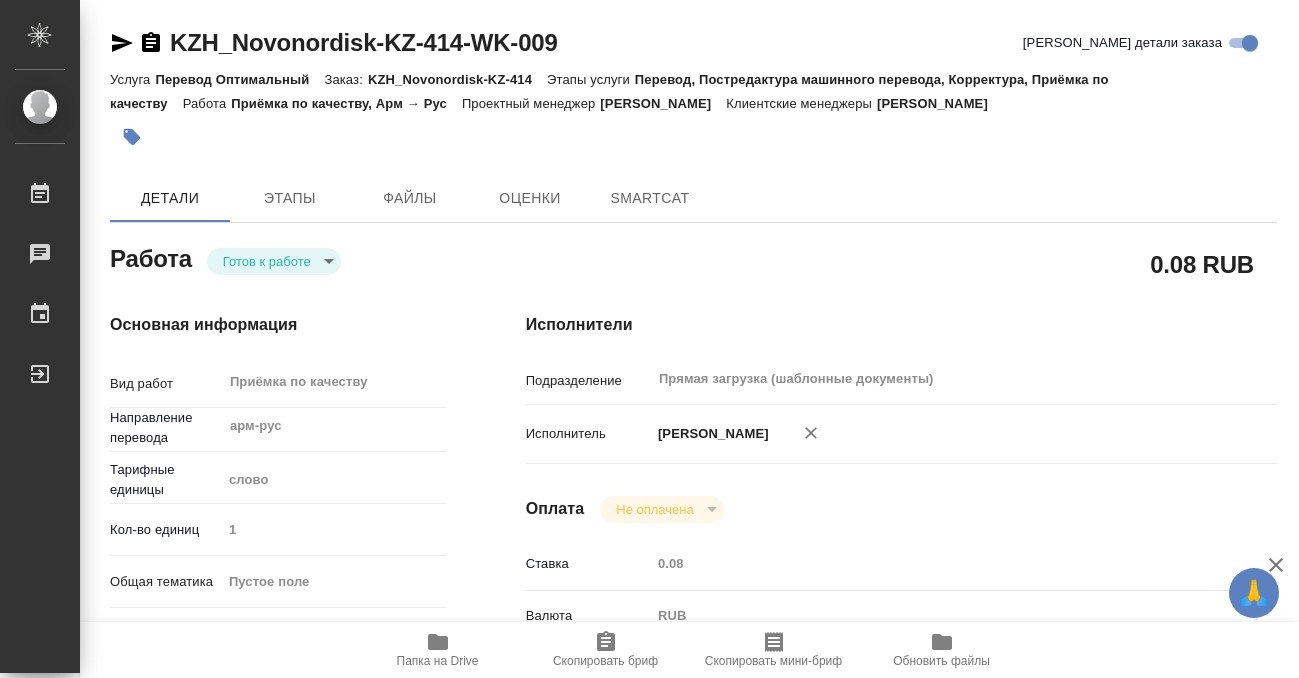 type on "x" 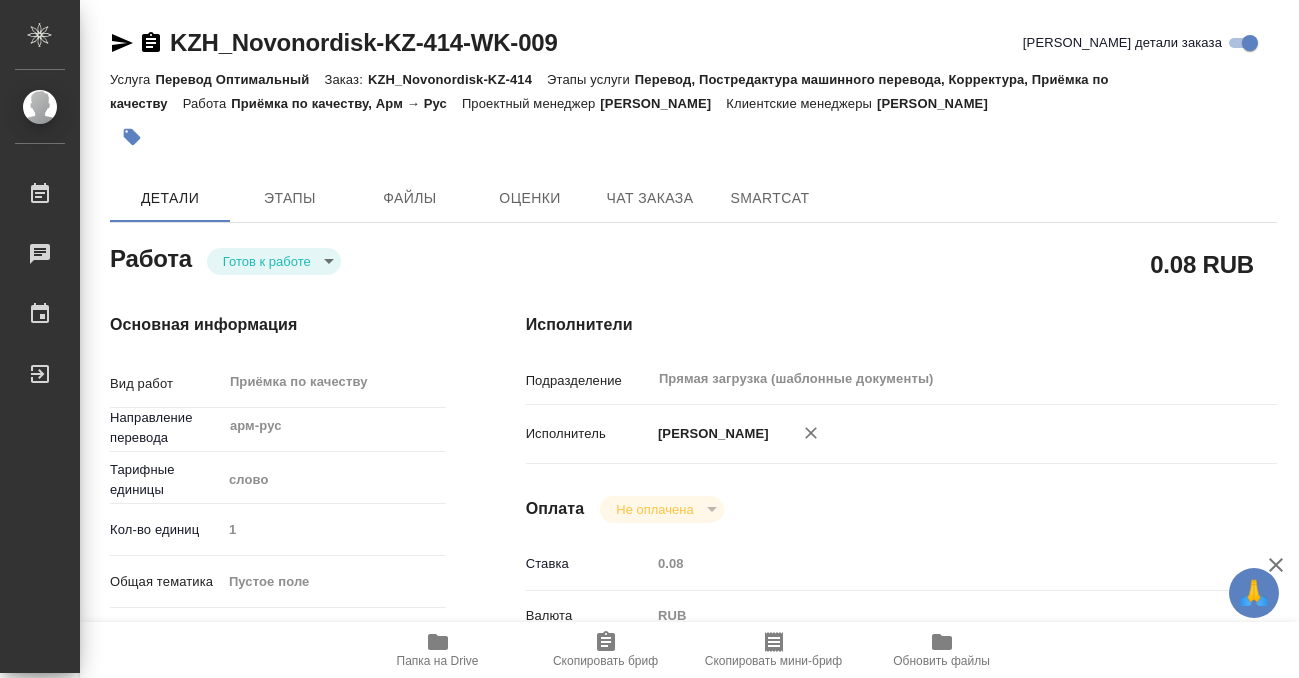 type on "x" 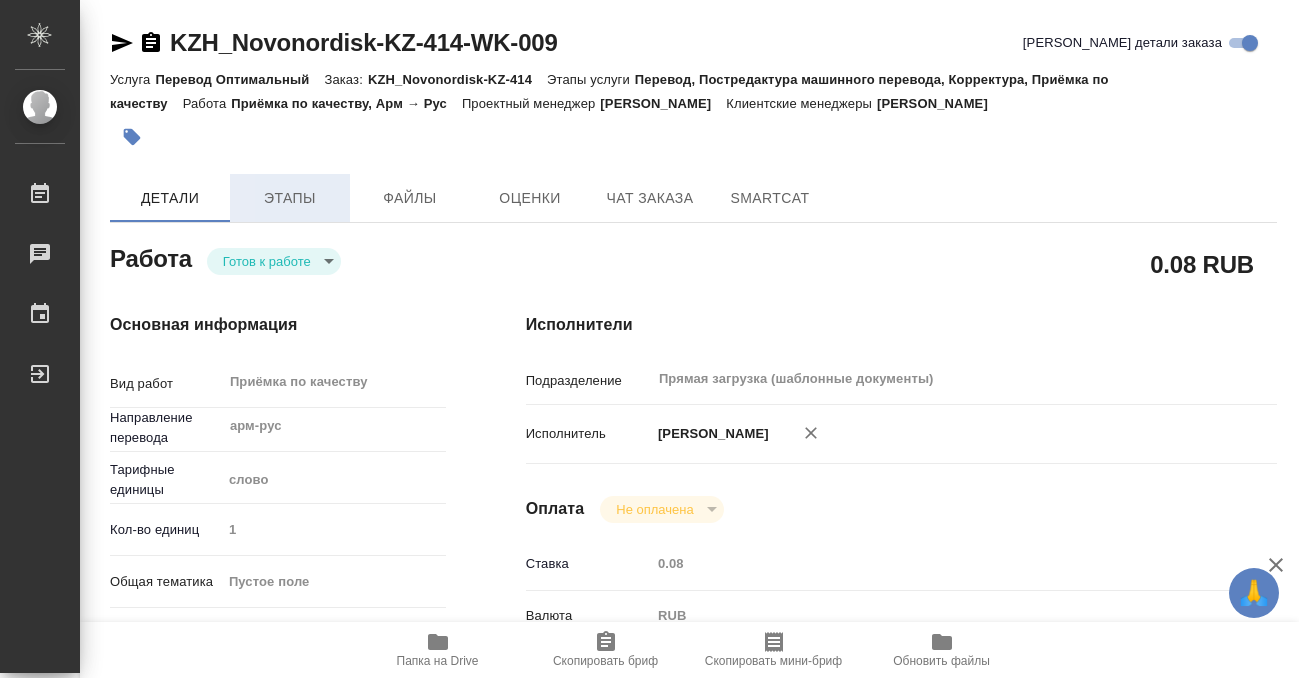click on "Этапы" at bounding box center [290, 198] 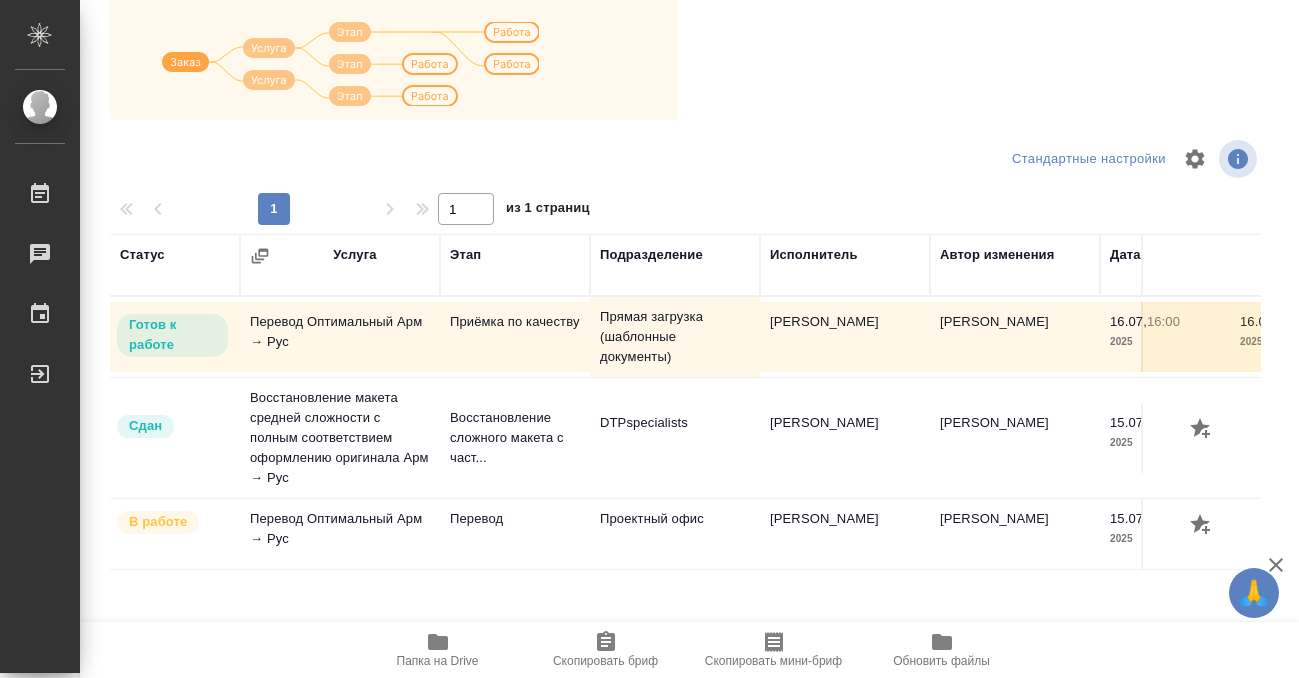 scroll, scrollTop: 364, scrollLeft: 0, axis: vertical 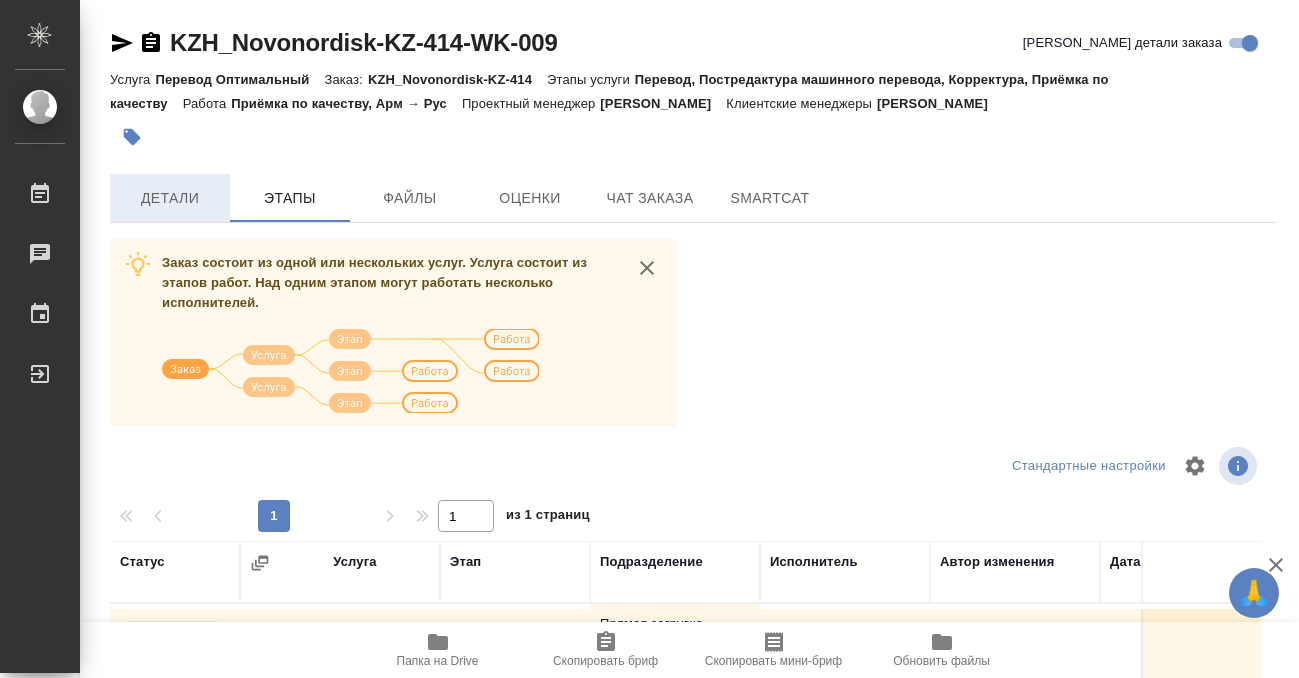 click on "Детали" at bounding box center [170, 198] 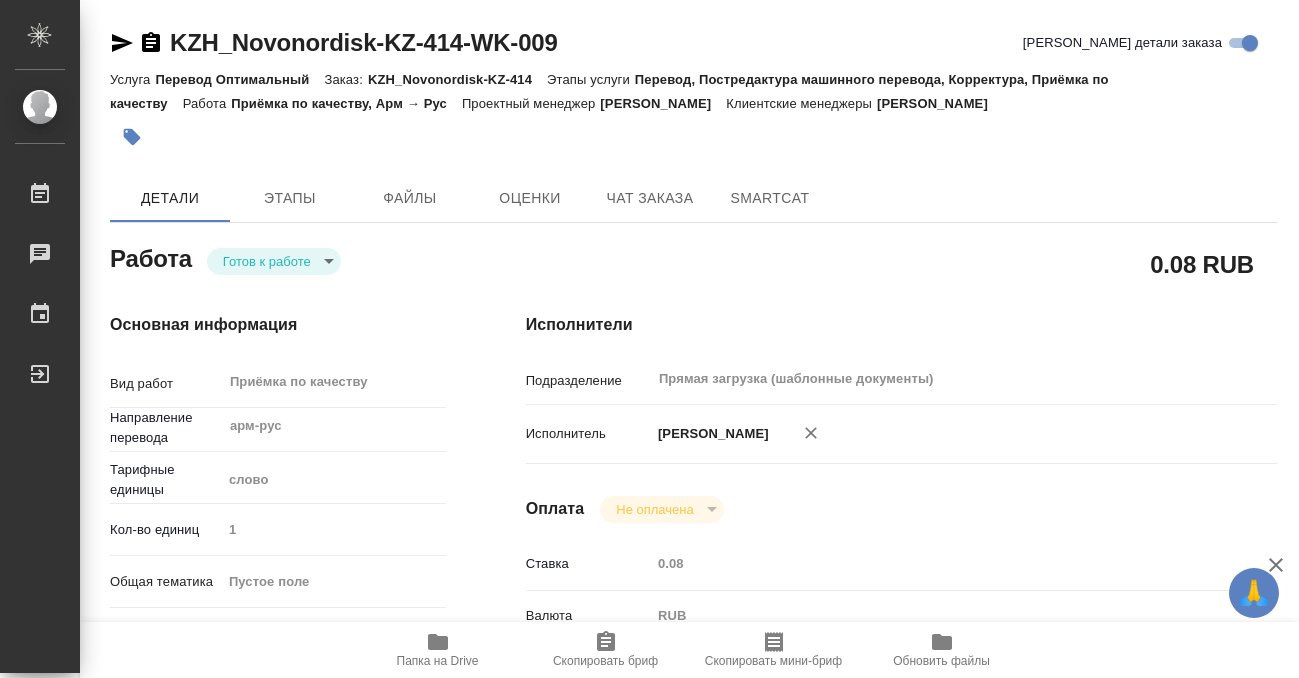 type on "x" 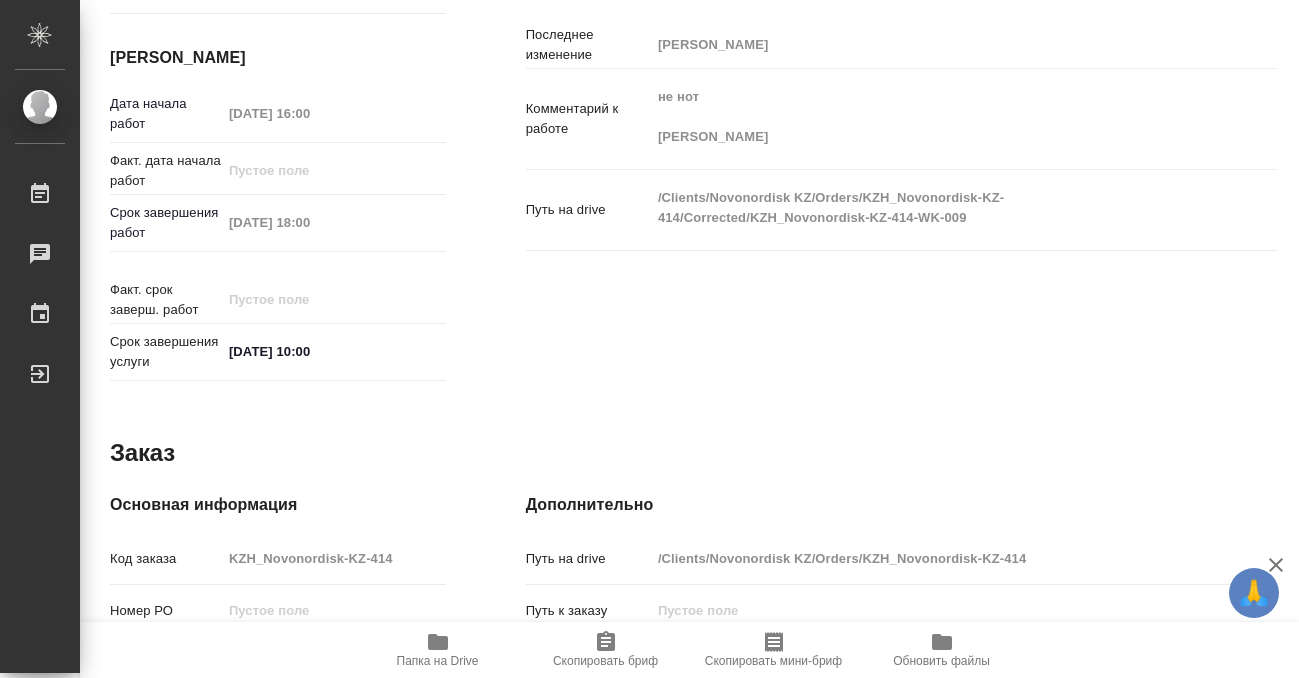 type on "x" 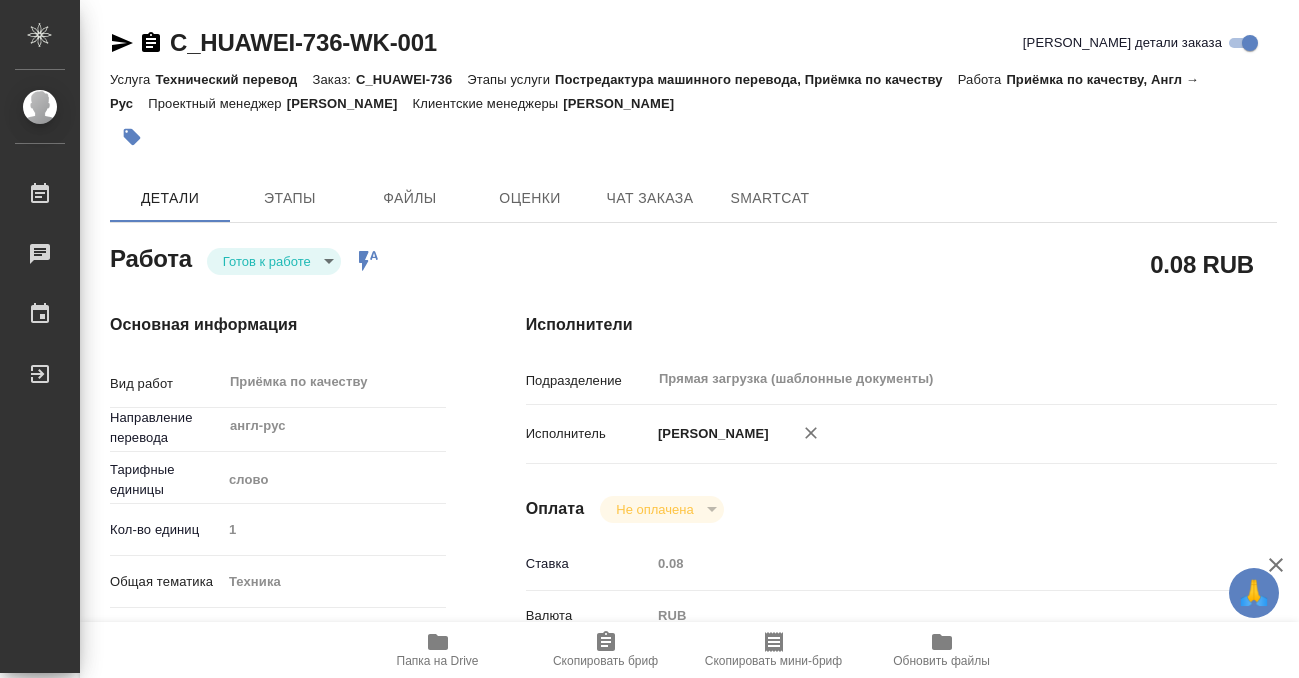 scroll, scrollTop: 0, scrollLeft: 0, axis: both 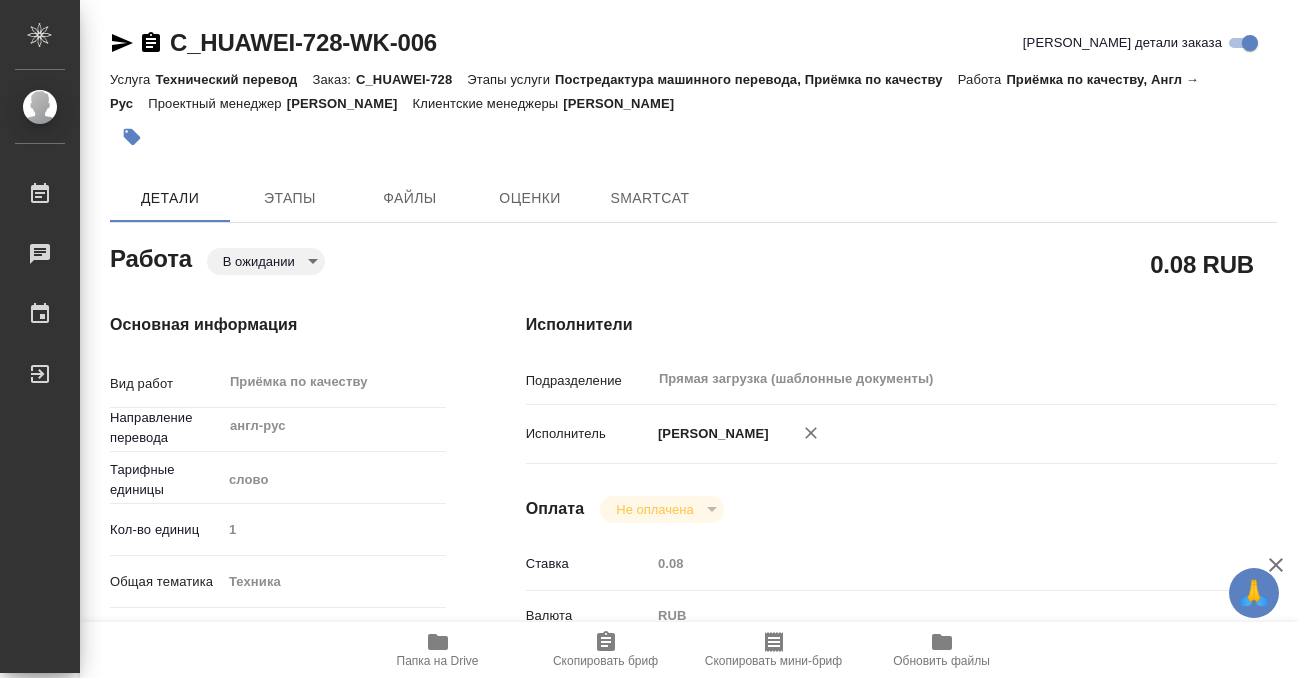 type on "x" 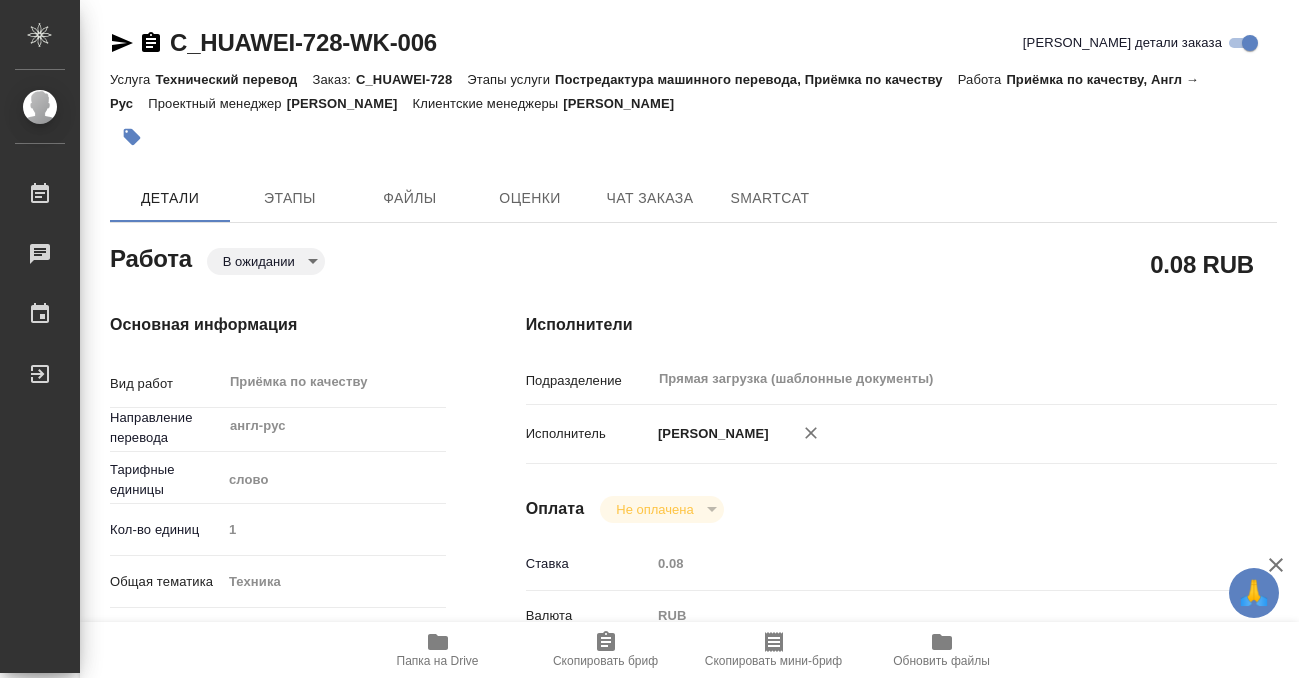 scroll, scrollTop: 490, scrollLeft: 0, axis: vertical 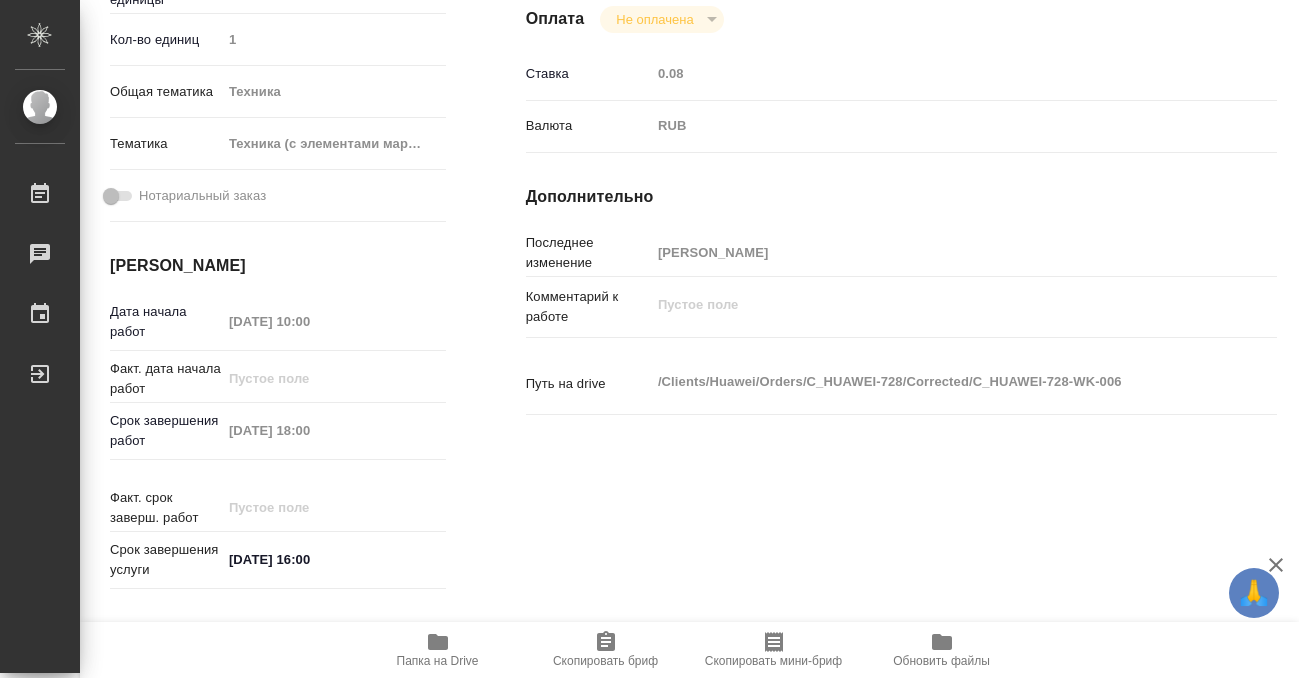 type on "x" 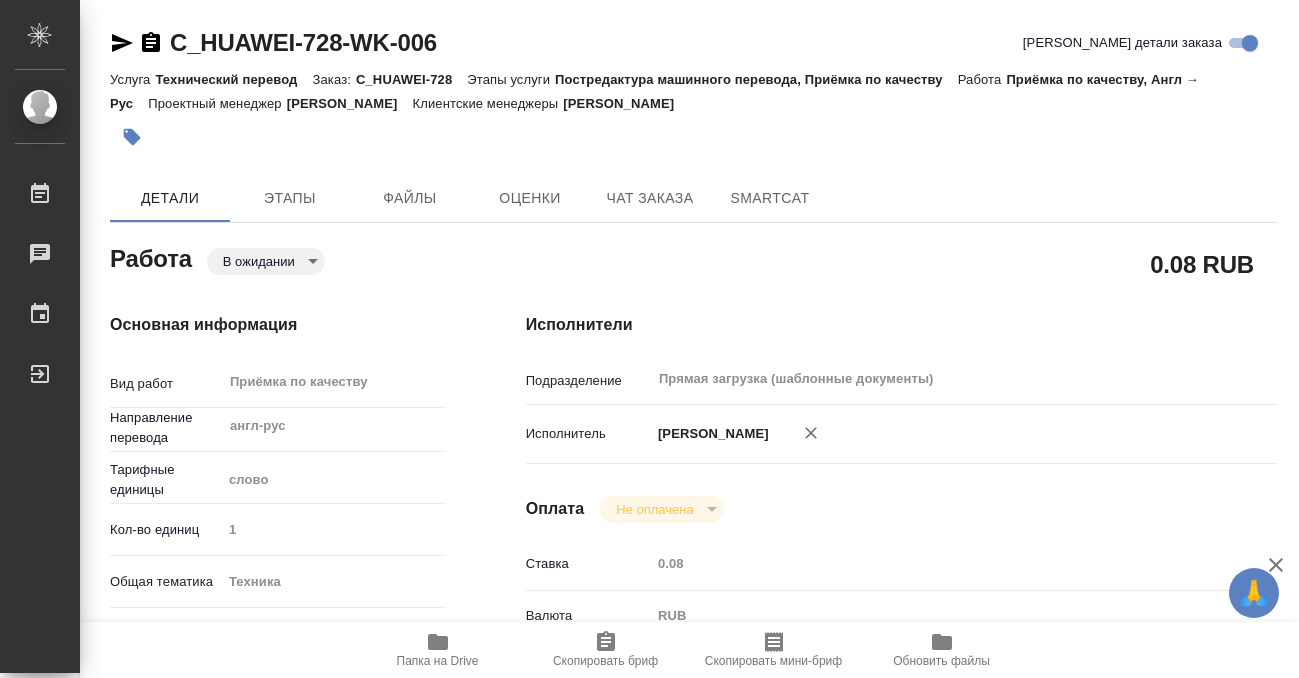type on "x" 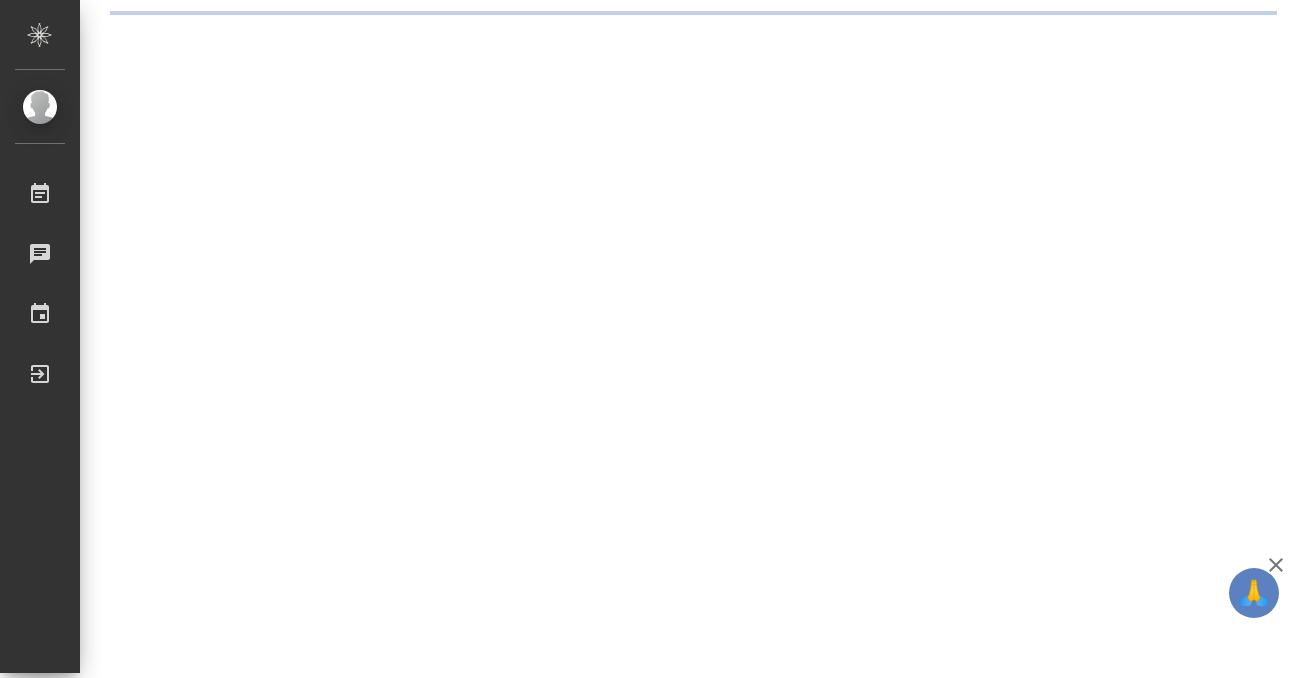 scroll, scrollTop: 0, scrollLeft: 0, axis: both 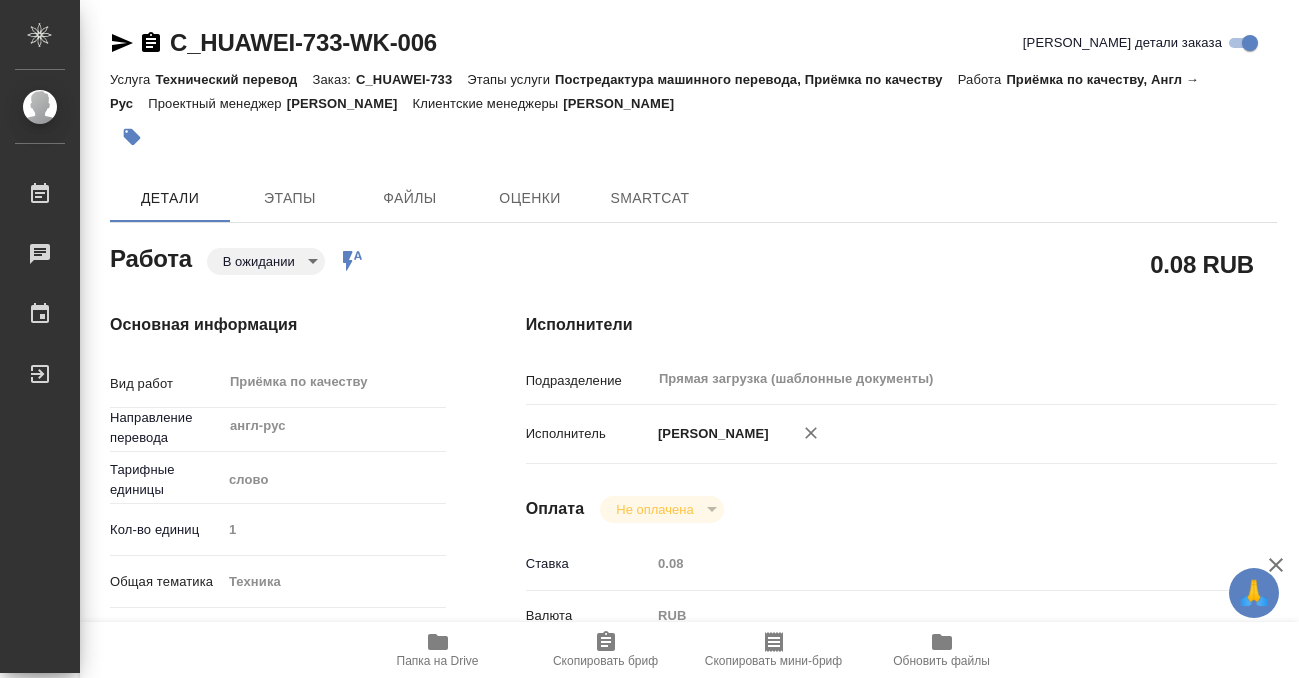 type on "x" 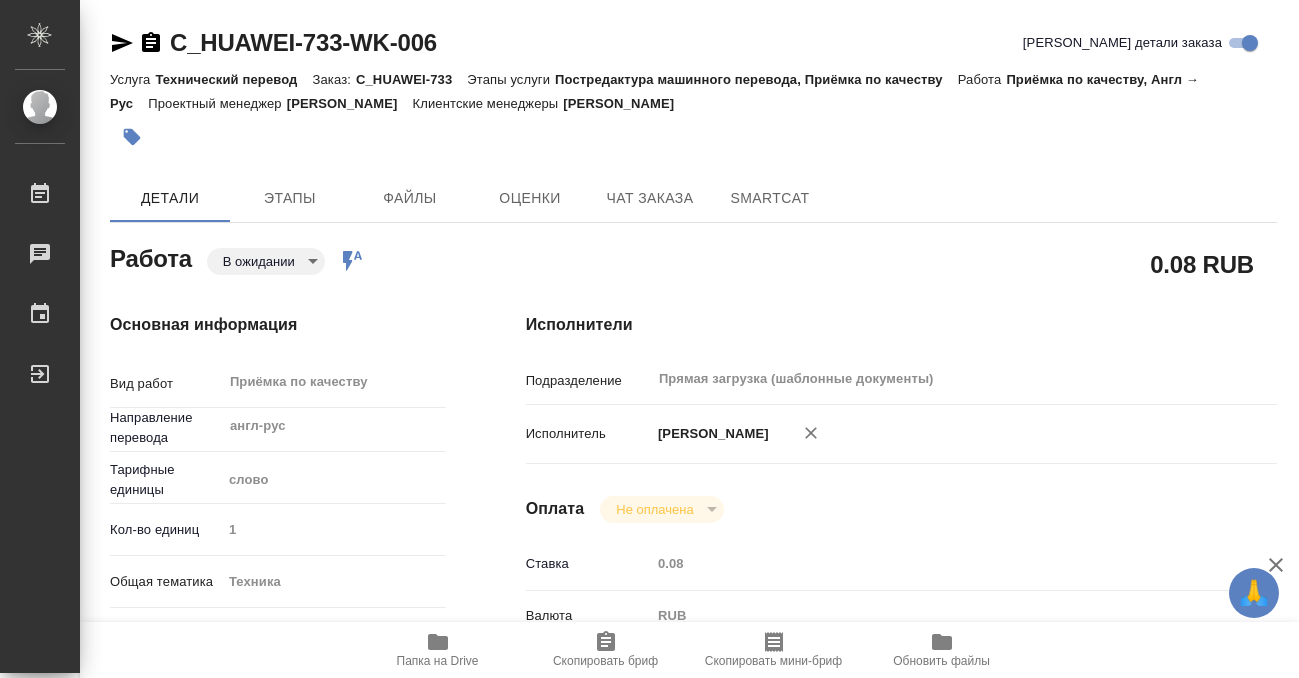 scroll, scrollTop: 11, scrollLeft: 0, axis: vertical 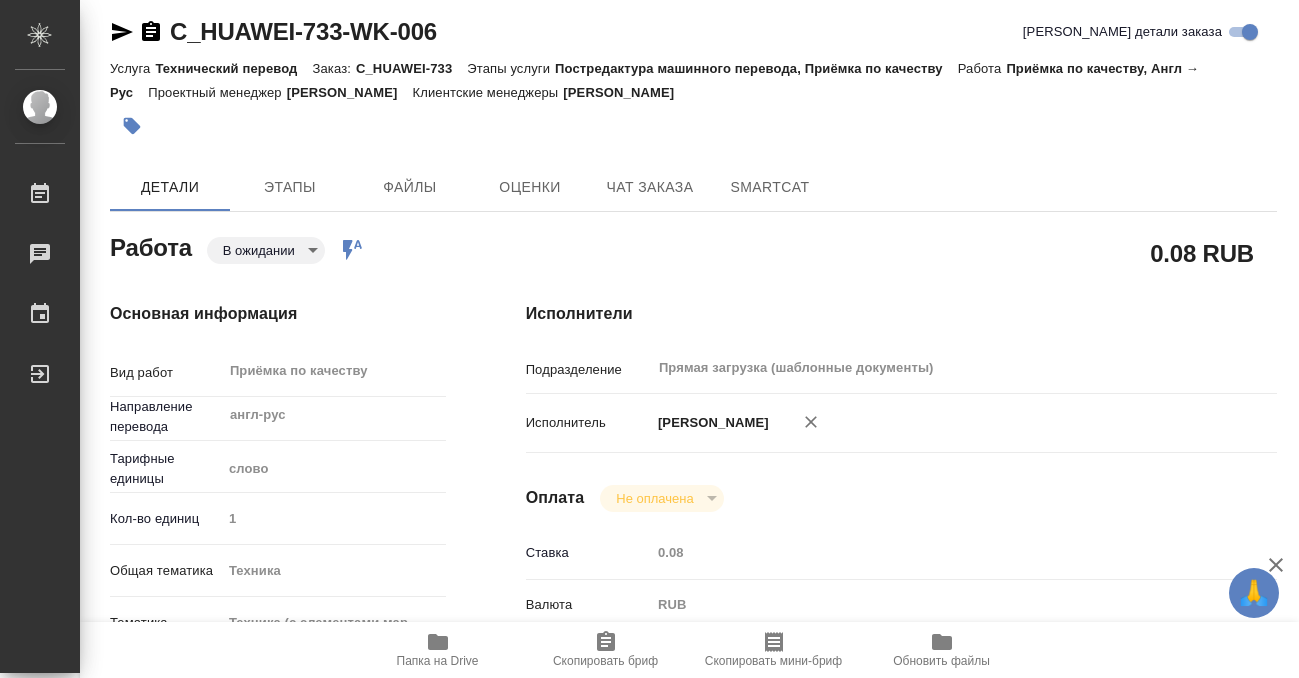 type on "x" 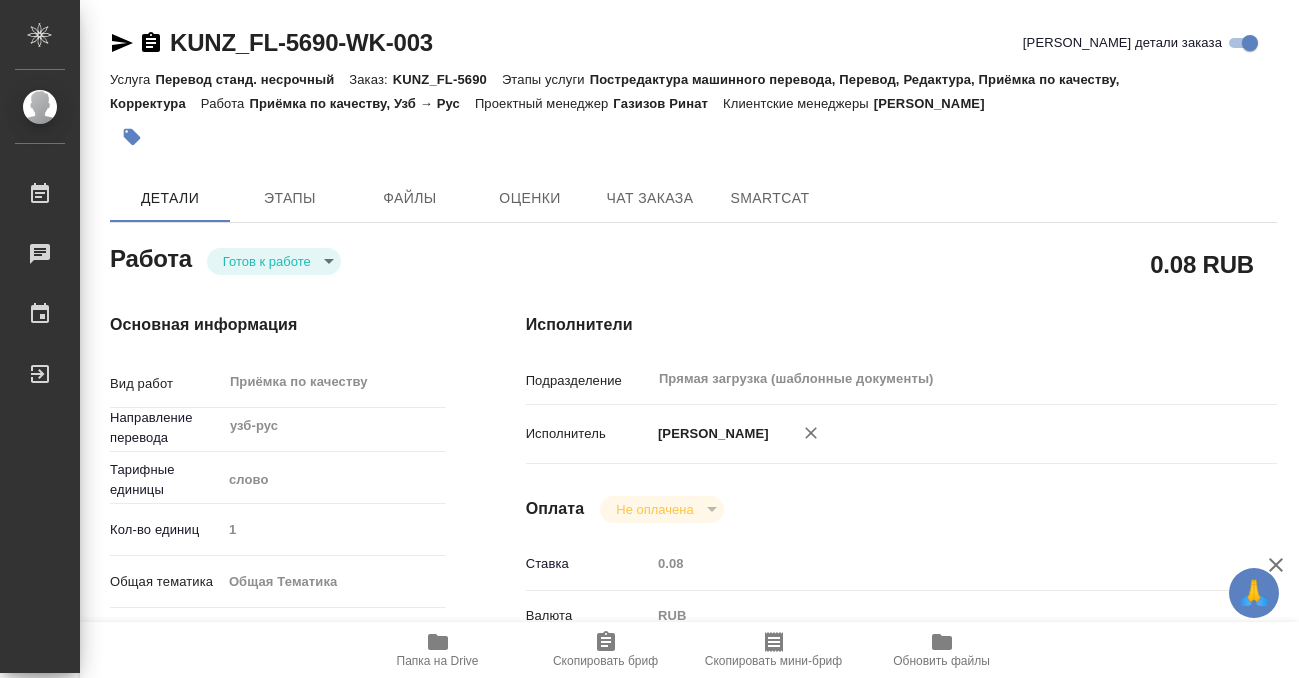 scroll, scrollTop: 0, scrollLeft: 0, axis: both 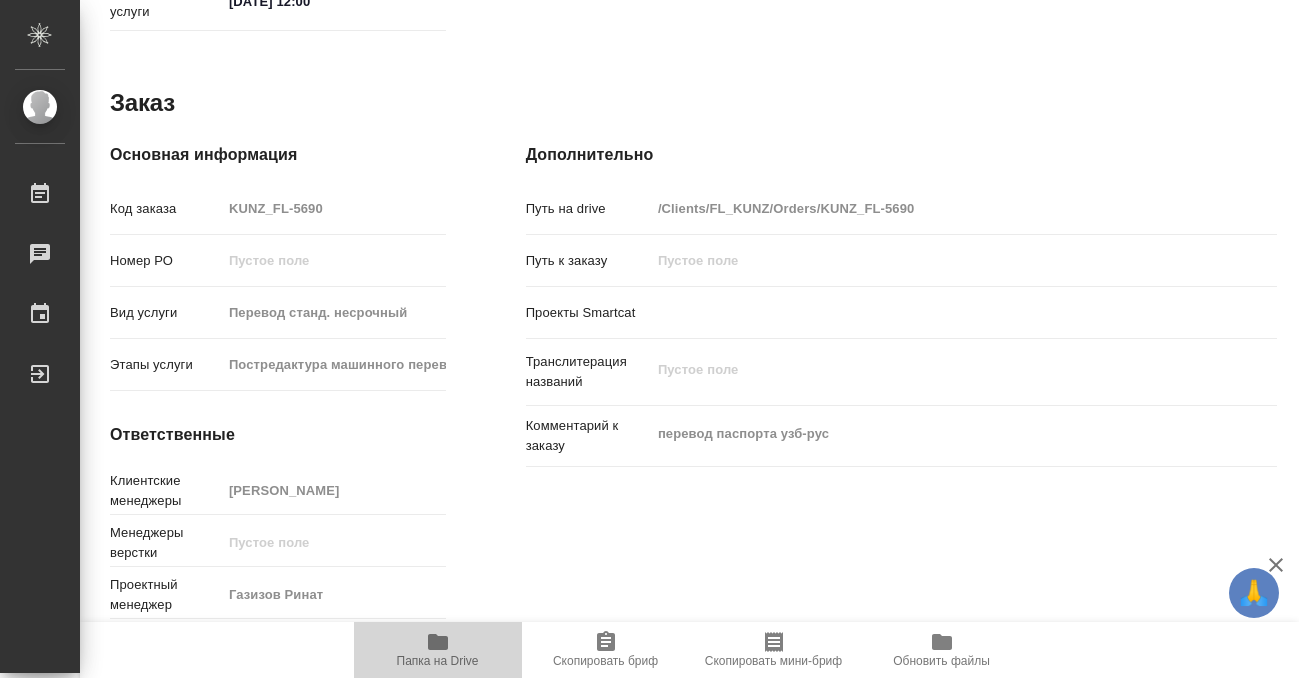 click 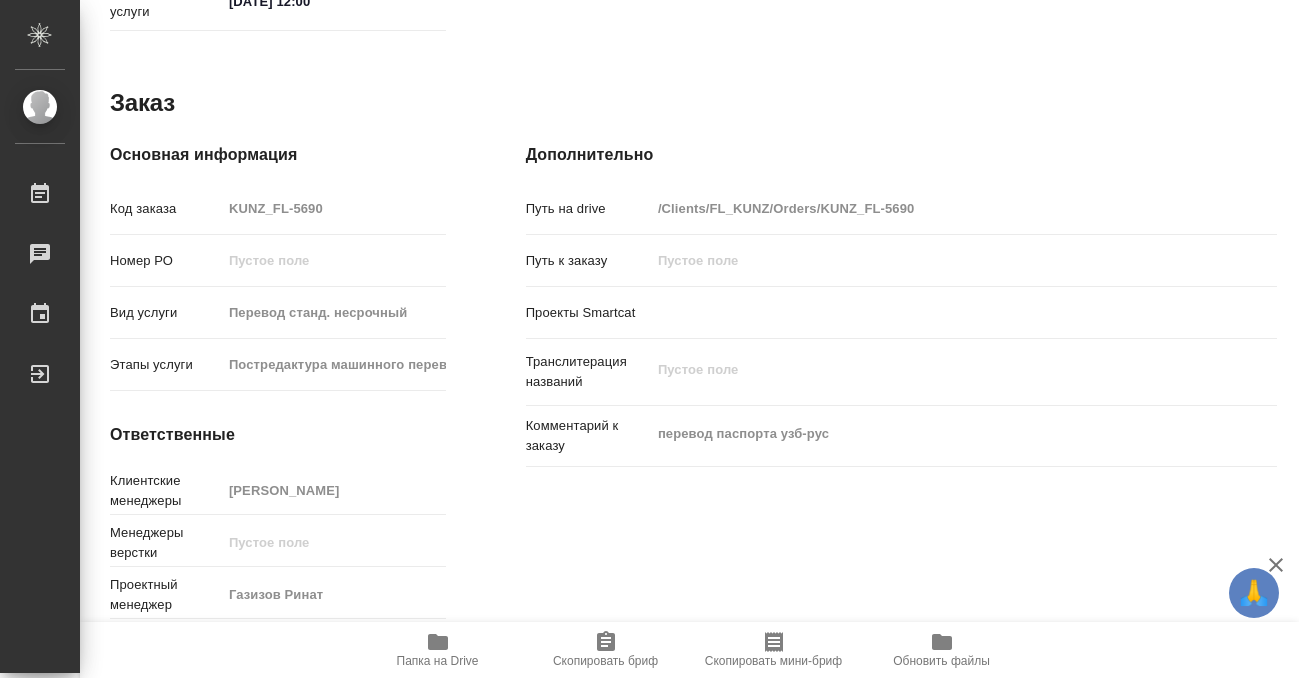 scroll, scrollTop: 0, scrollLeft: 0, axis: both 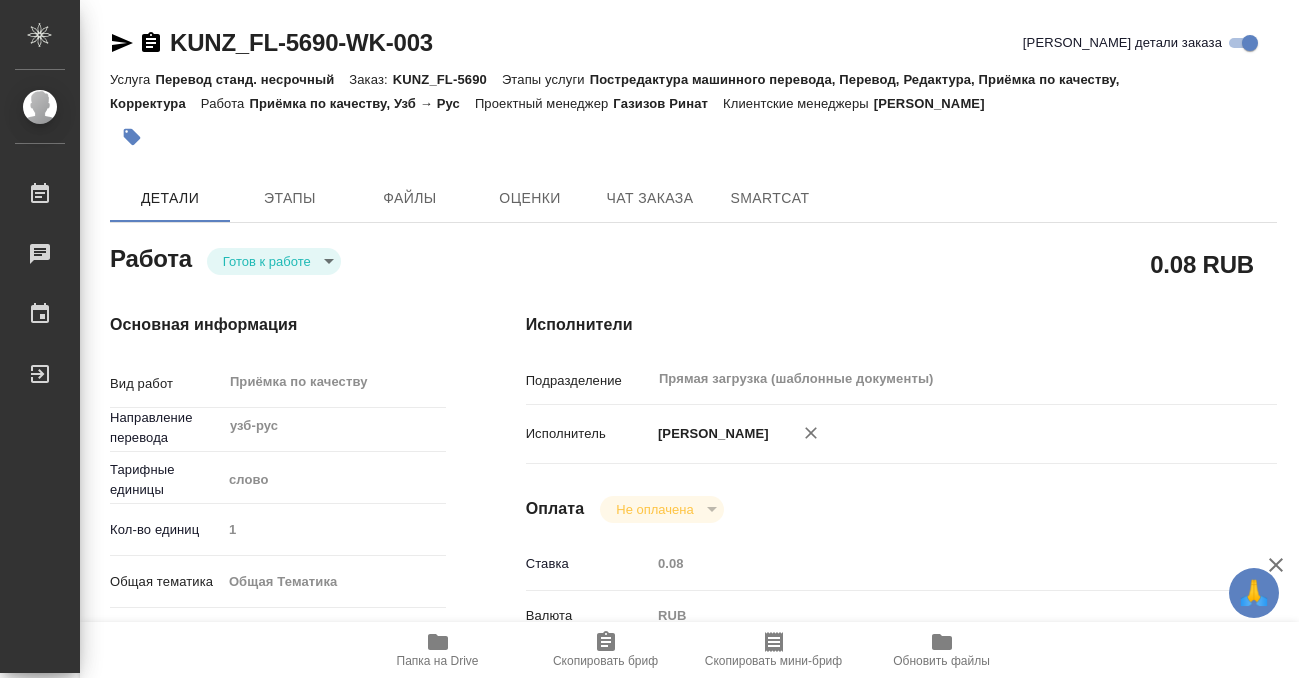 click 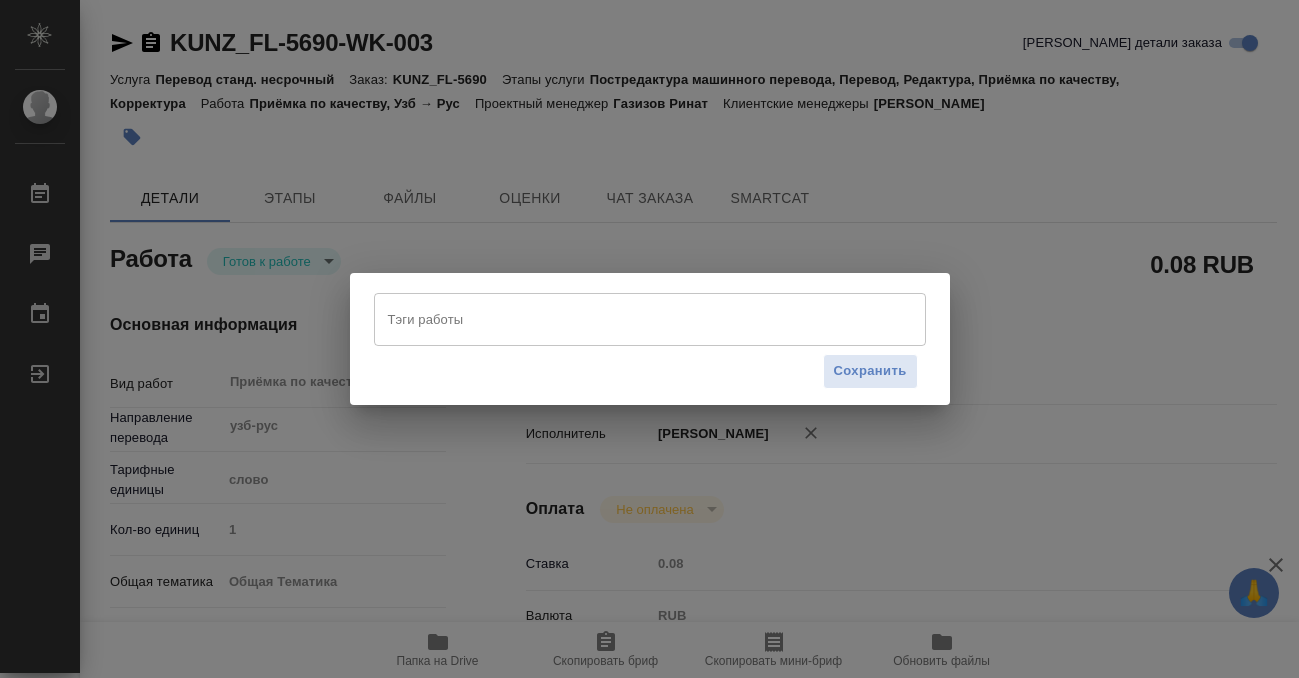 click on "Тэги работы" at bounding box center [631, 319] 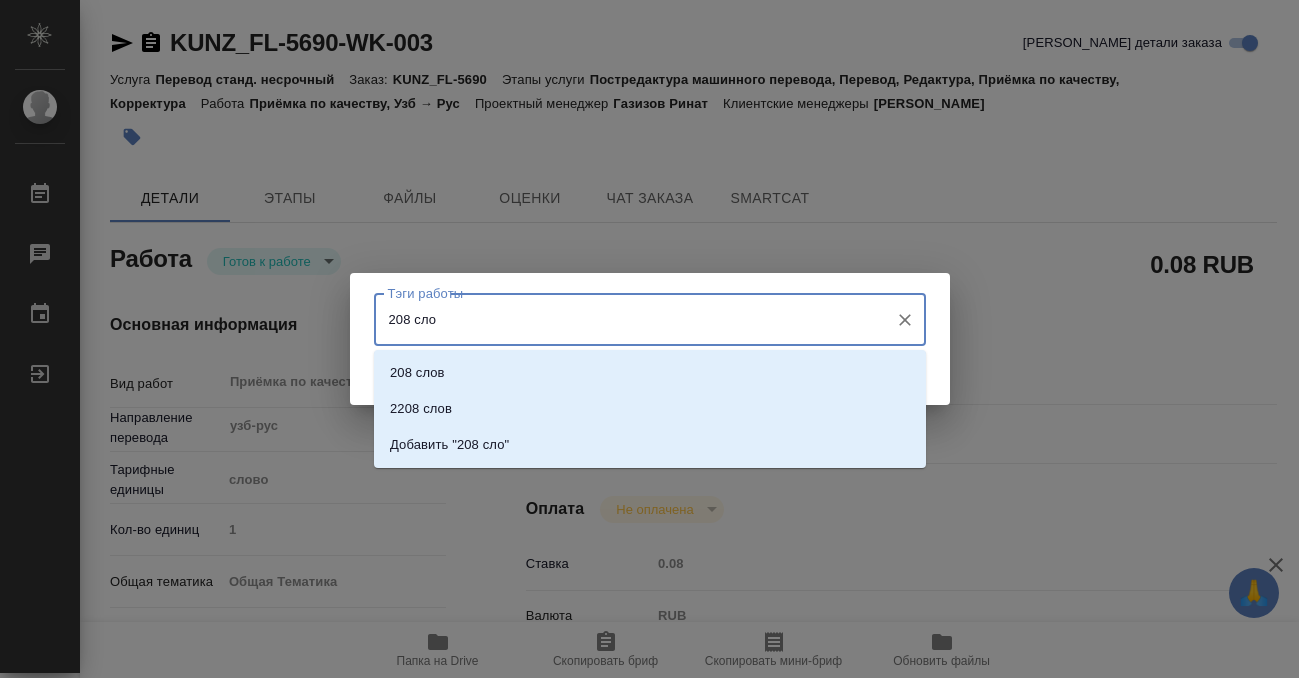 type on "208 слов" 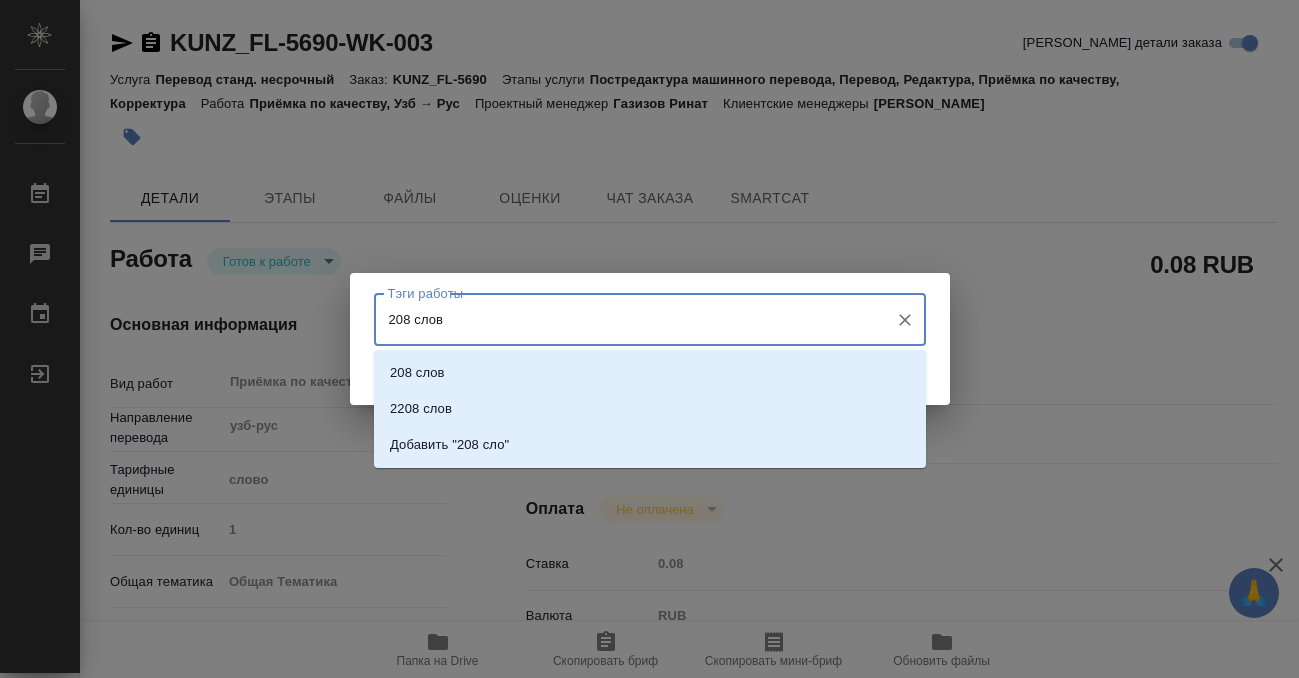type 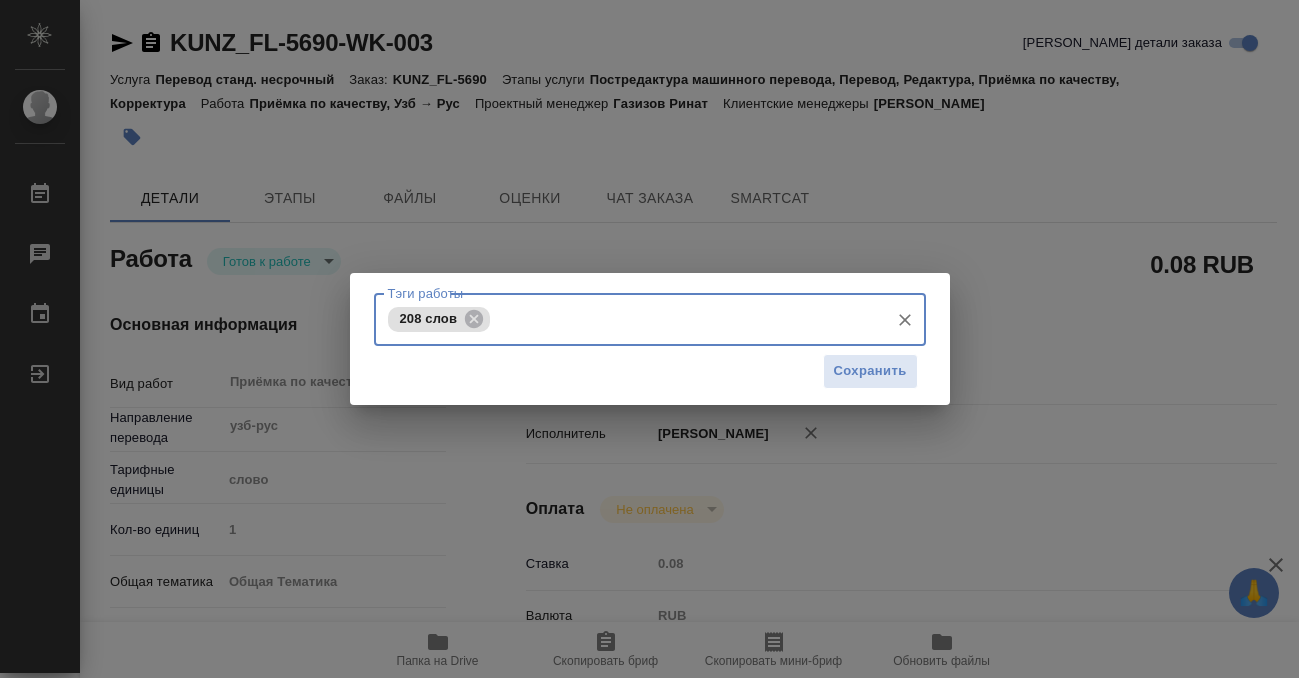 click on "Сохранить" at bounding box center [650, 371] 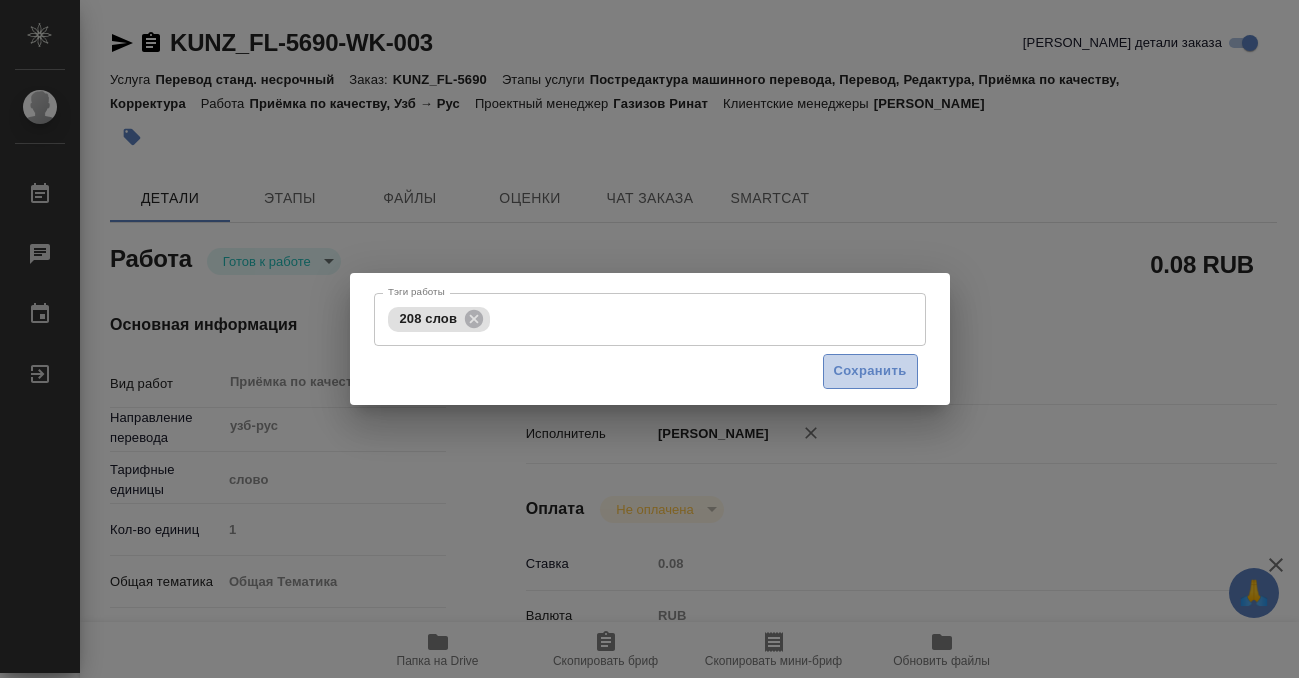 click on "Сохранить" at bounding box center [870, 371] 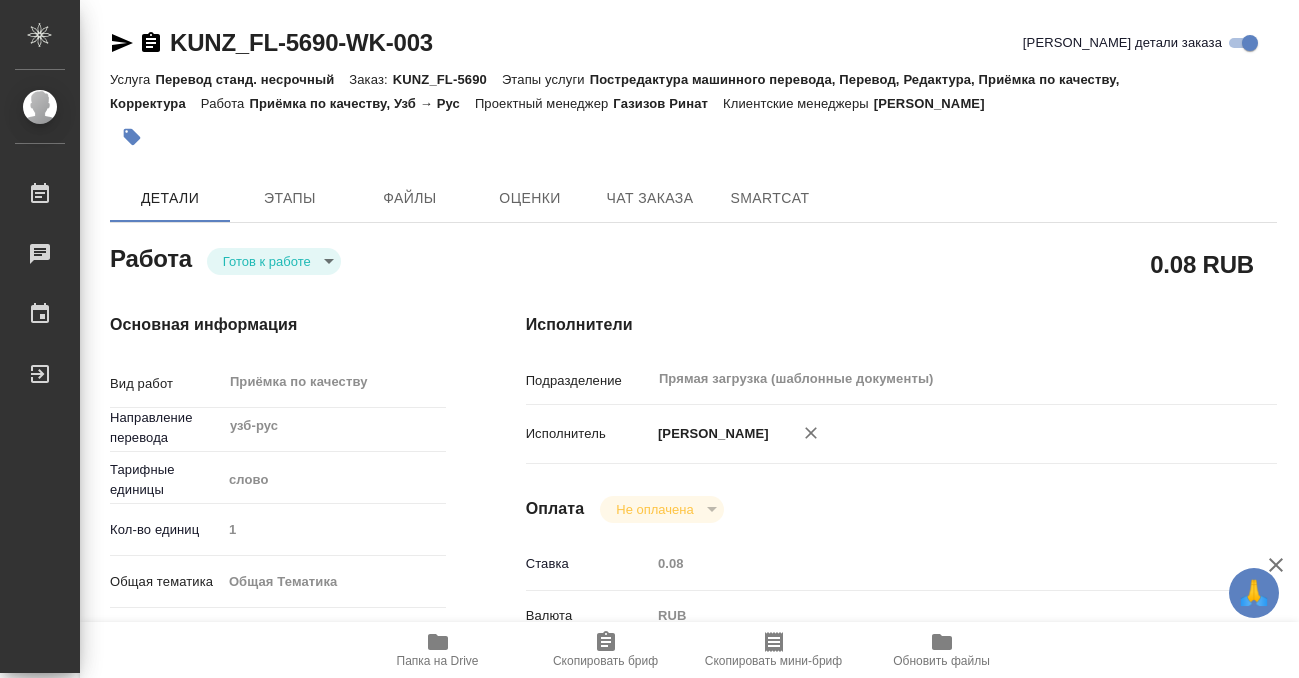 click on "🙏 .cls-1
fill:#fff;
AWATERA Kobzeva Elizaveta Работы 0 Чаты График Выйти KUNZ_FL-5690-WK-003 Кратко детали заказа Услуга Перевод станд. несрочный Заказ: KUNZ_FL-5690 Этапы услуги Постредактура машинного перевода, Перевод, Редактура, Приёмка по качеству, Корректура Работа Приёмка по качеству, Узб → Рус Проектный менеджер Газизов Ринат Клиентские менеджеры Шульгина Анна Детали Этапы Файлы Оценки Чат заказа SmartCat Работа Готов к работе readyForWork 0.08 RUB Основная информация Вид работ Приёмка по качеству x ​ Направление перевода узб-рус ​ Тарифные единицы слово 5a8b1489cc6b4906c91bfd90 1 obtem x" at bounding box center (649, 339) 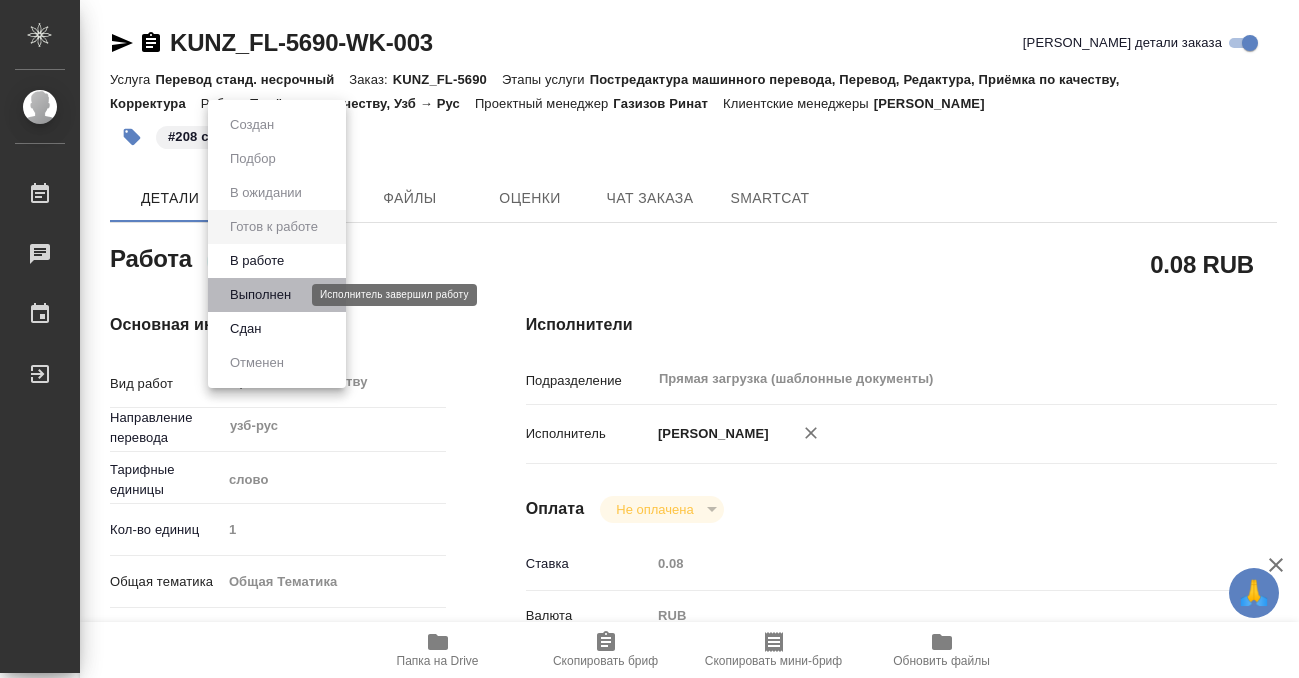 click on "Выполнен" at bounding box center [260, 295] 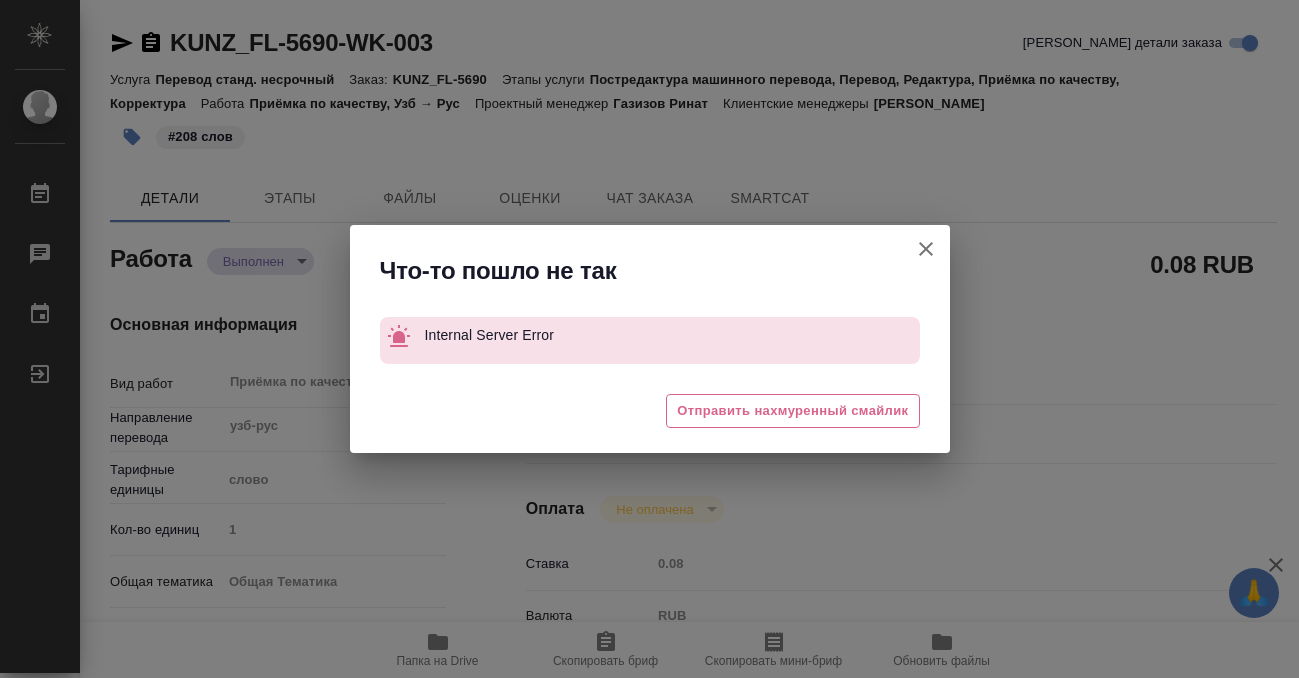 type on "x" 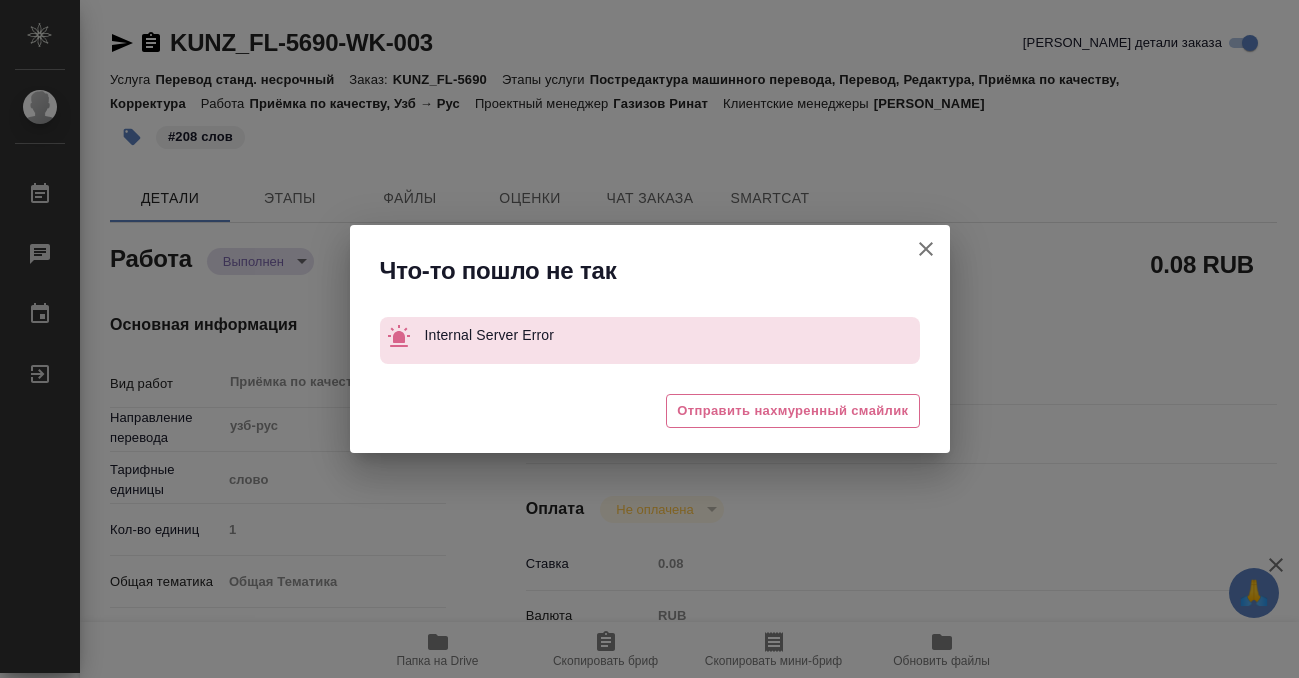 click 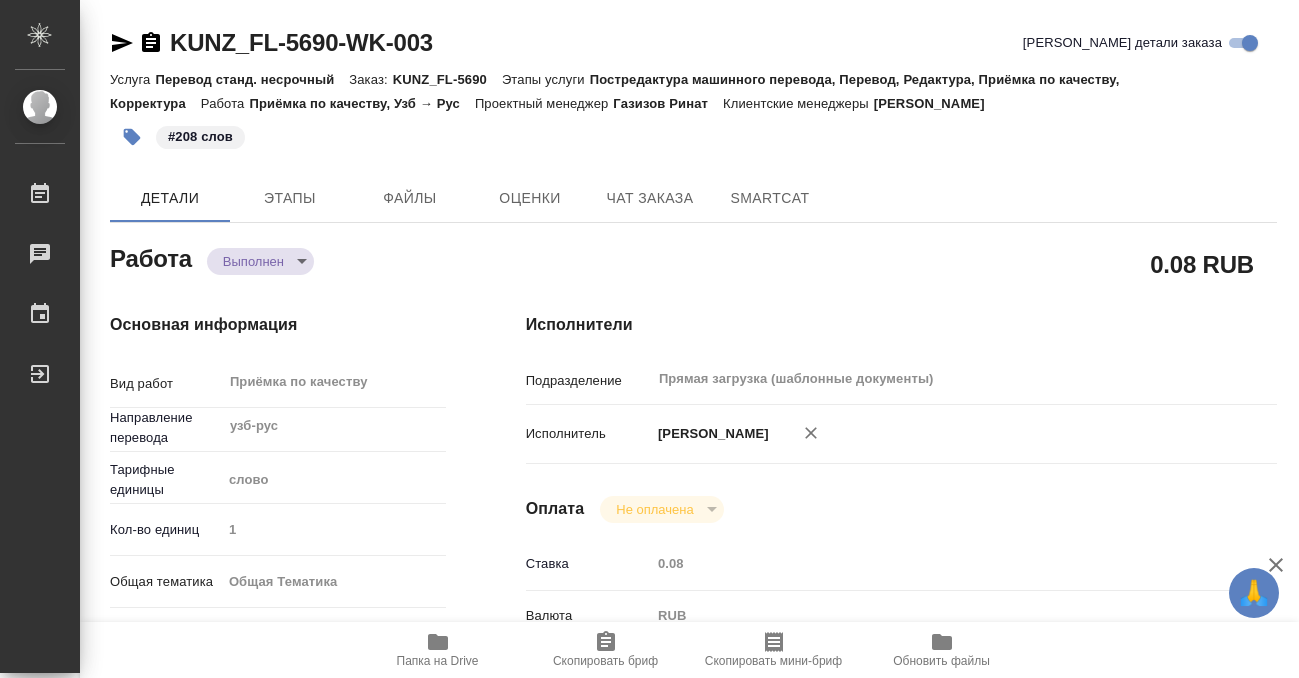 click on "KUNZ_FL-5690-WK-003" at bounding box center [271, 43] 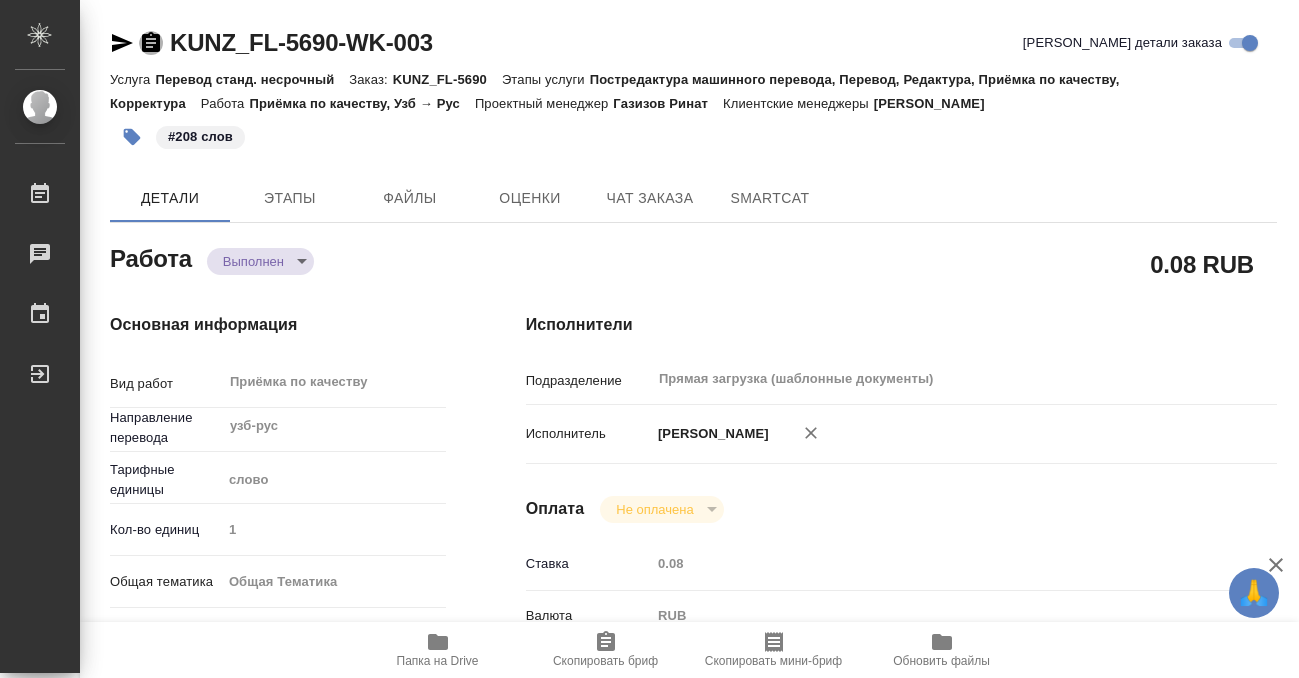 click 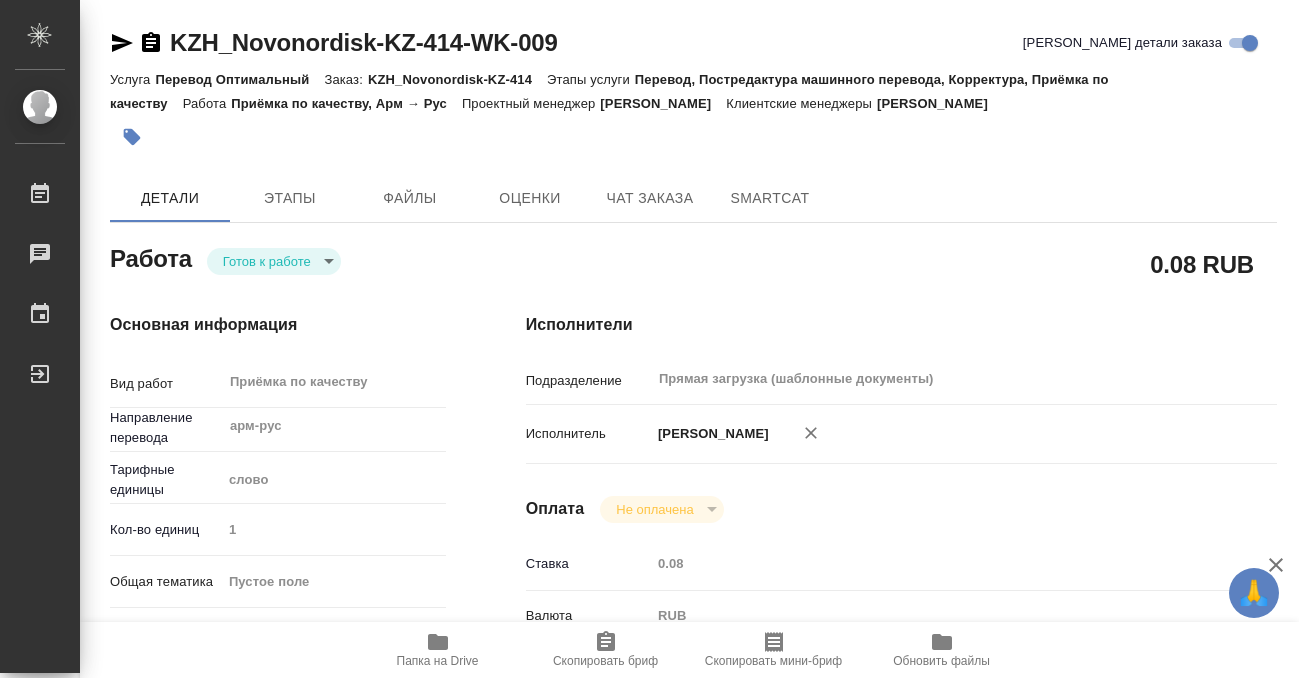 type on "x" 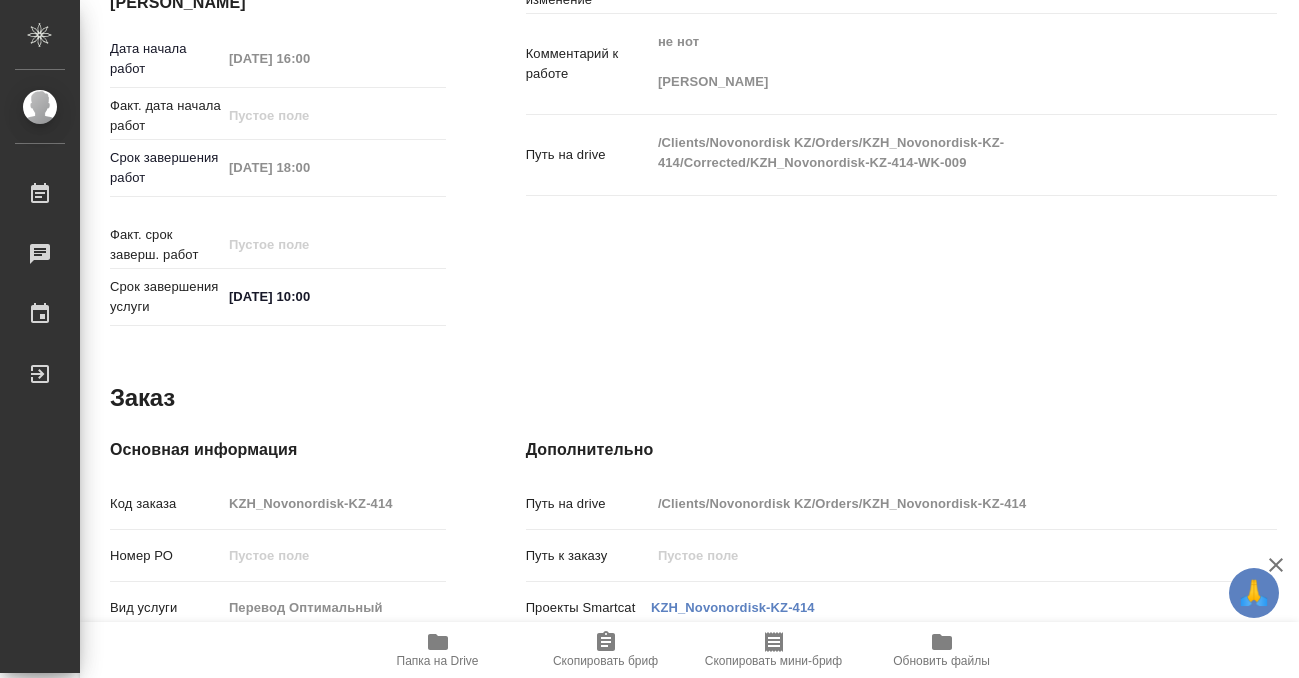 scroll, scrollTop: 1068, scrollLeft: 0, axis: vertical 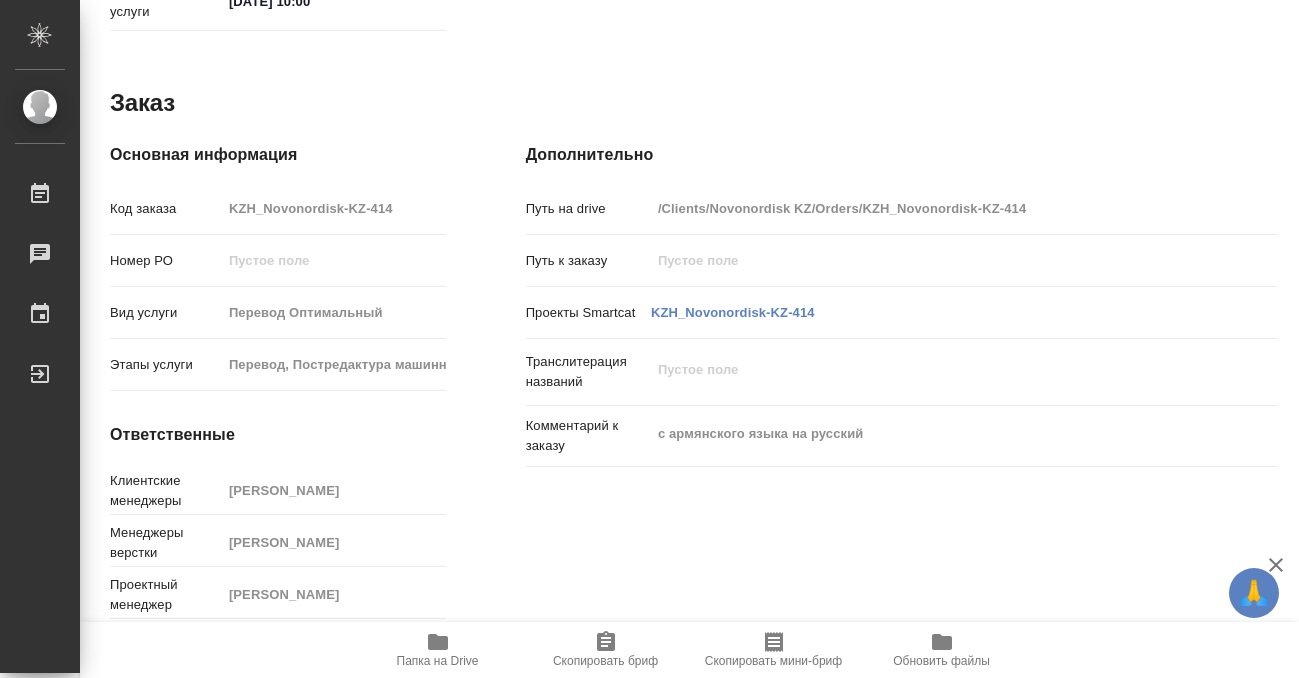 click 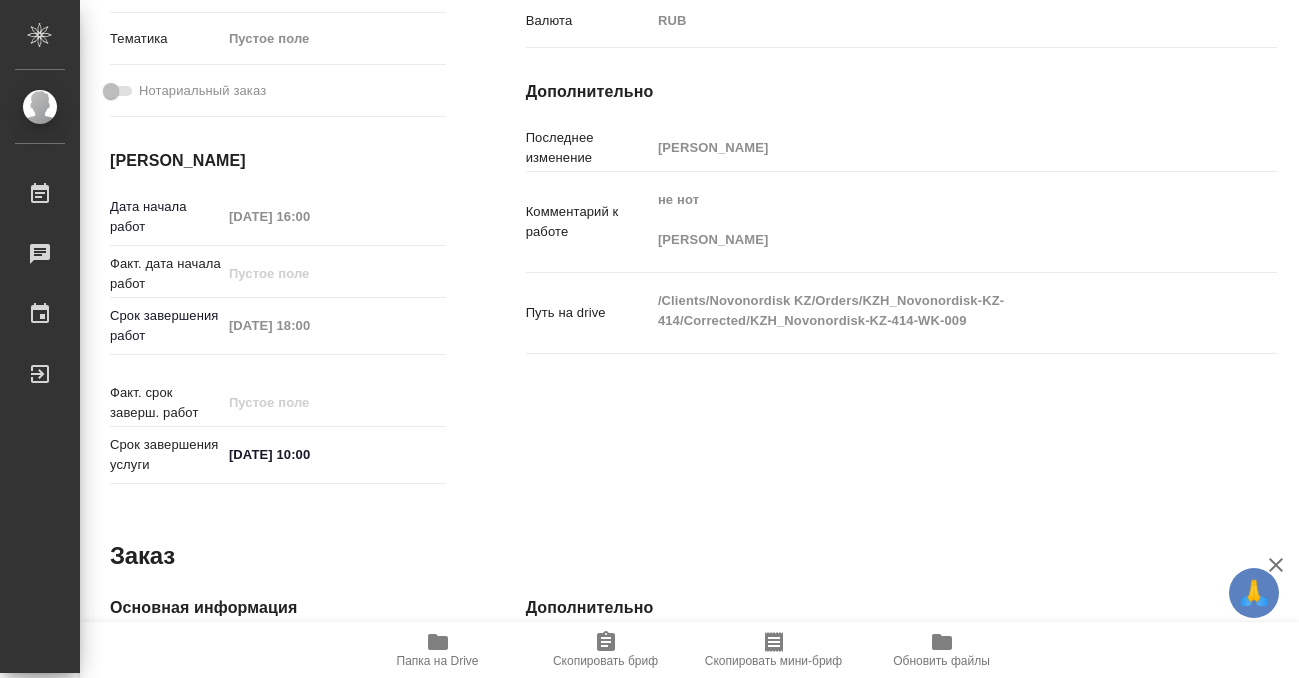 scroll, scrollTop: 0, scrollLeft: 0, axis: both 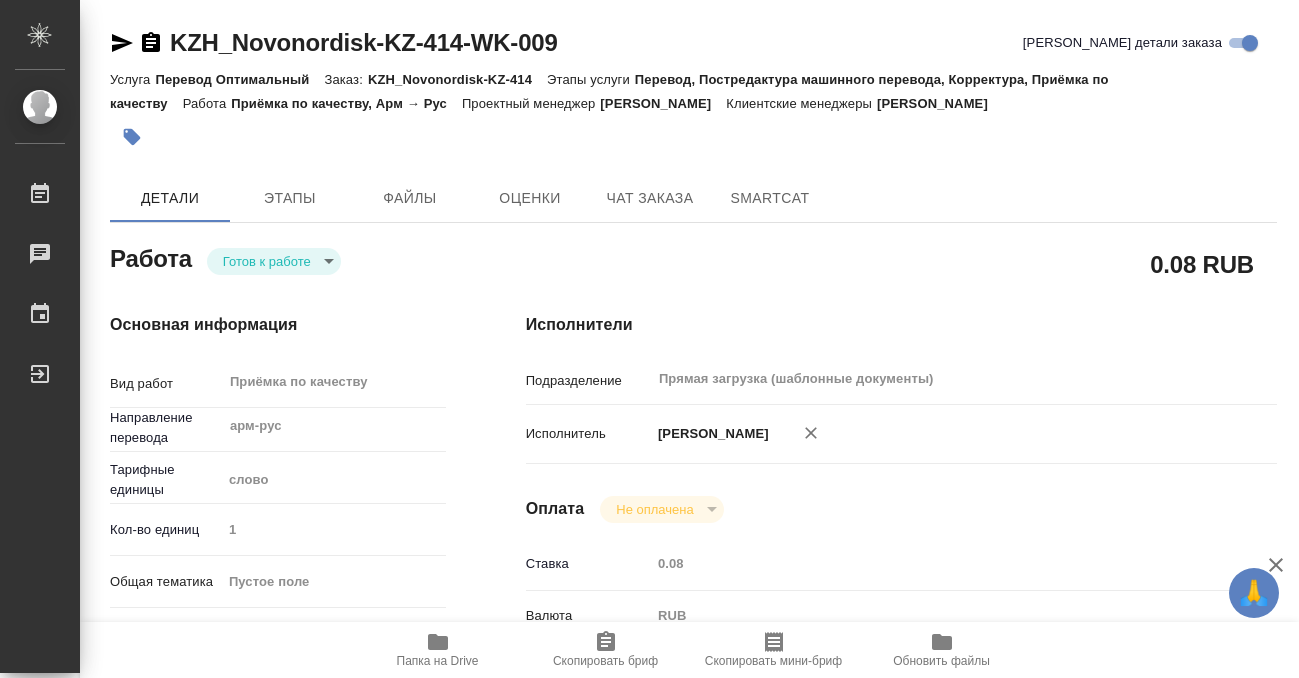 click 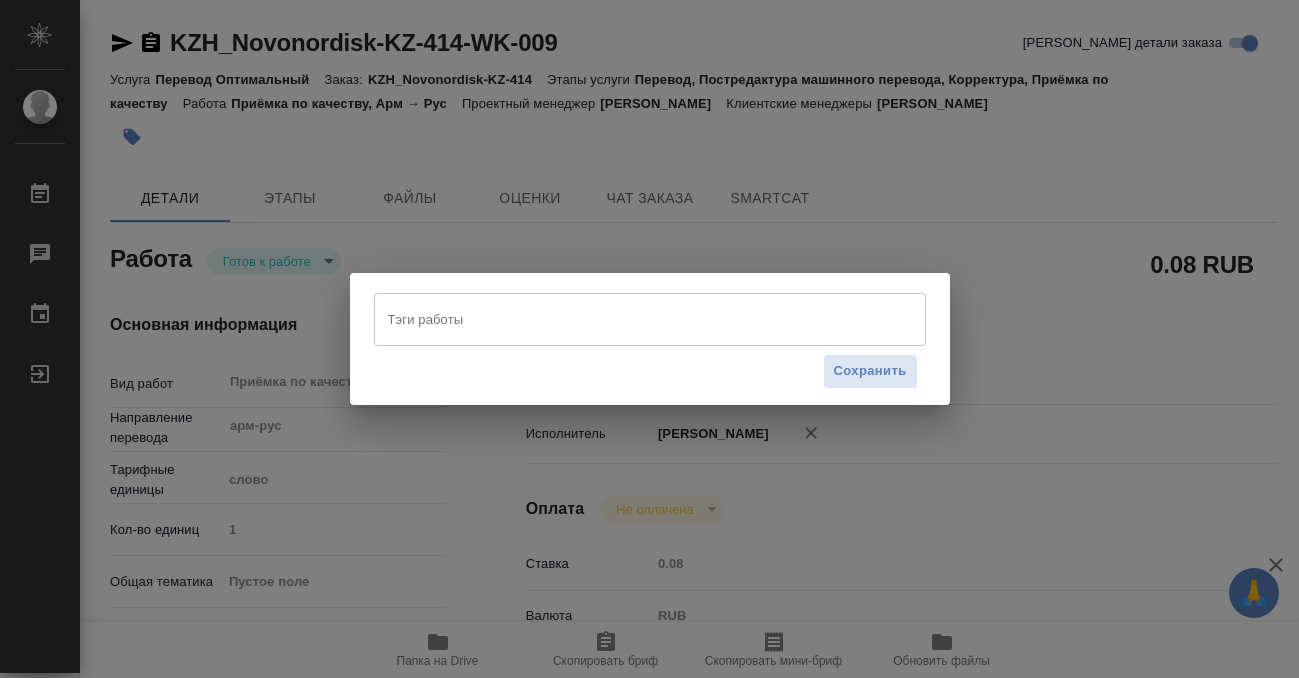 click on "Тэги работы" at bounding box center (631, 319) 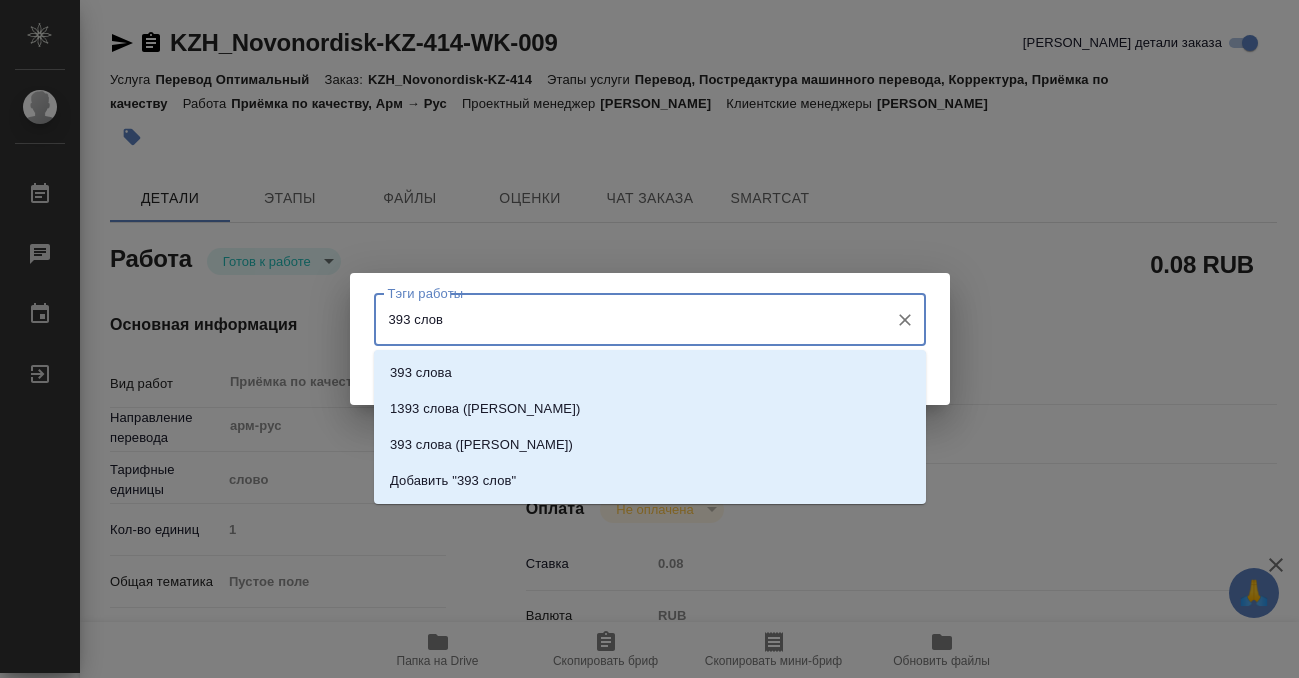 type on "393 слова" 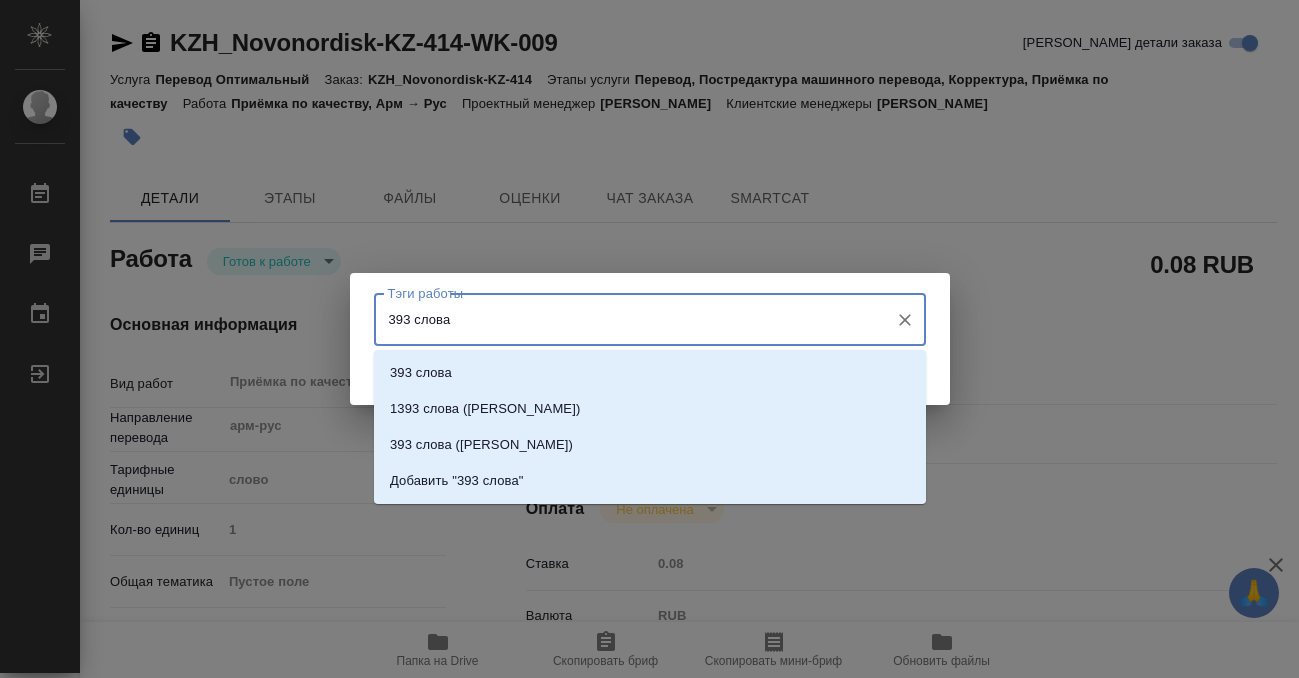 type 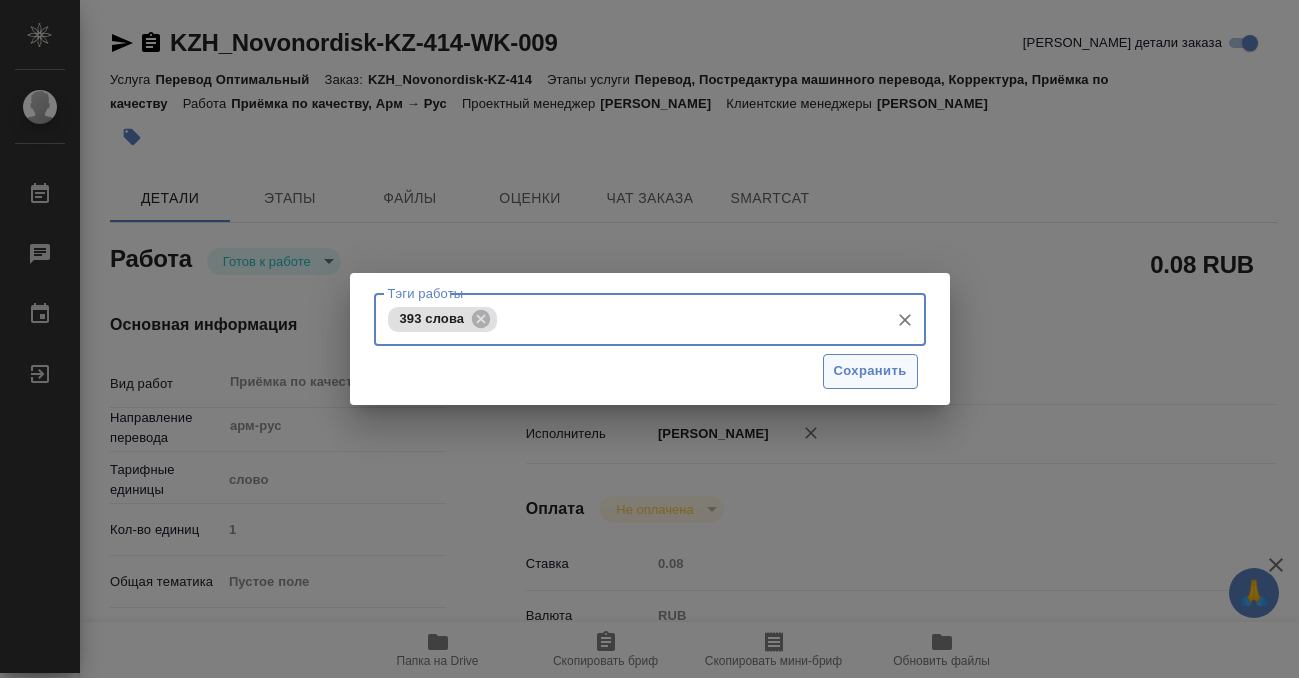 click on "Сохранить" at bounding box center [870, 371] 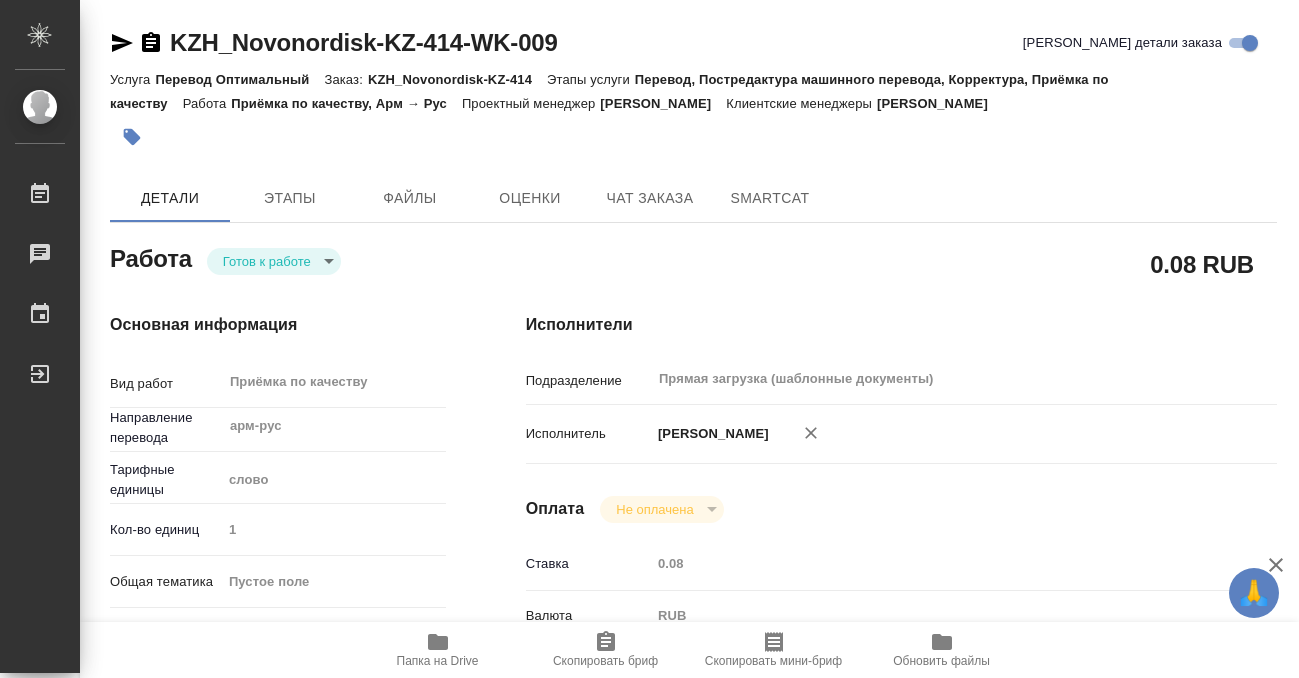type on "readyForWork" 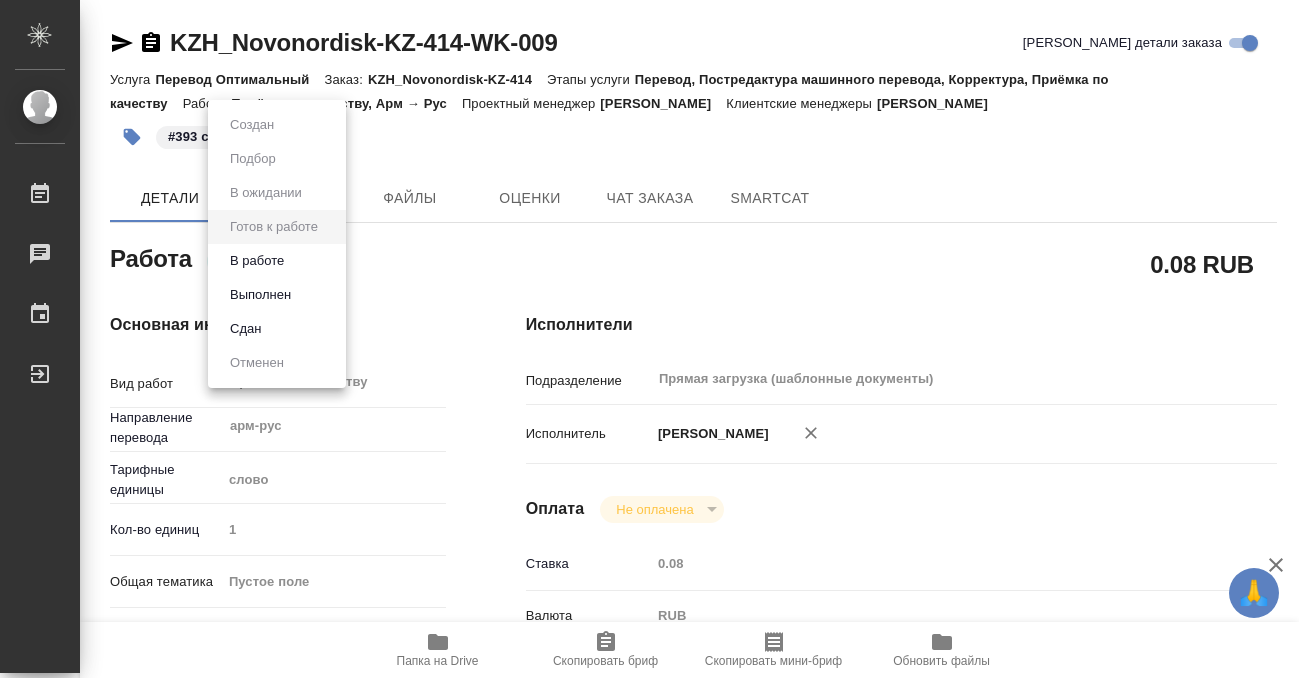 type on "x" 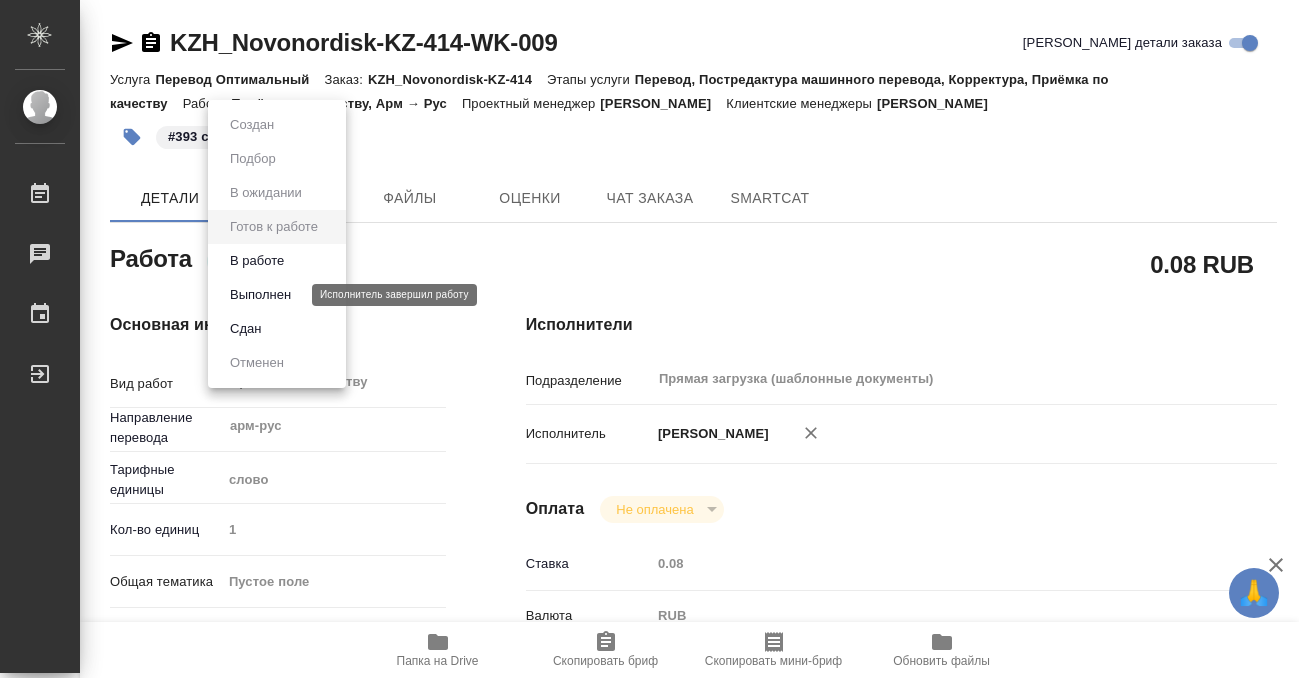 click on "Выполнен" at bounding box center [260, 295] 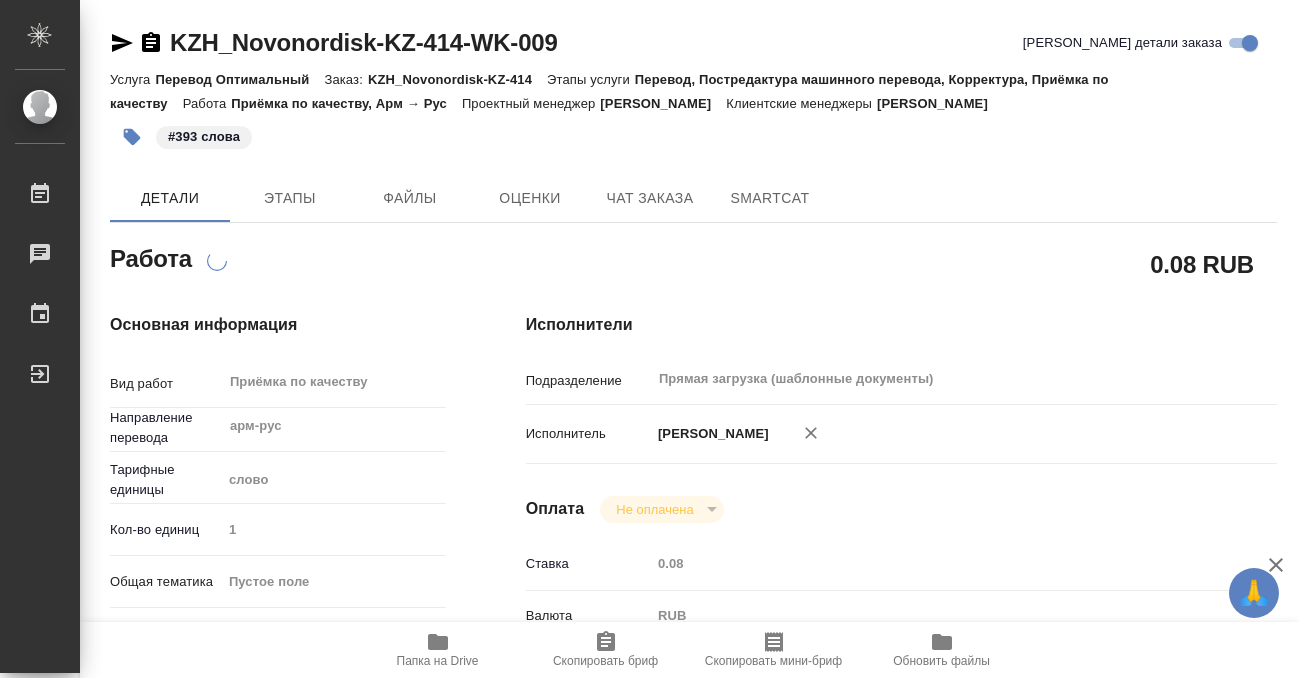 type on "x" 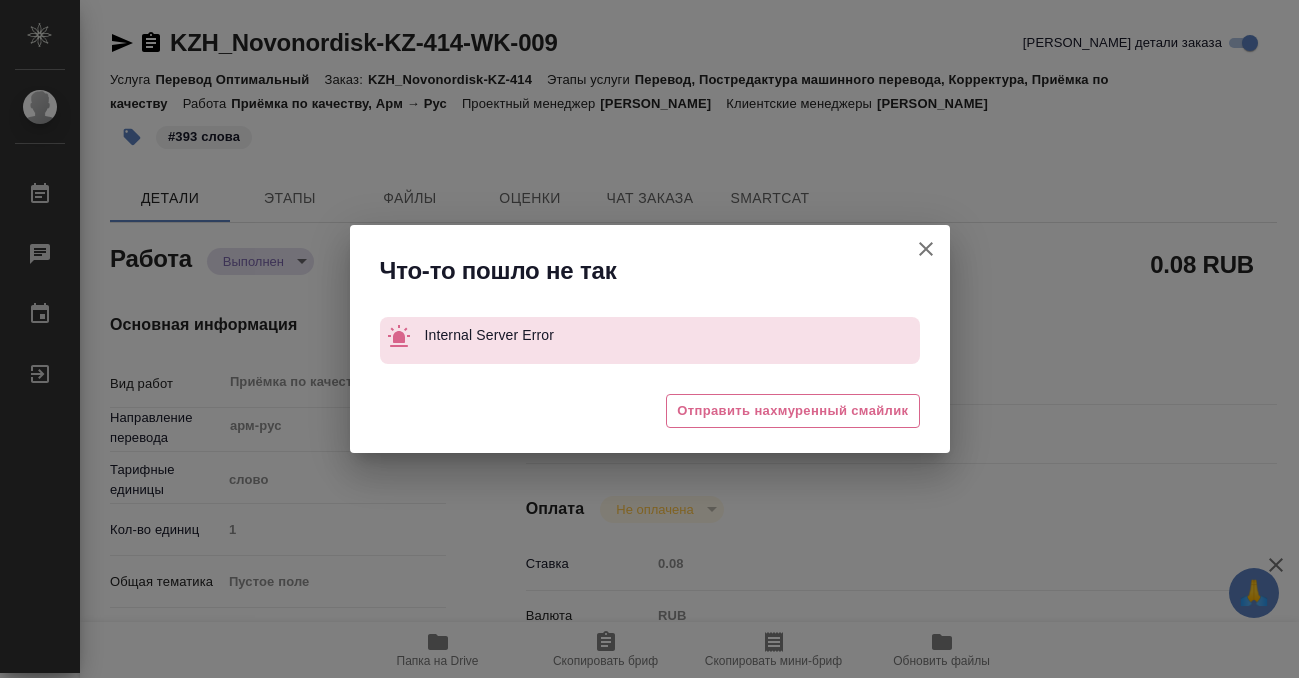 type on "x" 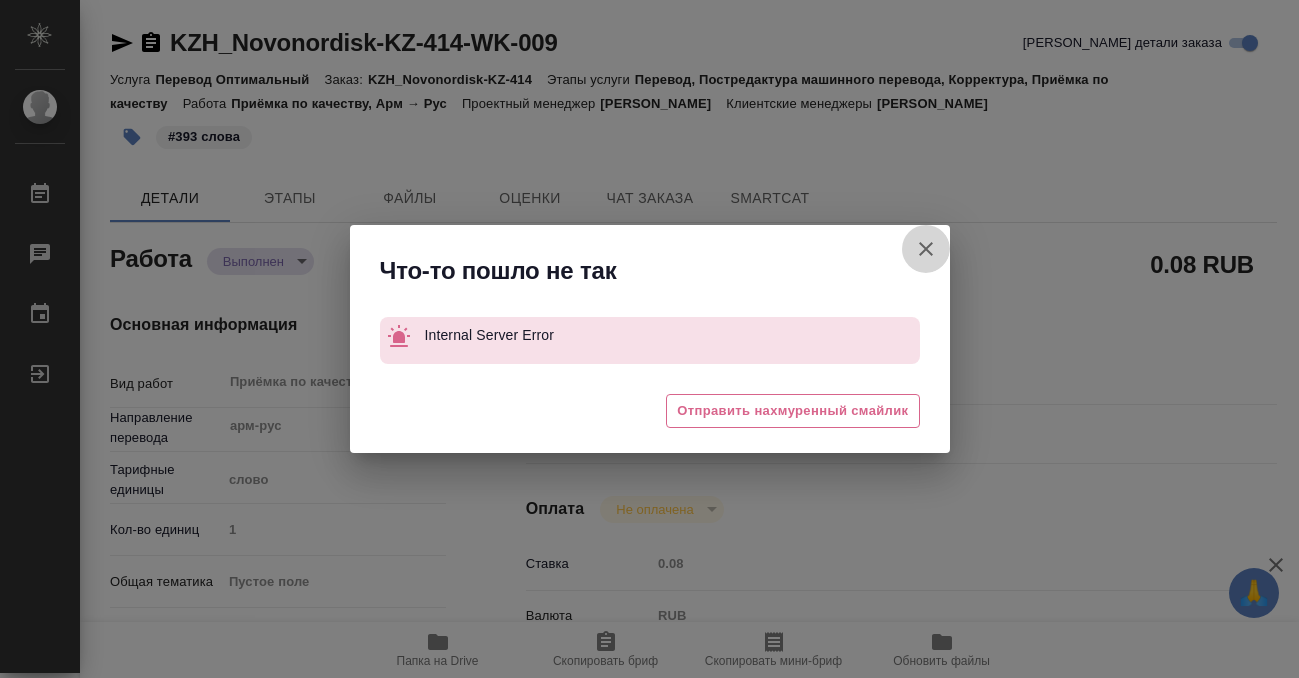 click 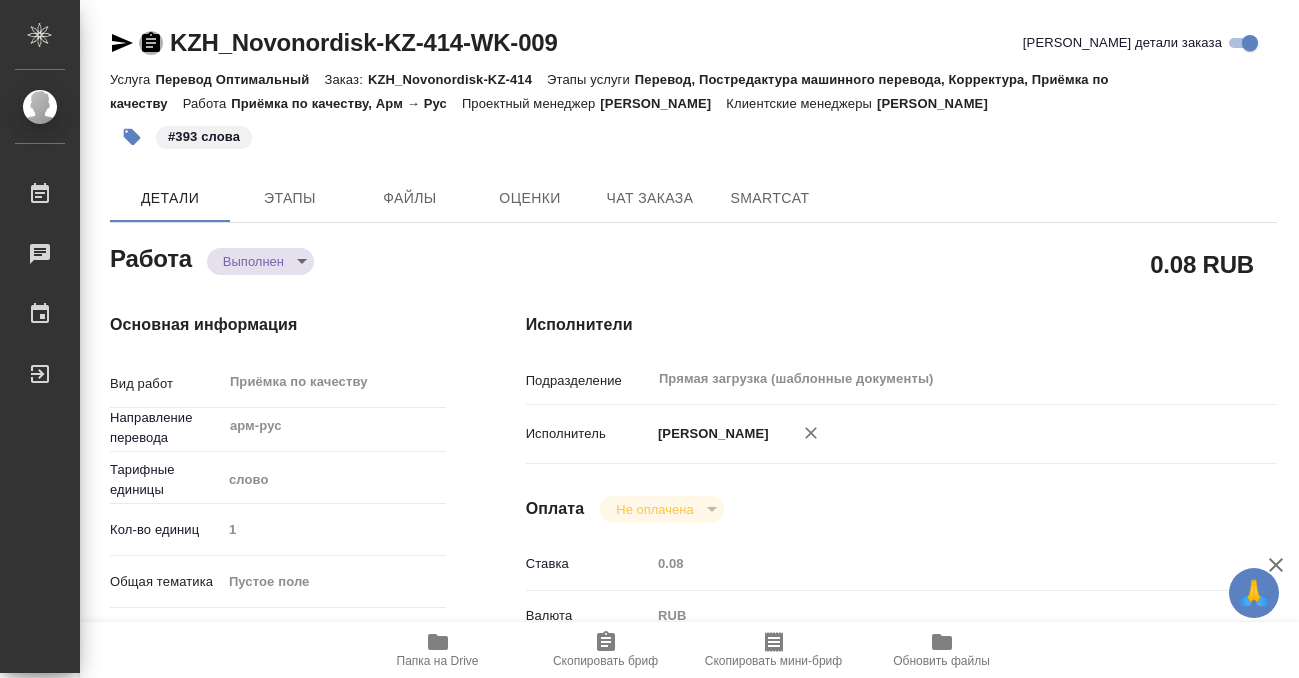 click 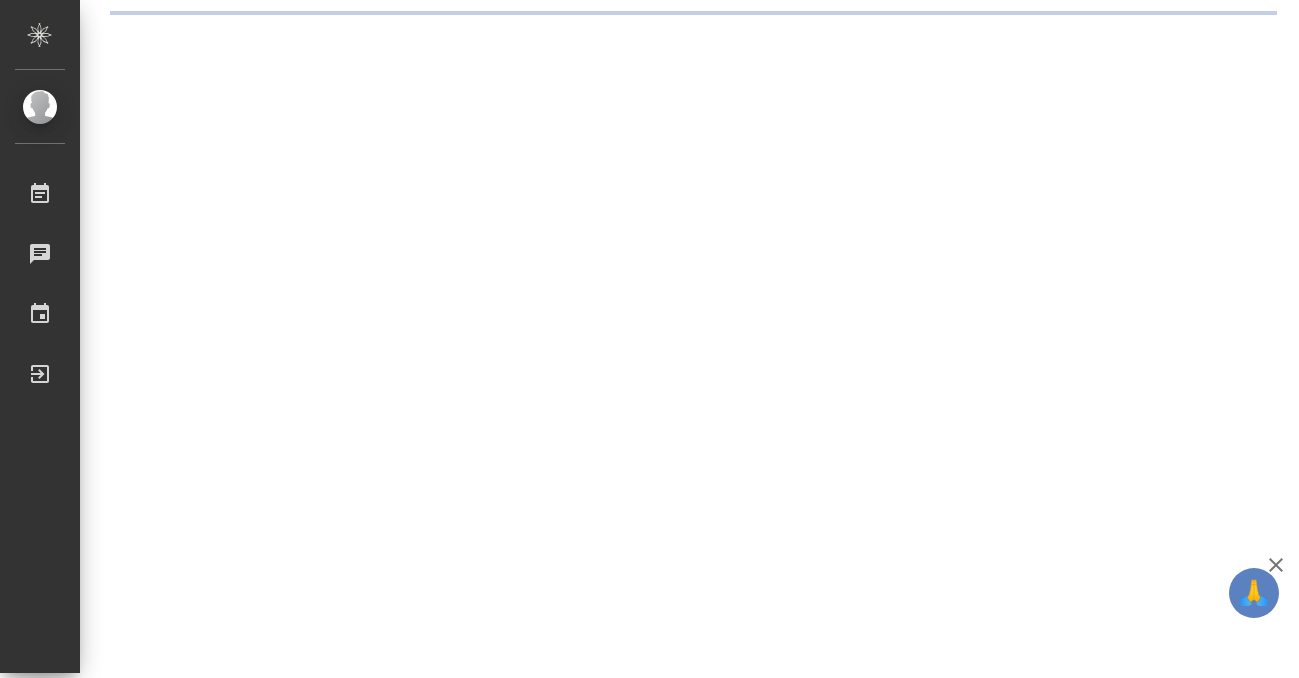 scroll, scrollTop: 0, scrollLeft: 0, axis: both 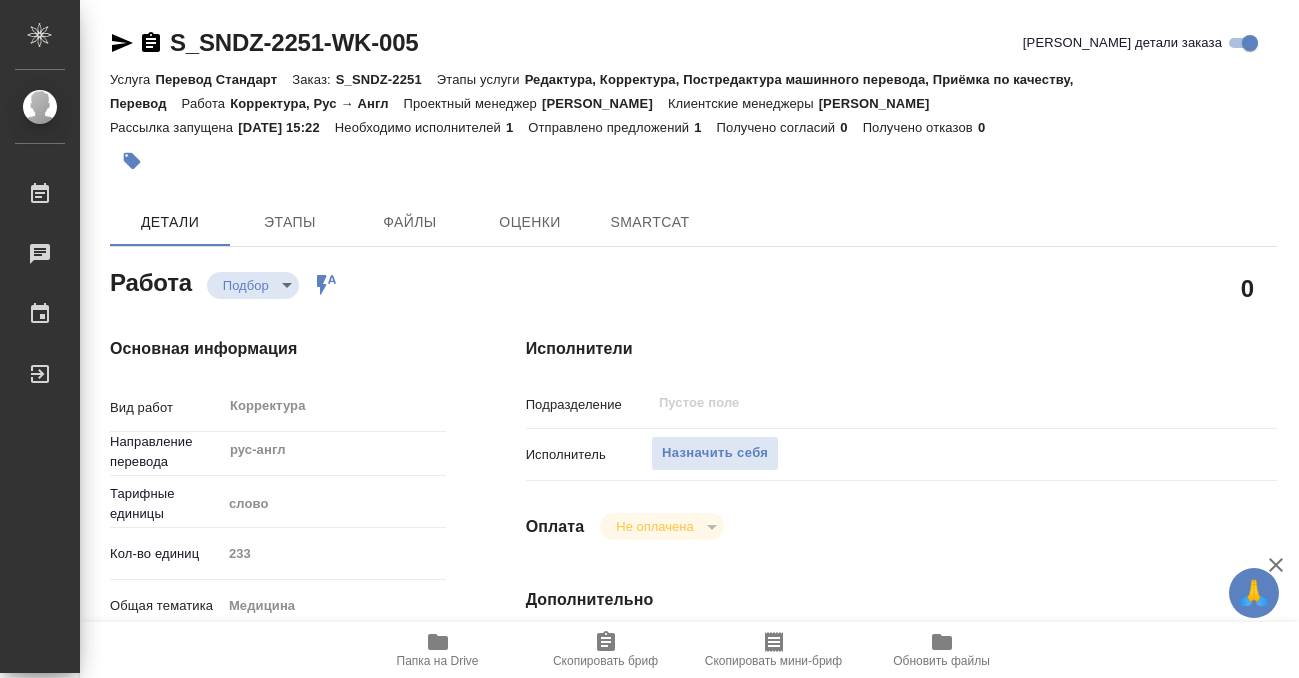 type on "x" 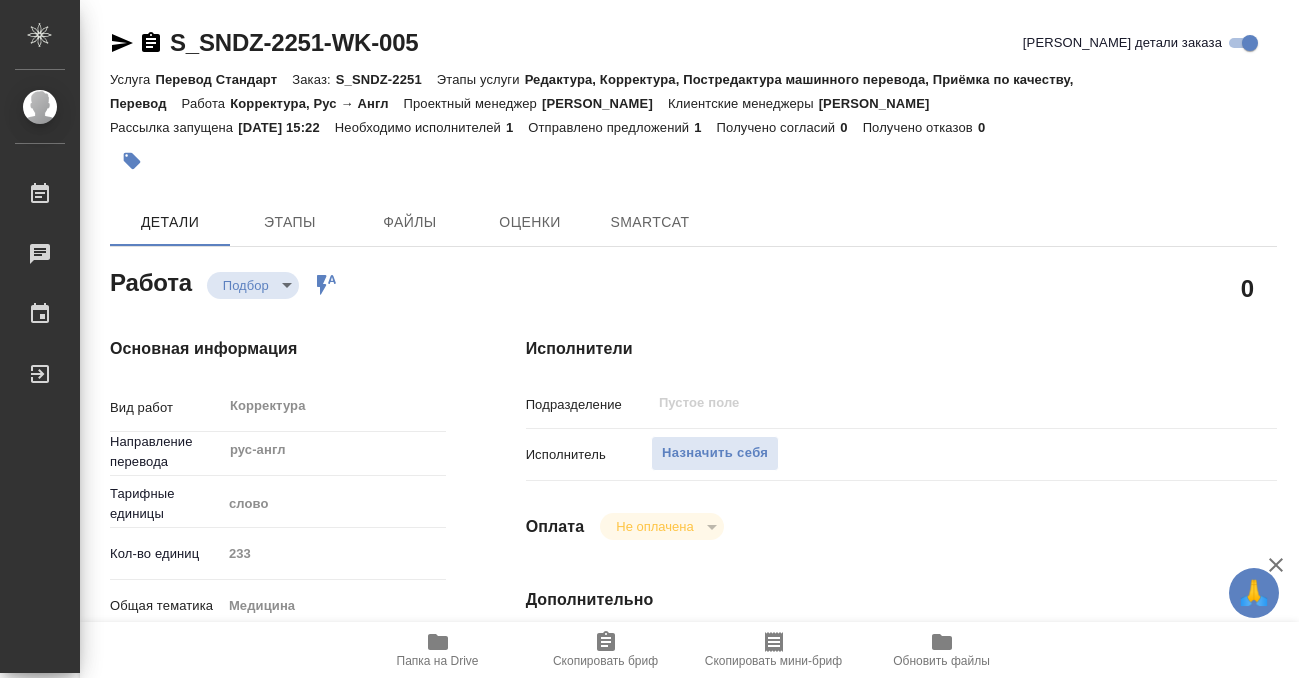 type on "x" 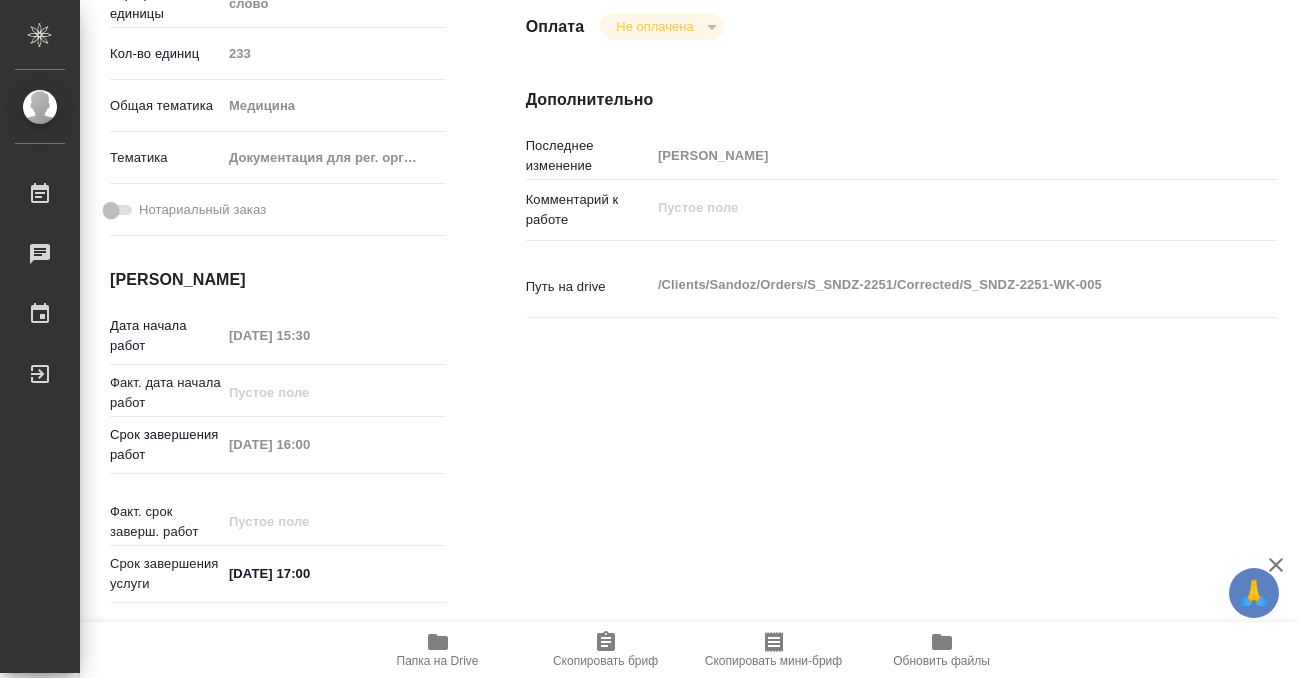 type on "x" 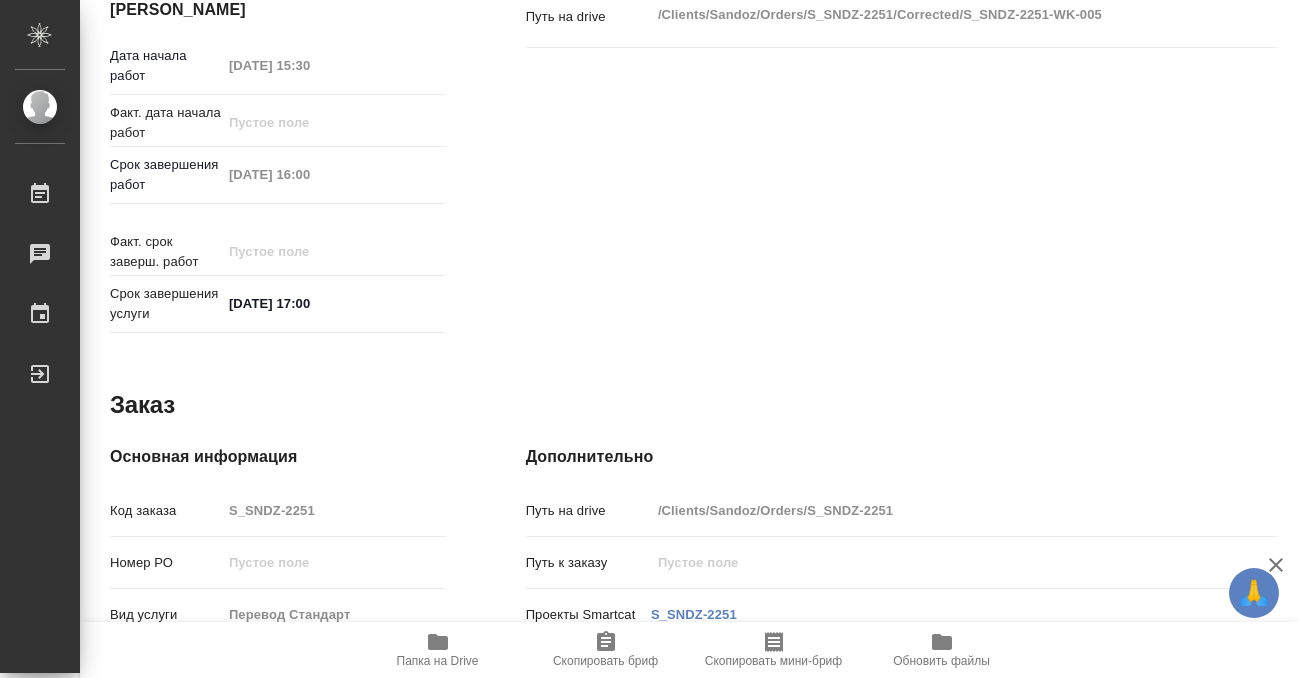 scroll, scrollTop: 257, scrollLeft: 0, axis: vertical 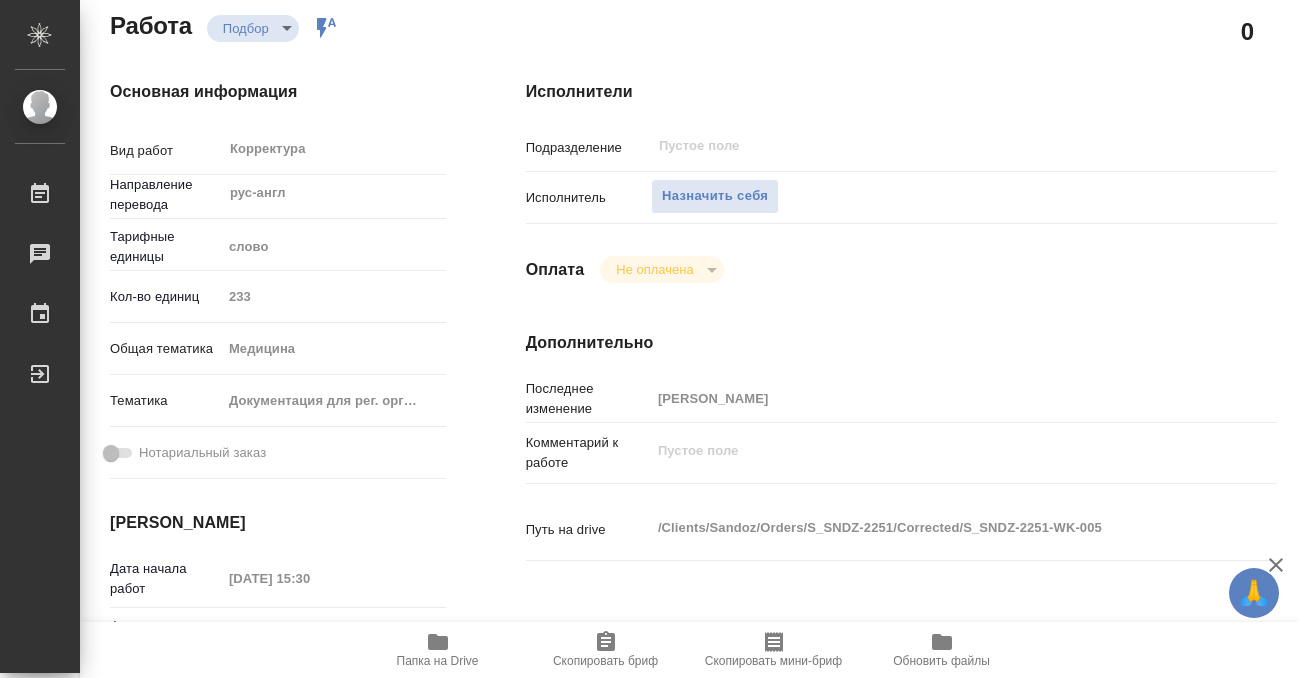 type on "x" 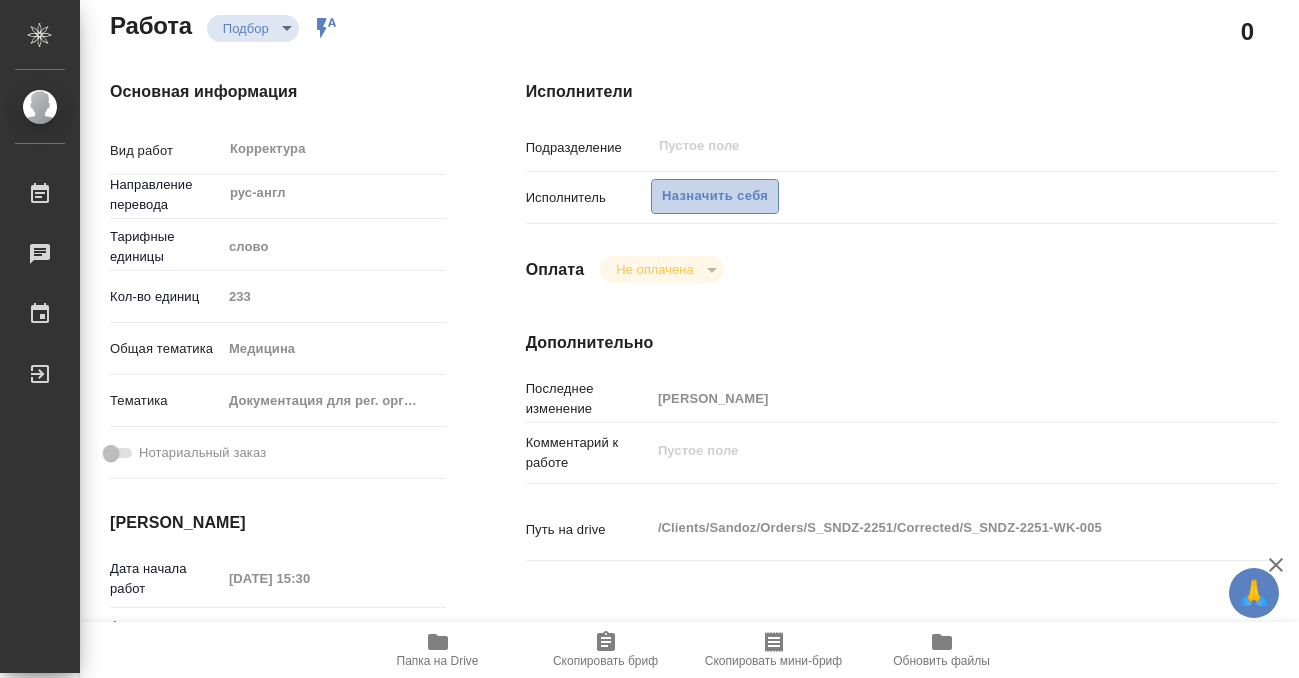 click on "Назначить себя" at bounding box center [715, 196] 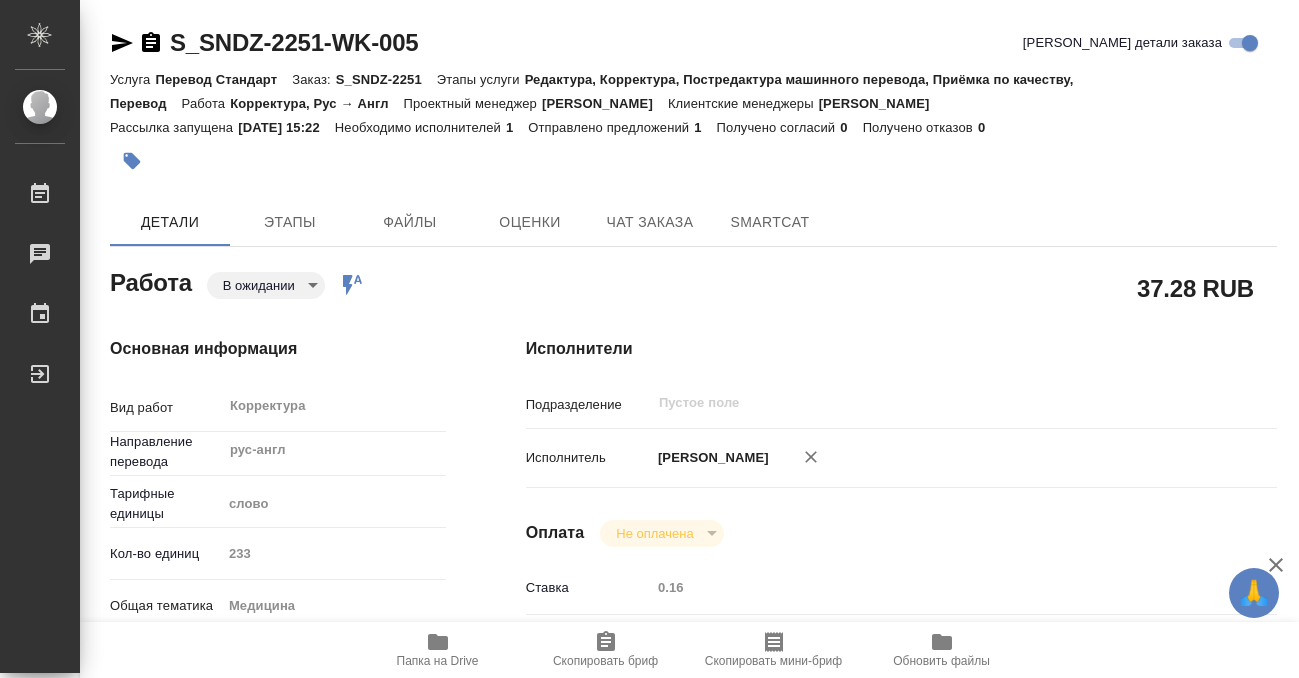 type on "x" 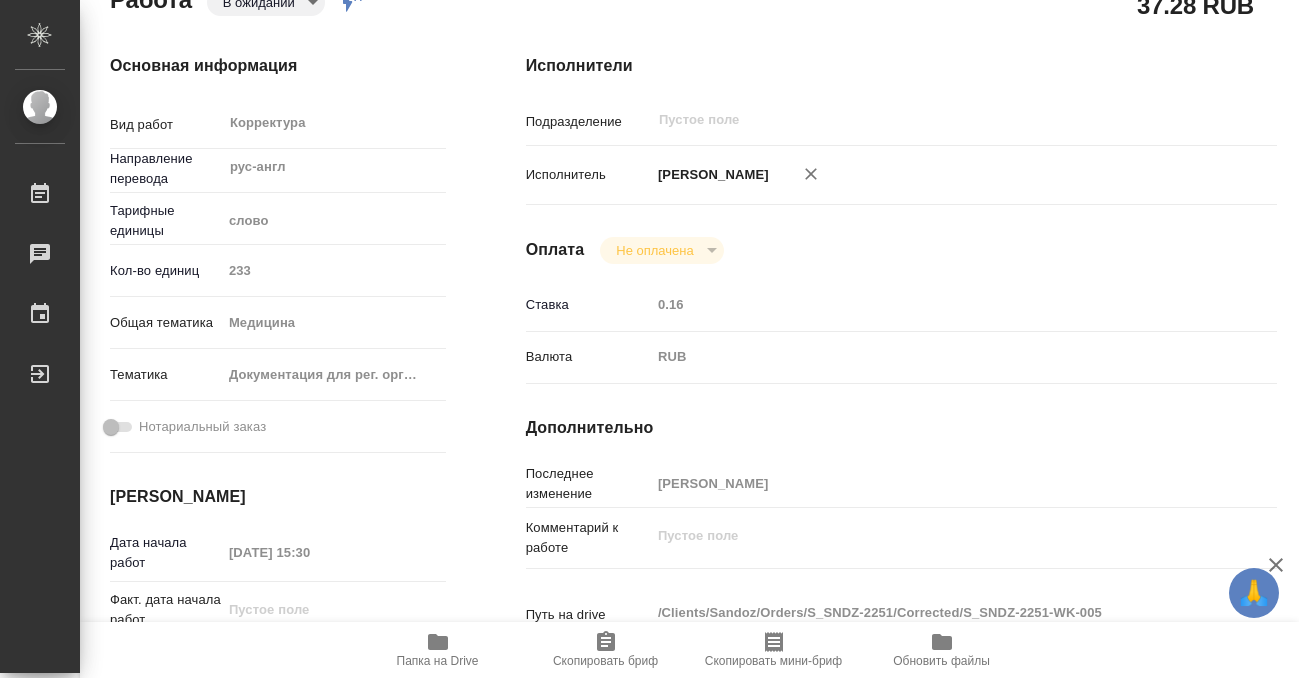 scroll, scrollTop: 0, scrollLeft: 0, axis: both 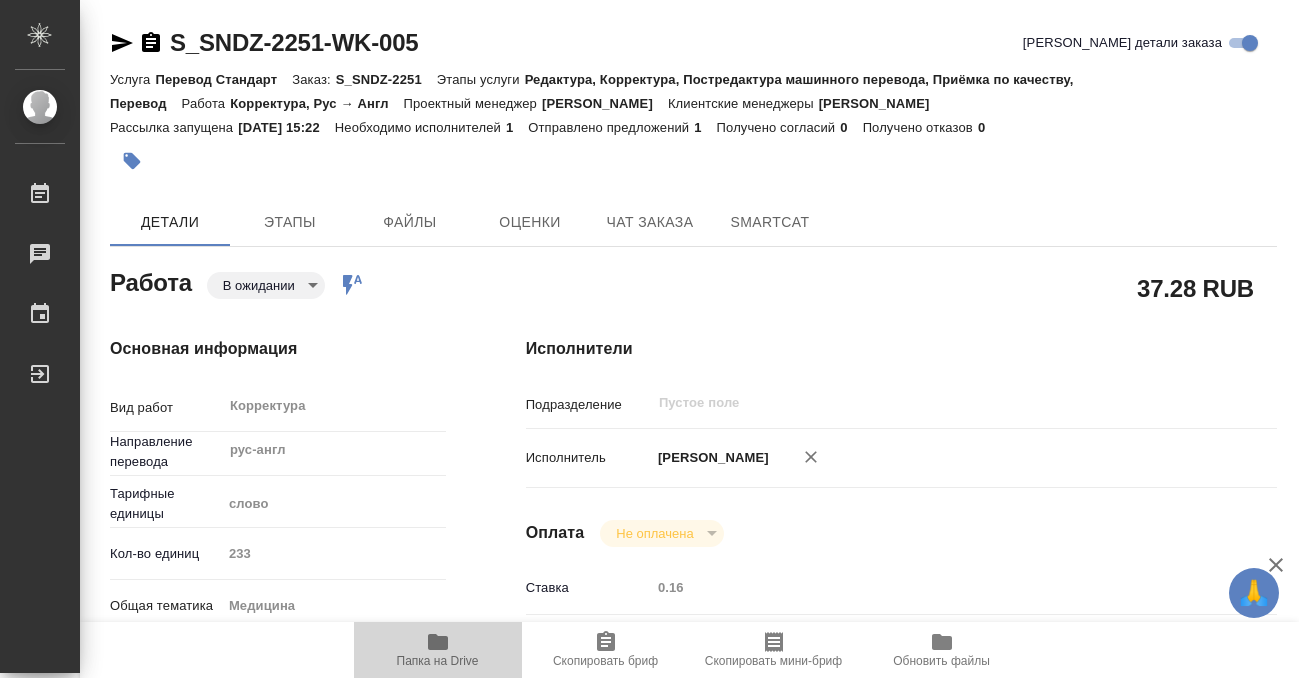click 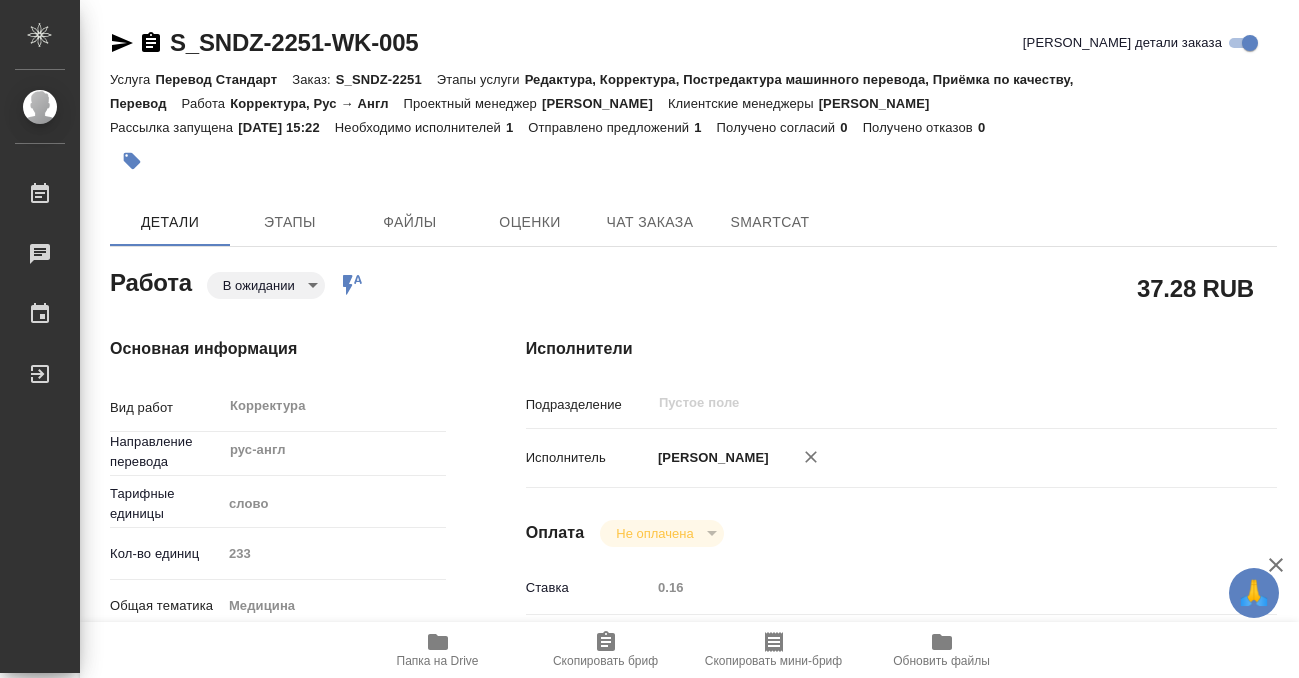 click on "🙏 .cls-1
fill:#fff;
AWATERA Kobzeva [PERSON_NAME] 0 Чаты График Выйти S_SNDZ-2251-WK-005 Кратко детали заказа Услуга Перевод Стандарт Заказ: S_SNDZ-2251 Этапы услуги Редактура, Корректура, Постредактура машинного перевода, Приёмка по качеству, Перевод Работа Корректура, Рус → Англ Проектный менеджер [PERSON_NAME] менеджеры [PERSON_NAME] запущена [DATE] 15:22 Необходимо исполнителей 1 Отправлено предложений 1 Получено согласий 0 Получено отказов 0 Детали Этапы Файлы Оценки Чат заказа SmartCat Работа В ожидании pending 37.28 RUB Основная информация x ​ ​" at bounding box center [649, 339] 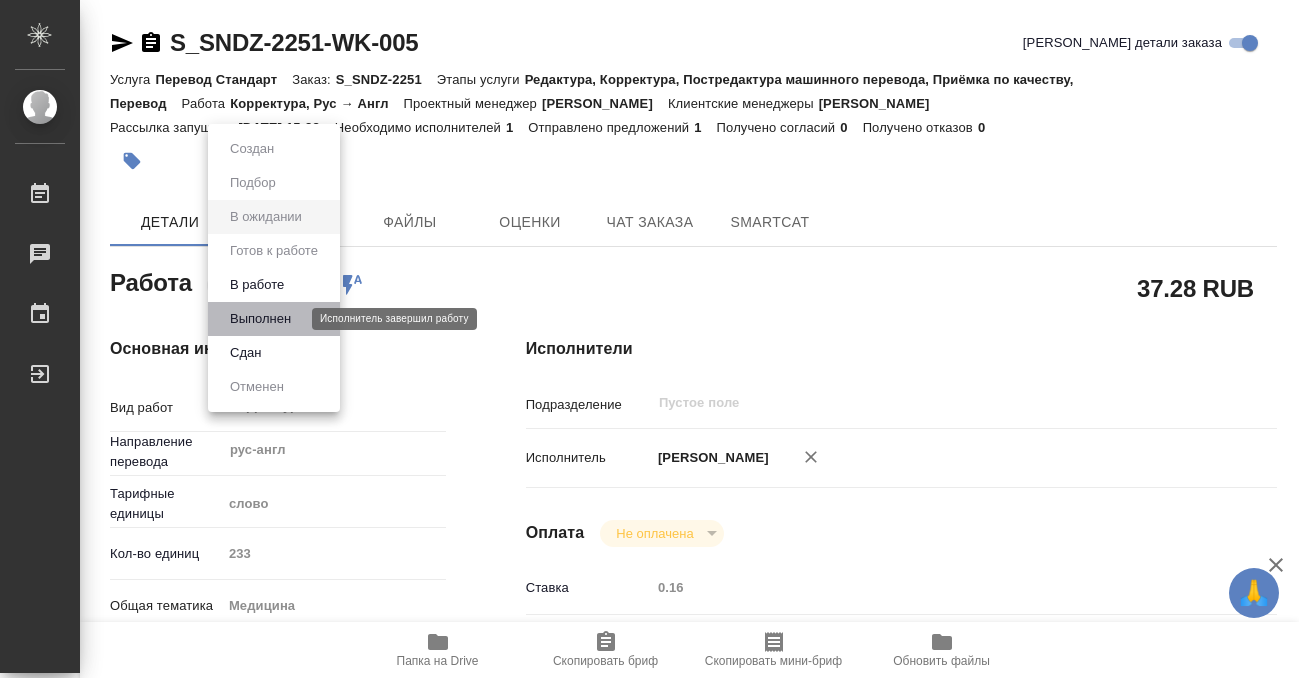 click on "Выполнен" at bounding box center (260, 319) 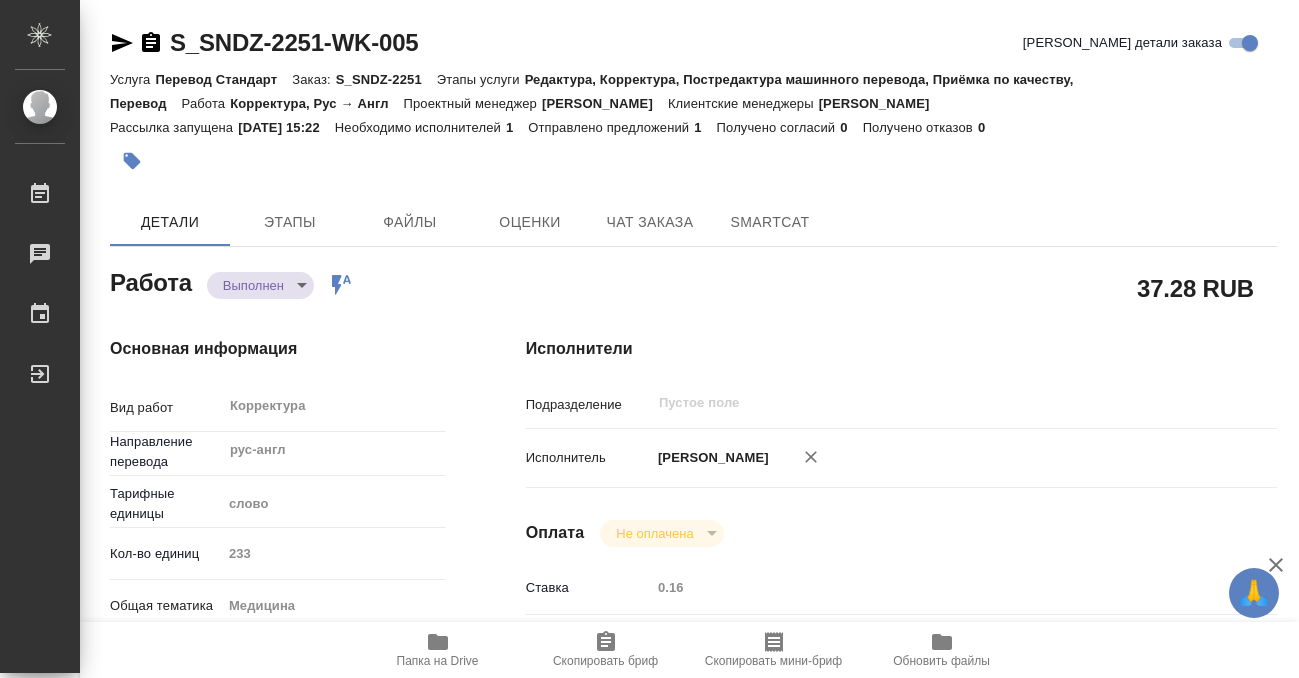 type on "x" 